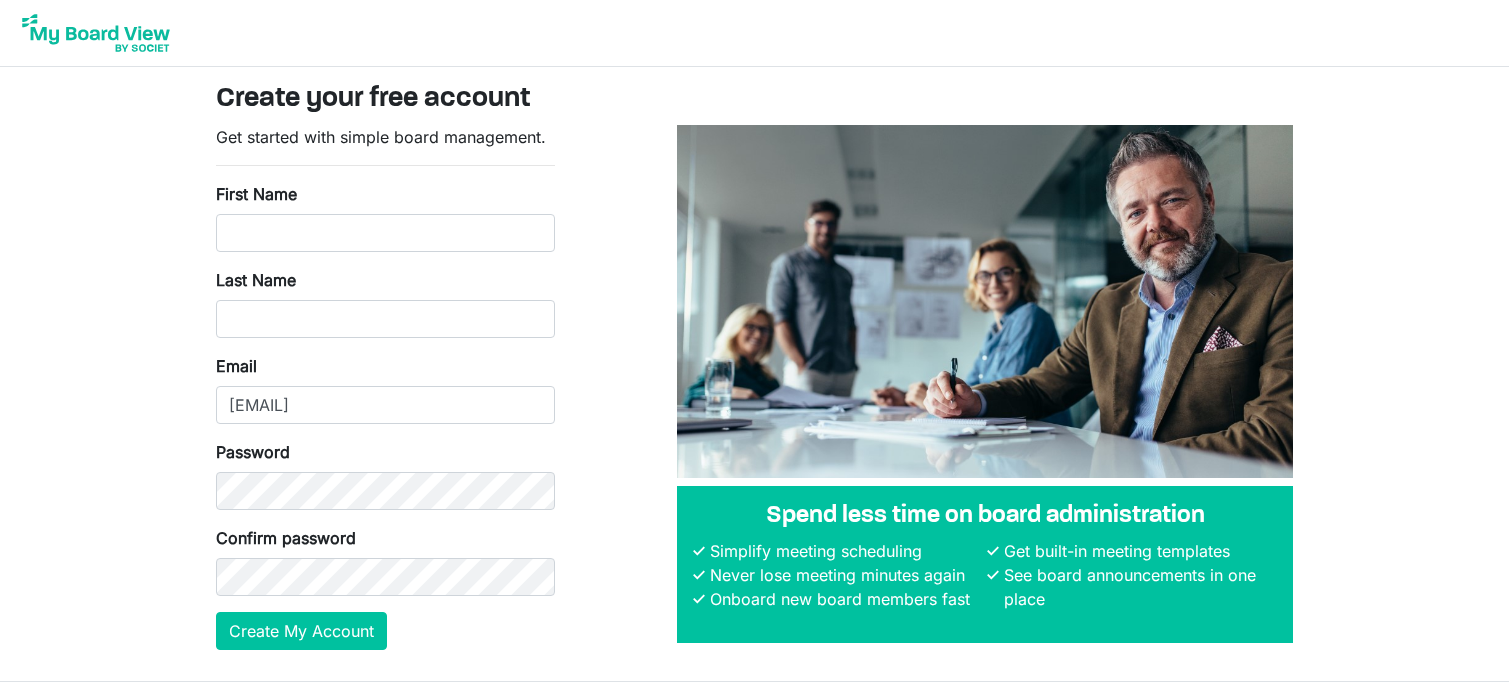 scroll, scrollTop: 0, scrollLeft: 0, axis: both 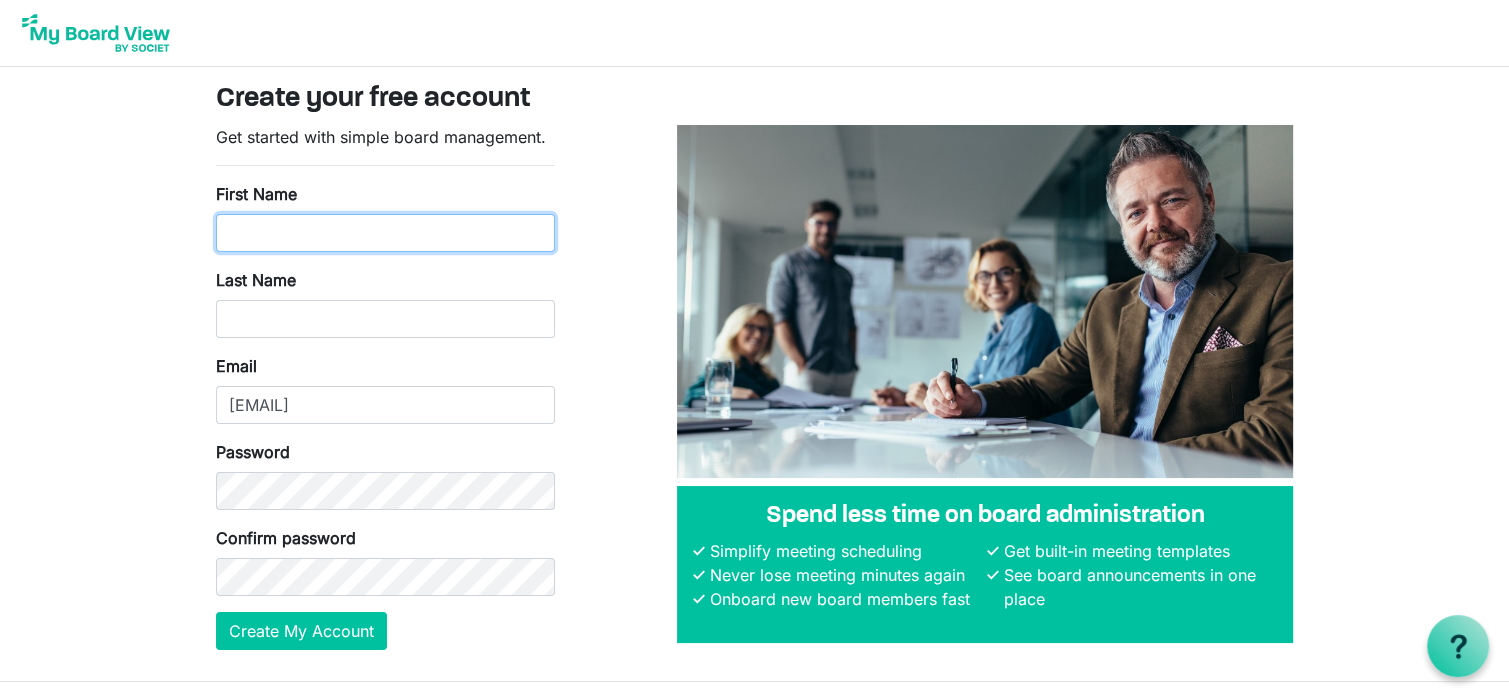 click on "First Name" at bounding box center (385, 233) 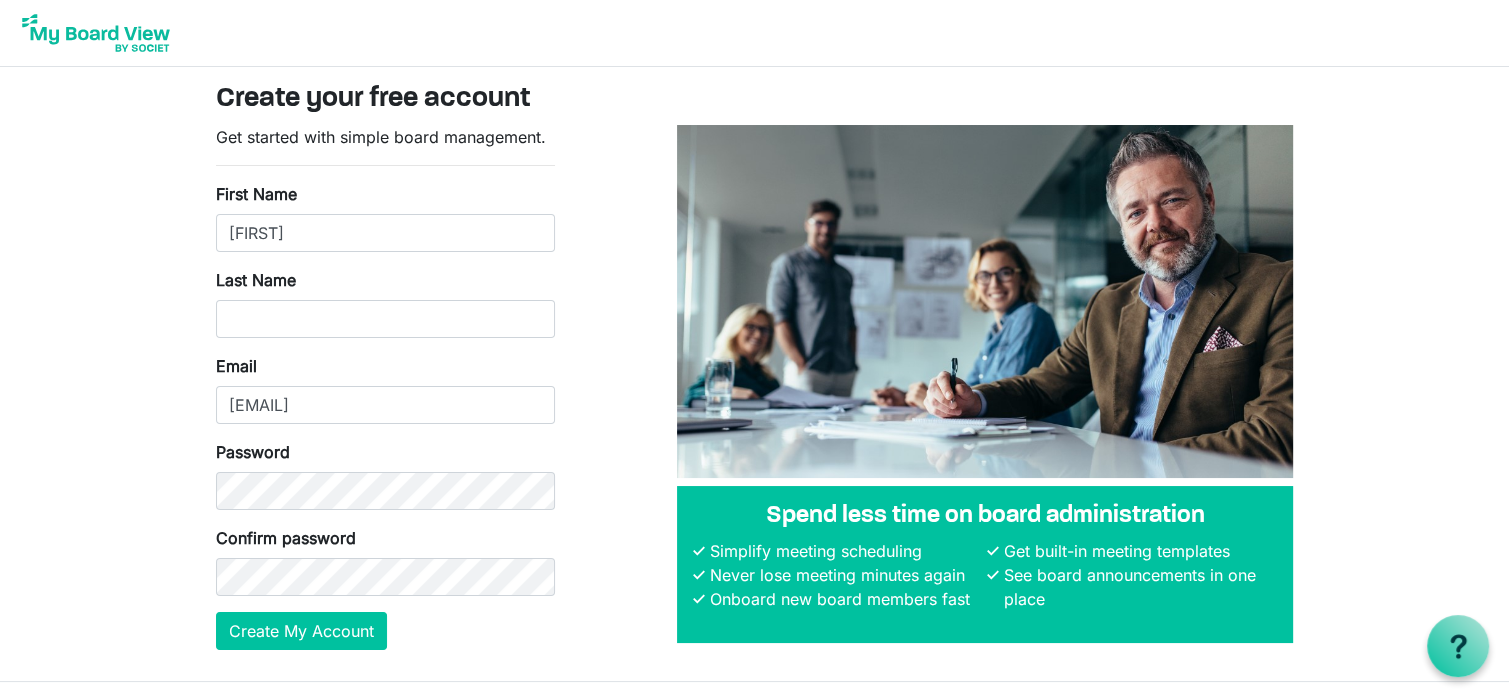 type on "Stanley" 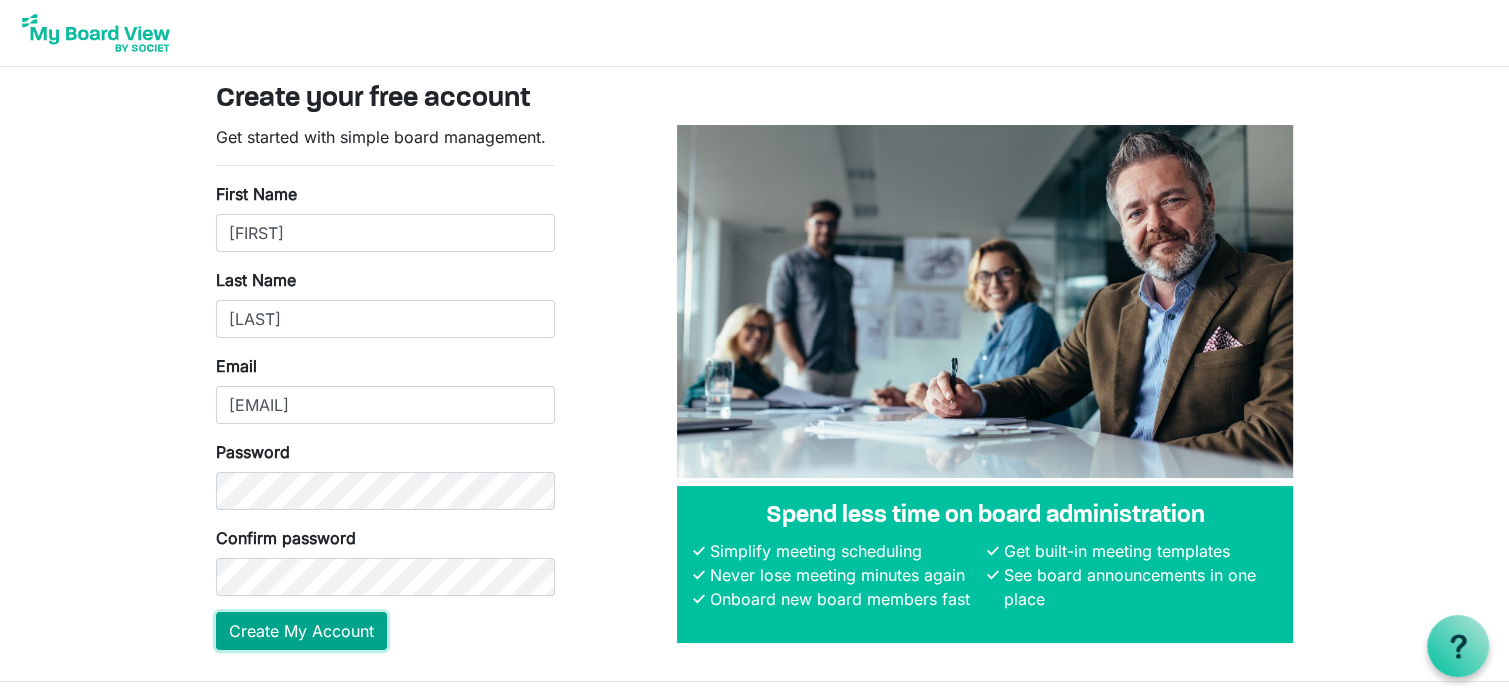 click on "Create My Account" at bounding box center (301, 631) 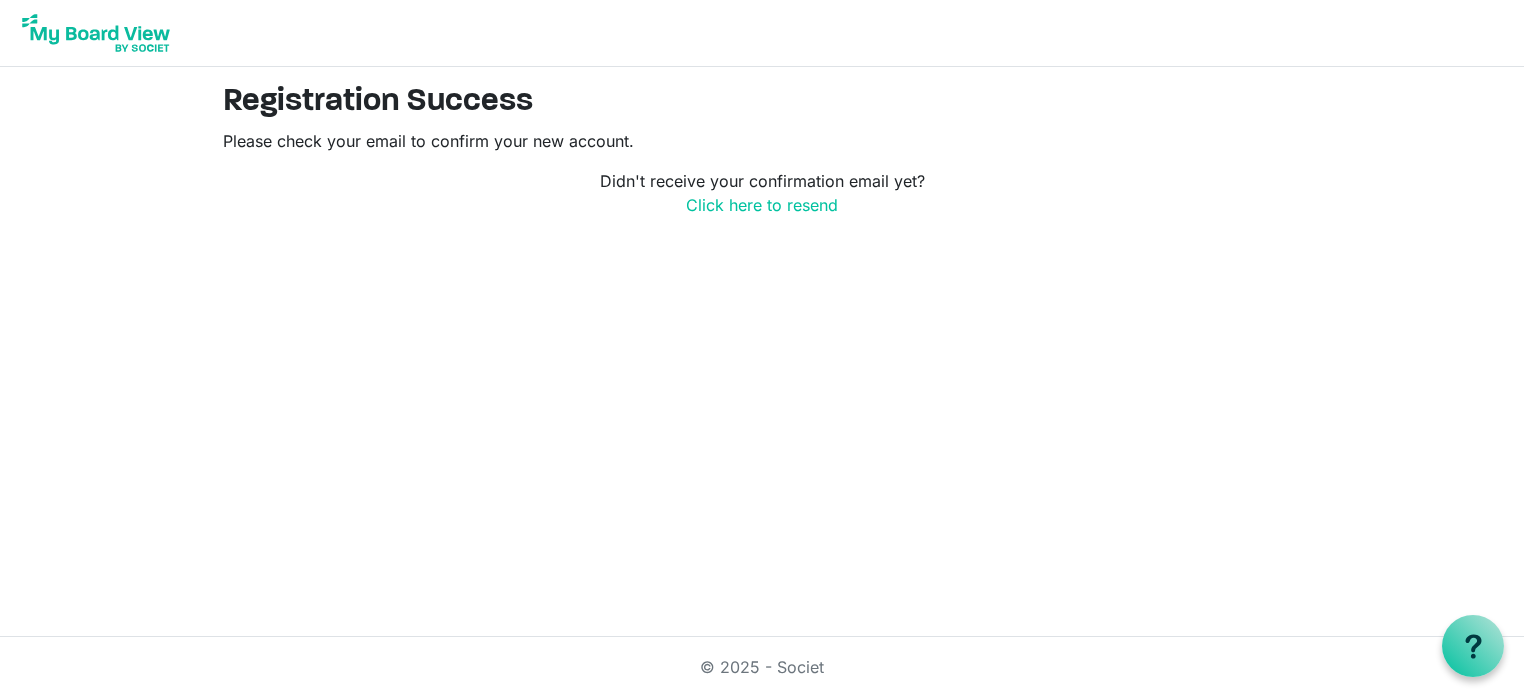 scroll, scrollTop: 0, scrollLeft: 0, axis: both 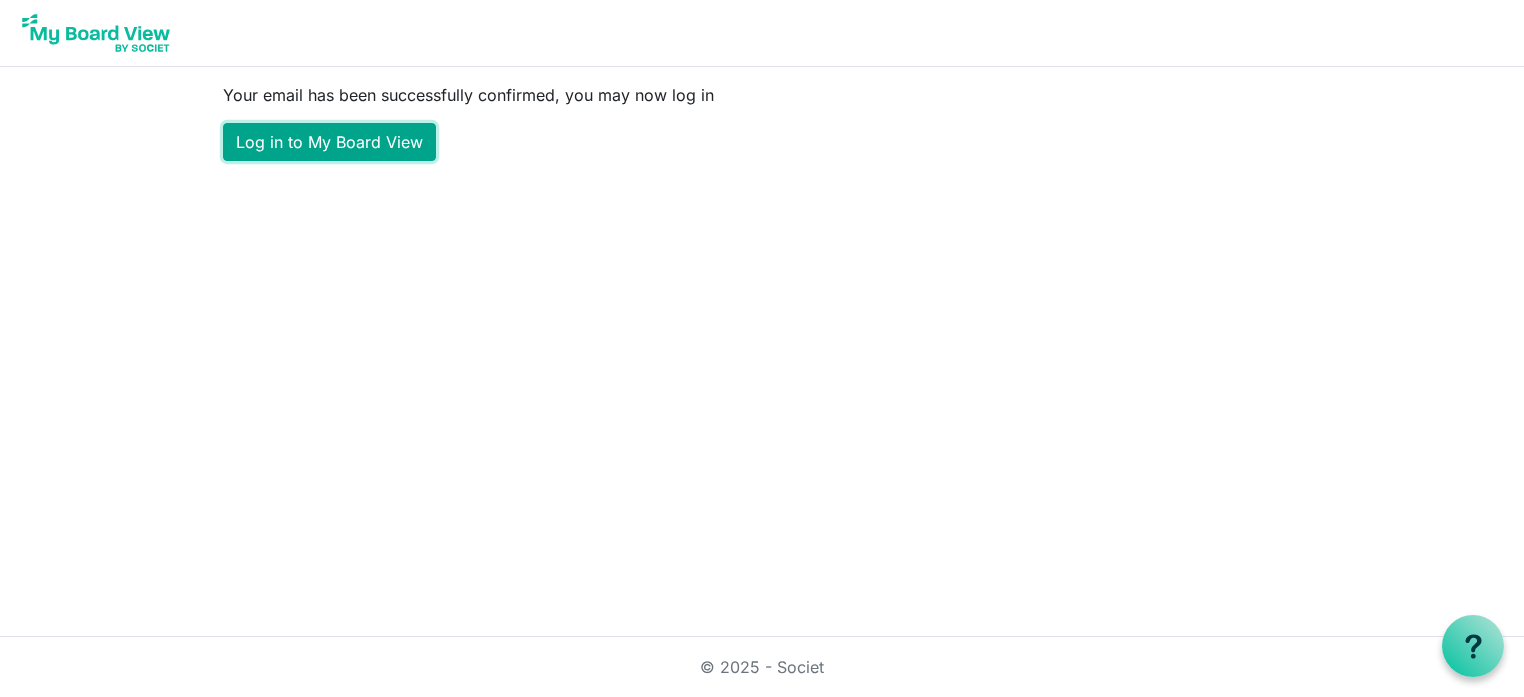 click on "Log in to My Board View" at bounding box center [329, 142] 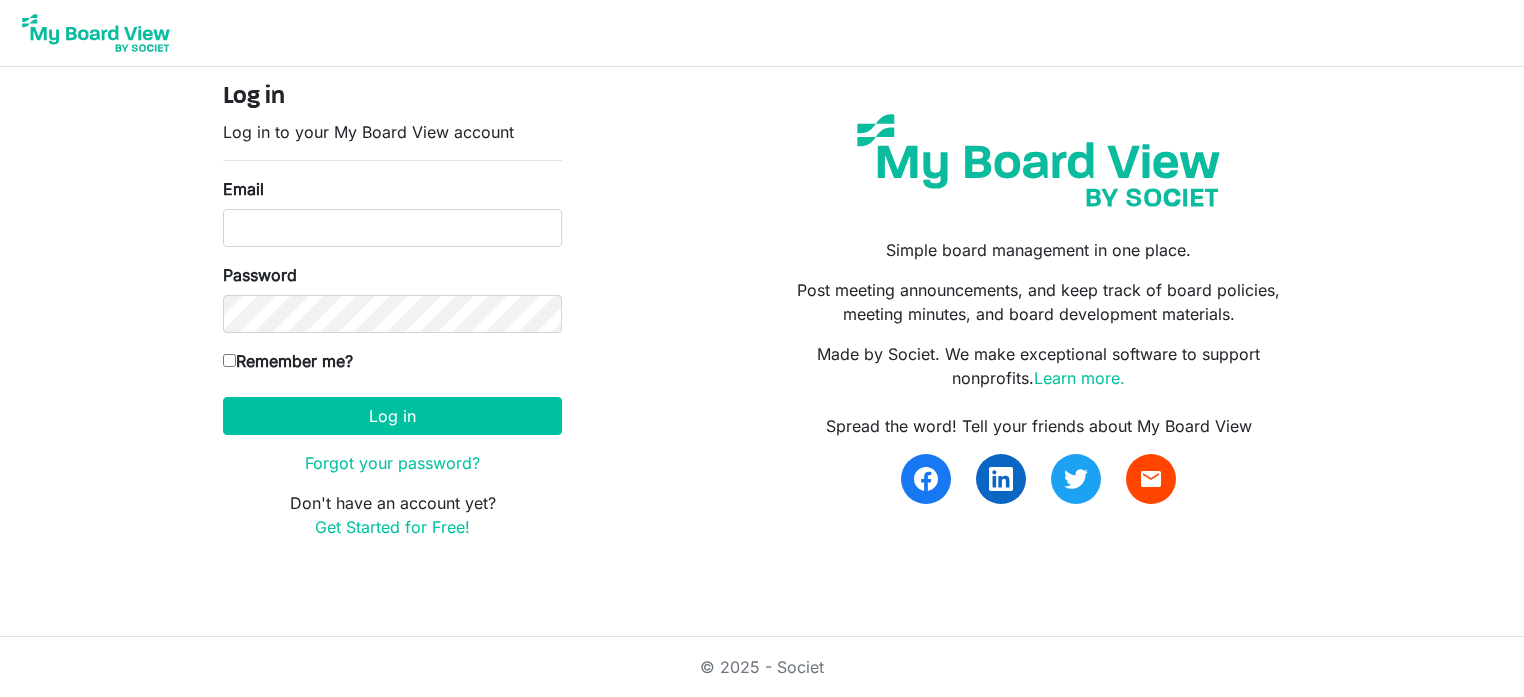 scroll, scrollTop: 0, scrollLeft: 0, axis: both 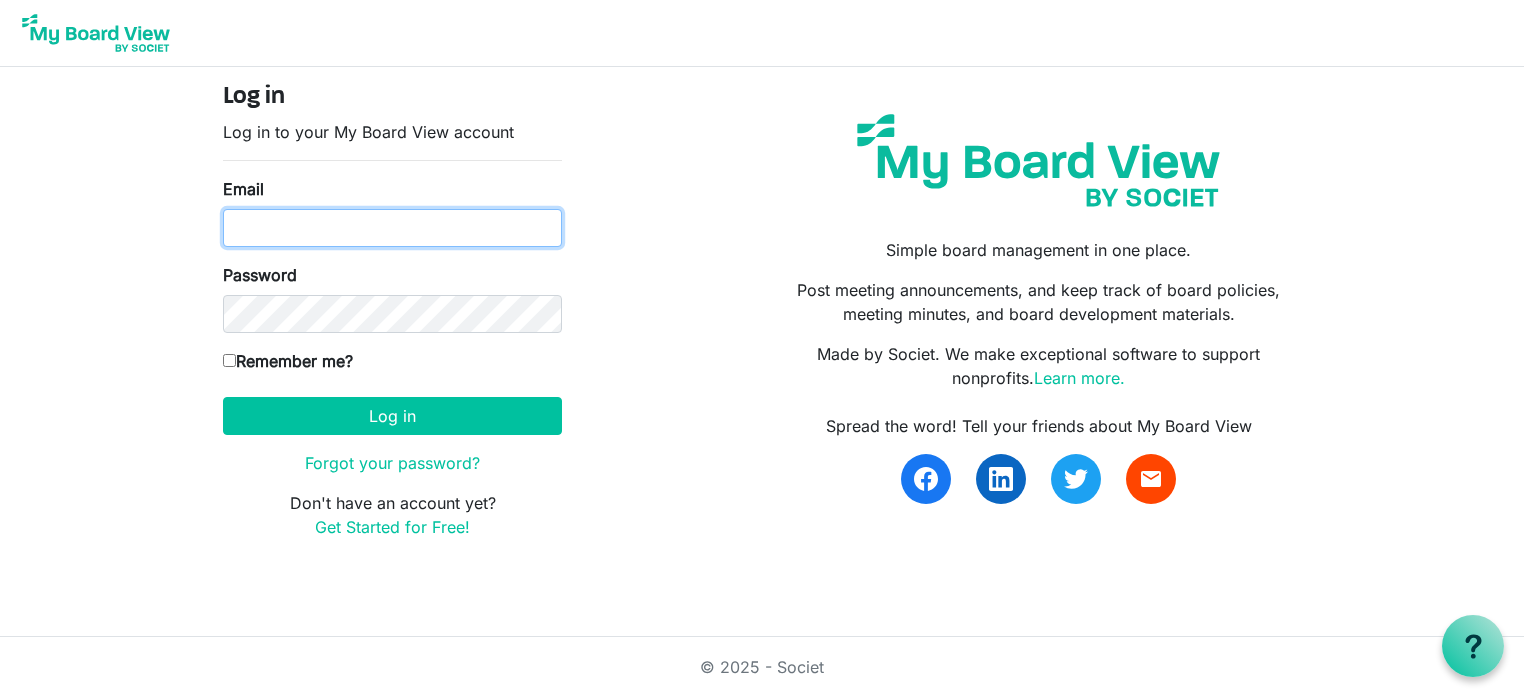 click on "Email" at bounding box center (392, 228) 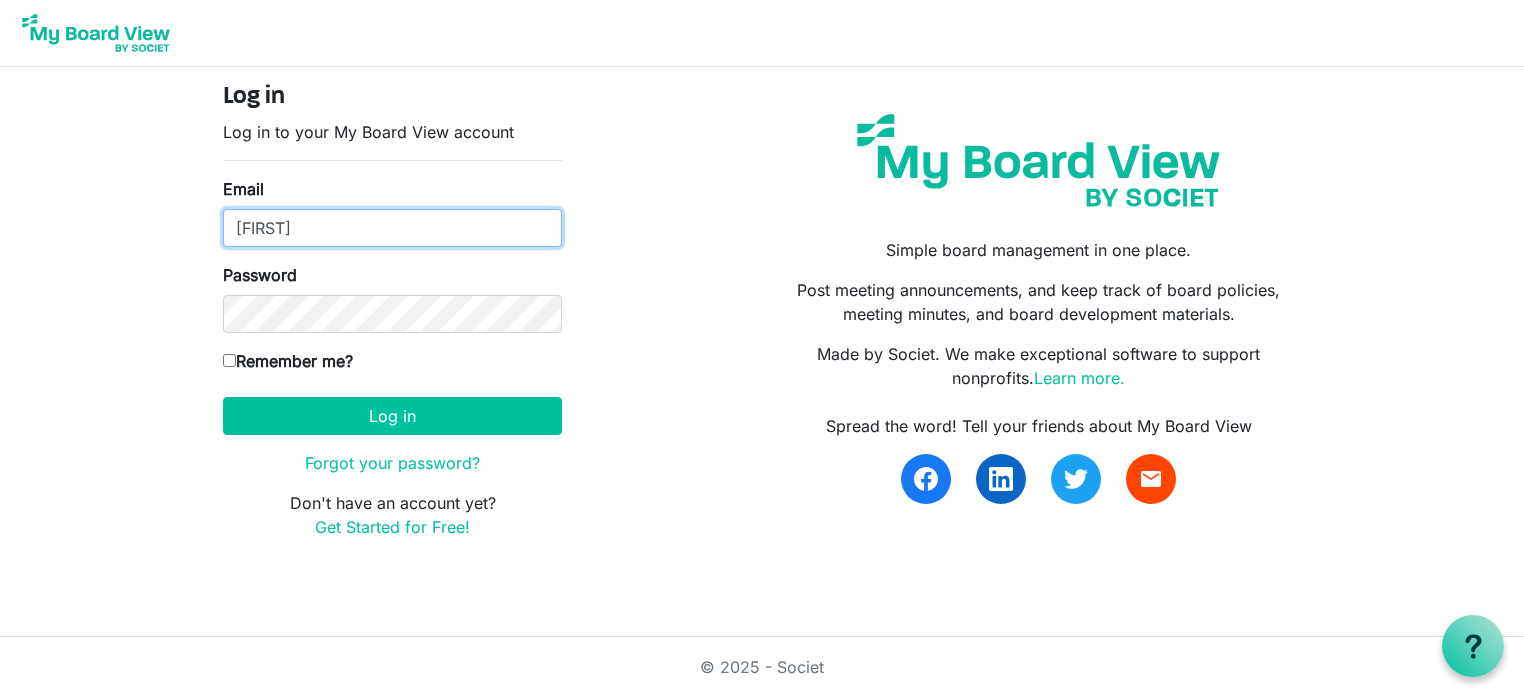 type on "rajastanley@maharishi.net" 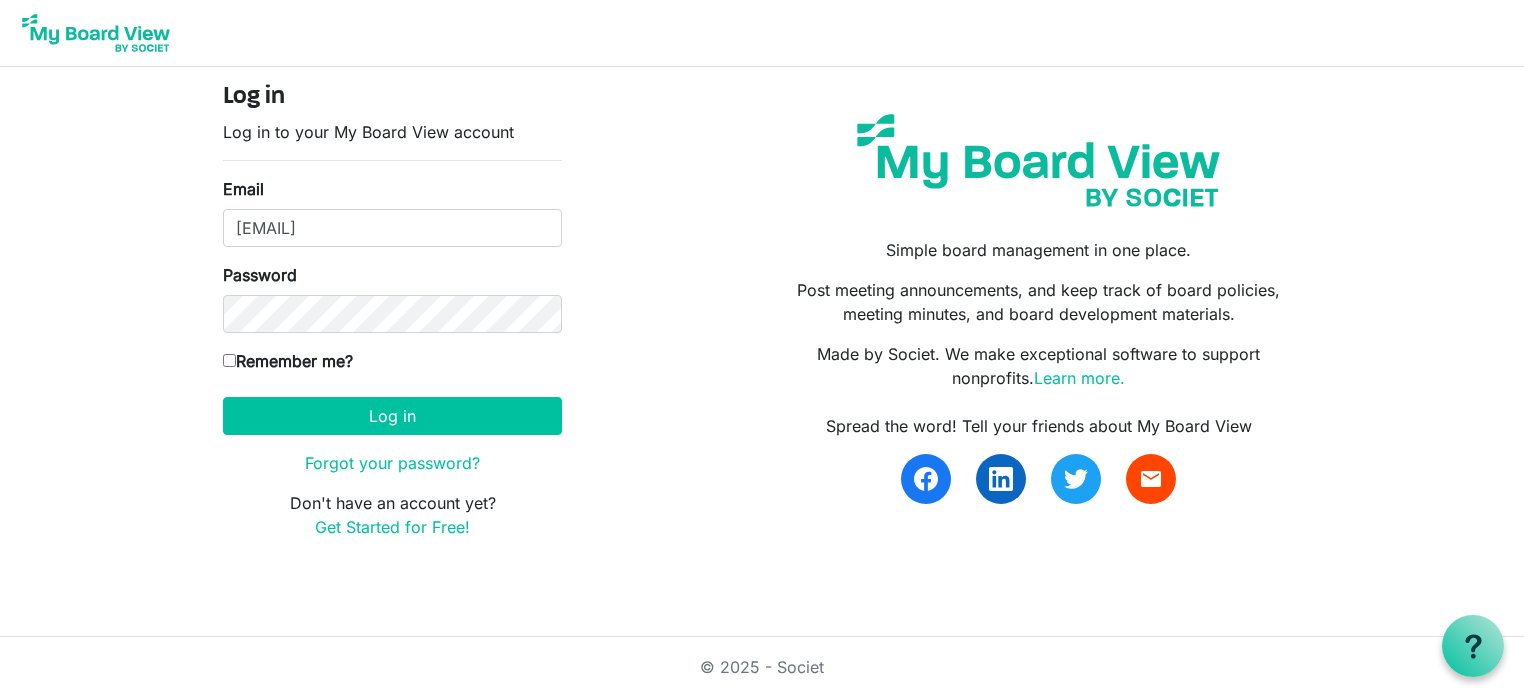 click on "Remember me?" at bounding box center [229, 360] 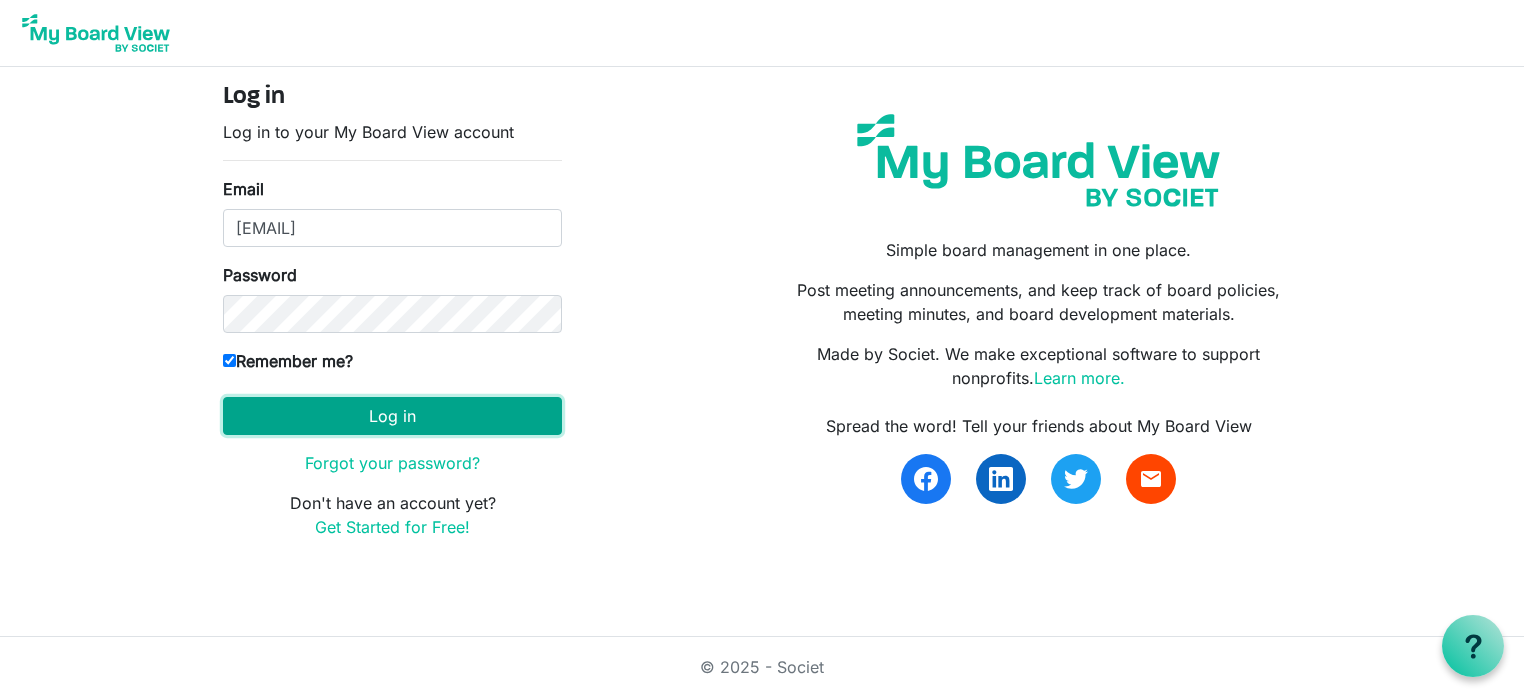 click on "Log in" at bounding box center [392, 416] 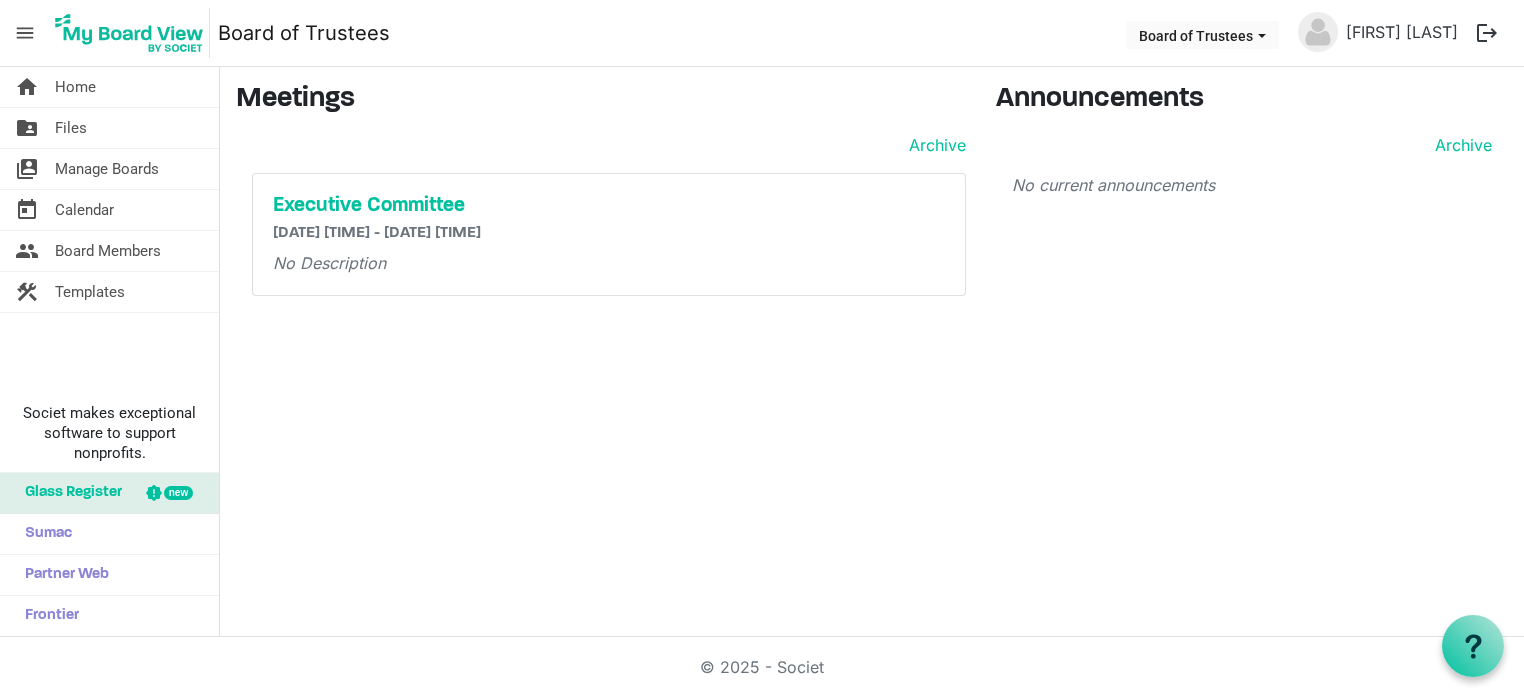 scroll, scrollTop: 0, scrollLeft: 0, axis: both 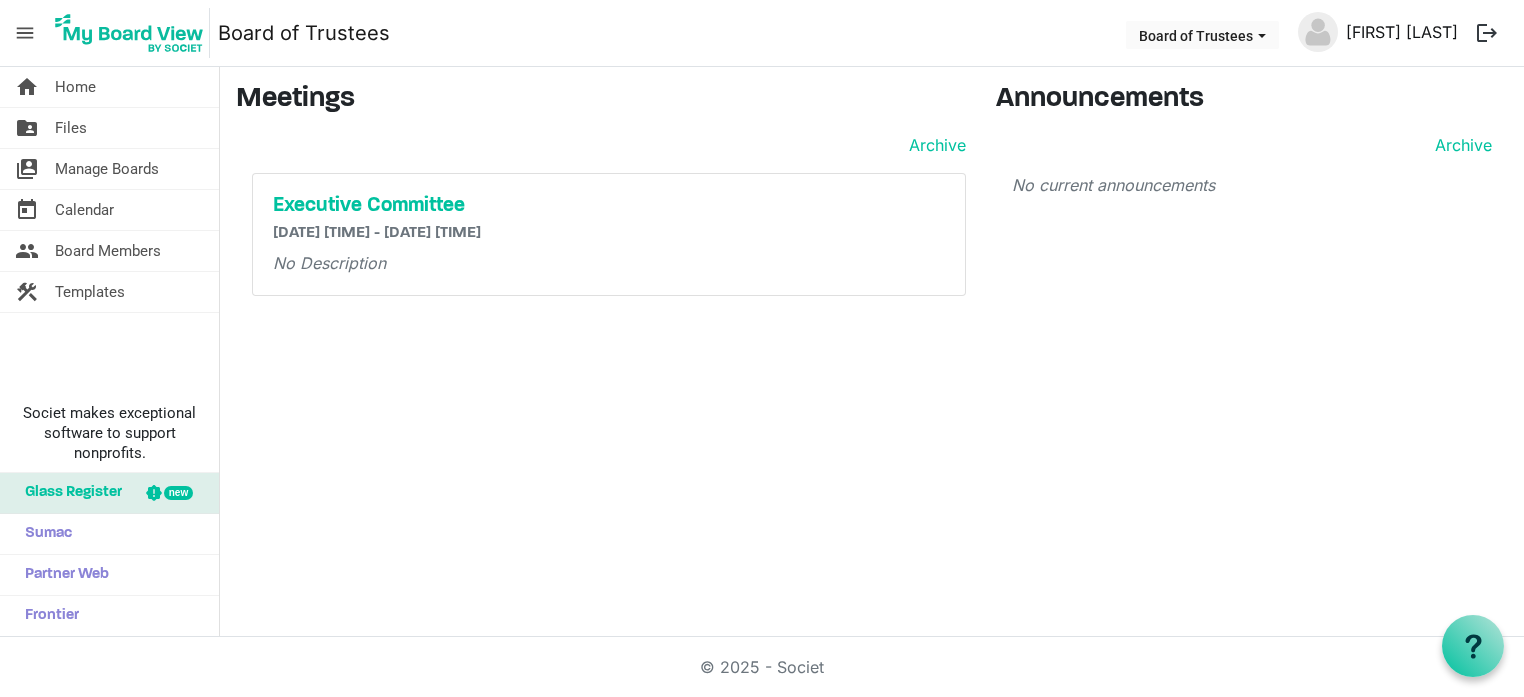 click on "[FIRST] [LAST]" at bounding box center [1402, 32] 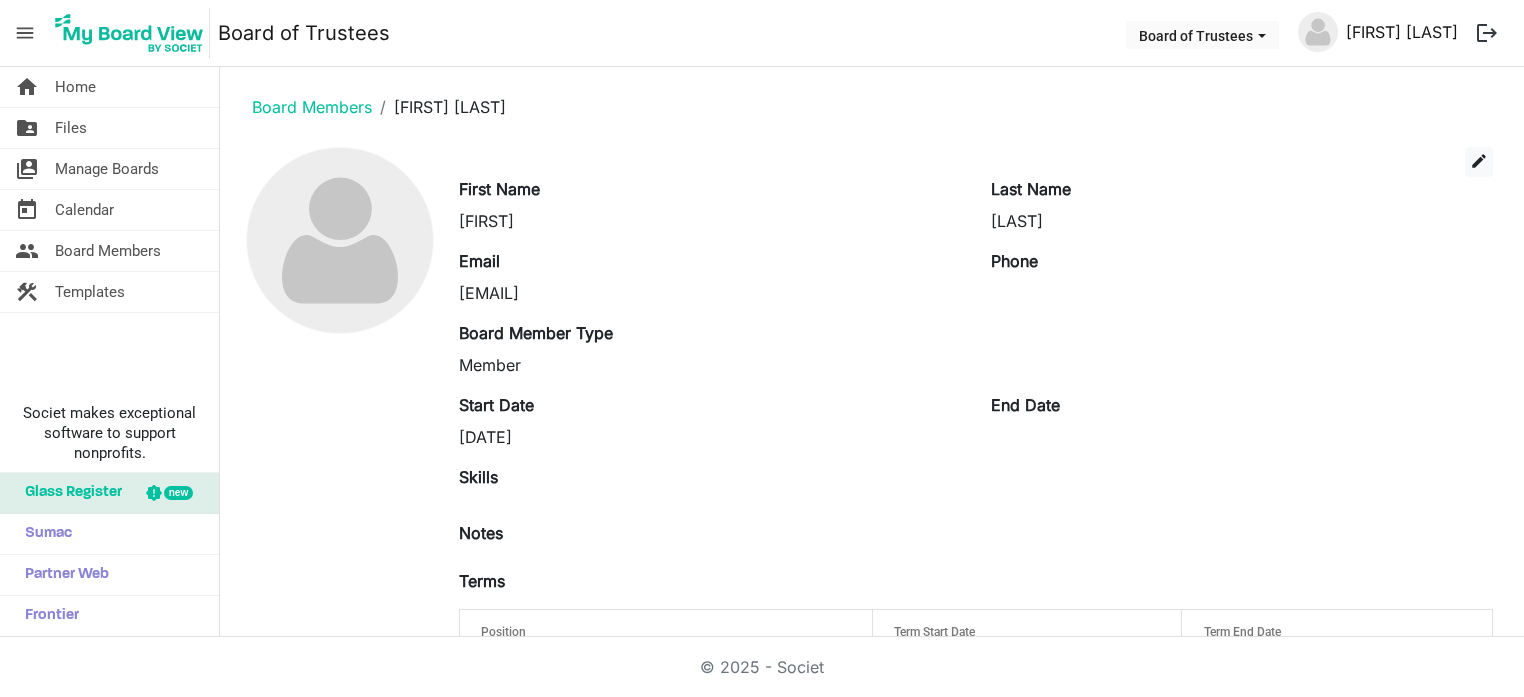 scroll, scrollTop: 0, scrollLeft: 0, axis: both 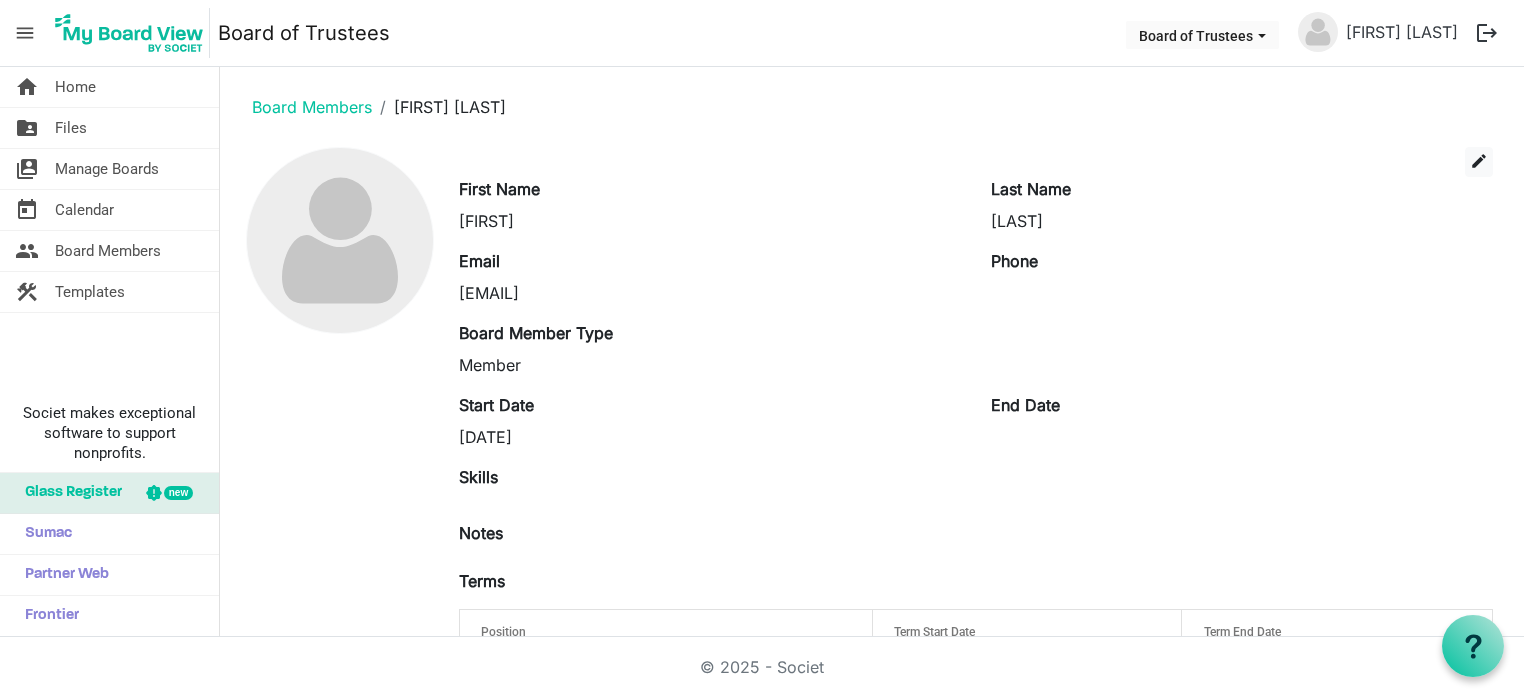 drag, startPoint x: 1006, startPoint y: 275, endPoint x: 688, endPoint y: 507, distance: 393.63434 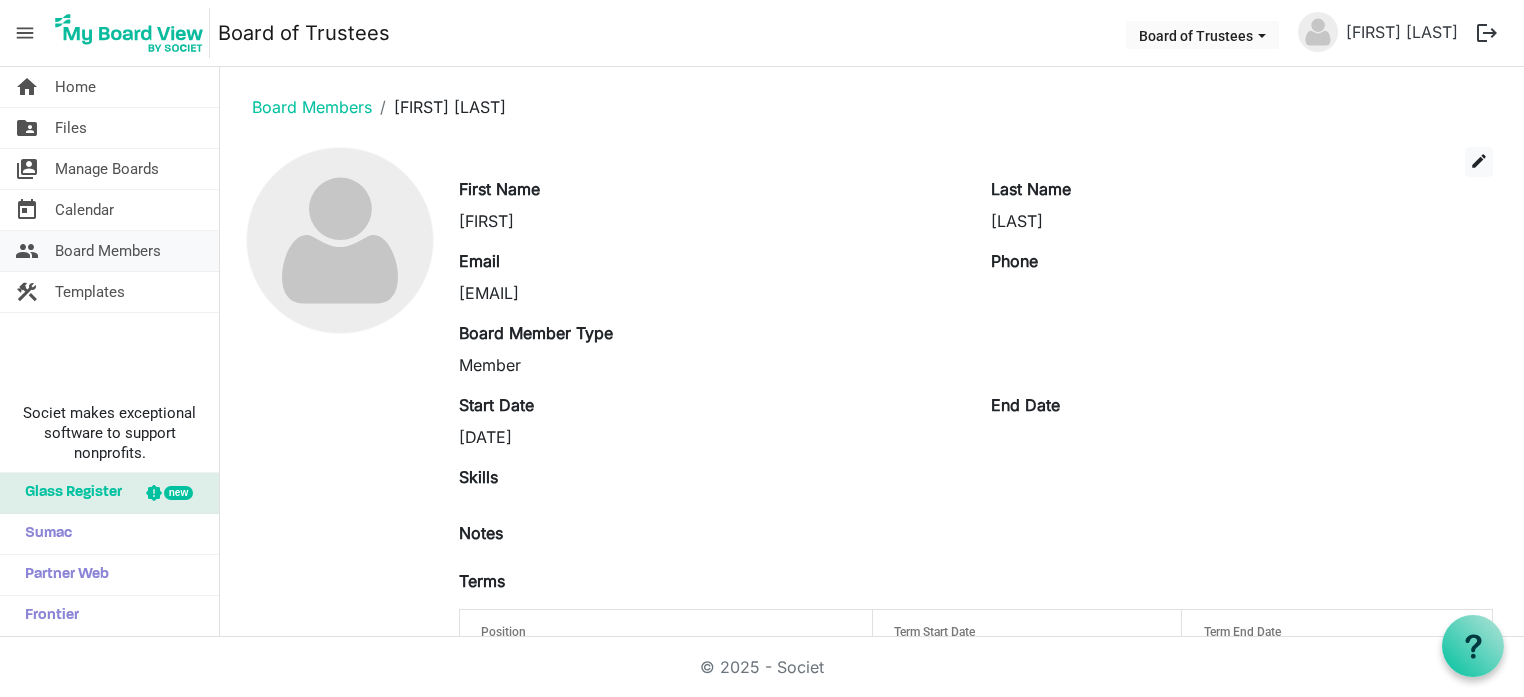click on "Board Members" at bounding box center [108, 251] 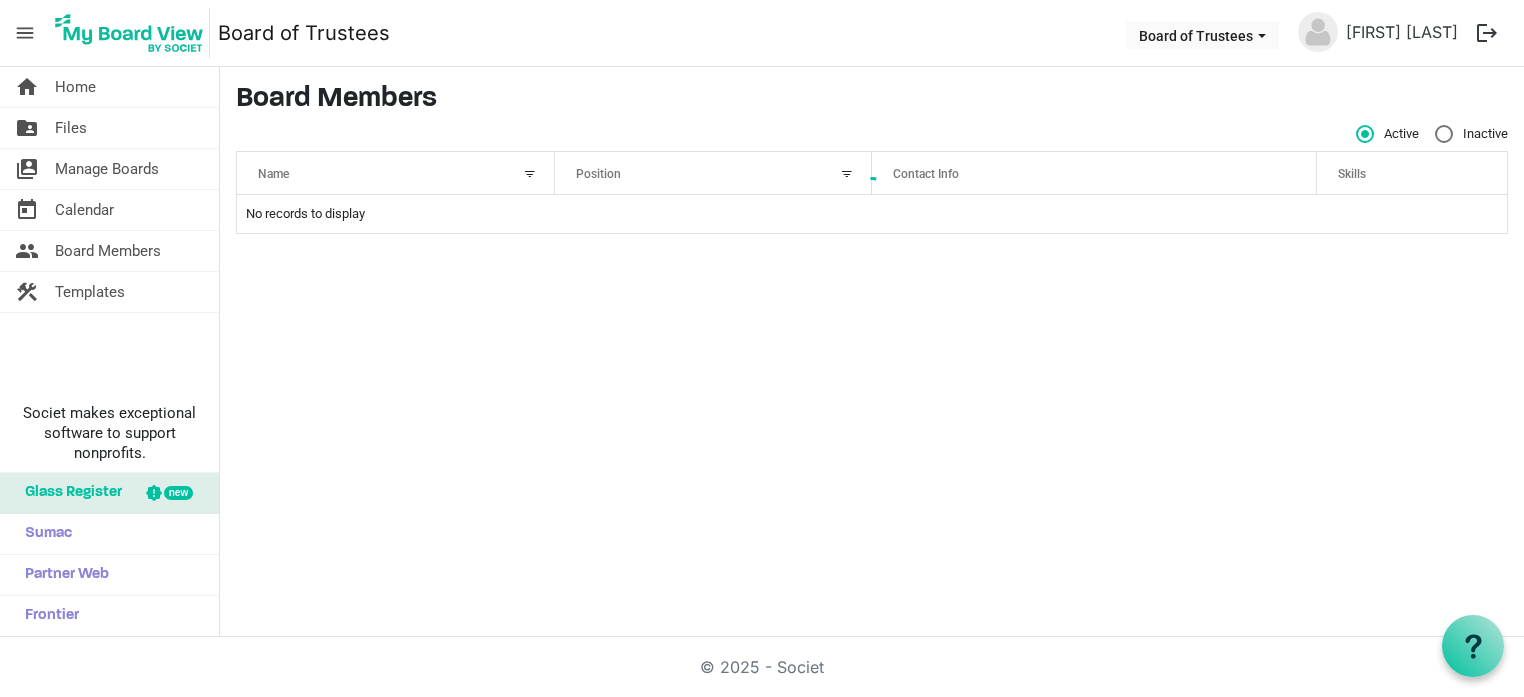 scroll, scrollTop: 0, scrollLeft: 0, axis: both 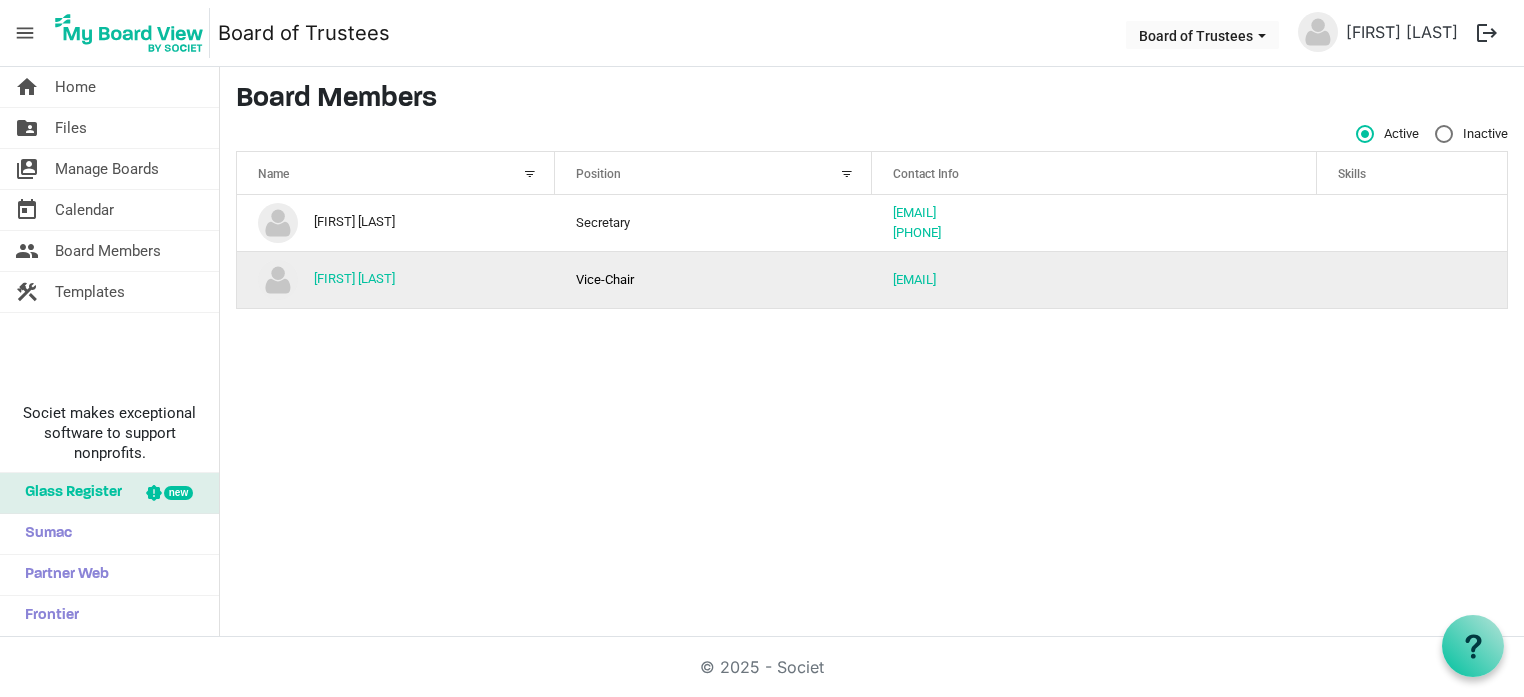 click on "Thomas Stanley" at bounding box center (396, 279) 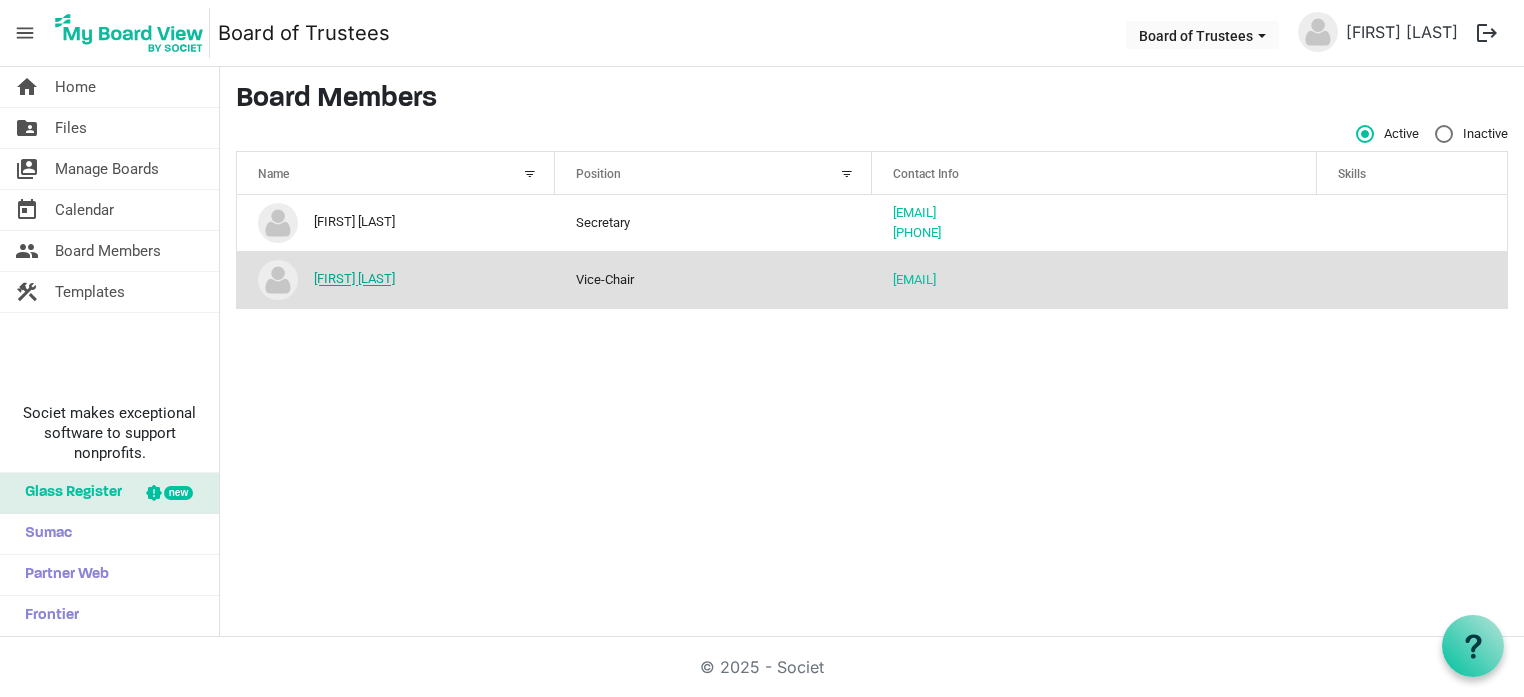click on "[FIRST] [LAST]" at bounding box center [354, 279] 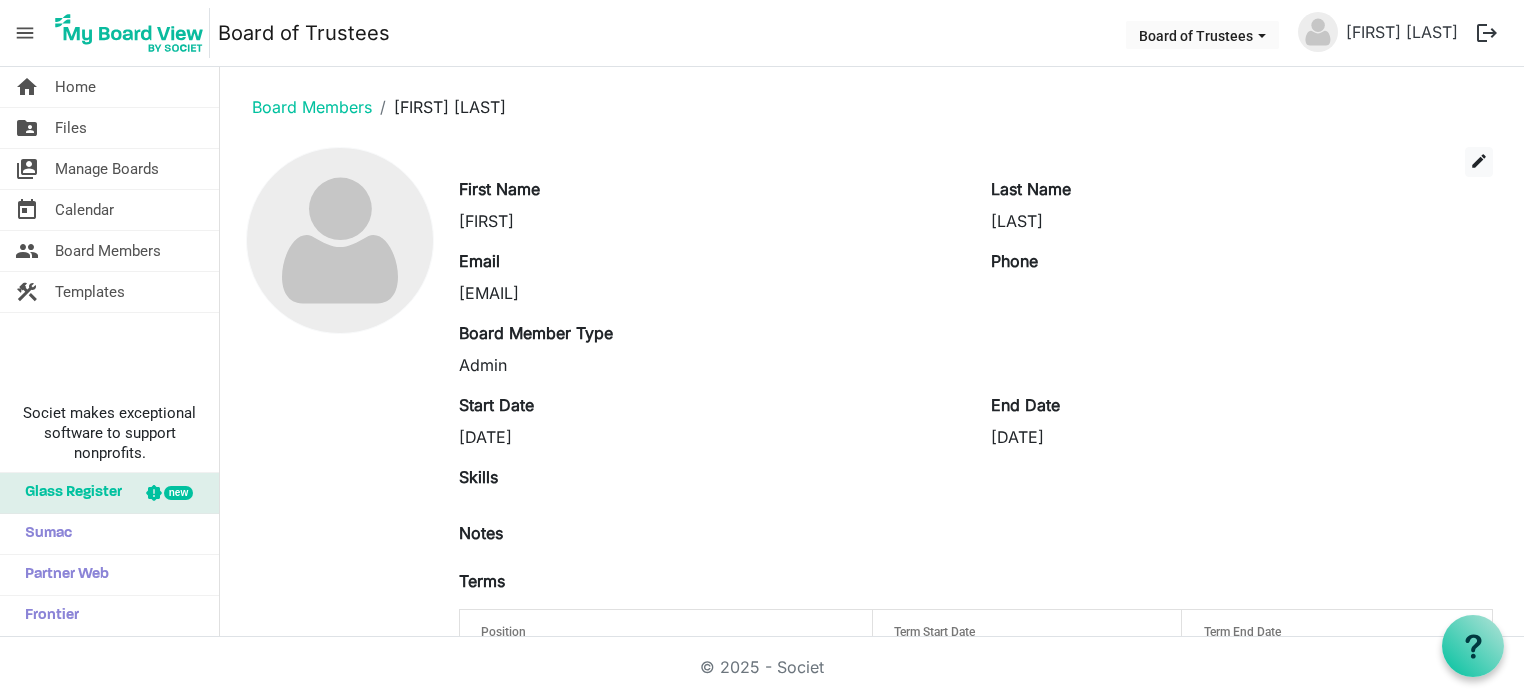 scroll, scrollTop: 0, scrollLeft: 0, axis: both 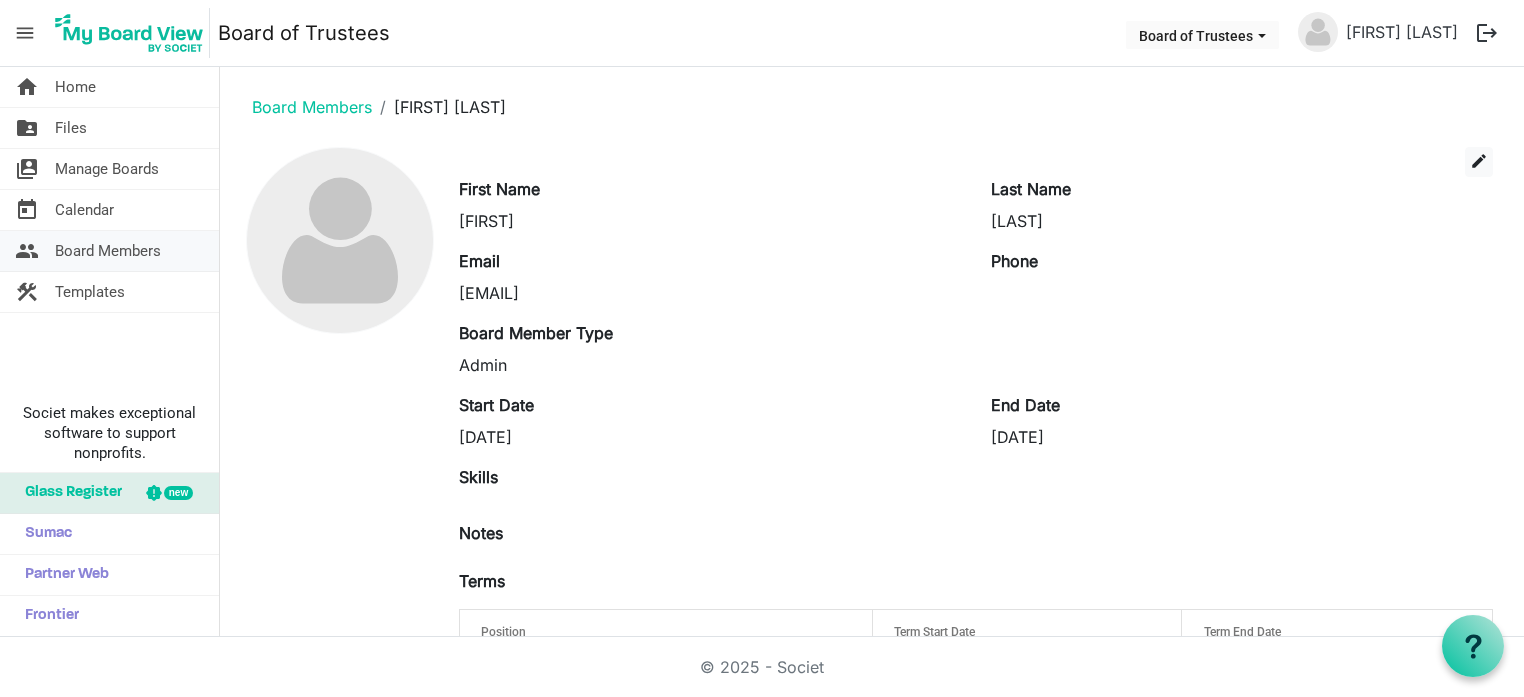 click on "Board Members" at bounding box center [108, 251] 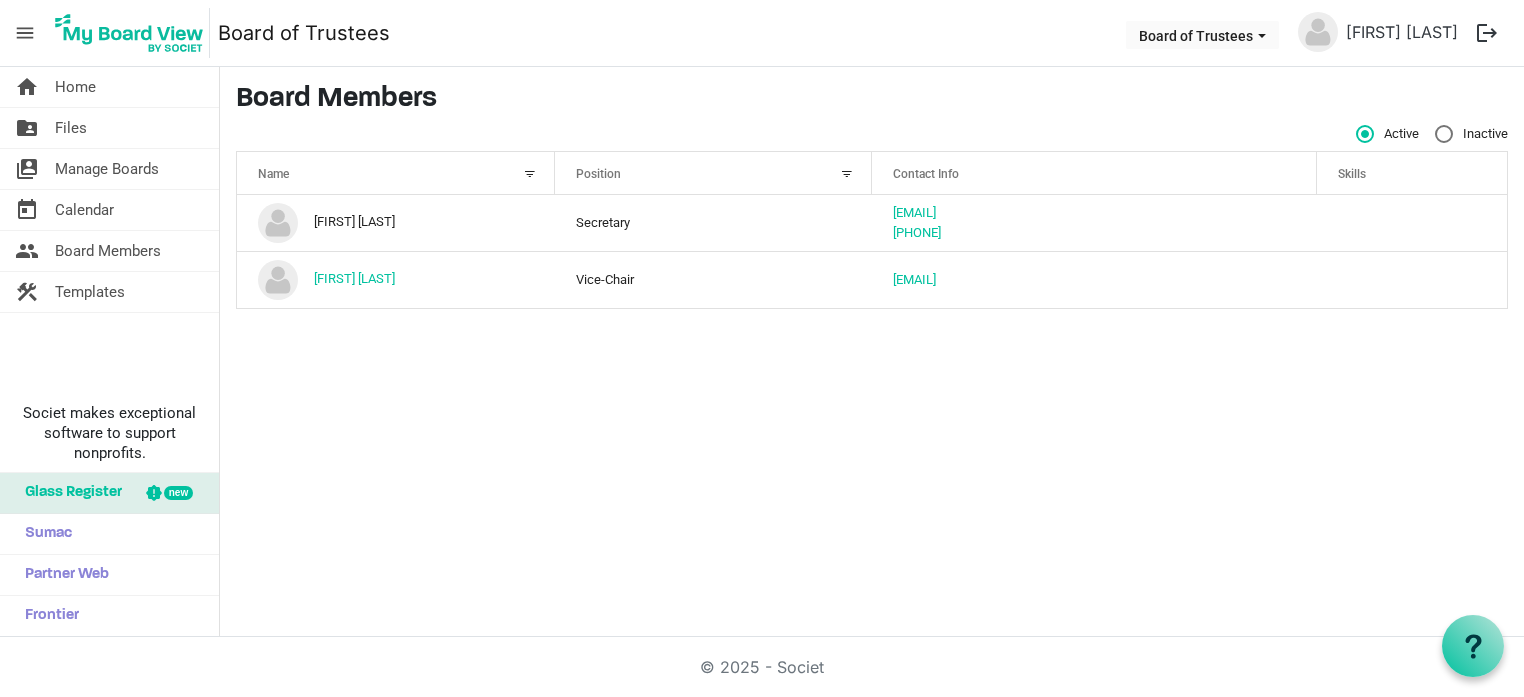 scroll, scrollTop: 0, scrollLeft: 0, axis: both 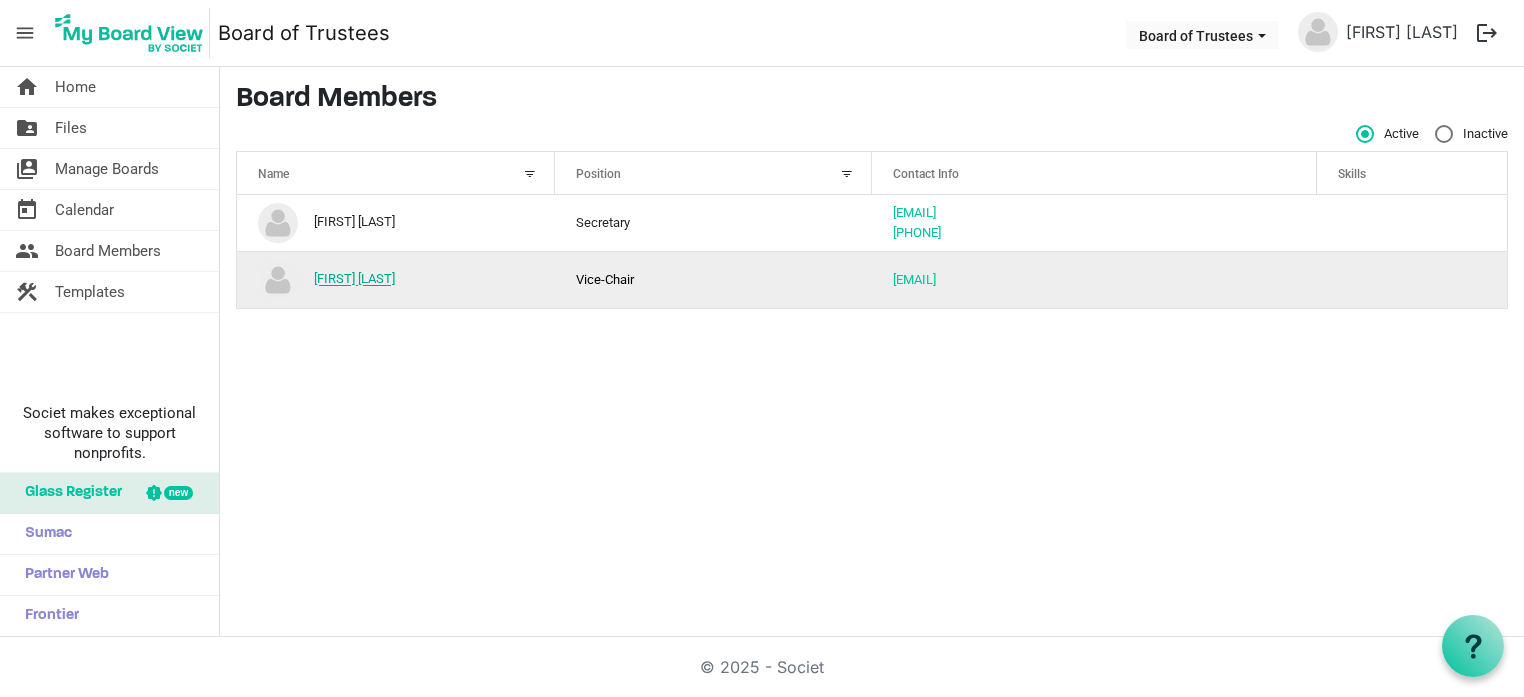 click on "[FIRST] [LAST]" at bounding box center [354, 279] 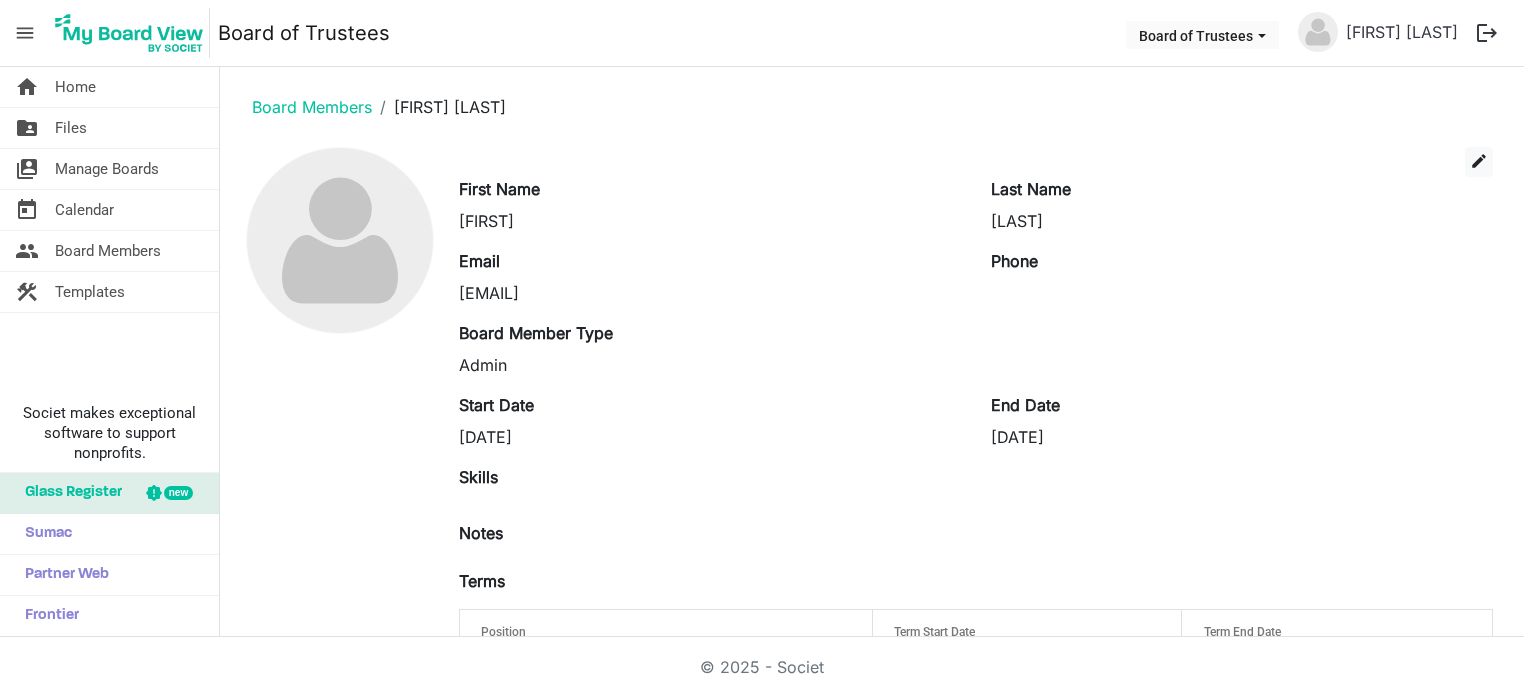 scroll, scrollTop: 0, scrollLeft: 0, axis: both 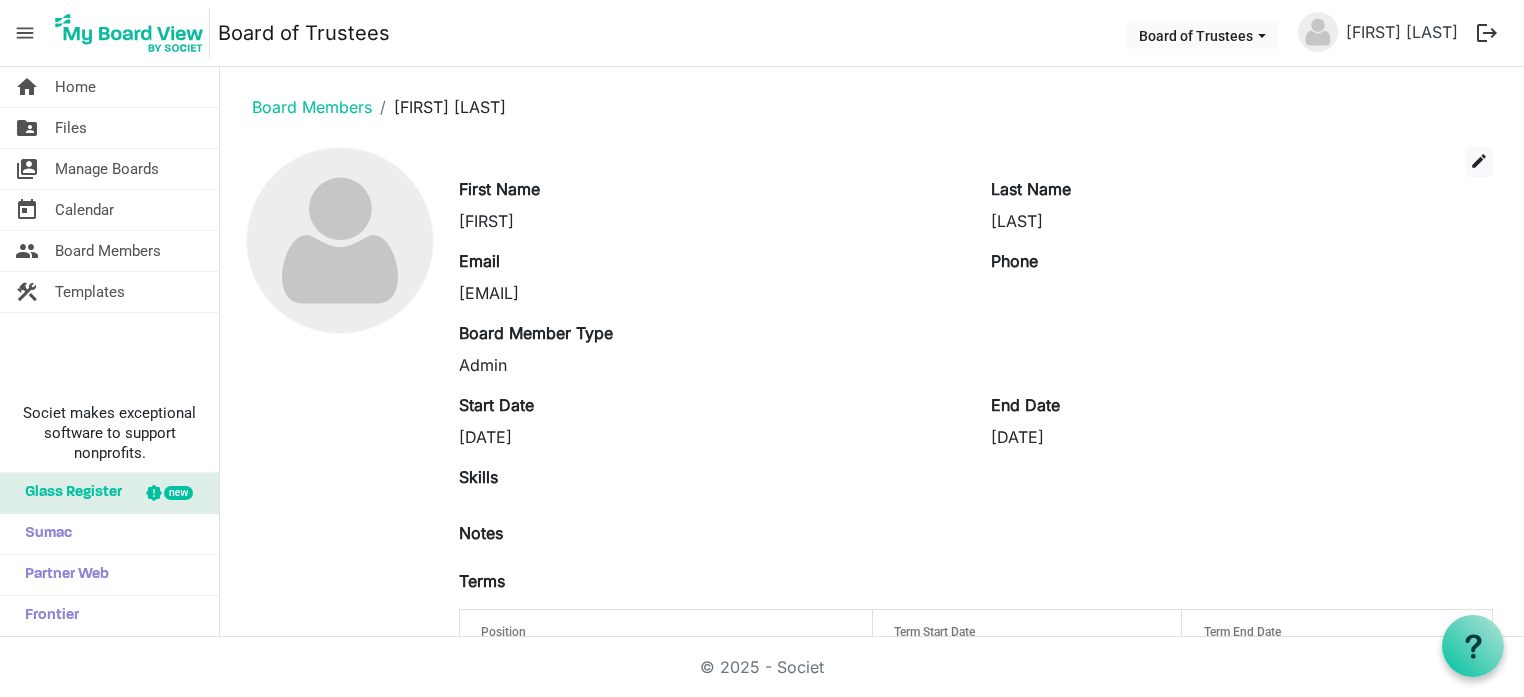 click on "Phone" at bounding box center [1014, 261] 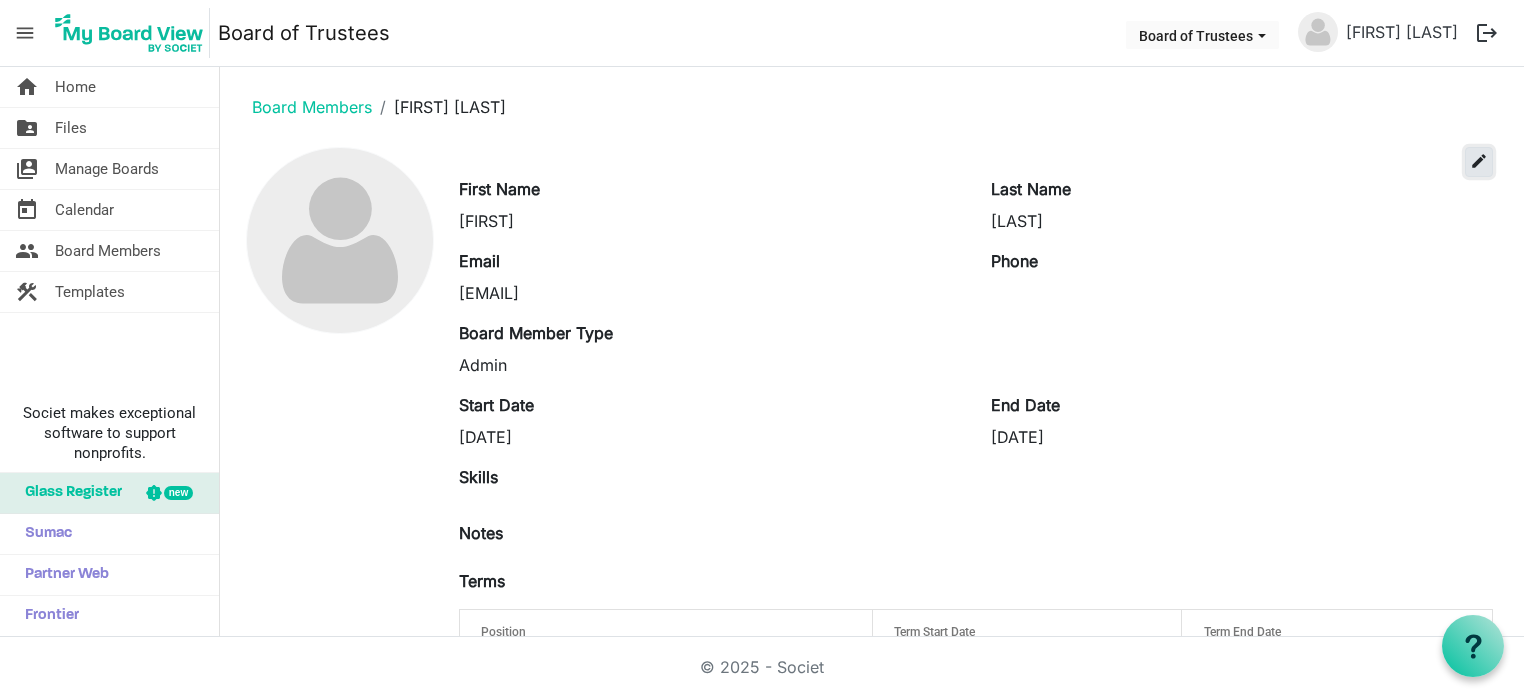 click on "edit" at bounding box center (1479, 162) 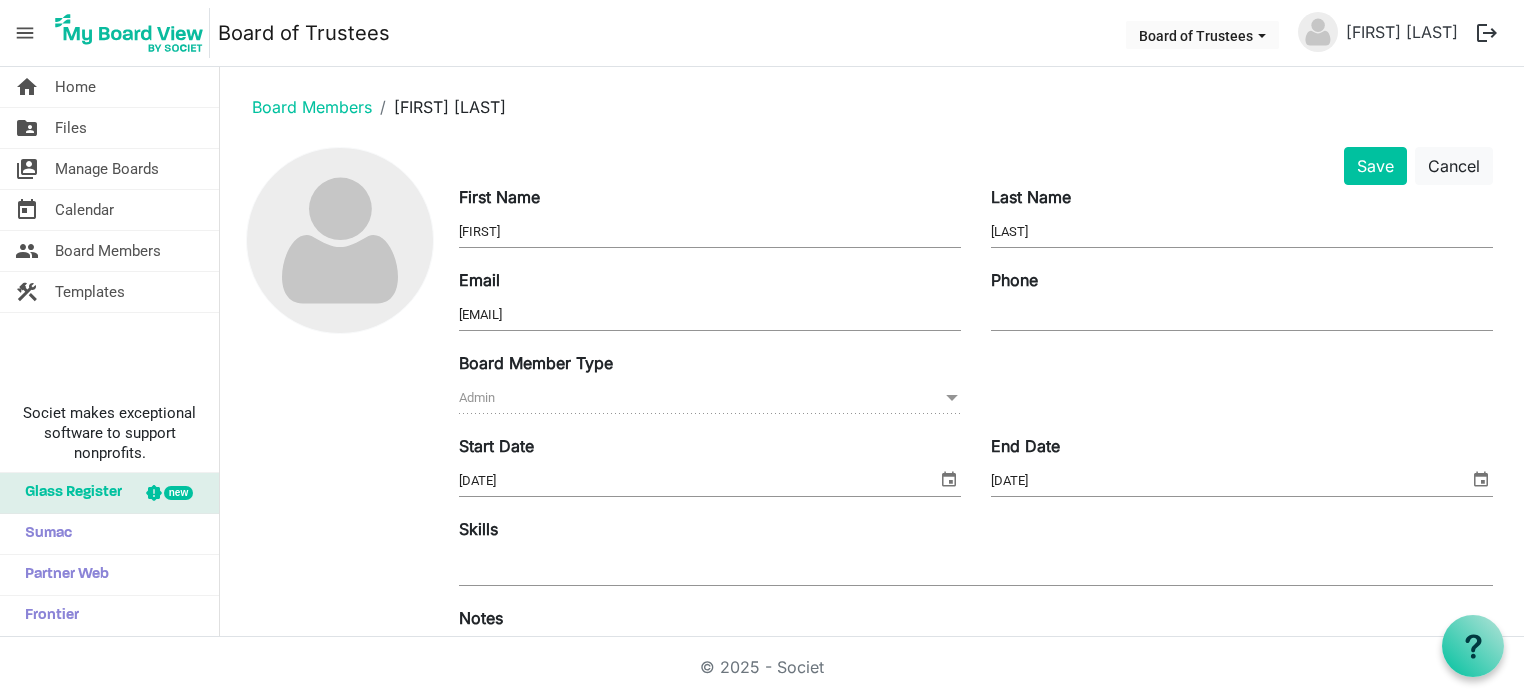 click on "Phone" at bounding box center [1242, 315] 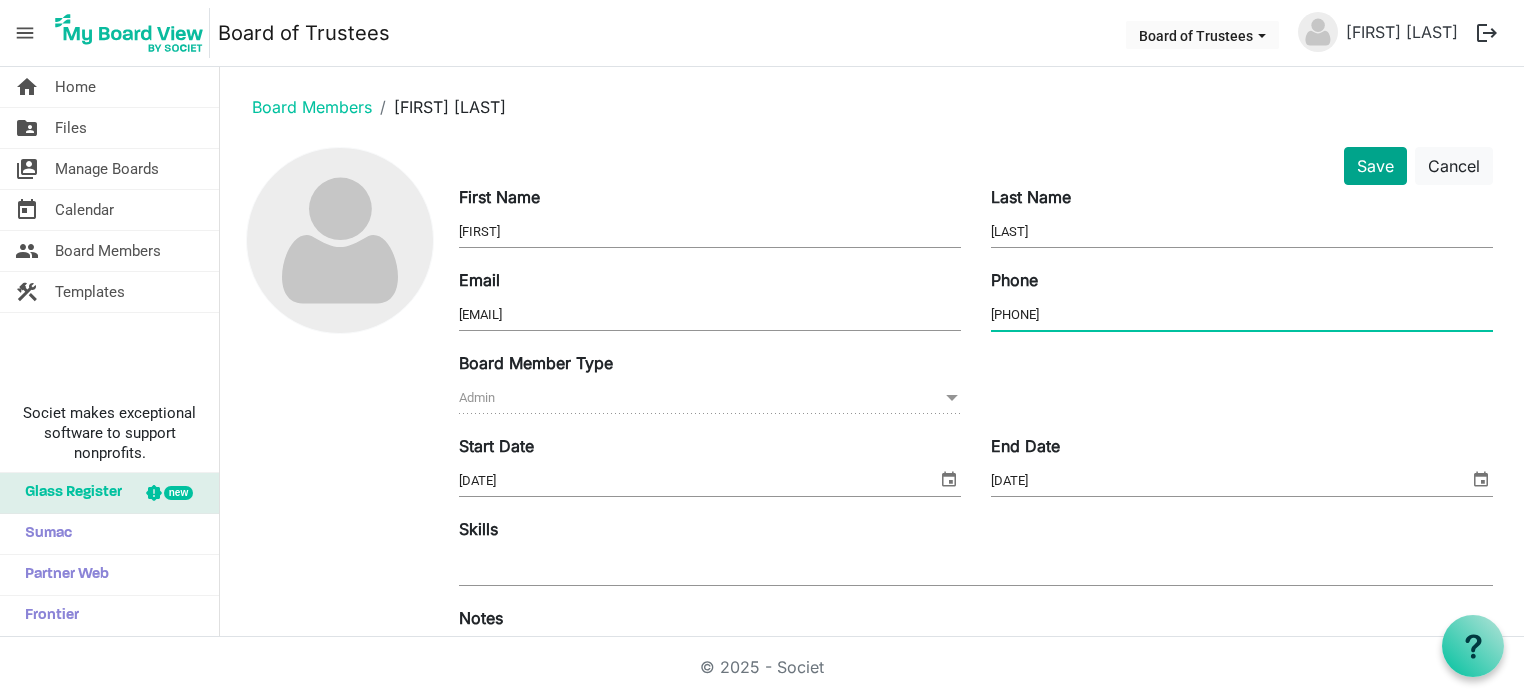 type on "641-226-0610" 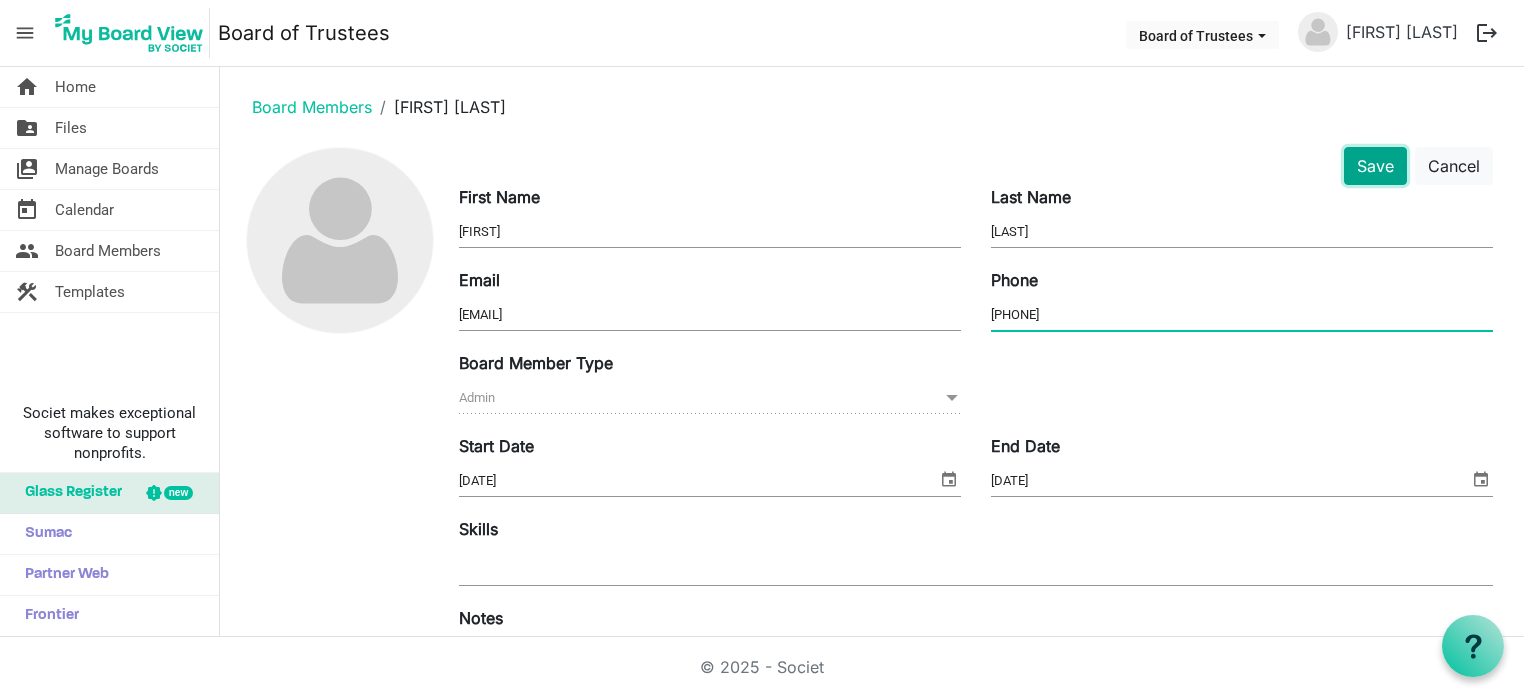 click on "Save" at bounding box center (1375, 166) 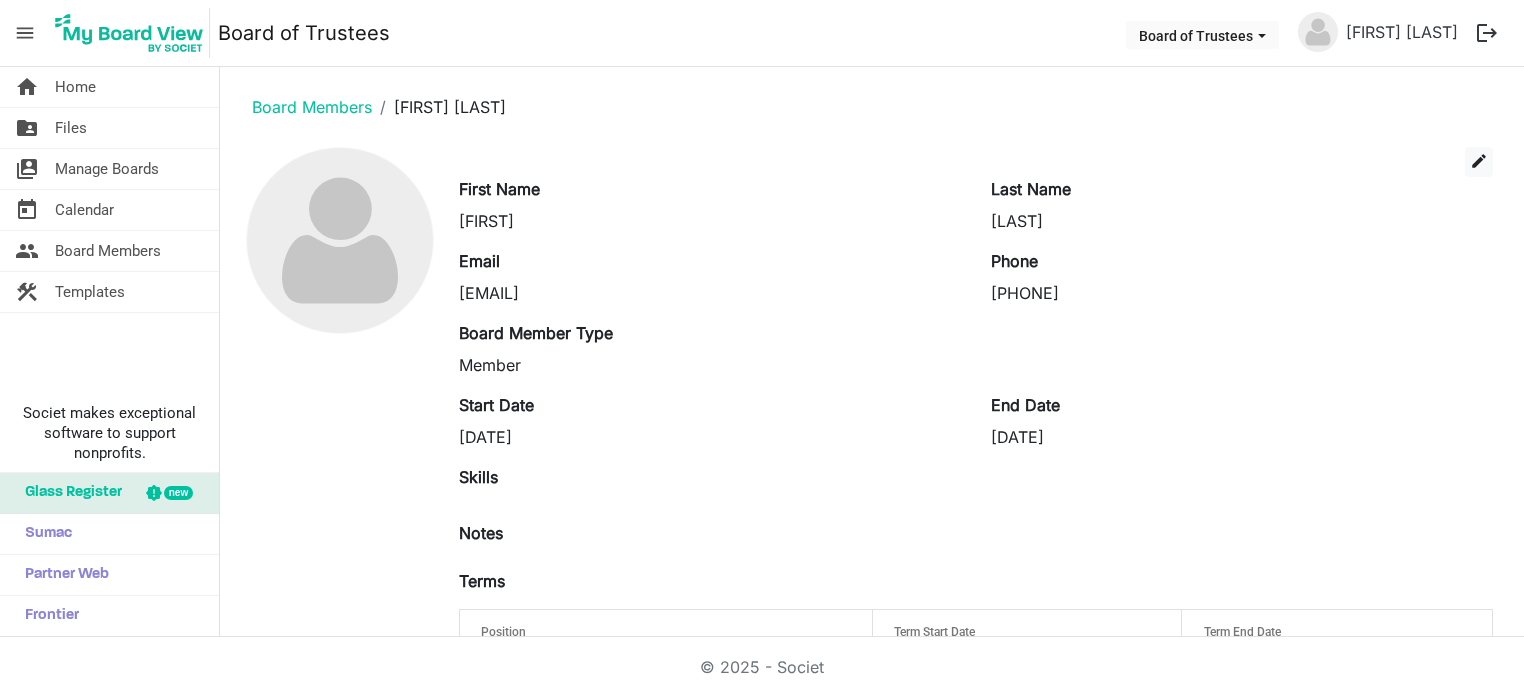 scroll, scrollTop: 0, scrollLeft: 0, axis: both 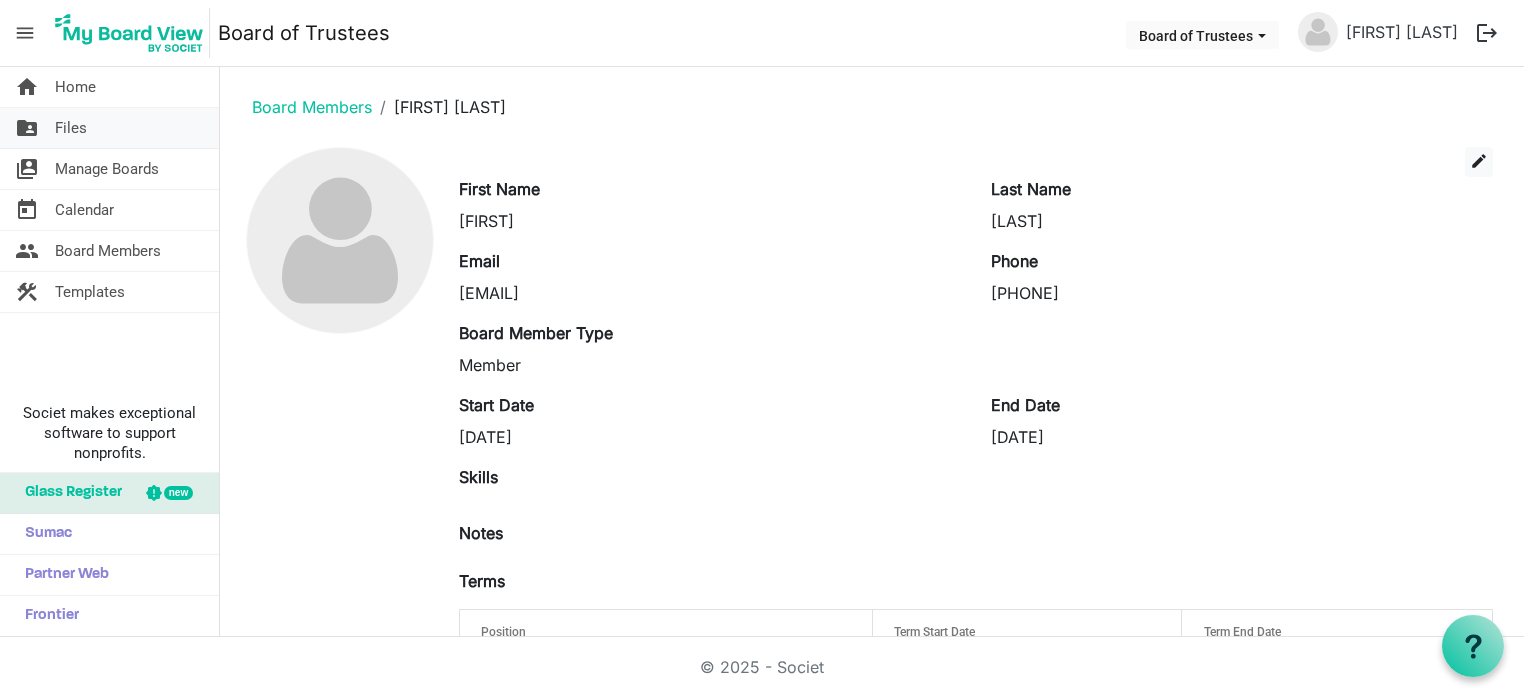 click on "Files" at bounding box center (71, 128) 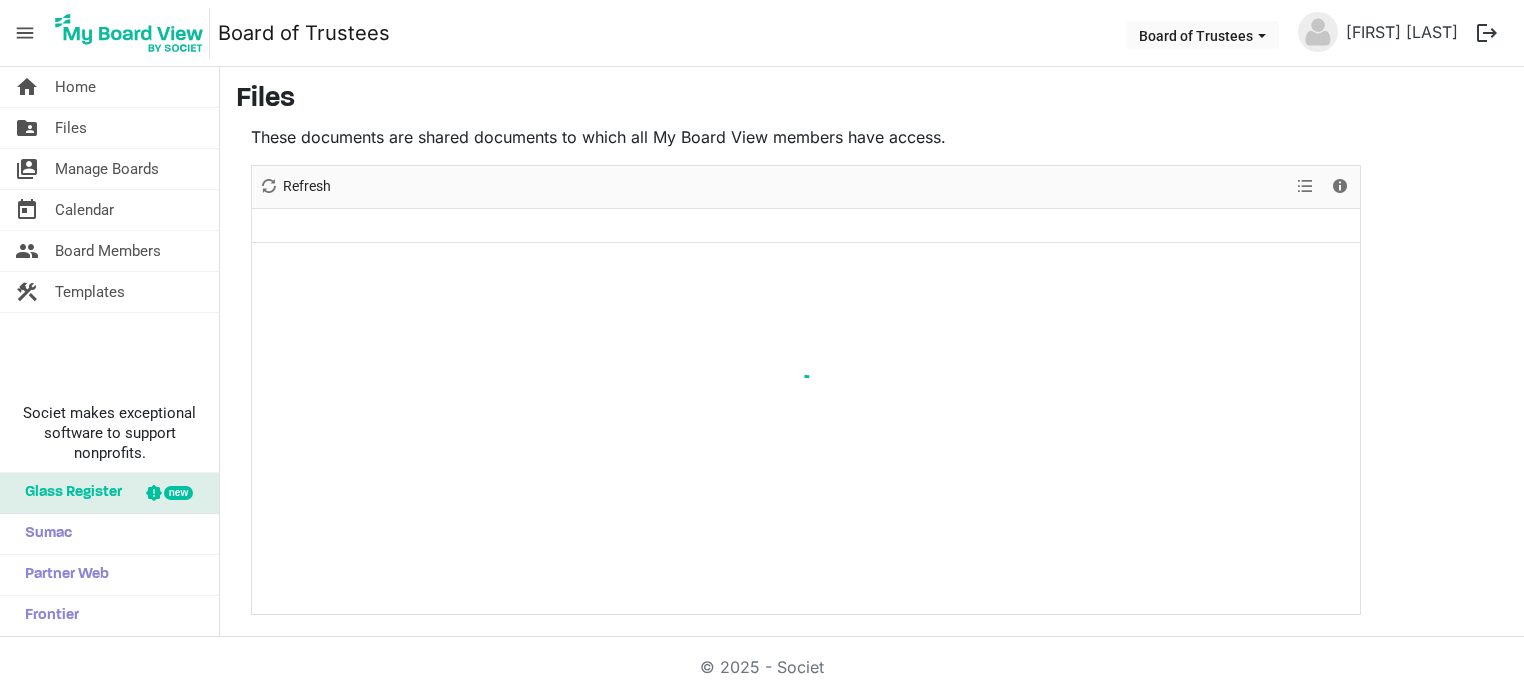 scroll, scrollTop: 0, scrollLeft: 0, axis: both 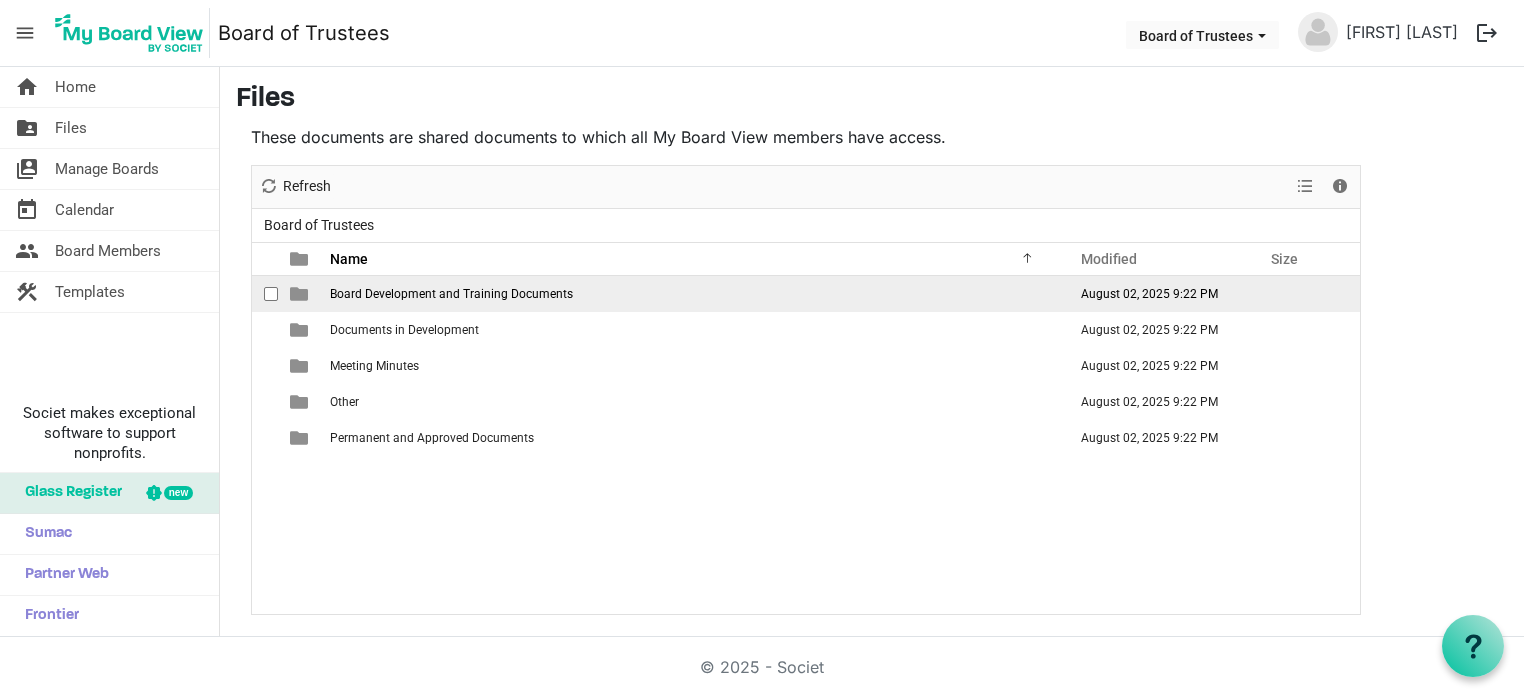 click on "Board Development and Training Documents" at bounding box center [451, 294] 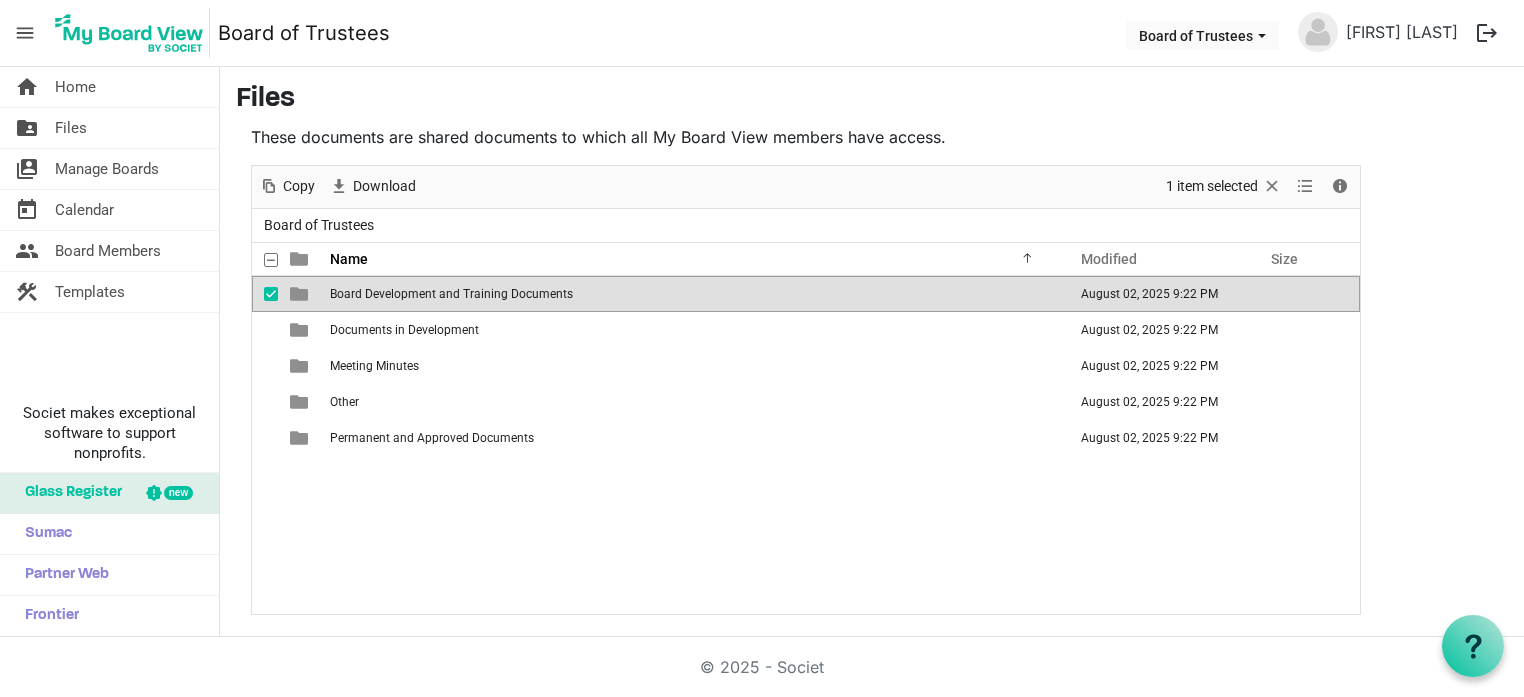 click on "Board Development and Training Documents" at bounding box center (451, 294) 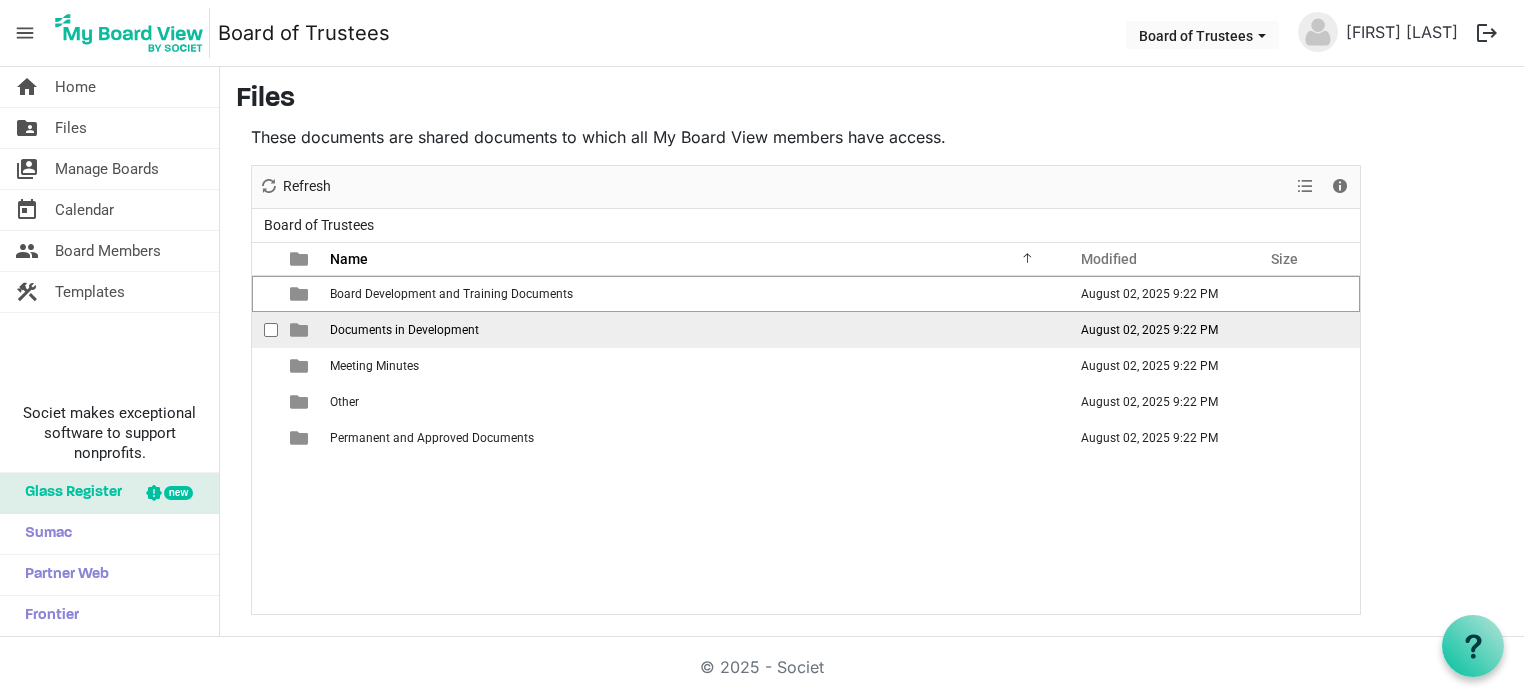click on "Documents in Development" at bounding box center (404, 330) 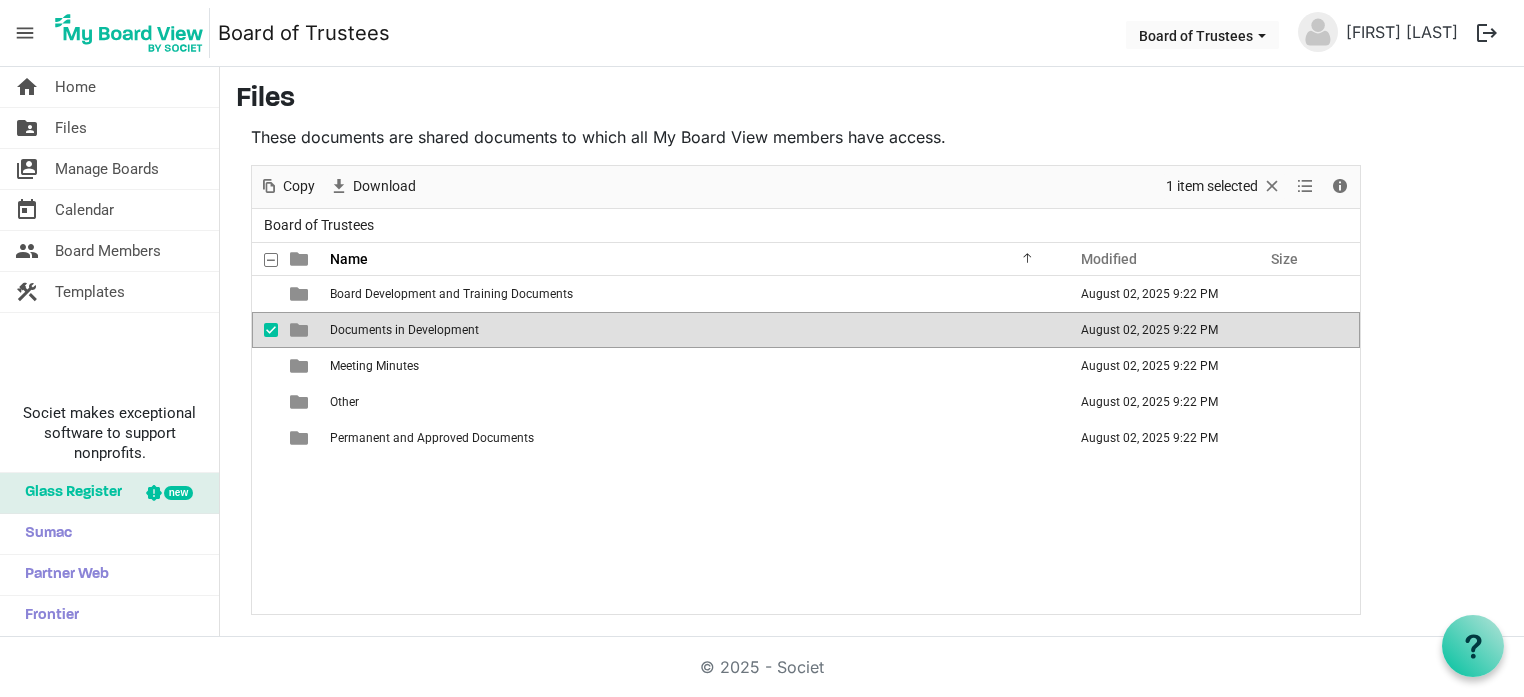 click on "Documents in Development" at bounding box center (404, 330) 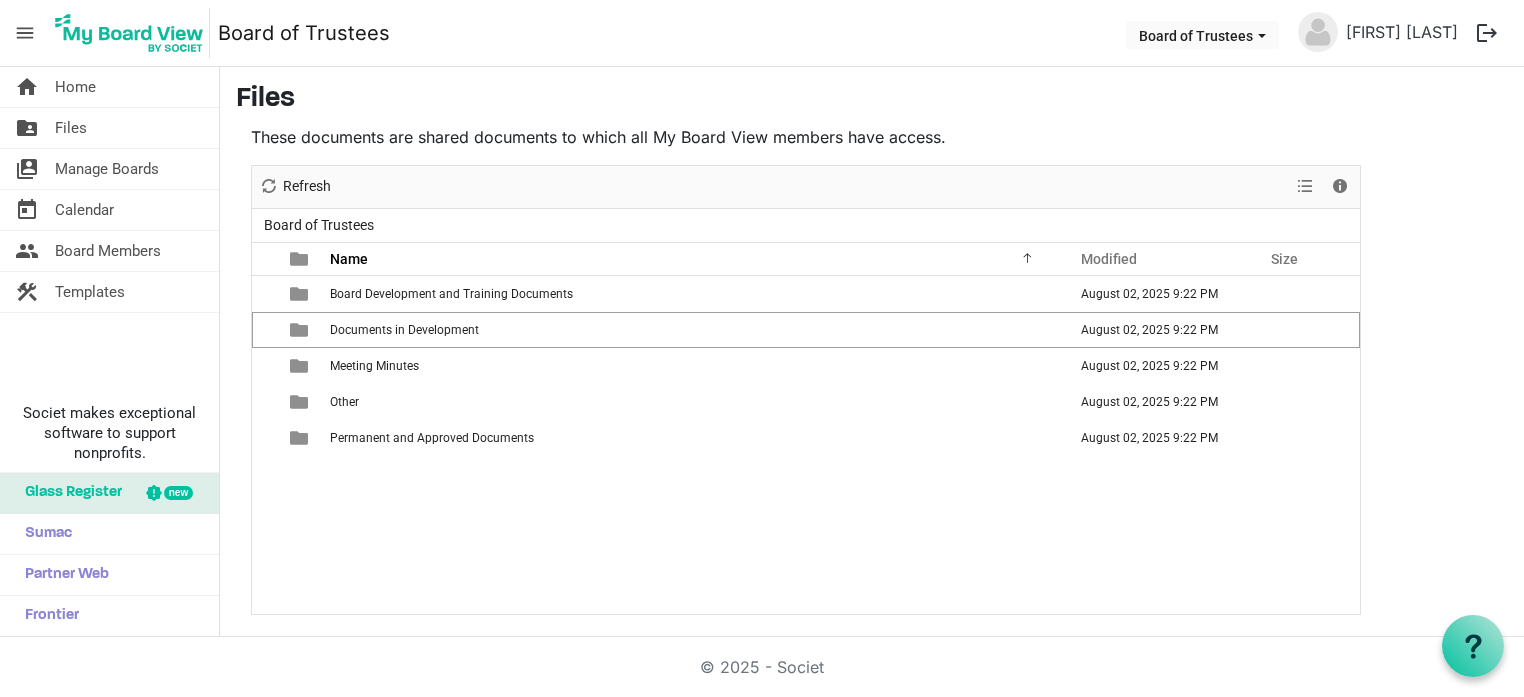 click on "These documents are shared documents to which all My Board View members have access." at bounding box center (806, 137) 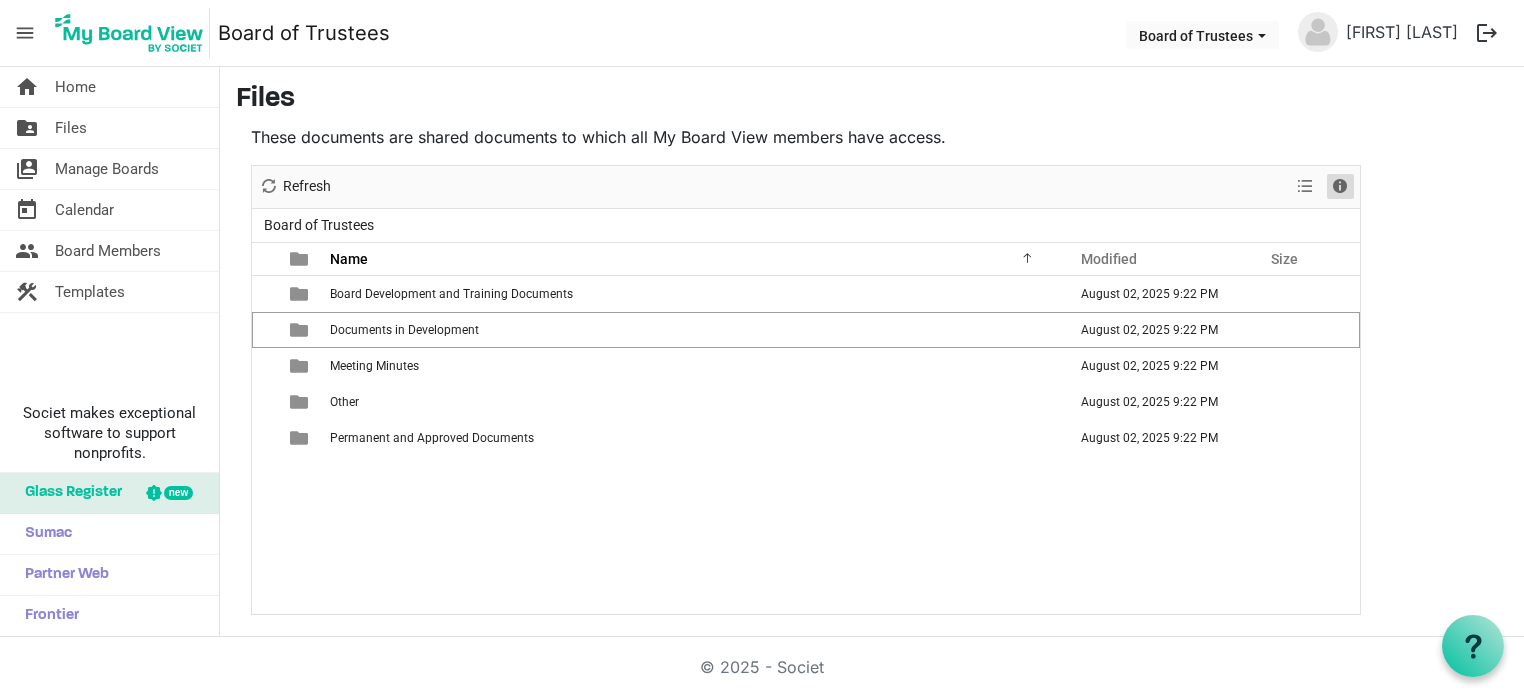 click at bounding box center [1340, 186] 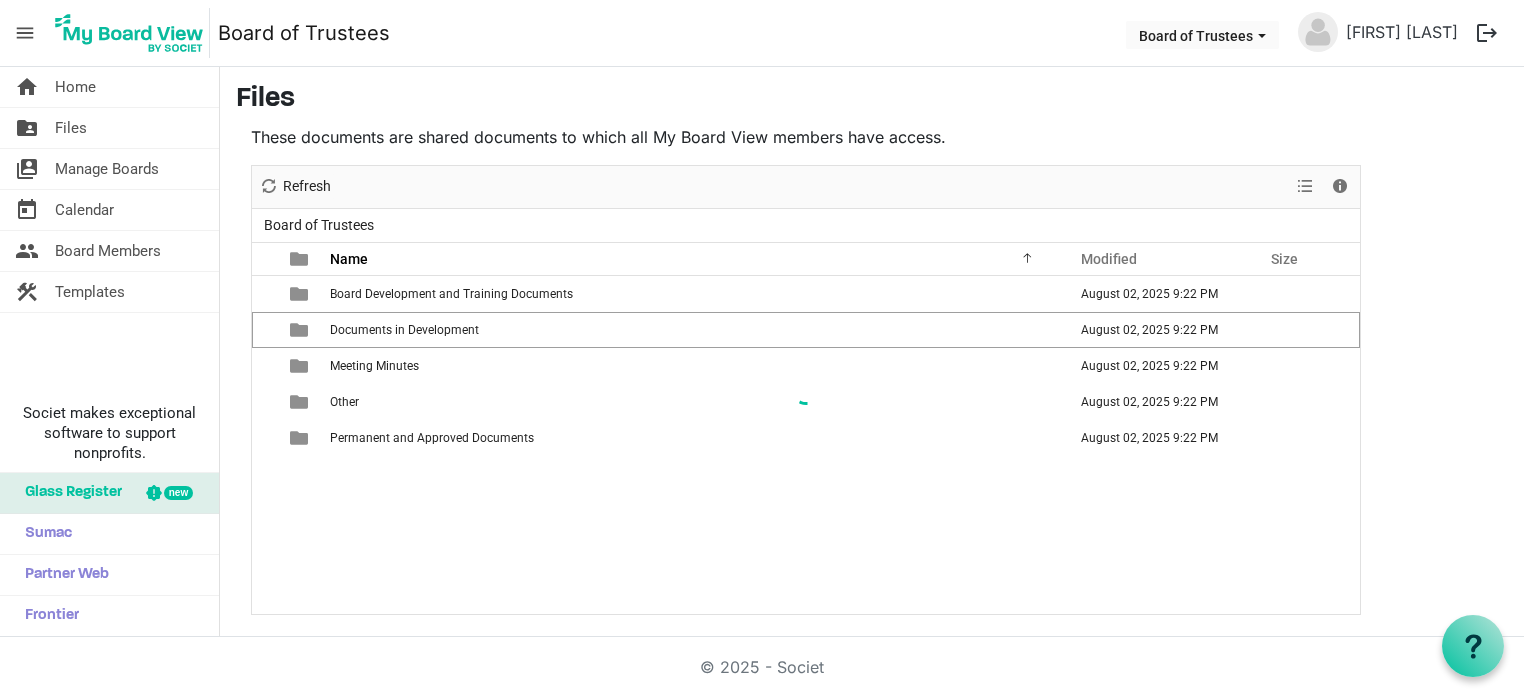 click on "Files
These documents are shared documents to which all My Board View members have access.
New folder Upload Cut Copy Paste Delete Download Rename Sort by Refresh 1 item selected View Details Board of Trustees   Name Modified Size filemanager_grid_header_table   Board Development and Training Documents August 02, 2025 9:22 PM   Documents in Development August 02, 2025 9:22 PM   Meeting Minutes August 02, 2025 9:22 PM   Other August 02, 2025 9:22 PM   Permanent and Approved Documents August 02, 2025 9:22 PM Upload Files Browse..." at bounding box center (872, 349) 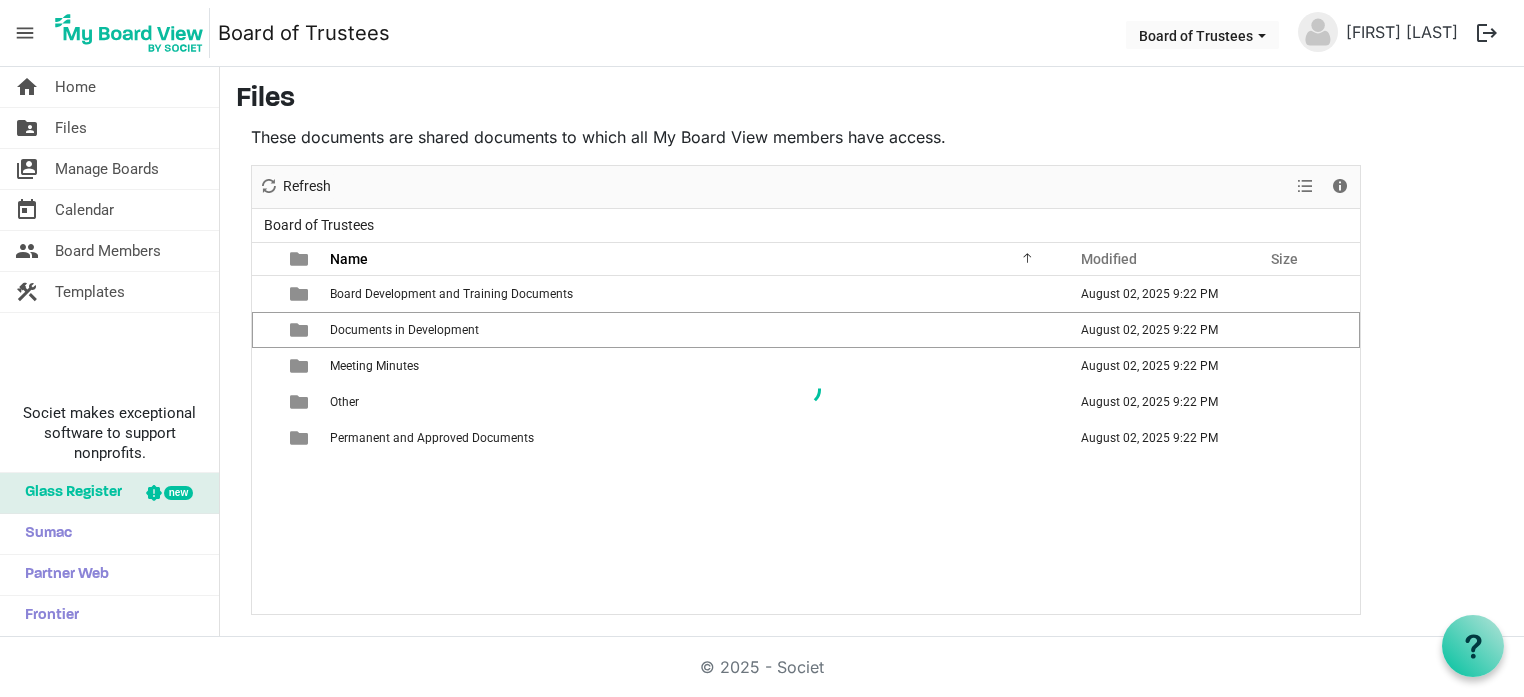 click at bounding box center [806, 390] 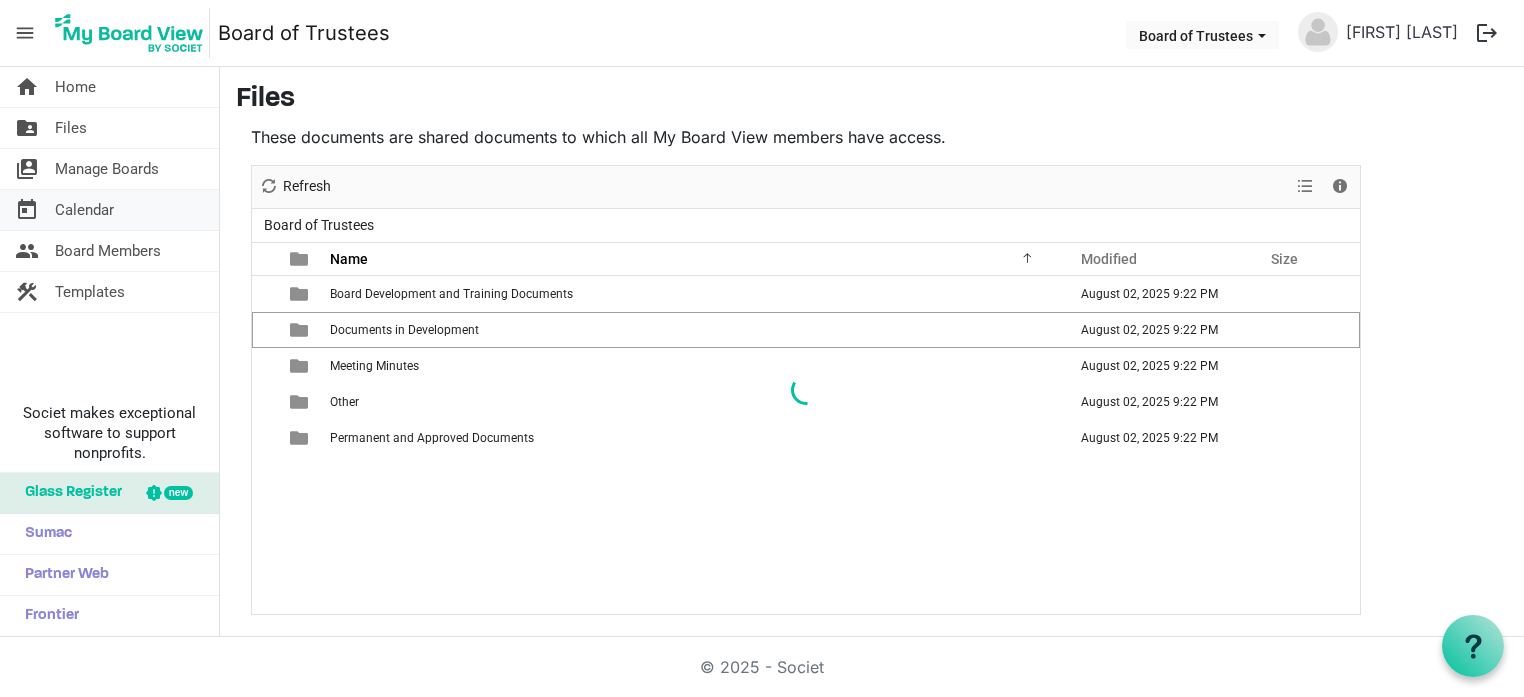 click on "today
Calendar" at bounding box center [109, 210] 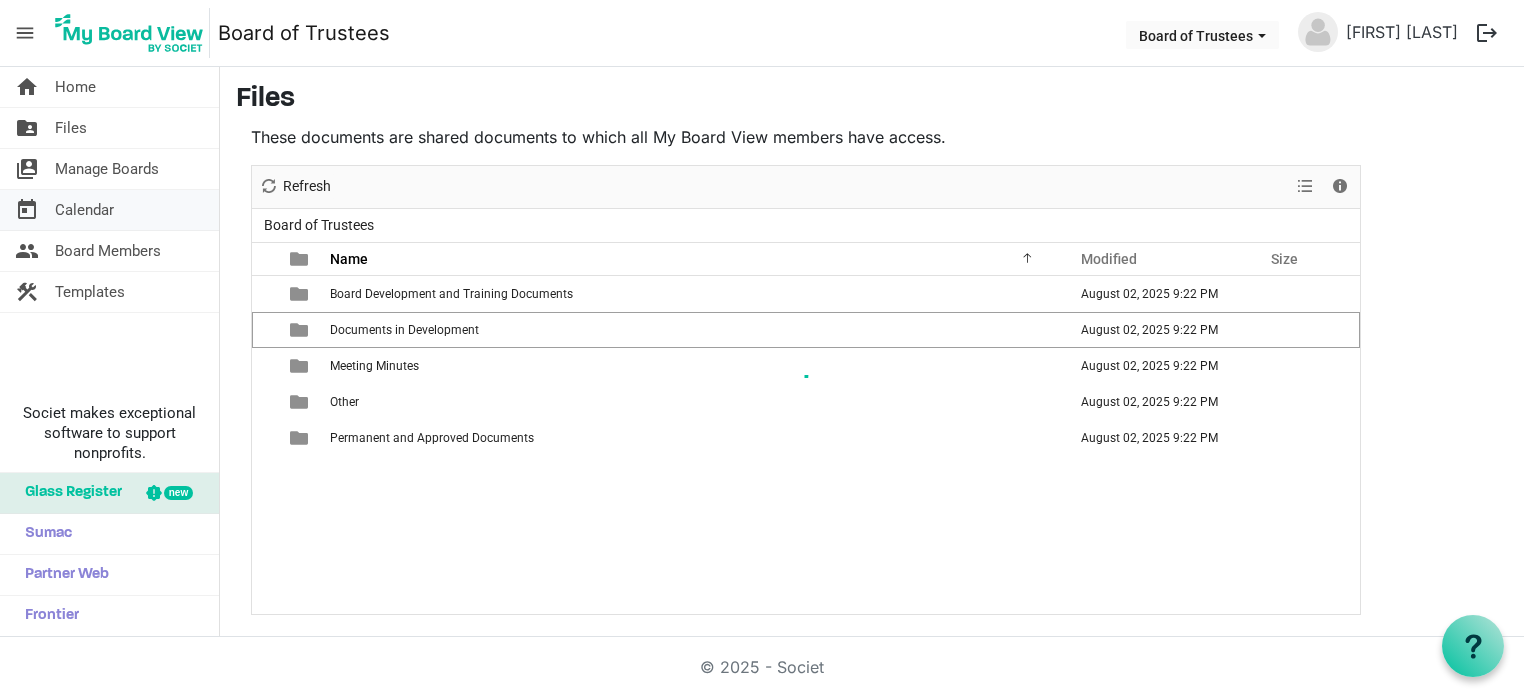 click on "Calendar" at bounding box center (84, 210) 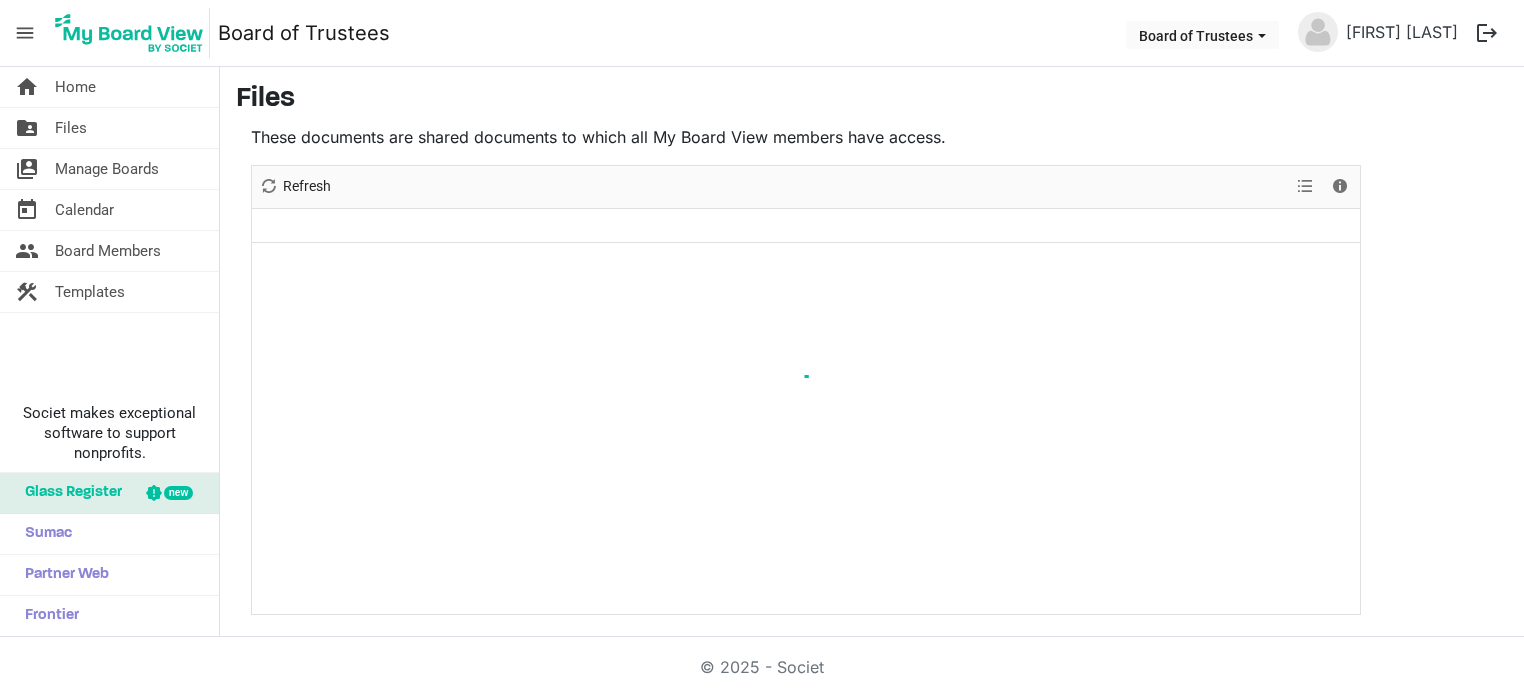 scroll, scrollTop: 0, scrollLeft: 0, axis: both 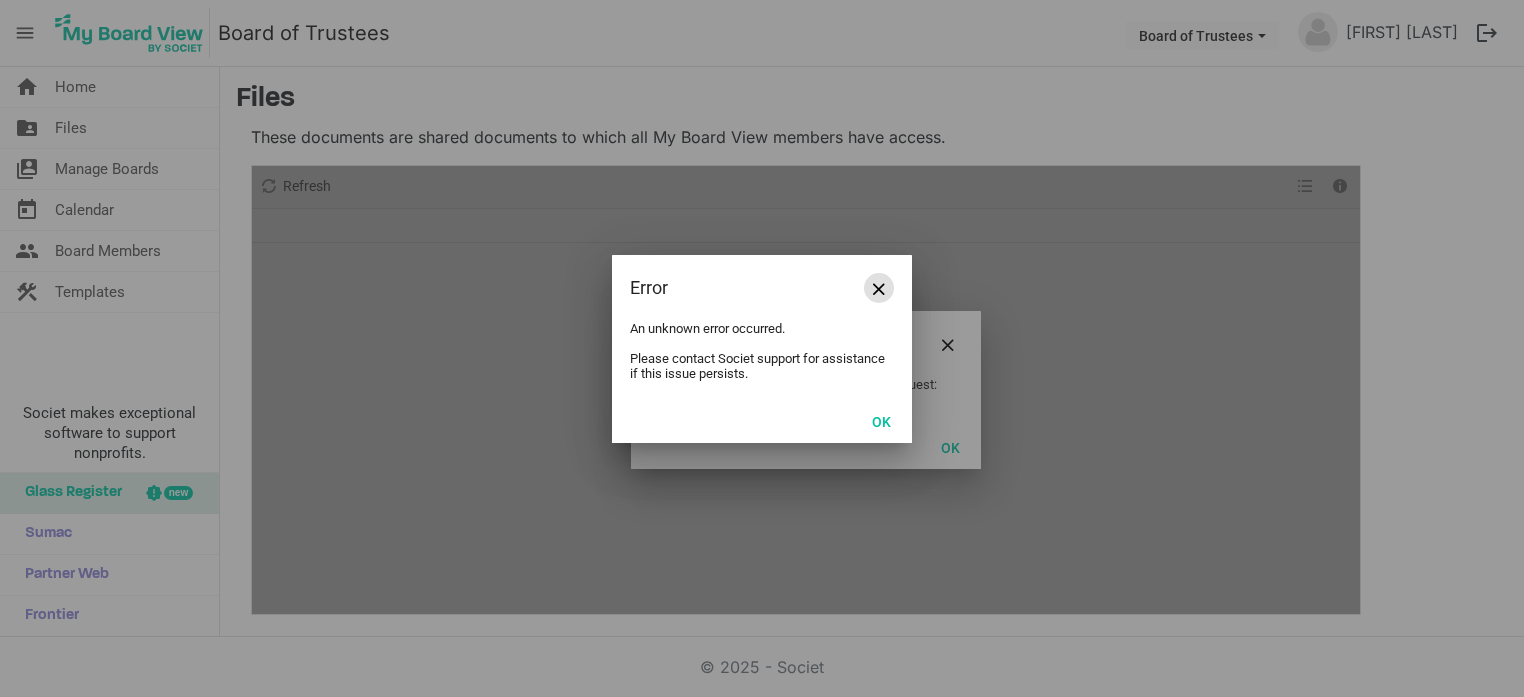 click at bounding box center (879, 289) 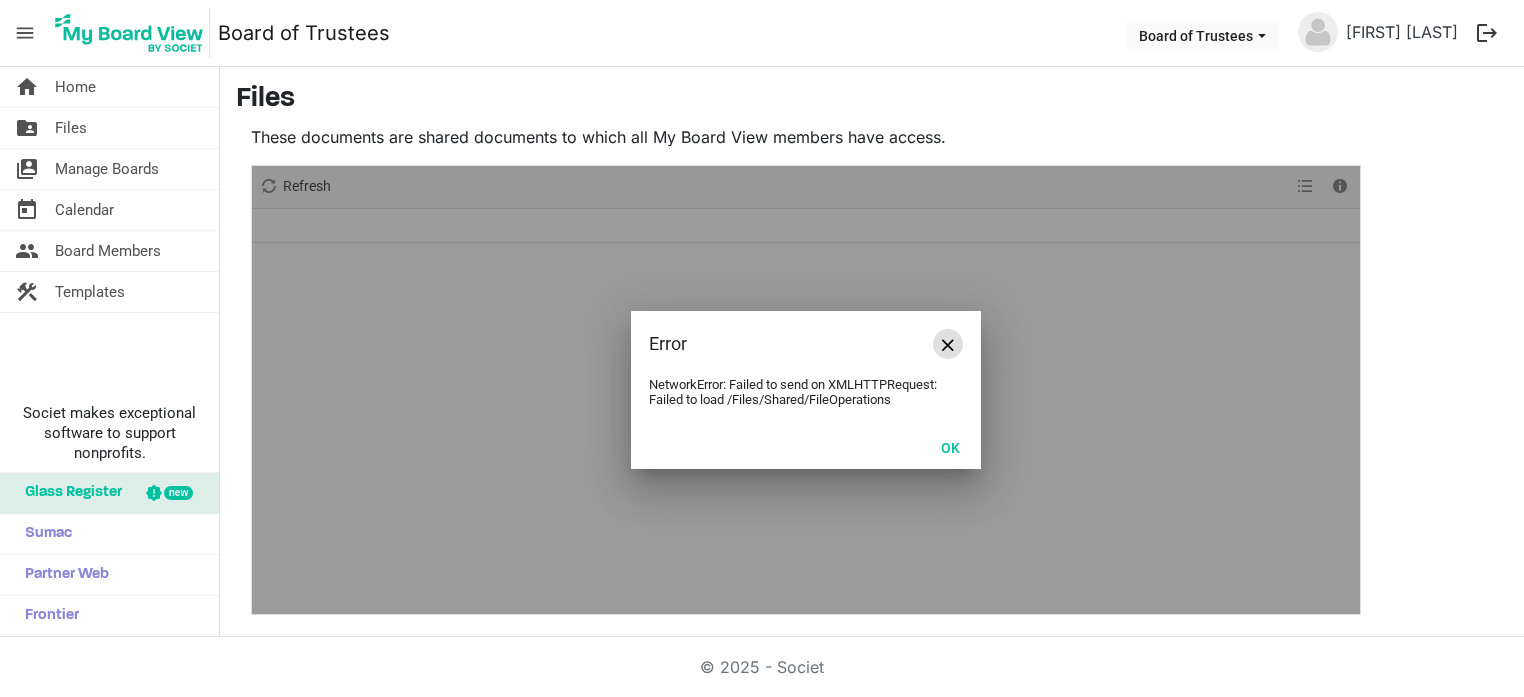 click at bounding box center [948, 345] 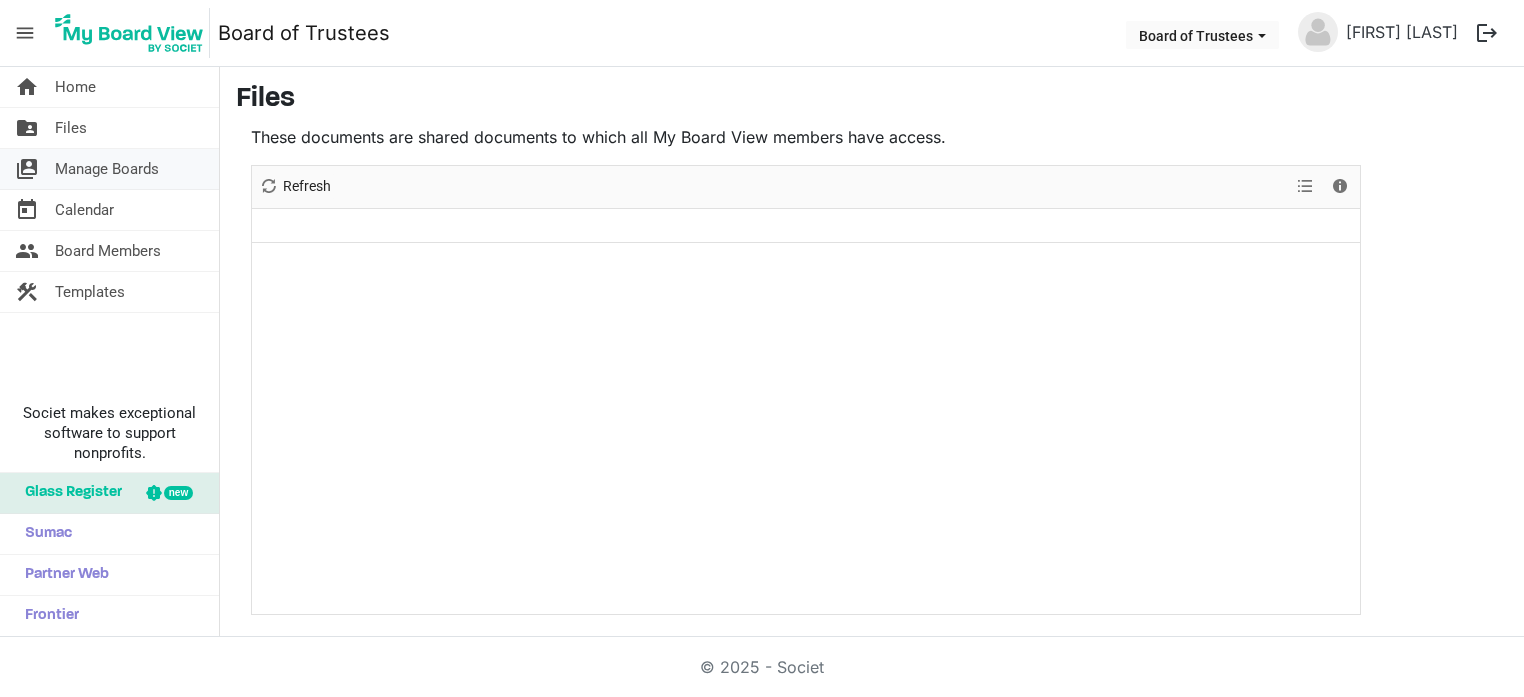 click on "Manage Boards" at bounding box center [107, 169] 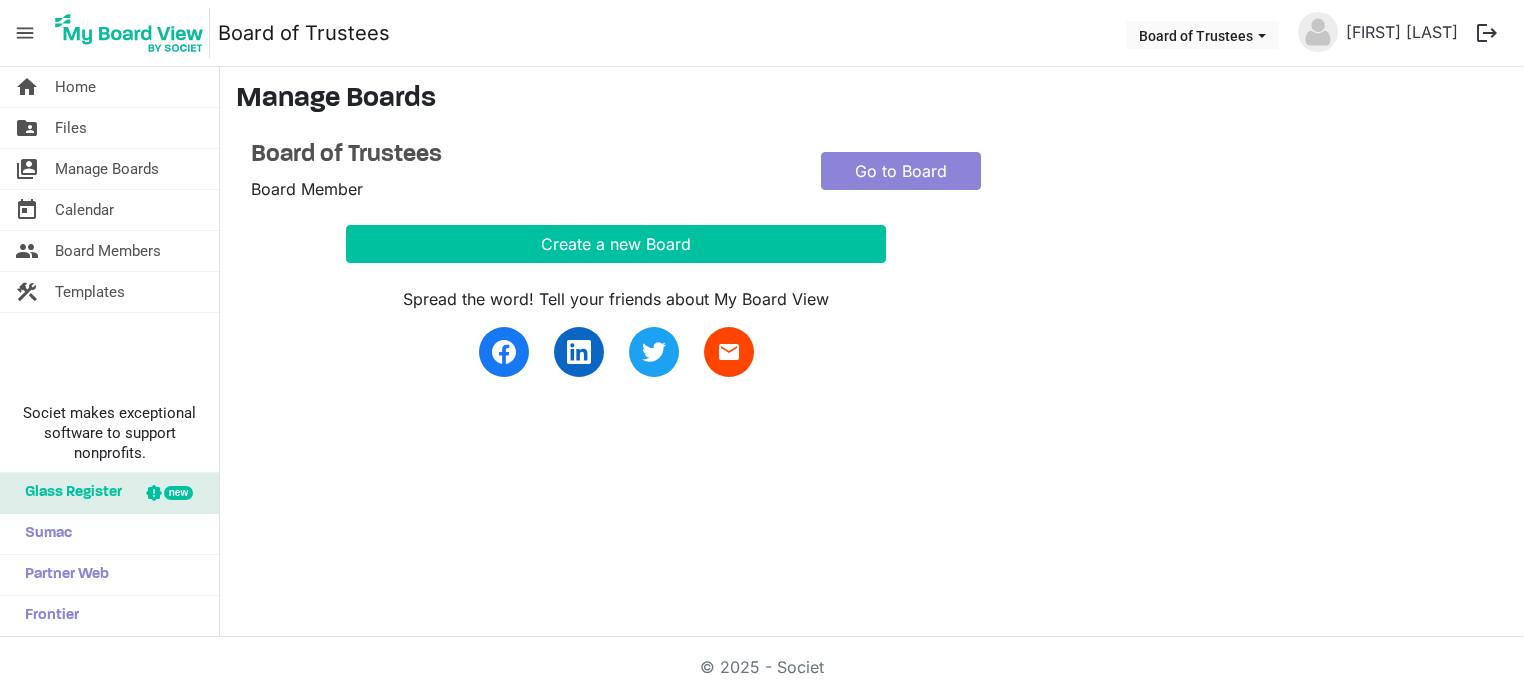 scroll, scrollTop: 0, scrollLeft: 0, axis: both 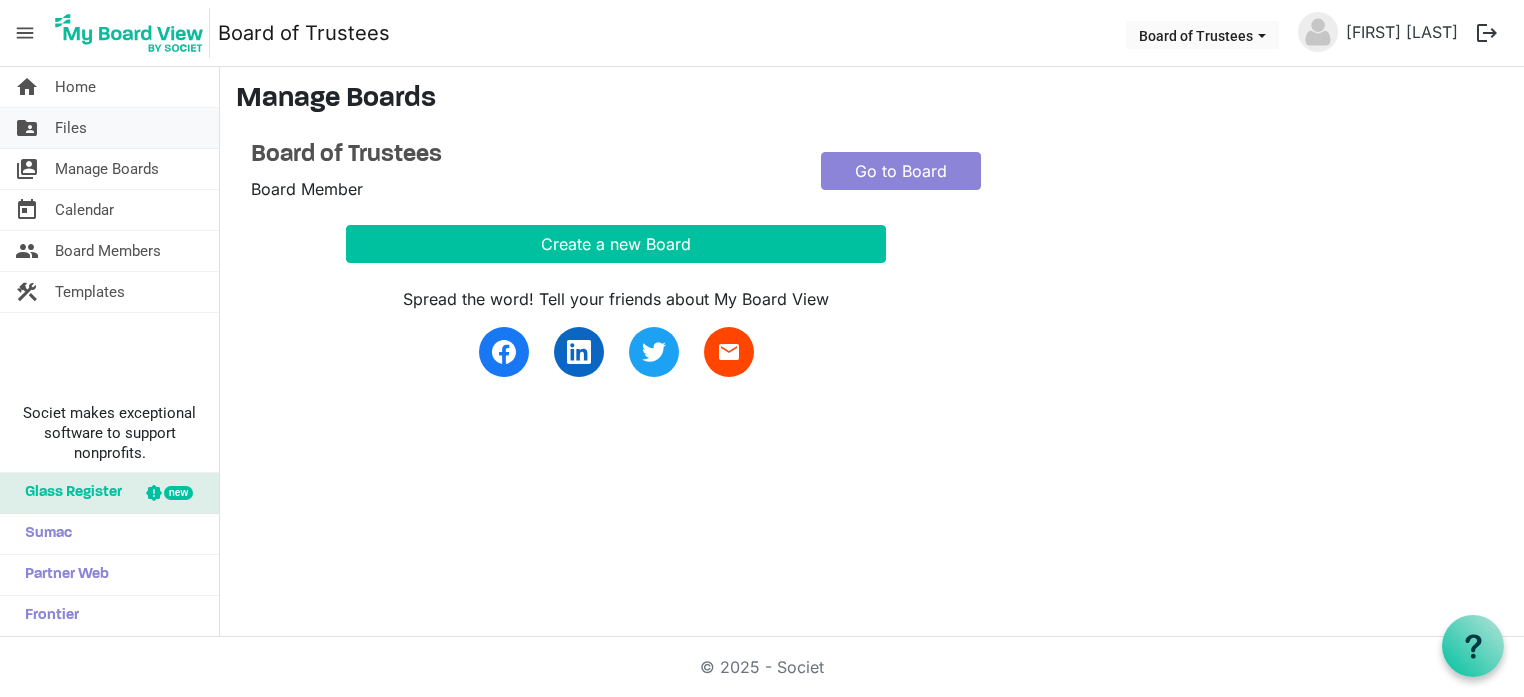 click on "Files" at bounding box center (71, 128) 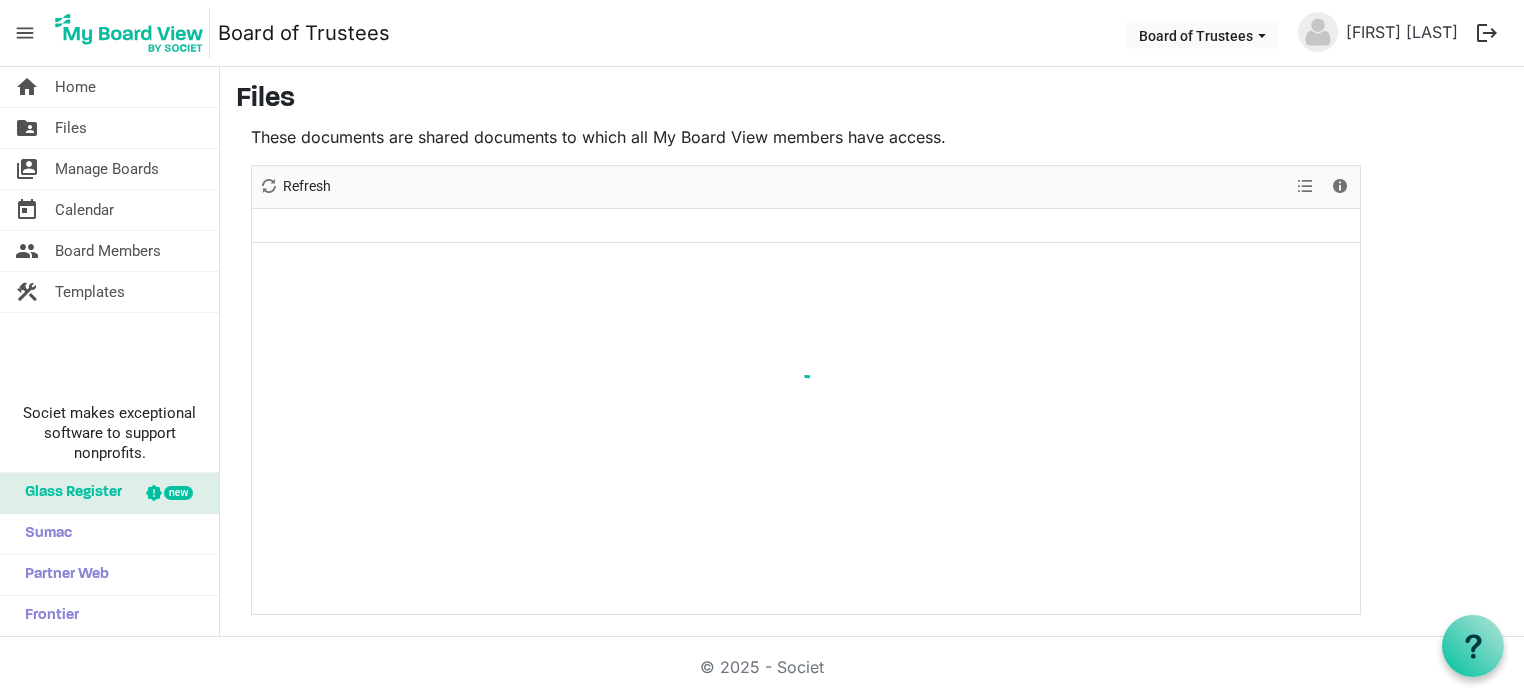 scroll, scrollTop: 0, scrollLeft: 0, axis: both 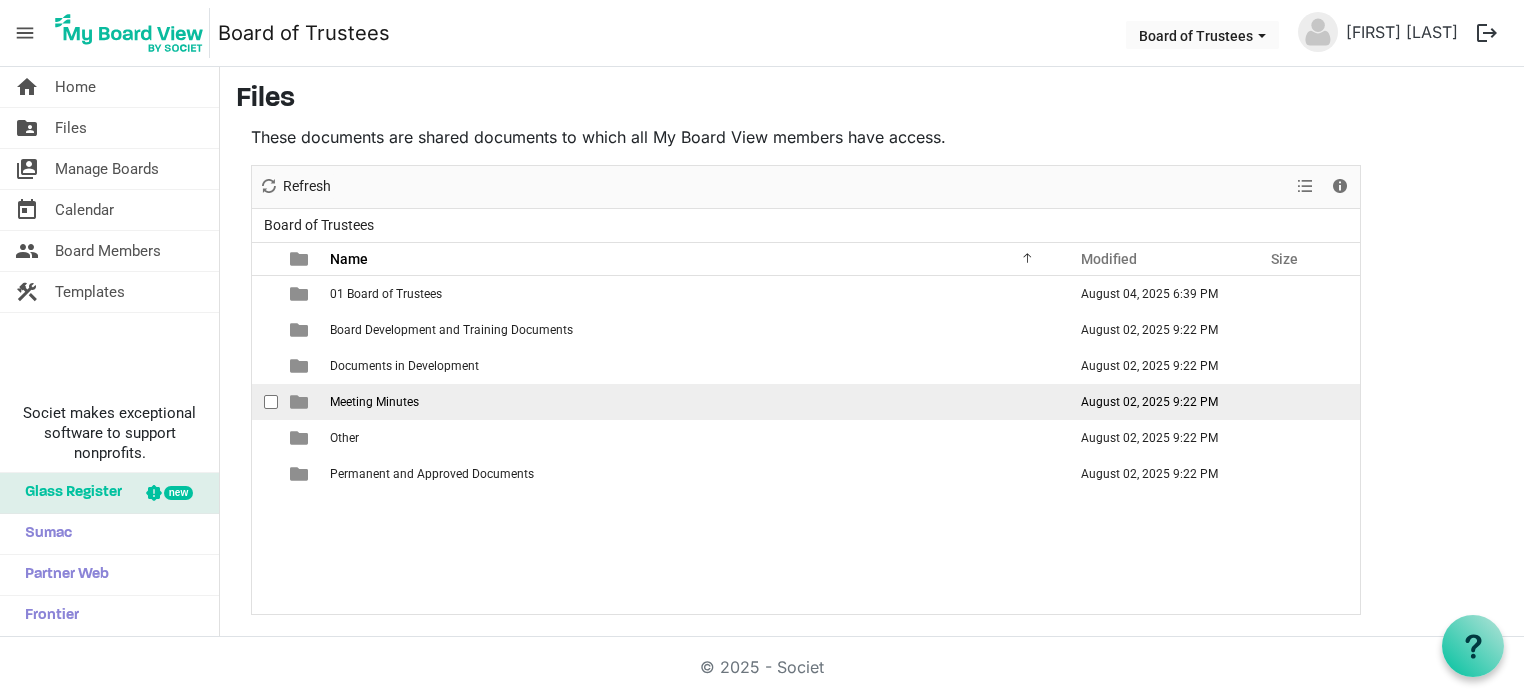 click on "Meeting Minutes" at bounding box center [374, 402] 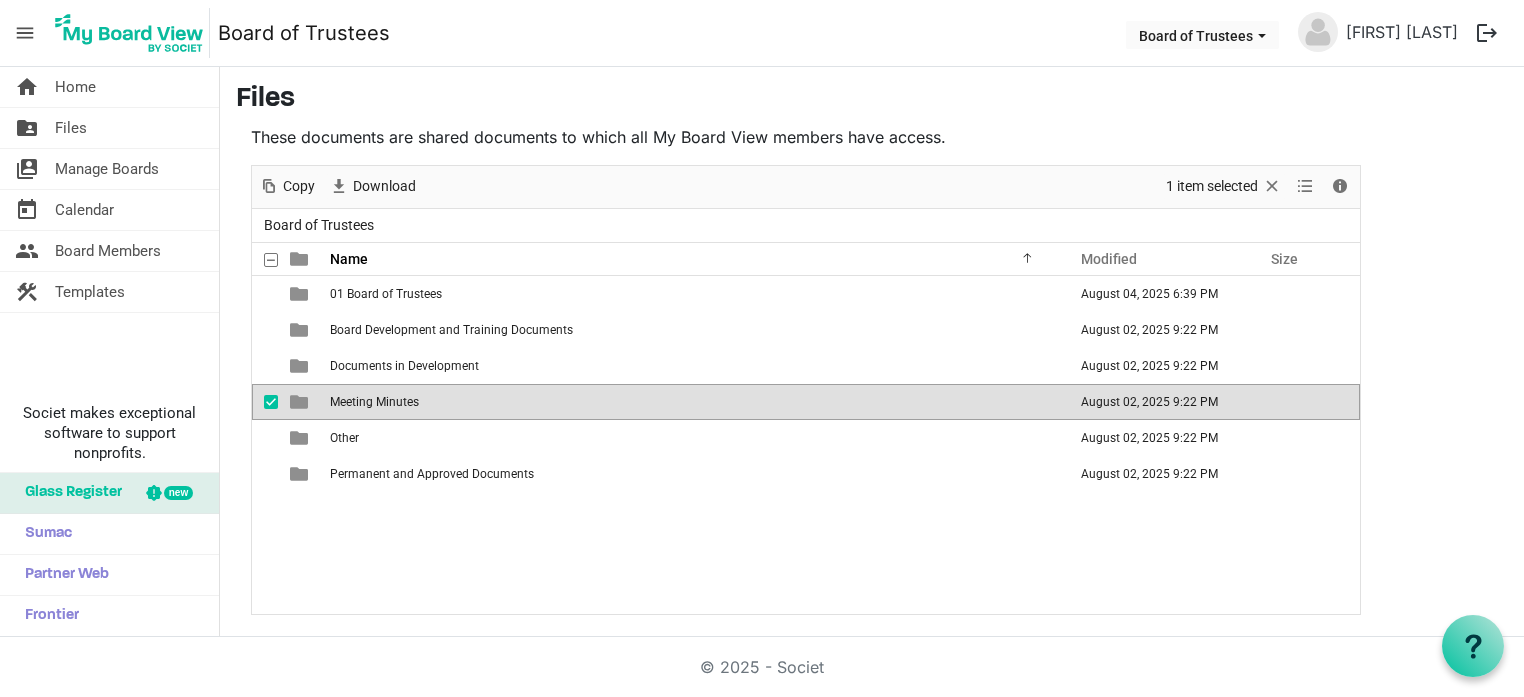 click on "Meeting Minutes" at bounding box center [374, 402] 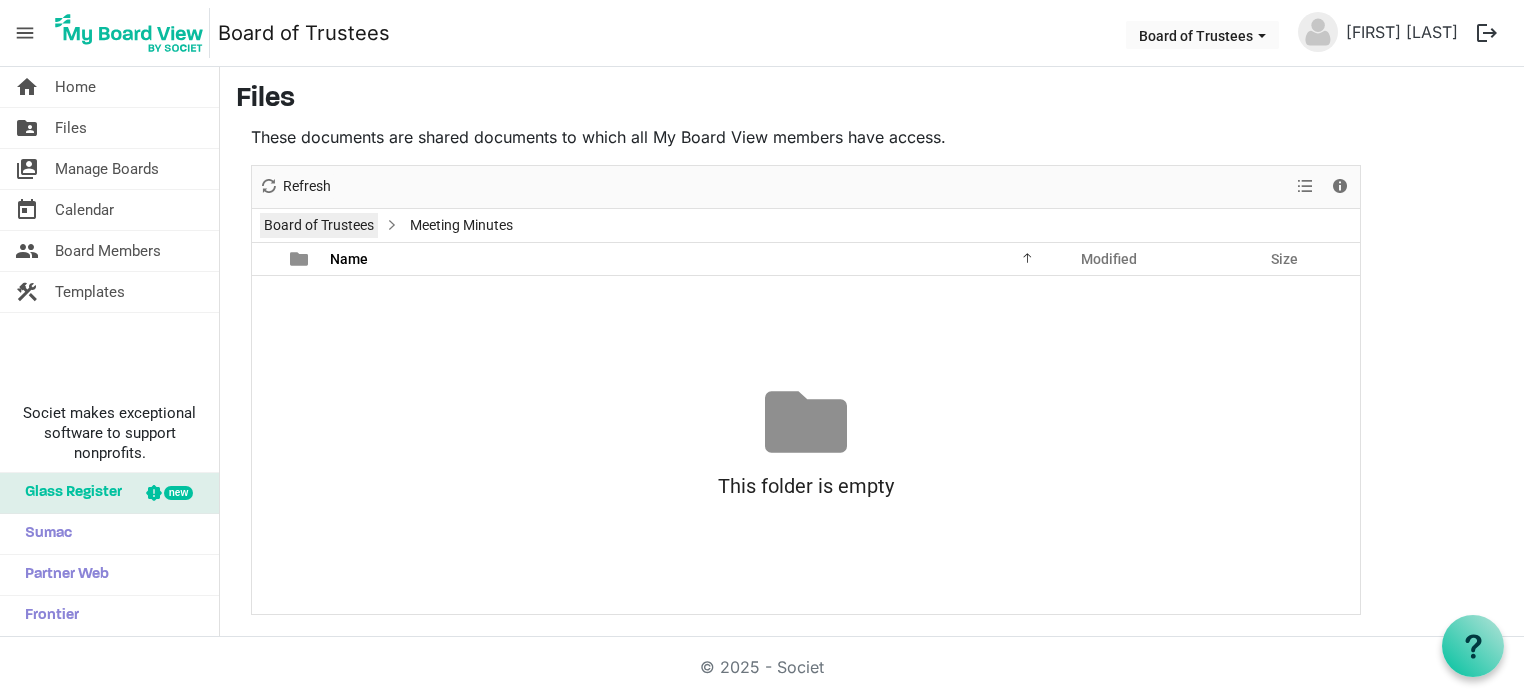 click on "Board of Trustees" at bounding box center [319, 225] 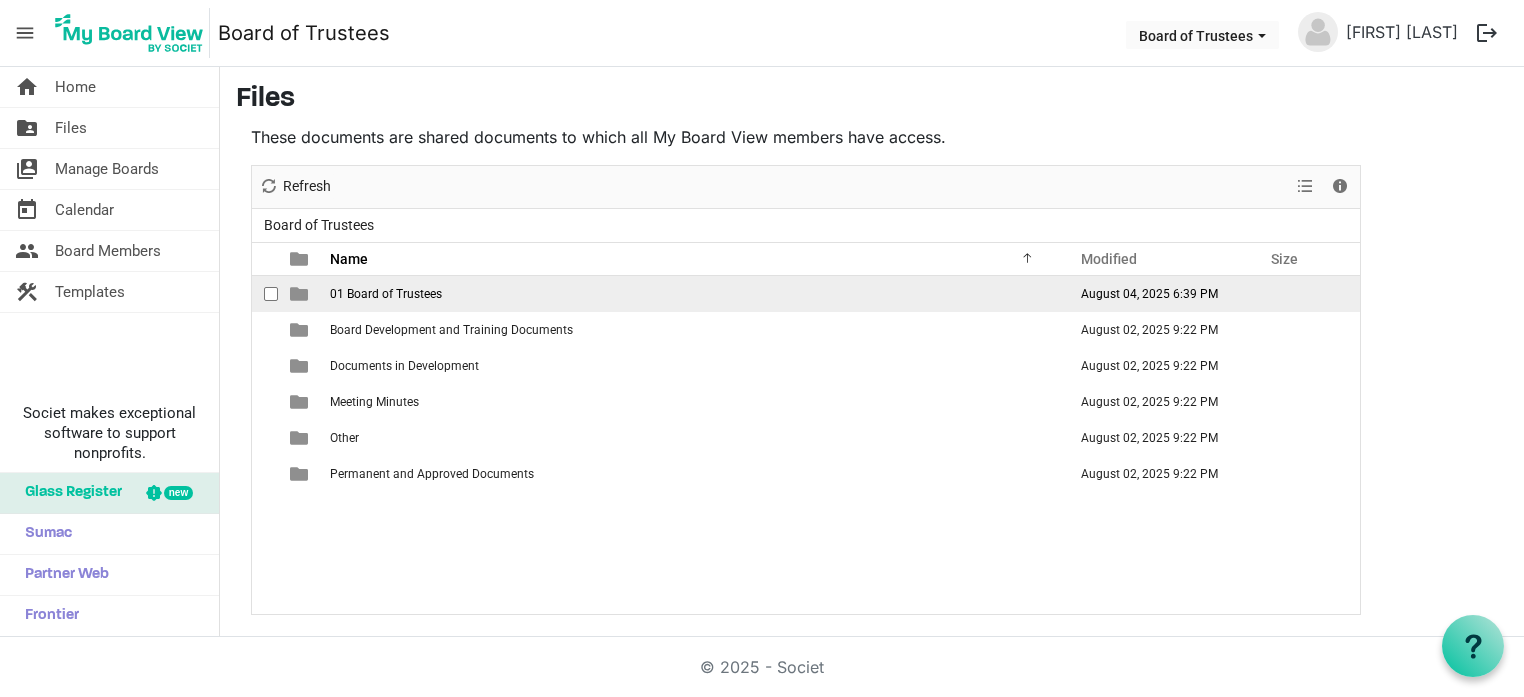 click on "01 Board of Trustees" at bounding box center (386, 294) 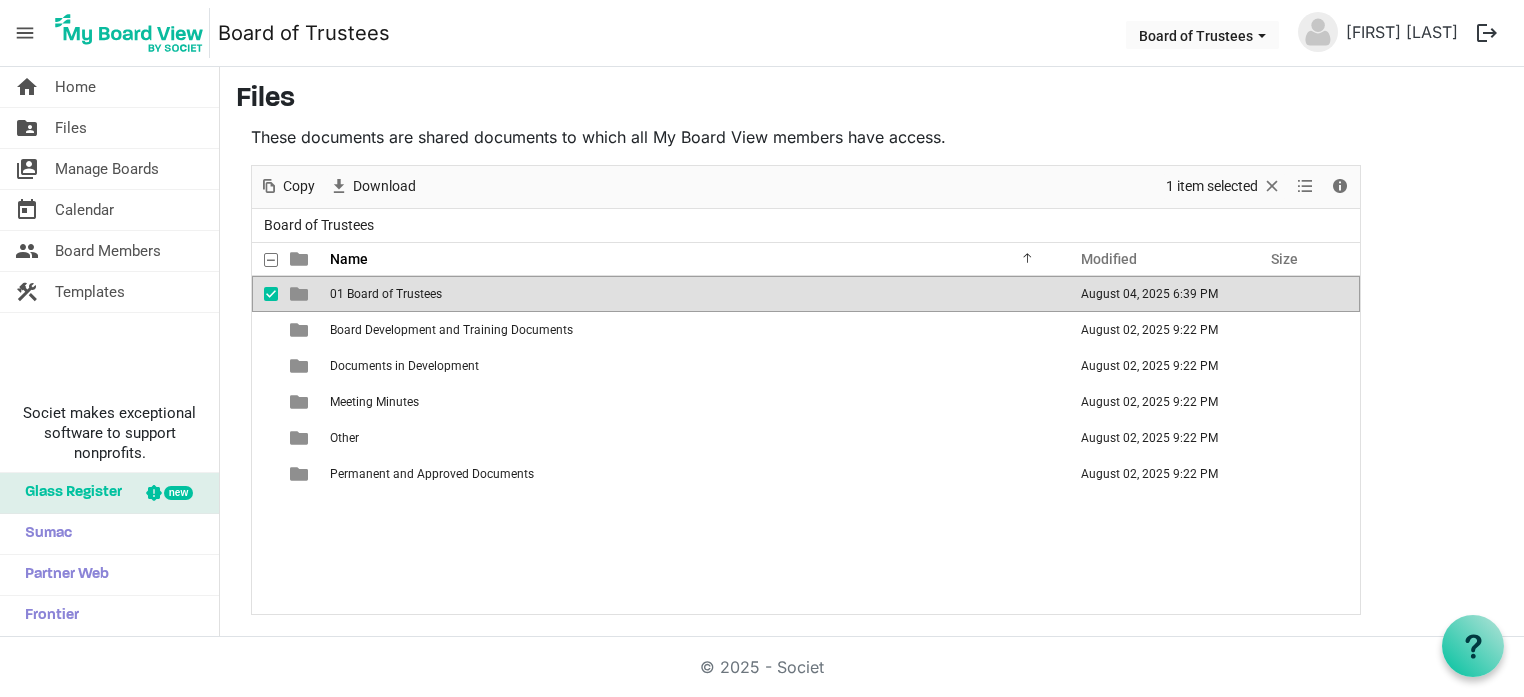 click on "01 Board of Trustees" at bounding box center [386, 294] 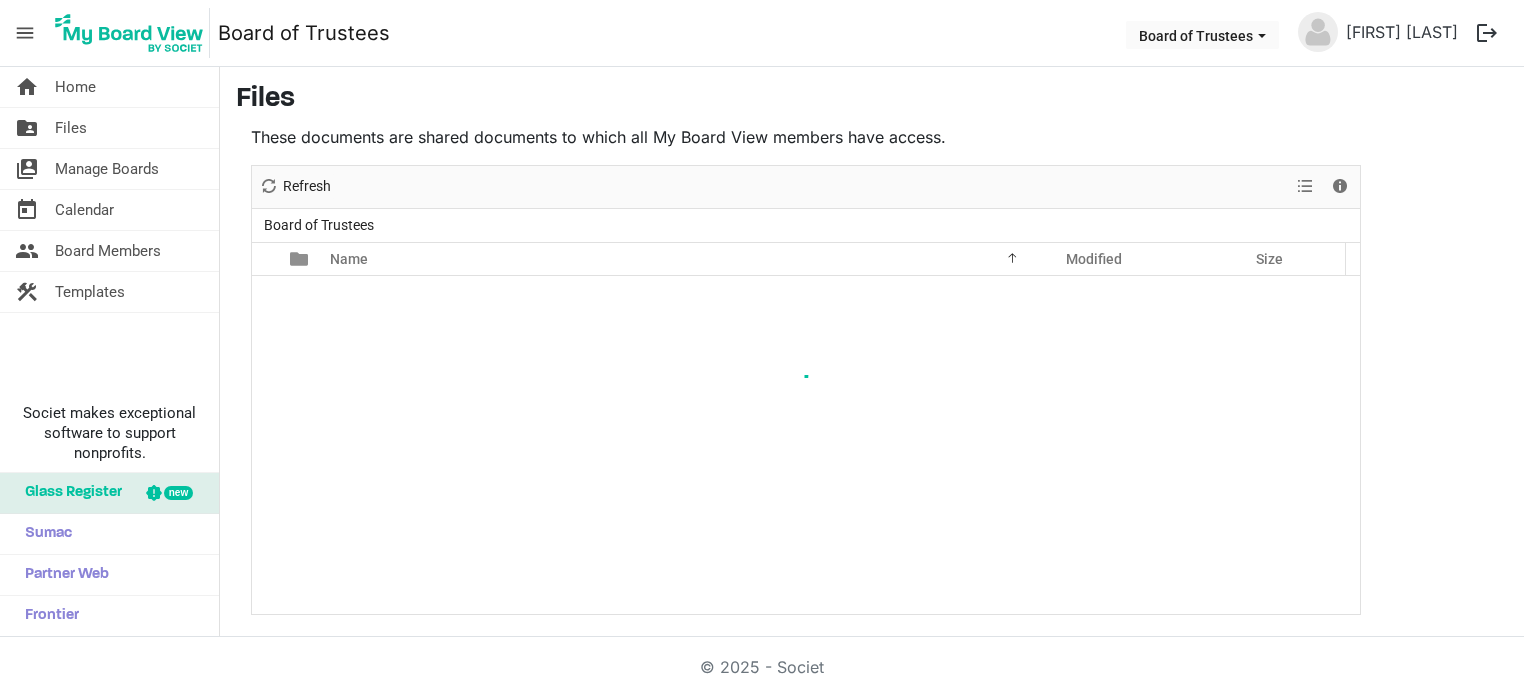 scroll, scrollTop: 0, scrollLeft: 0, axis: both 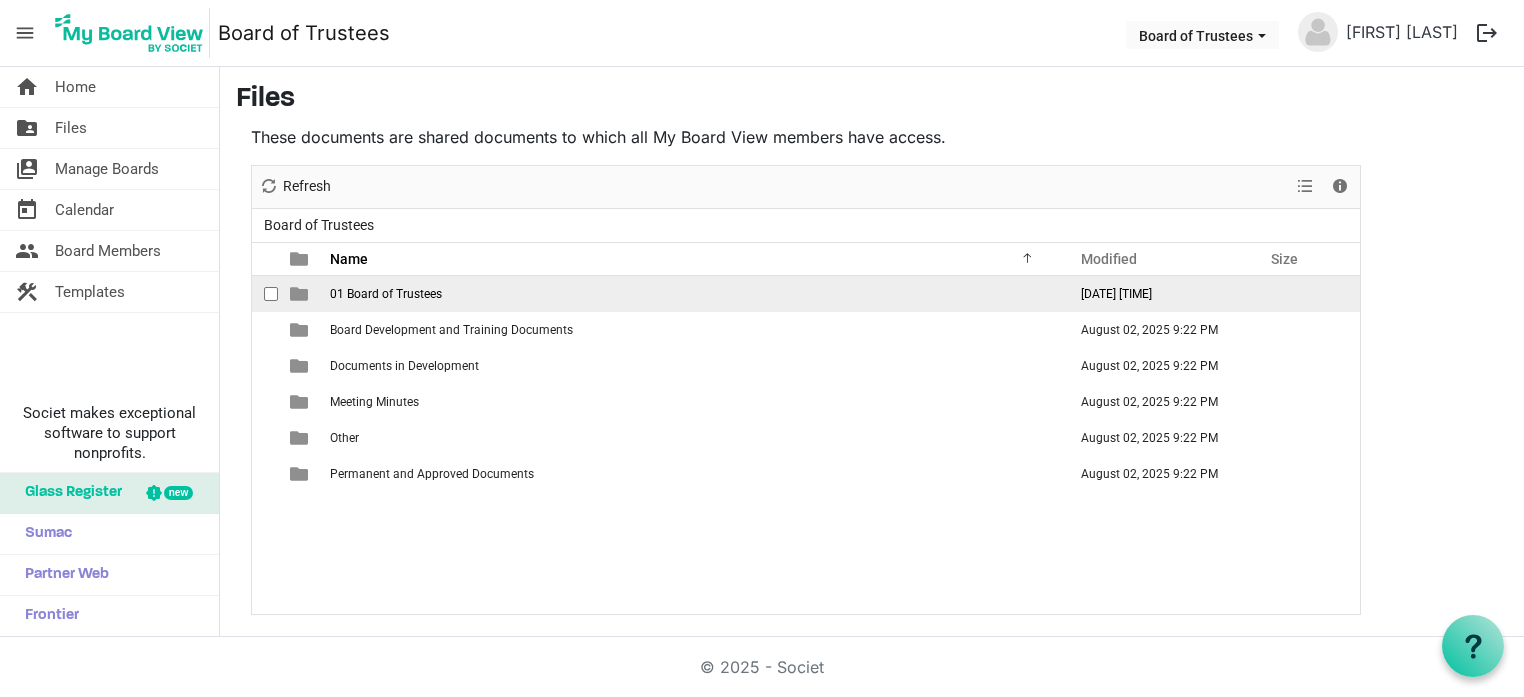 click on "01 Board of Trustees" at bounding box center (692, 294) 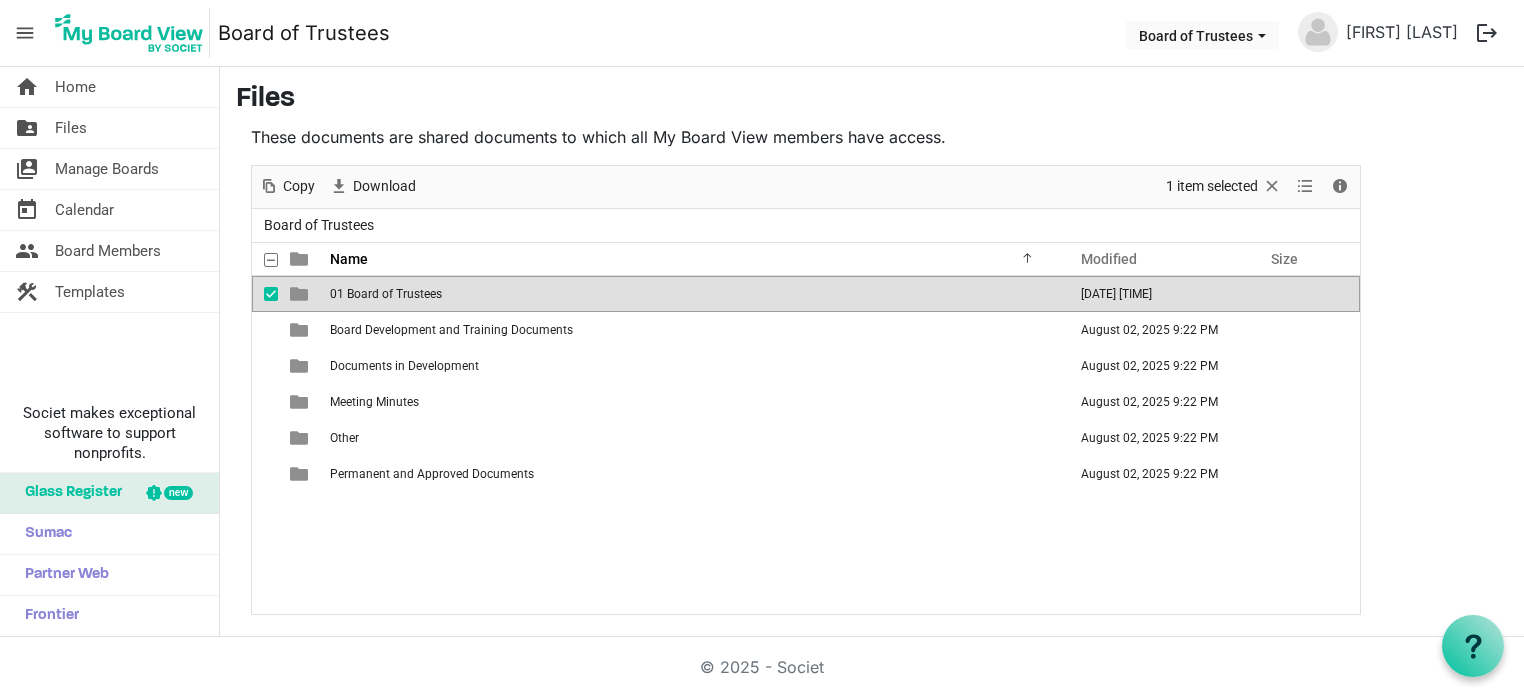 click on "01 Board of Trustees" at bounding box center [386, 294] 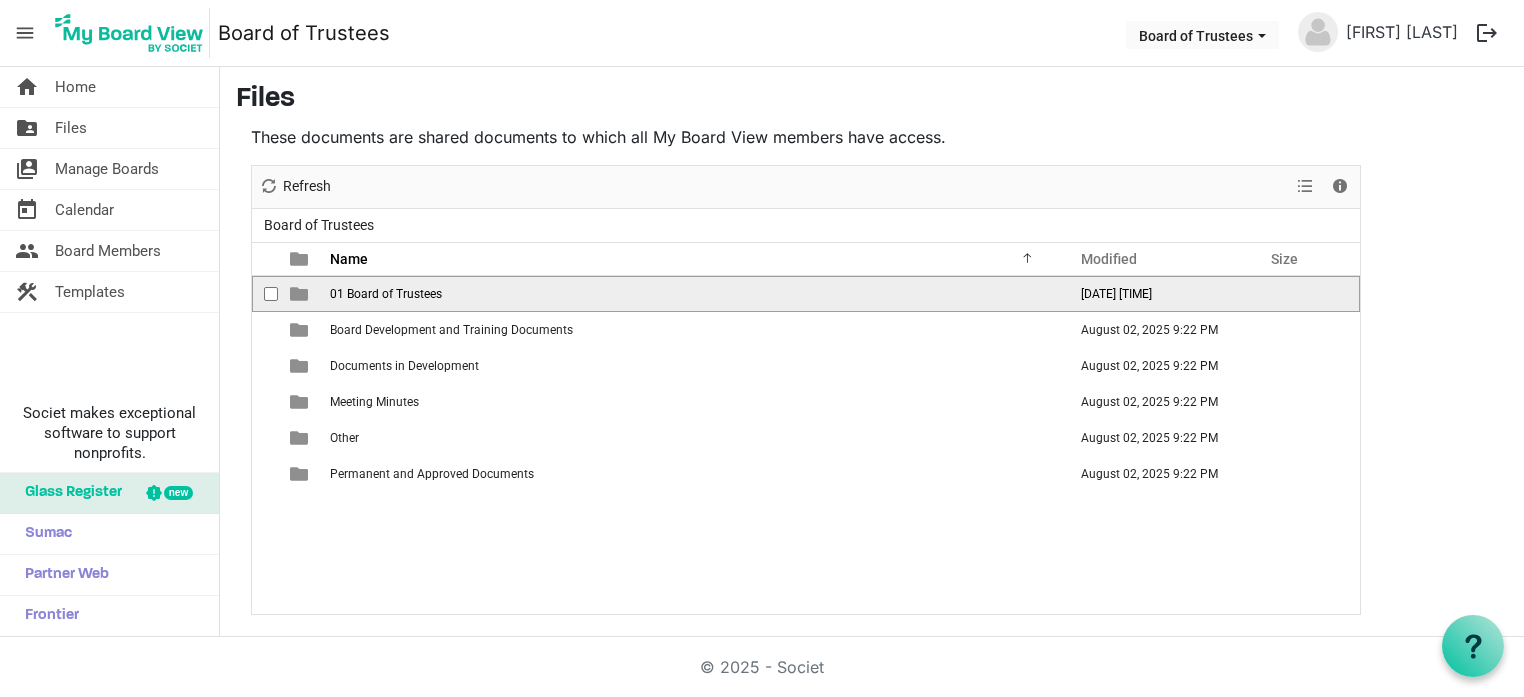 click on "01 Board of Trustees" at bounding box center (386, 294) 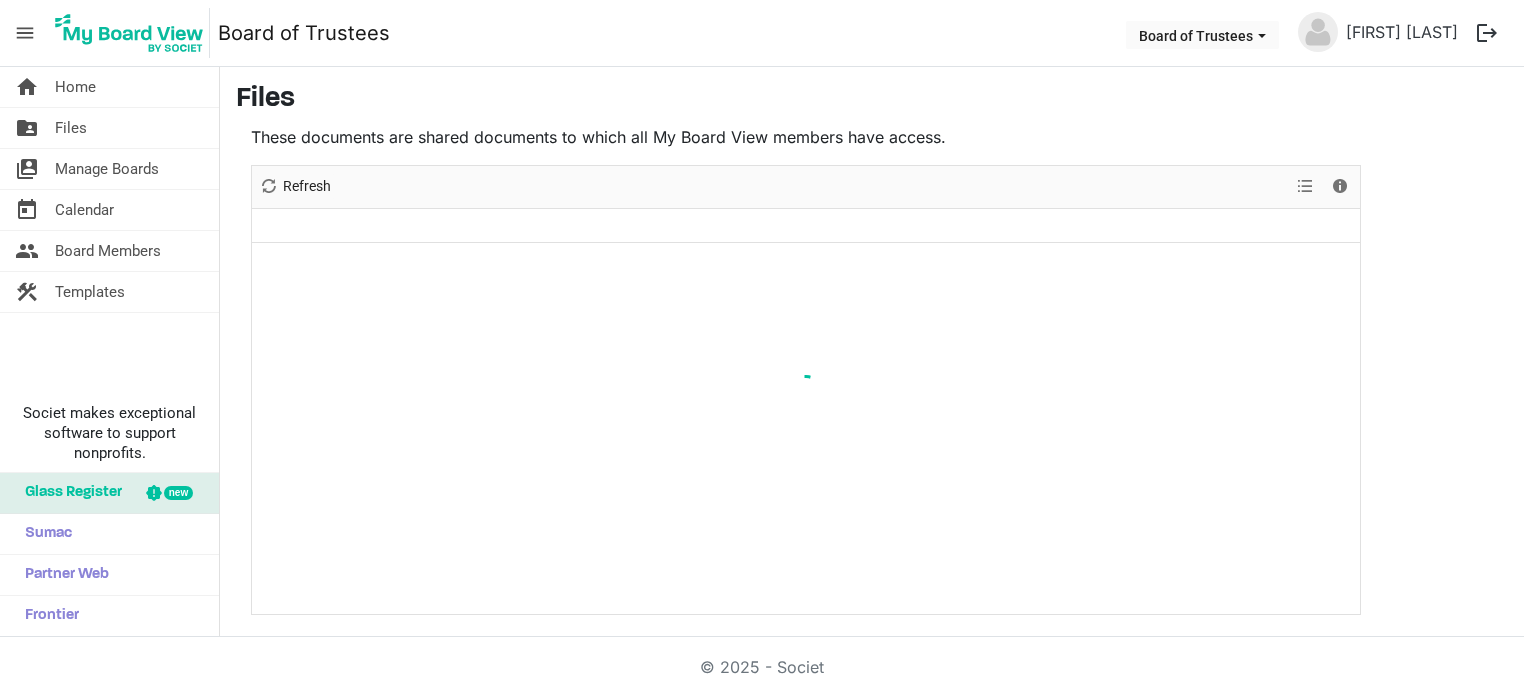 scroll, scrollTop: 0, scrollLeft: 0, axis: both 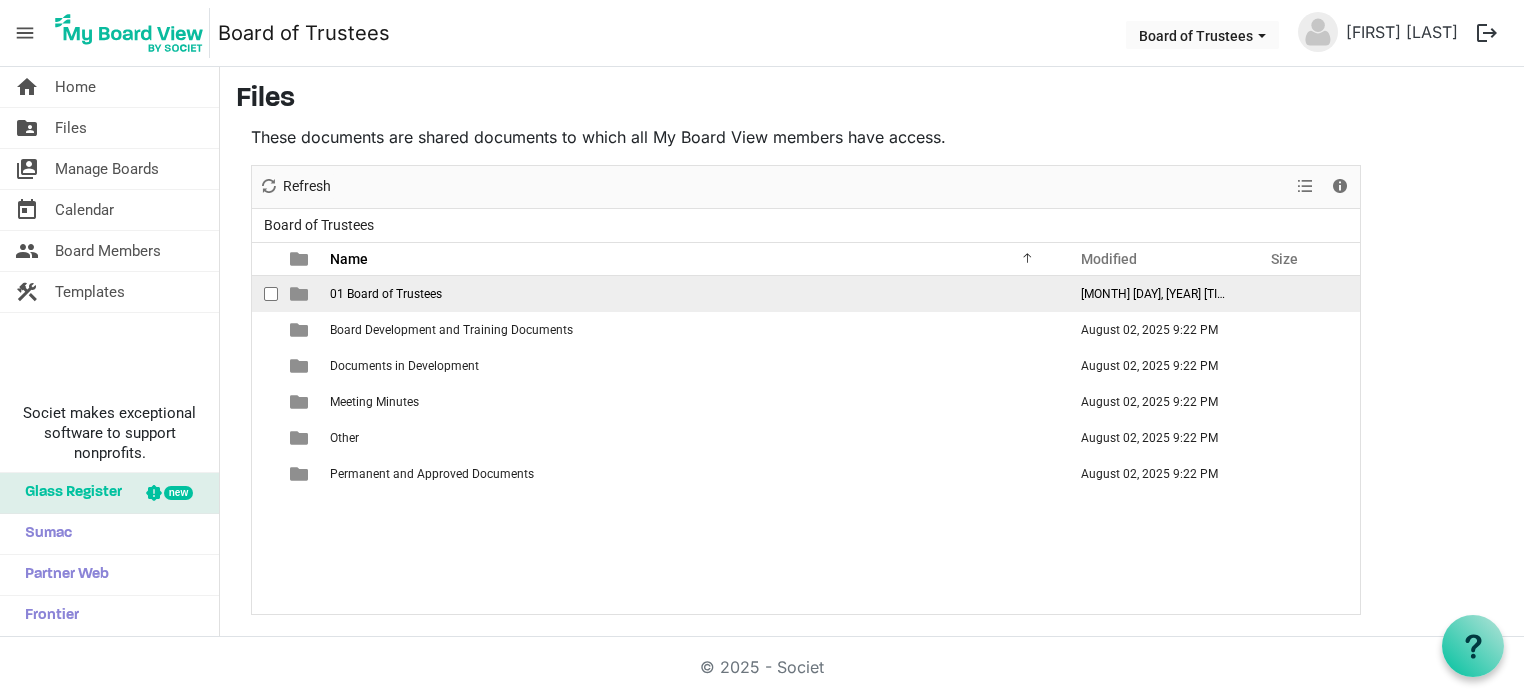 click on "01 Board of Trustees" at bounding box center (386, 294) 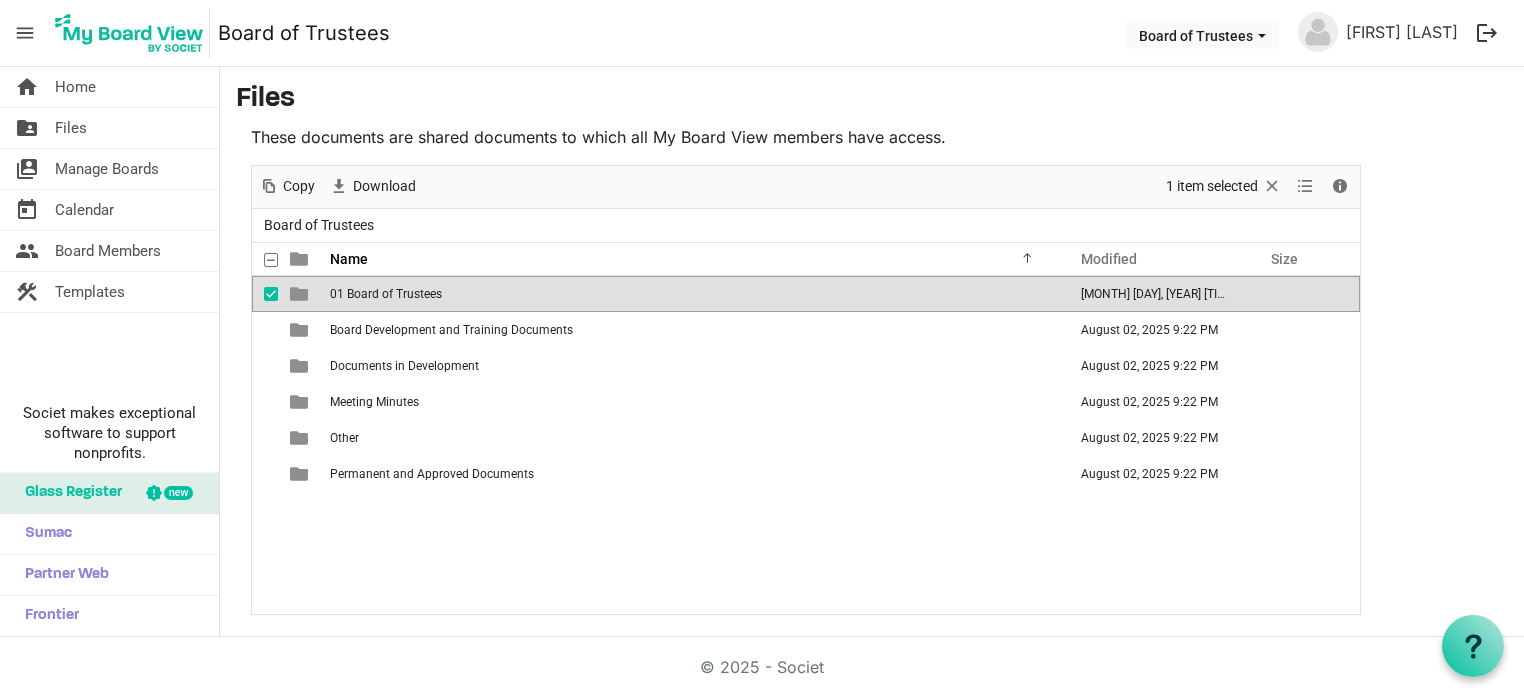click on "01 Board of Trustees" at bounding box center (386, 294) 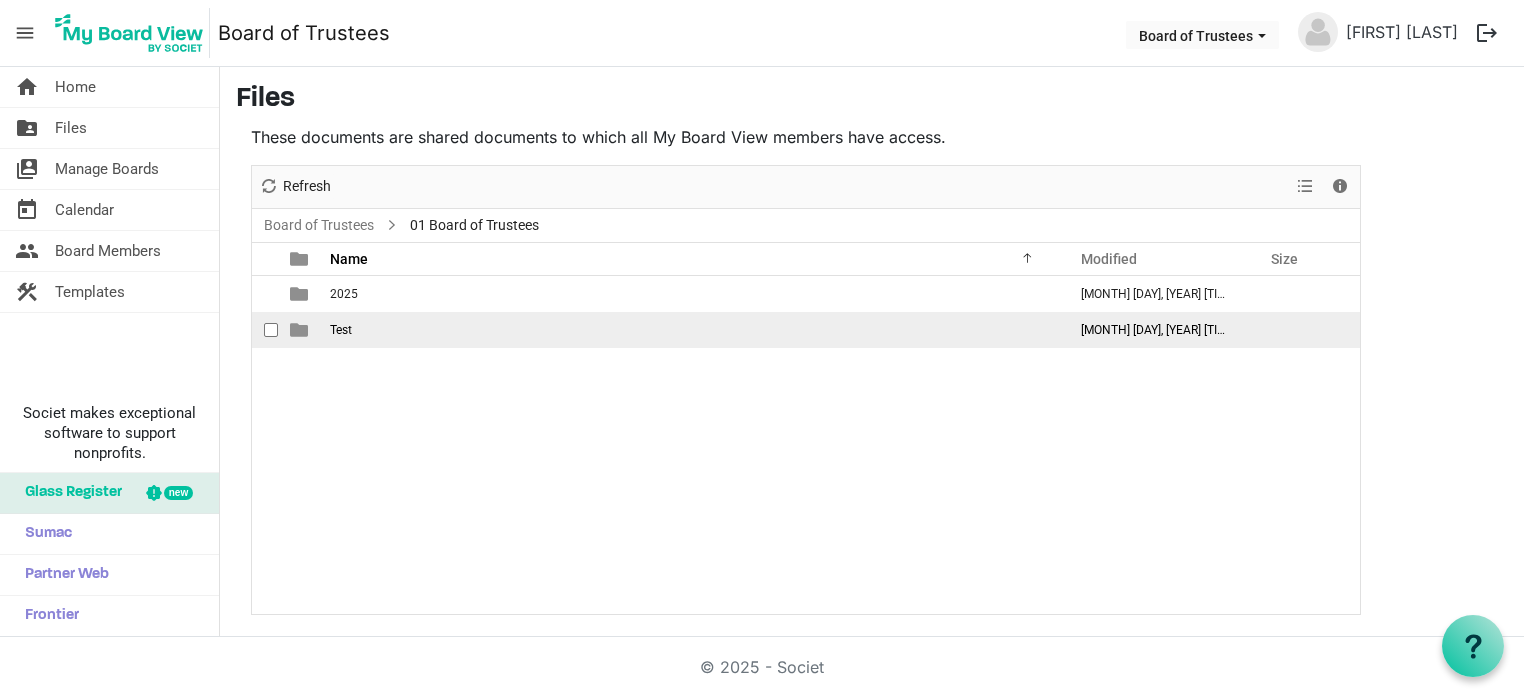drag, startPoint x: 352, startPoint y: 291, endPoint x: 352, endPoint y: 333, distance: 42 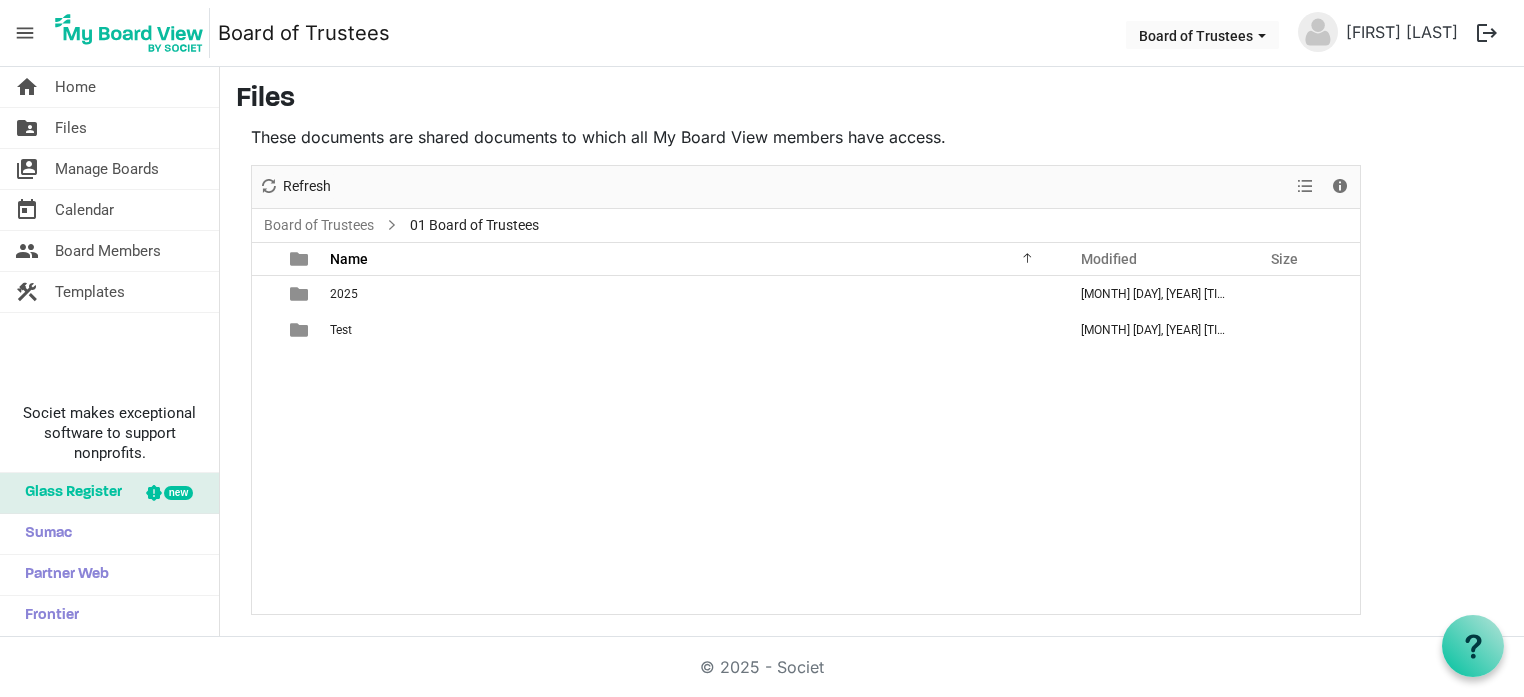 click on "[YEAR] [MONTH] [DAY], [YEAR] [TIME]   Test [MONTH] [DAY], [YEAR] [TIME]" at bounding box center (806, 445) 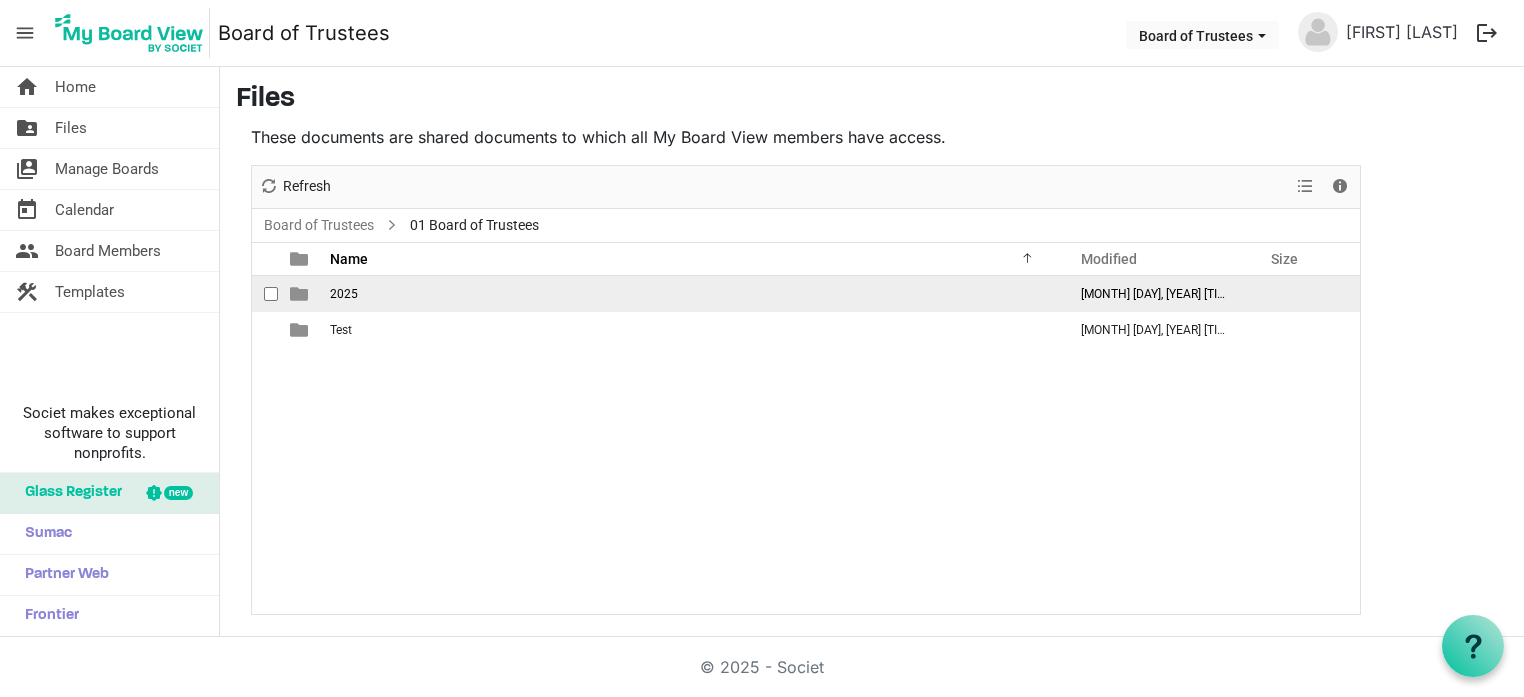 click on "2025" at bounding box center (344, 294) 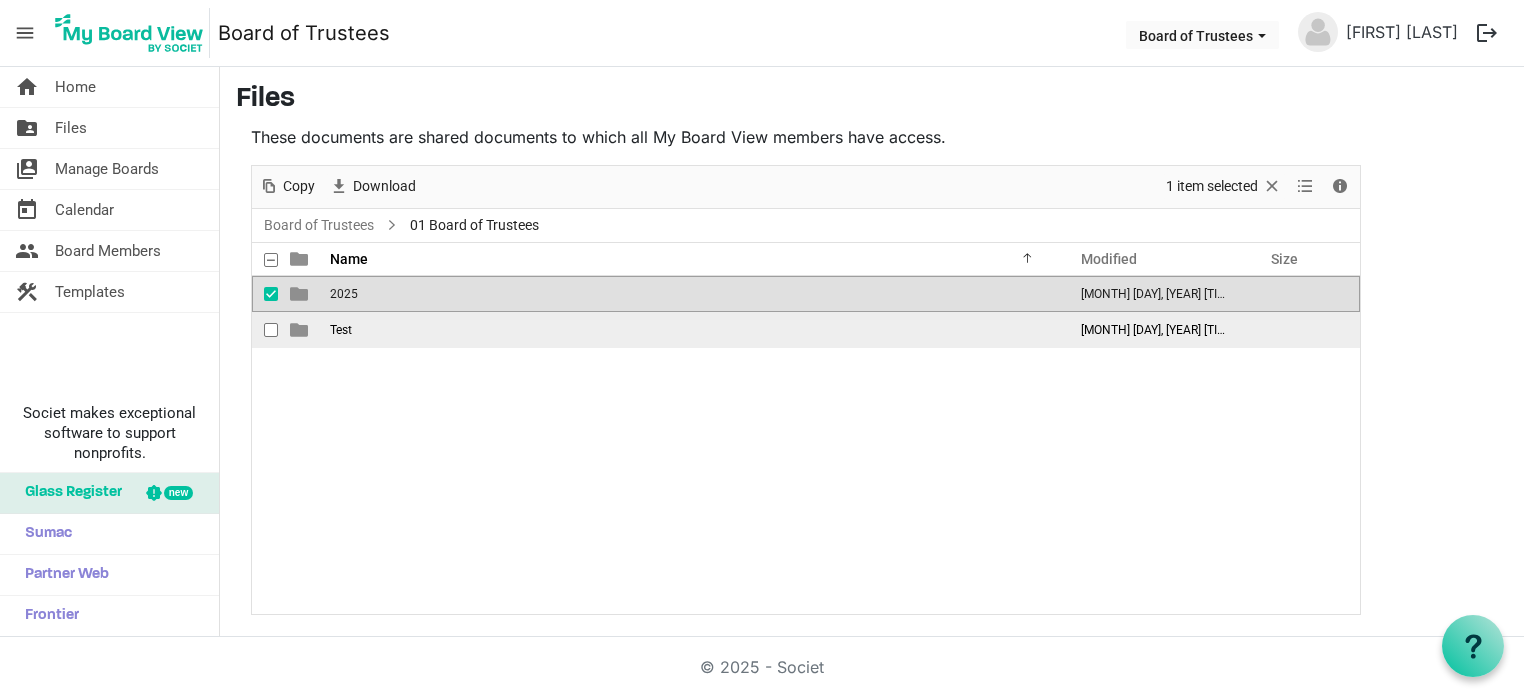 drag, startPoint x: 340, startPoint y: 295, endPoint x: 342, endPoint y: 327, distance: 32.06244 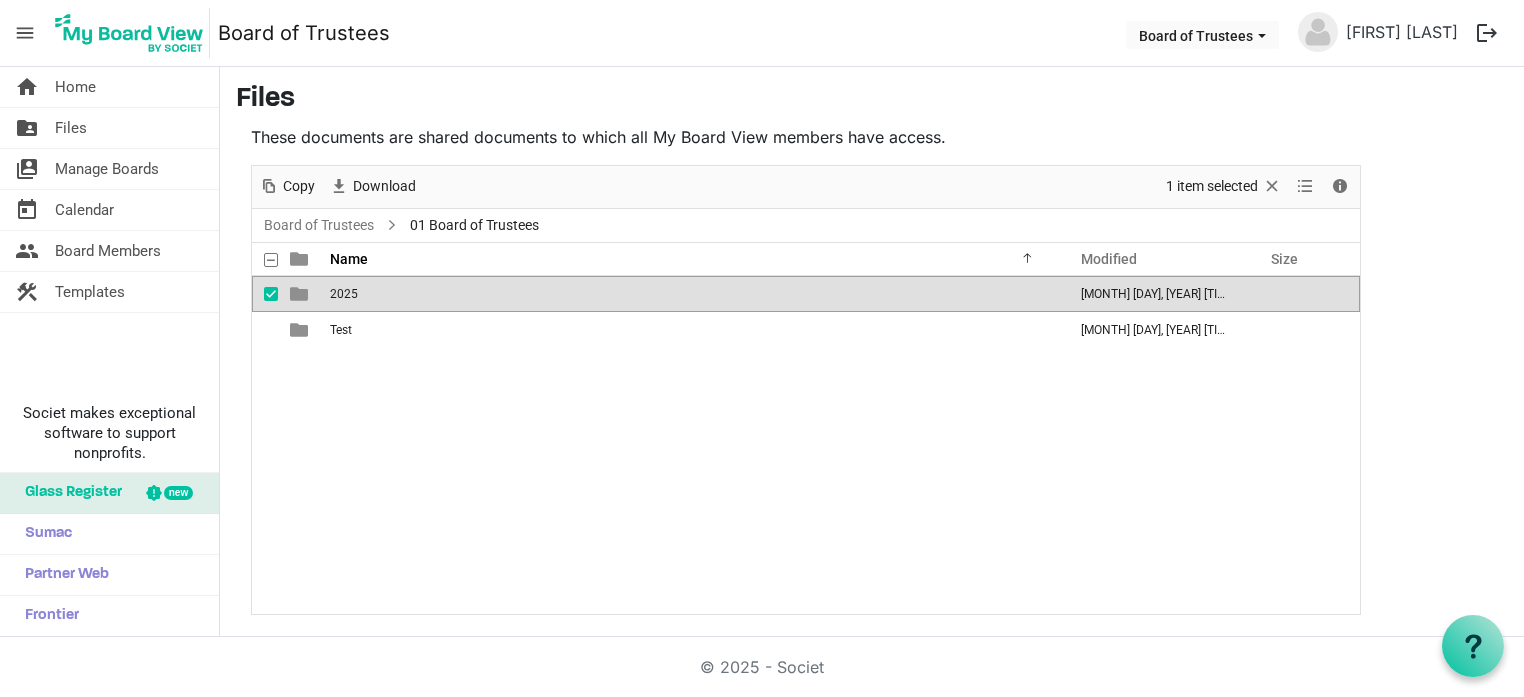 click at bounding box center [271, 294] 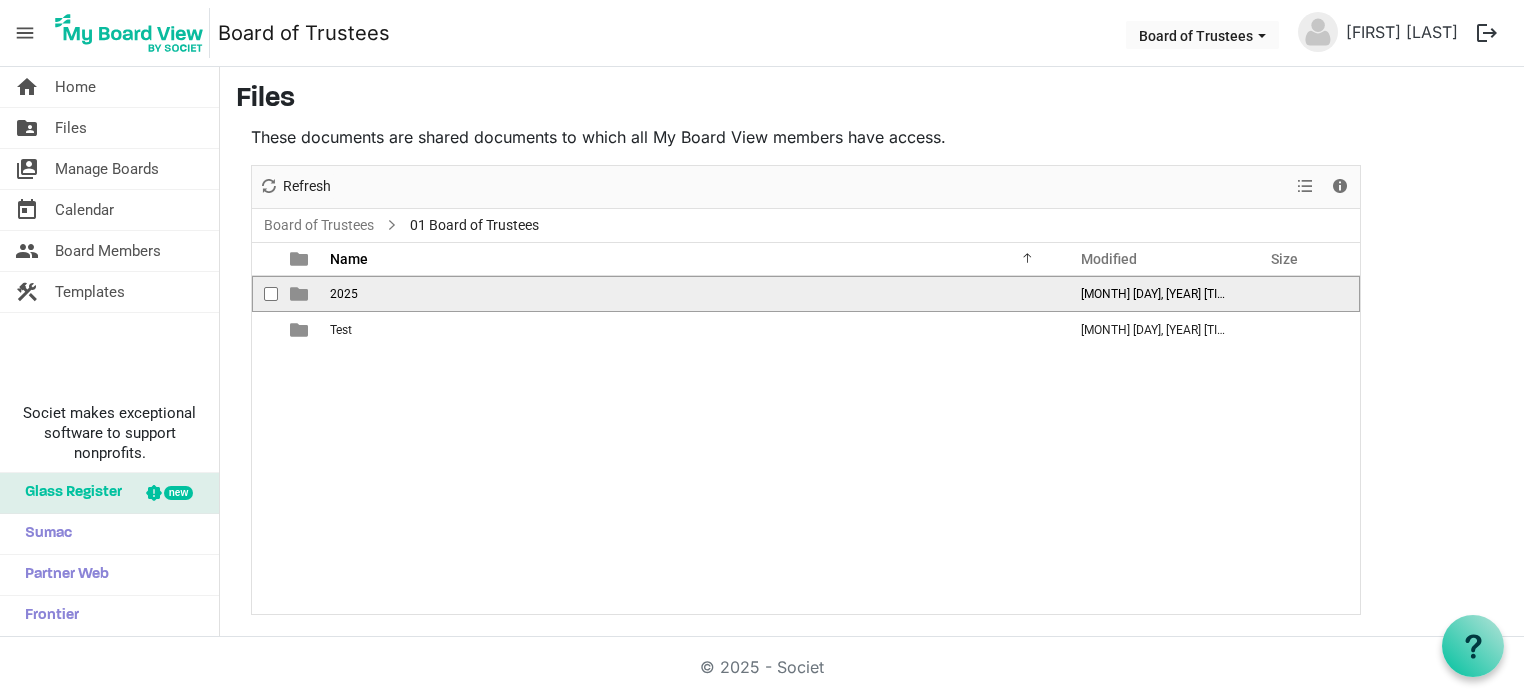 click on "2025" at bounding box center (344, 294) 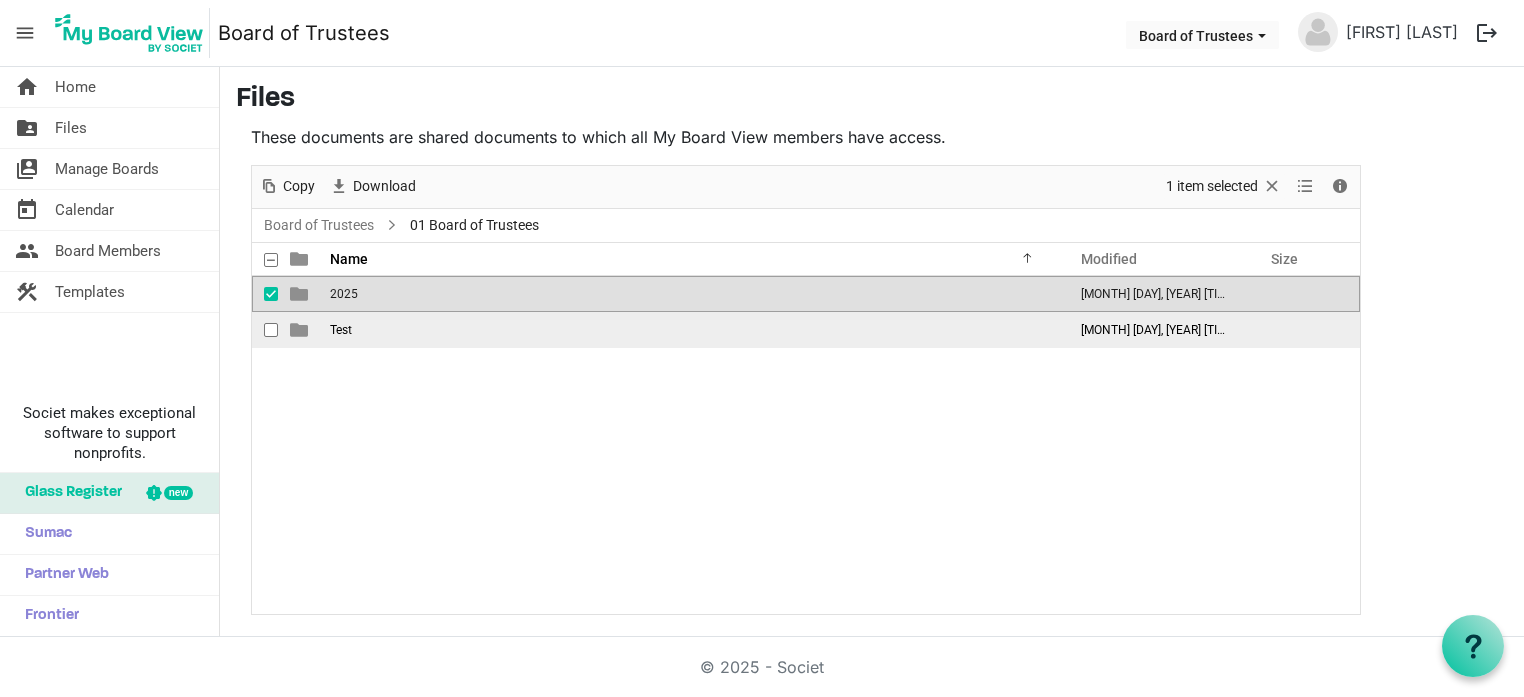 drag, startPoint x: 352, startPoint y: 295, endPoint x: 350, endPoint y: 323, distance: 28.071337 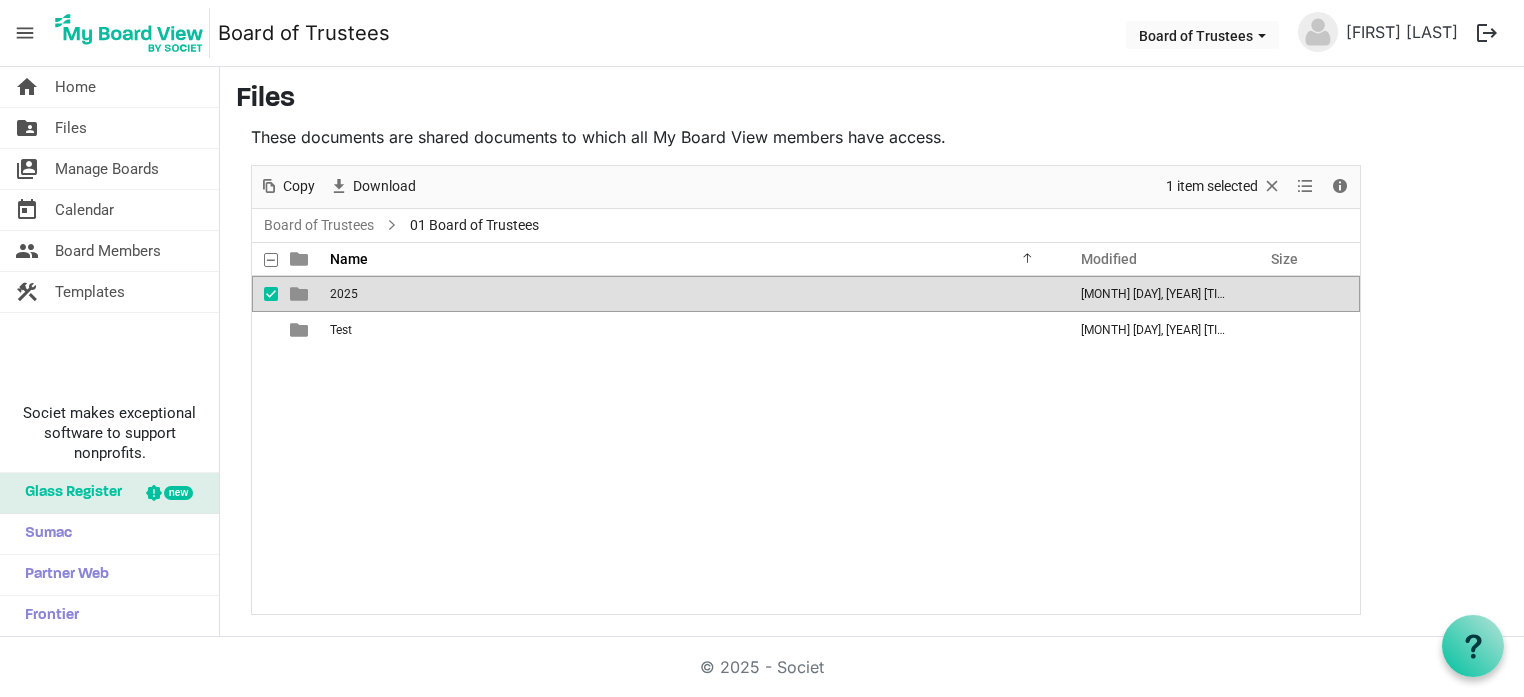 drag, startPoint x: 344, startPoint y: 335, endPoint x: 340, endPoint y: 291, distance: 44.181442 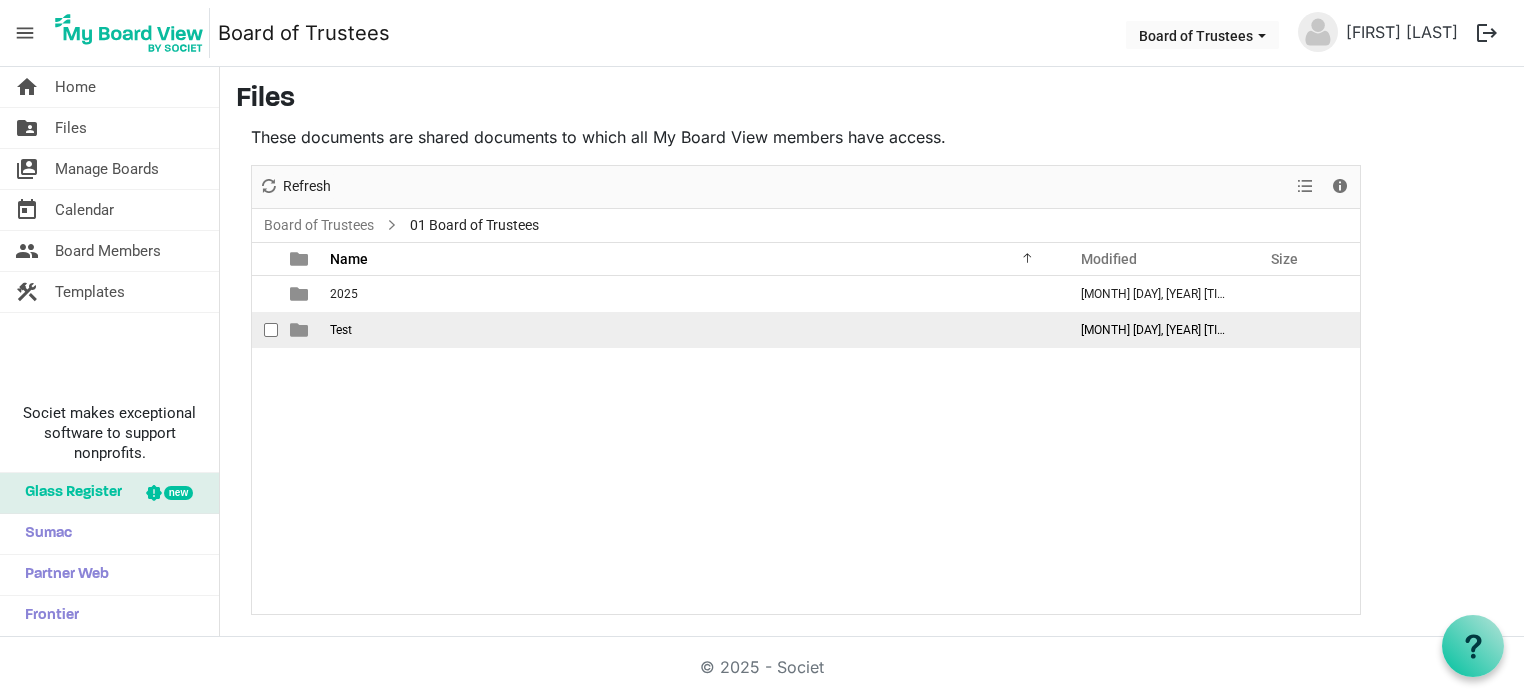 drag, startPoint x: 1128, startPoint y: 289, endPoint x: 1114, endPoint y: 329, distance: 42.379242 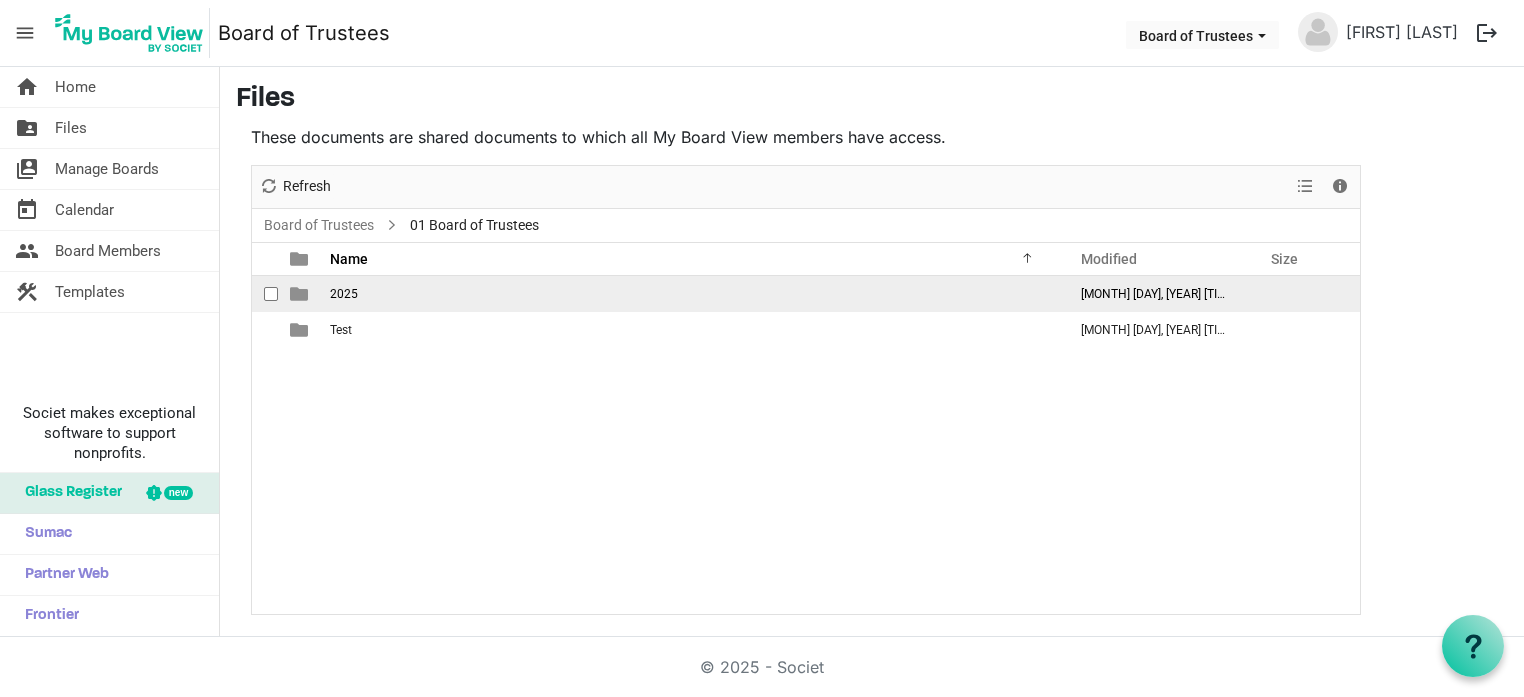 drag, startPoint x: 343, startPoint y: 327, endPoint x: 337, endPoint y: 289, distance: 38.470768 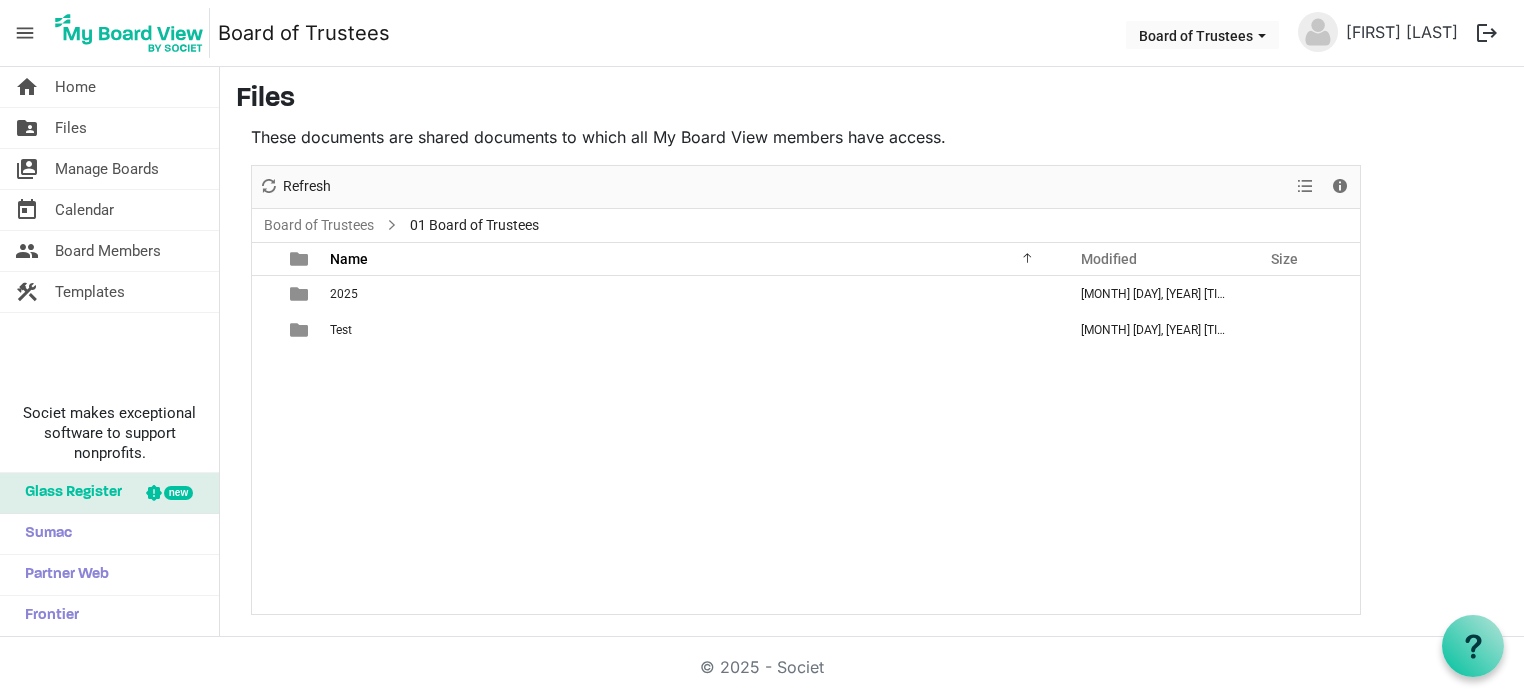 click on "2025 August 04, 2025 6:40 PM   Test August 04, 2025 6:40 PM" at bounding box center (806, 445) 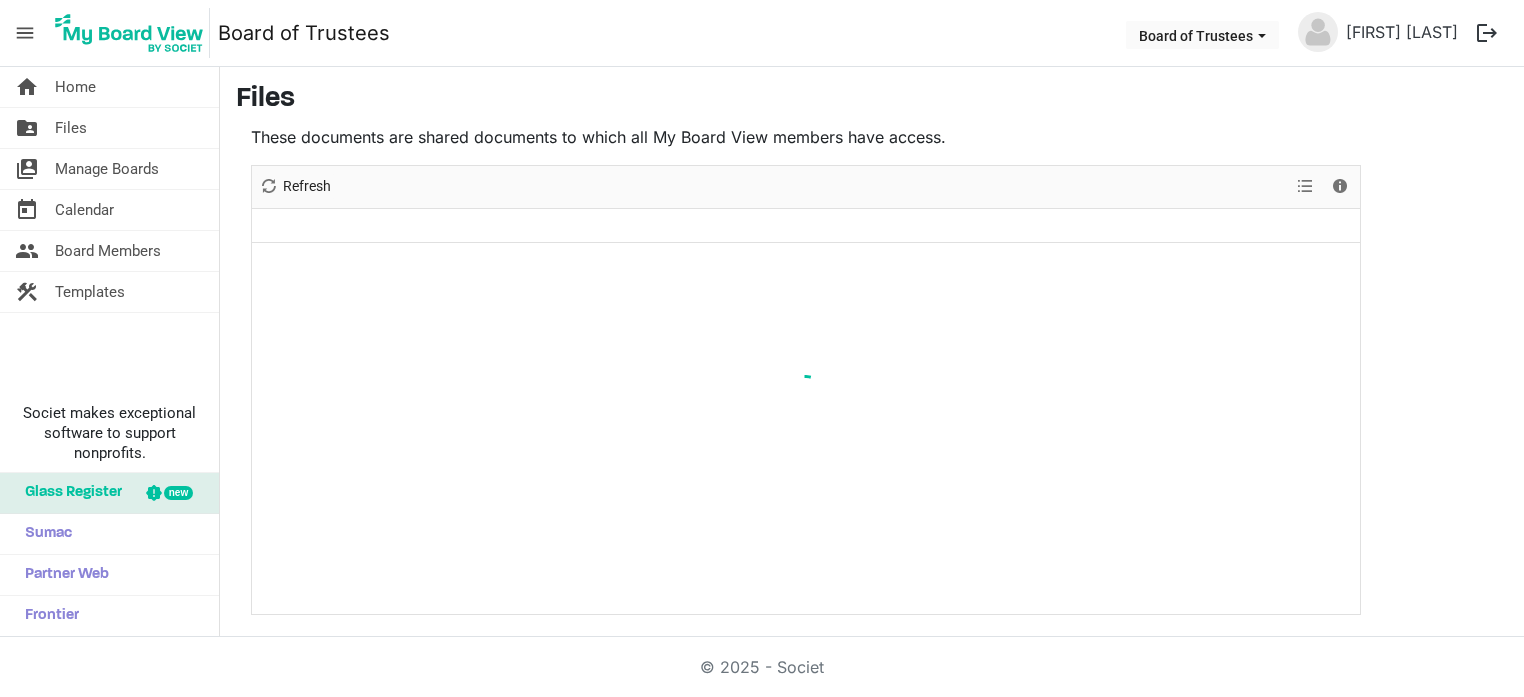 scroll, scrollTop: 0, scrollLeft: 0, axis: both 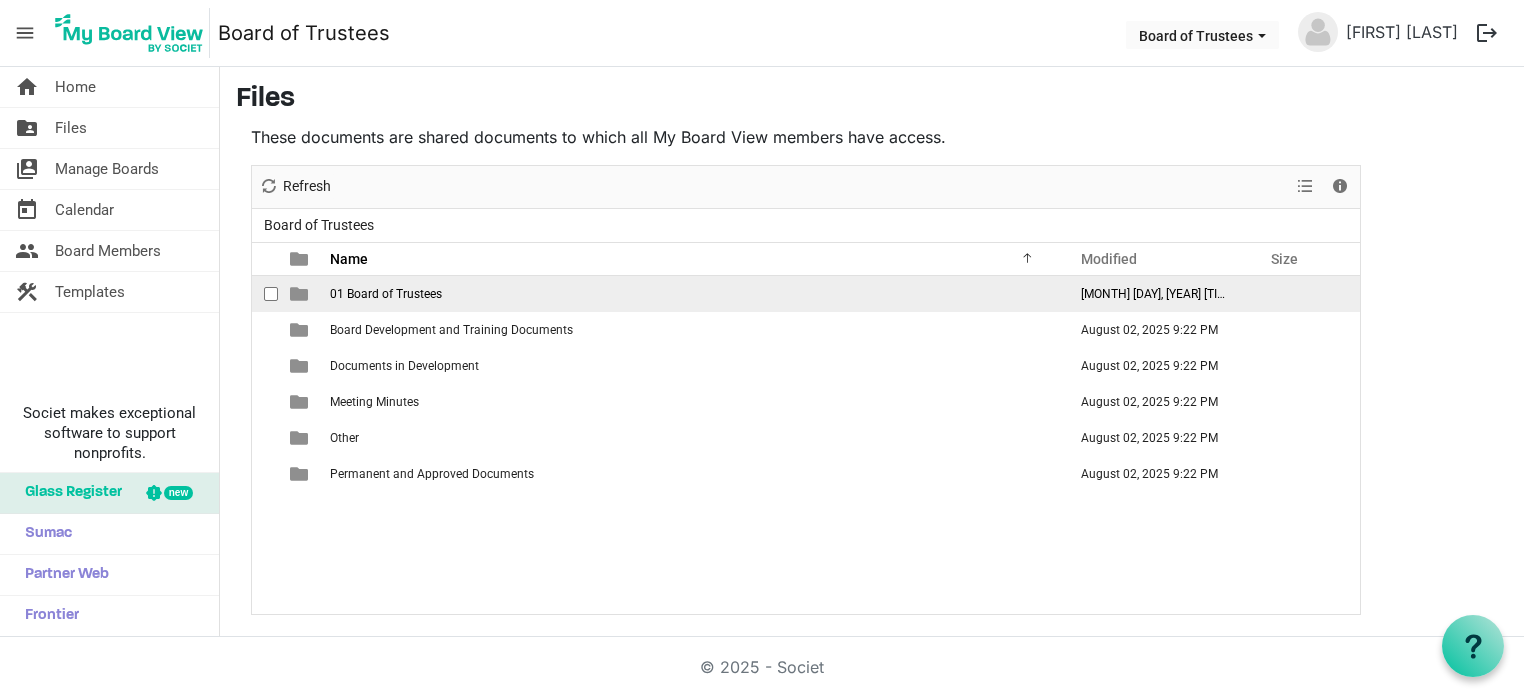 click on "01 Board of Trustees" at bounding box center (386, 294) 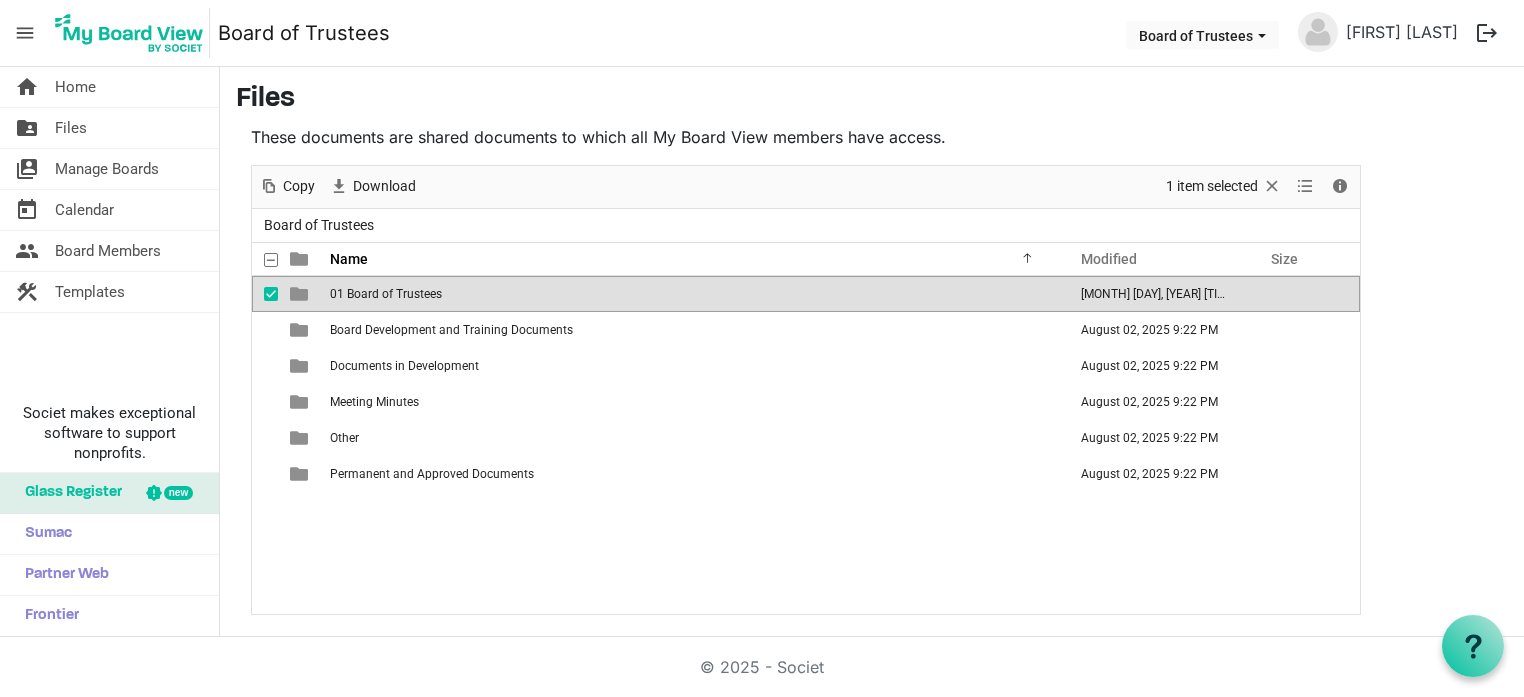 click on "01 Board of Trustees" at bounding box center [386, 294] 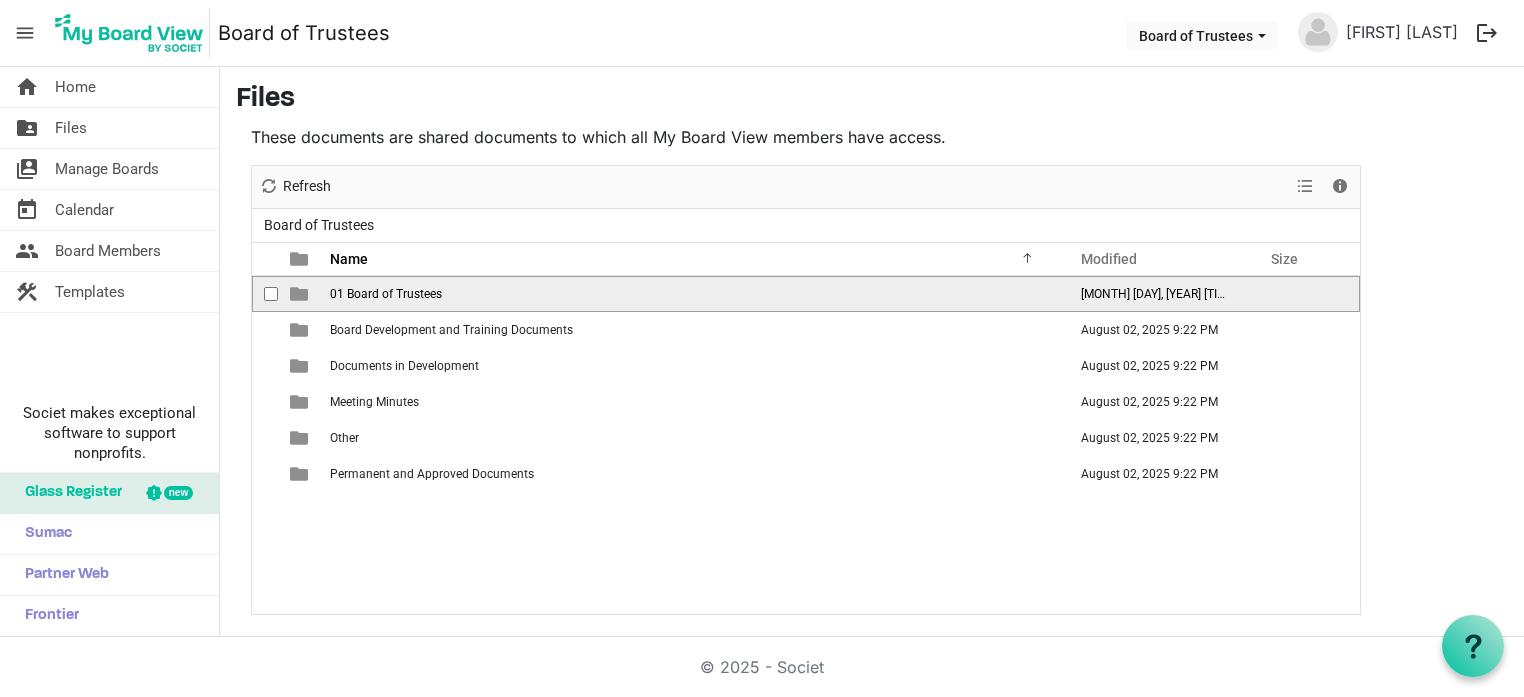 click on "01 Board of Trustees" at bounding box center (386, 294) 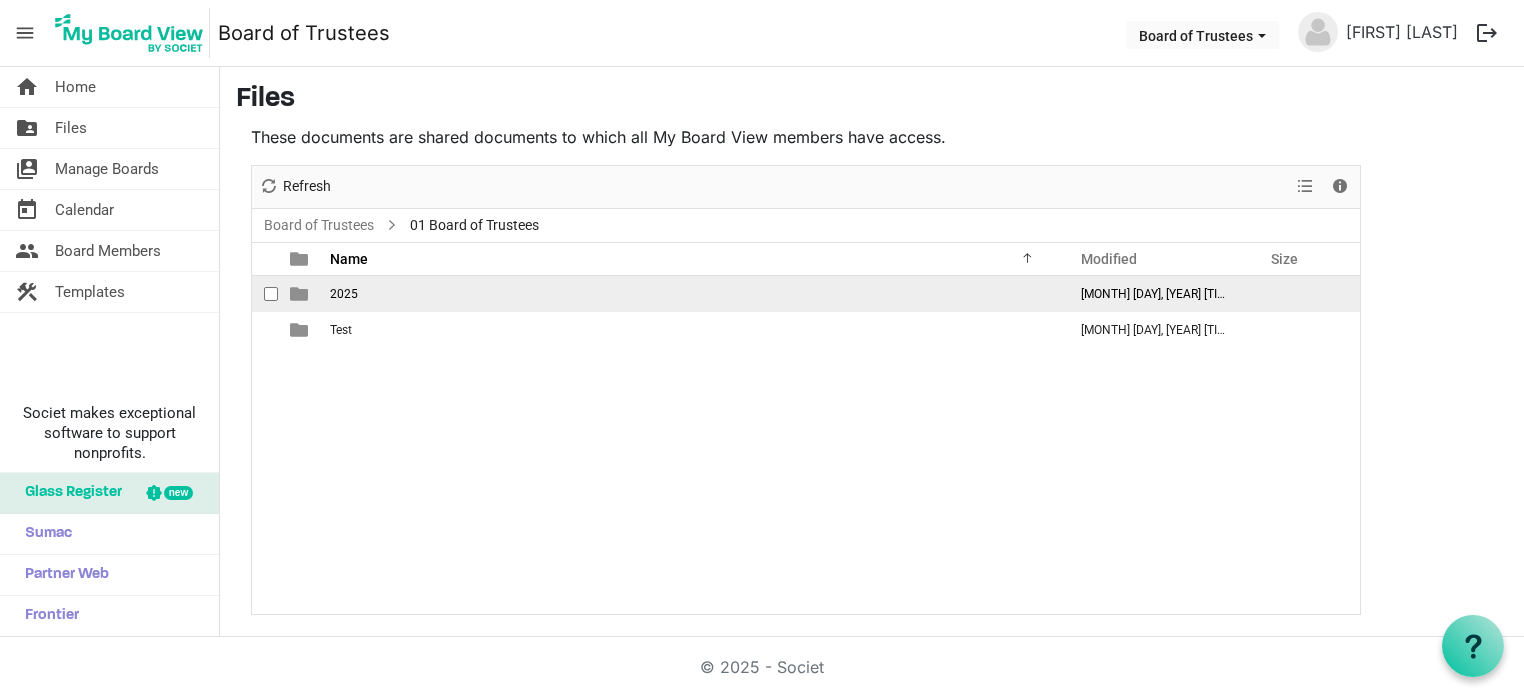 drag, startPoint x: 346, startPoint y: 330, endPoint x: 346, endPoint y: 291, distance: 39 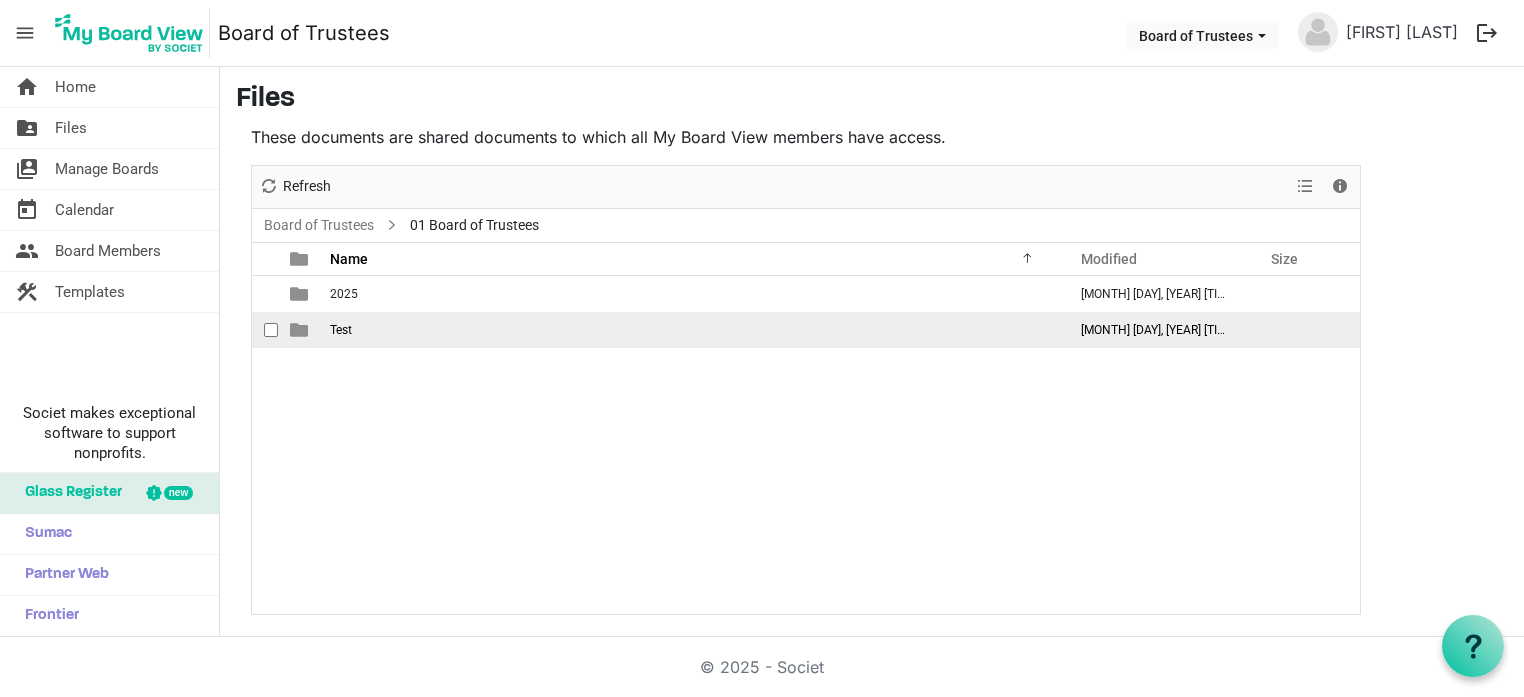 click at bounding box center [271, 330] 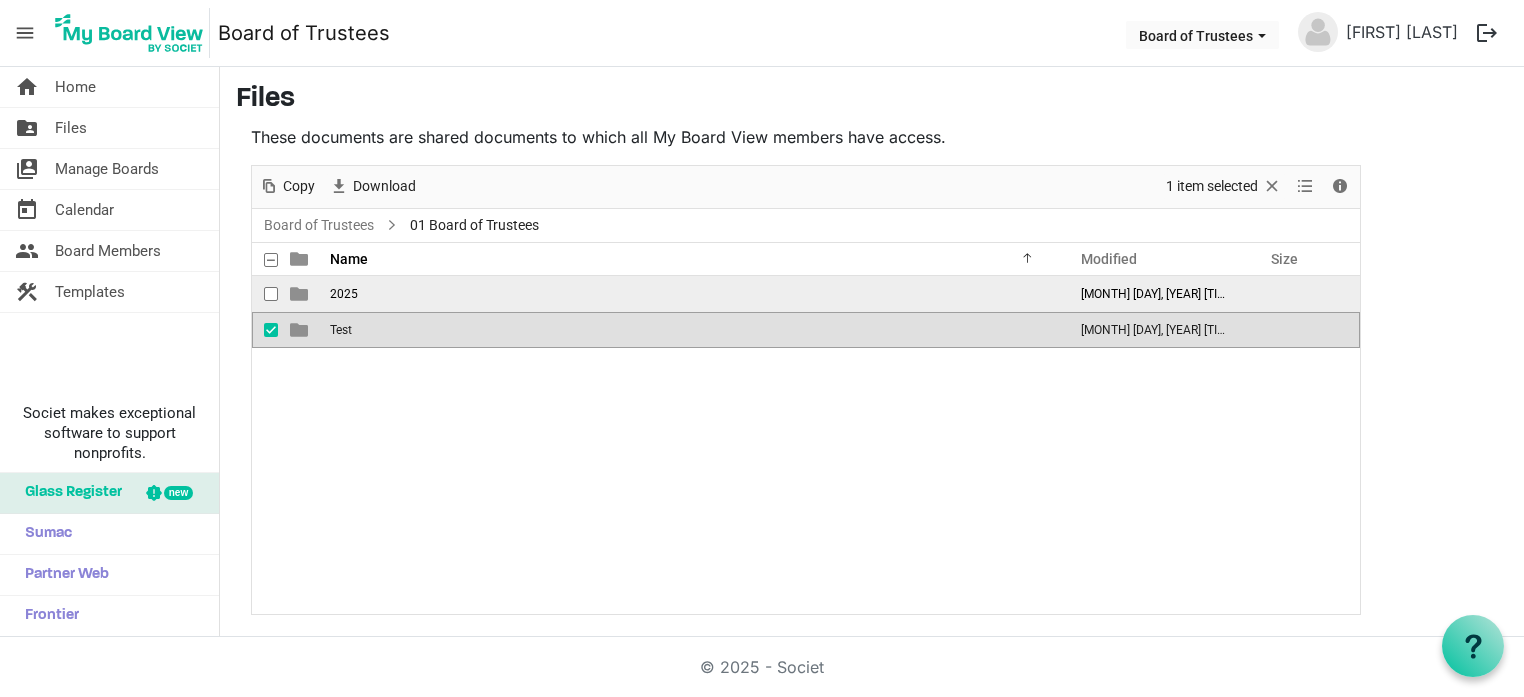 drag, startPoint x: 336, startPoint y: 330, endPoint x: 346, endPoint y: 283, distance: 48.052055 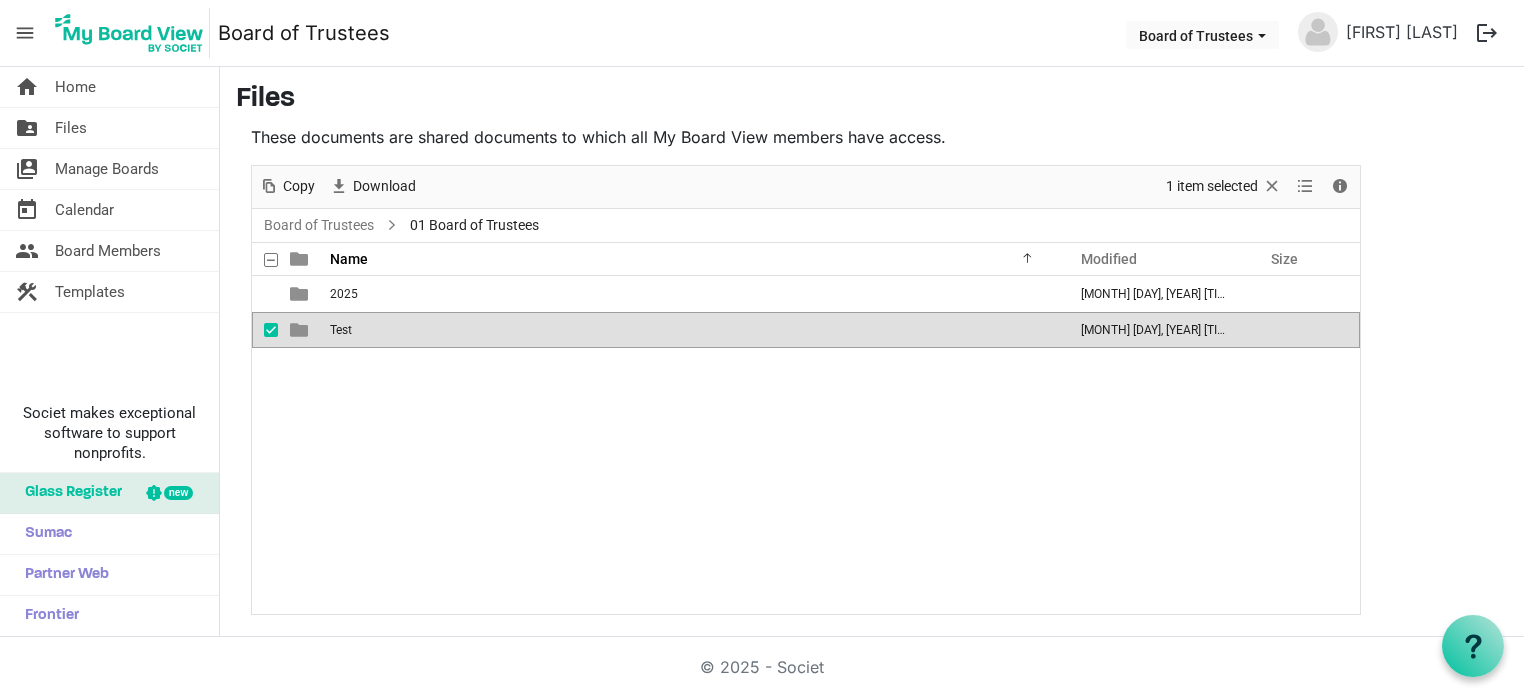click on "2025 August 04, 2025 6:40 PM   Test August 04, 2025 6:40 PM" at bounding box center [806, 445] 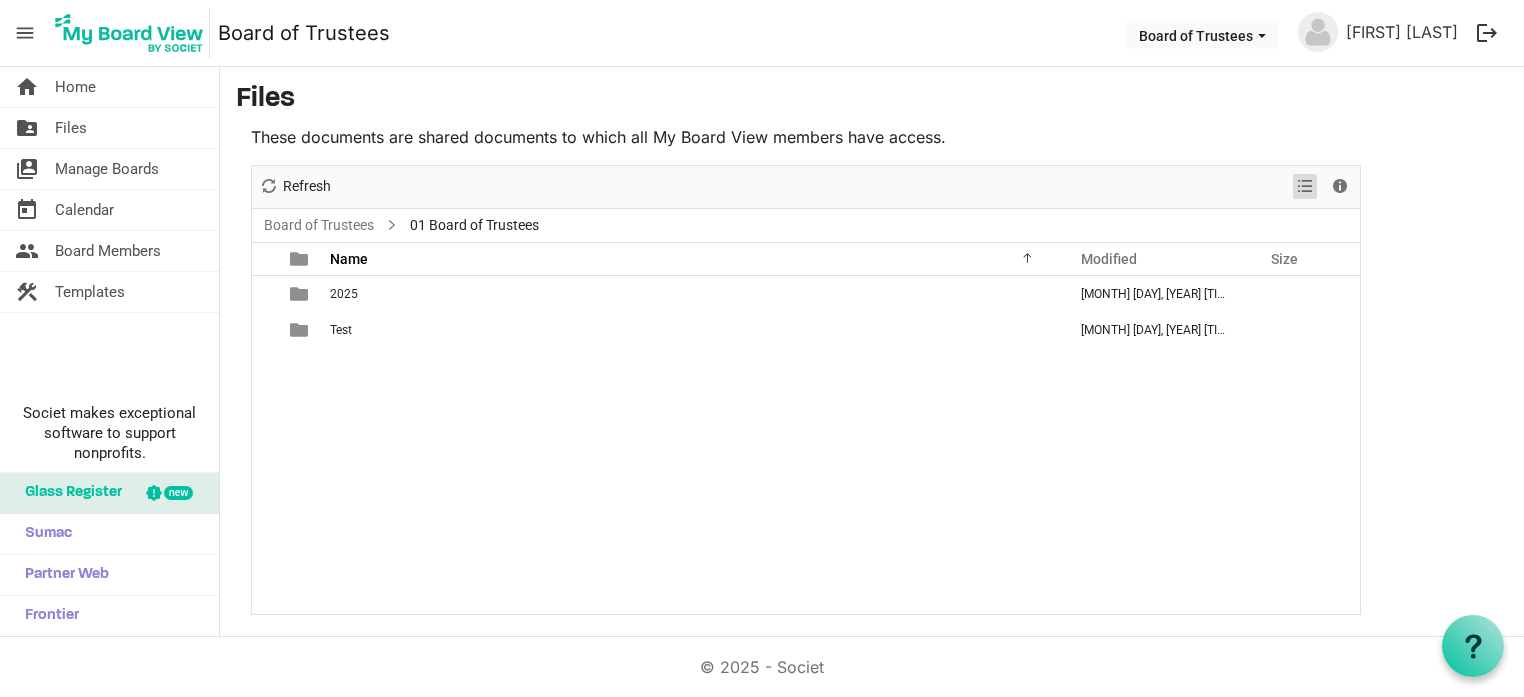 click at bounding box center (1305, 186) 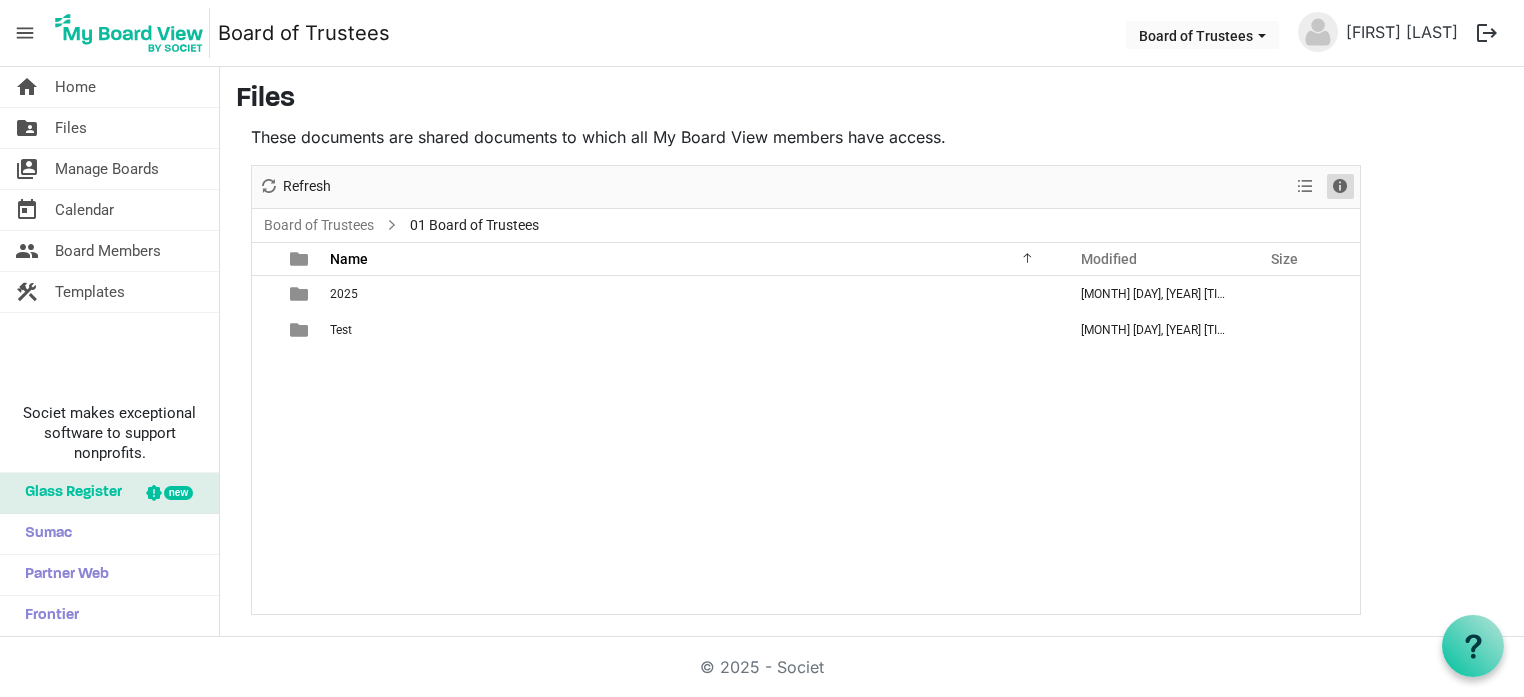 click at bounding box center (1340, 186) 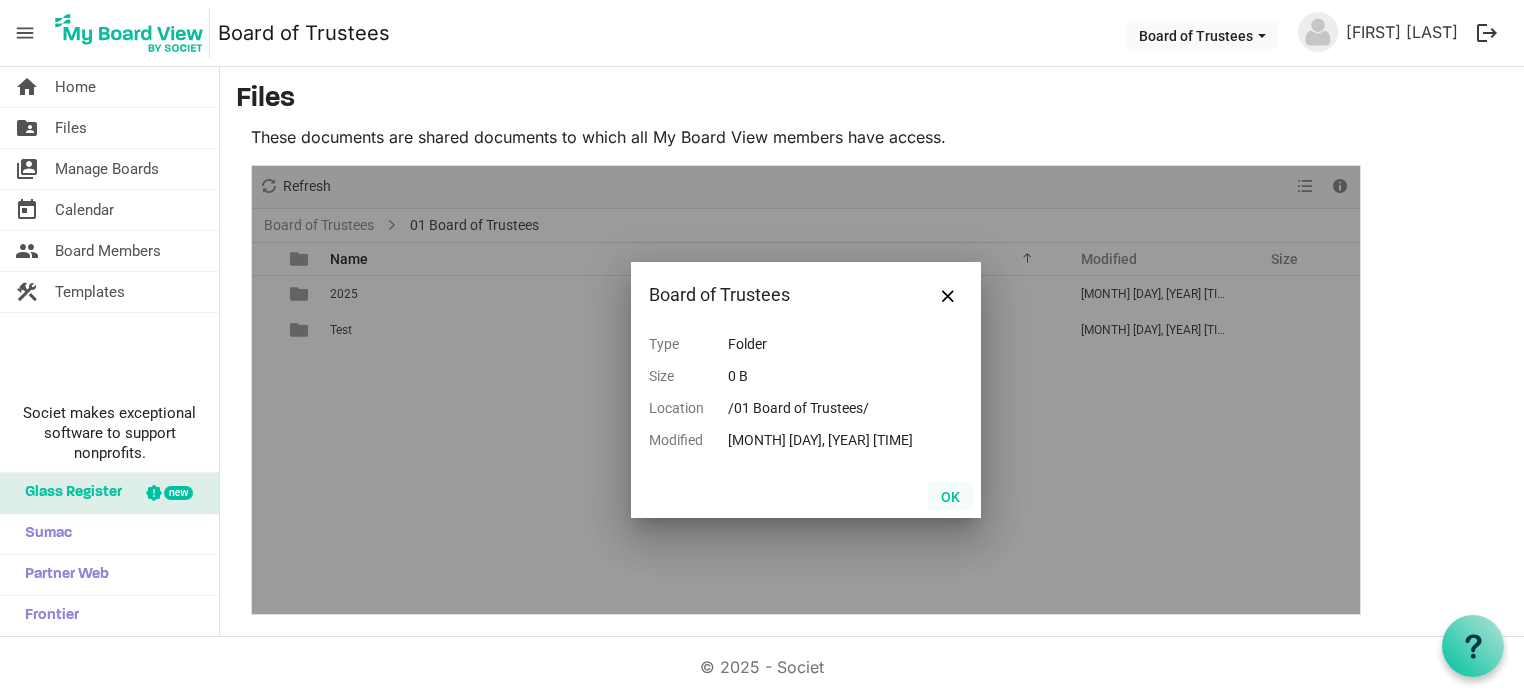click on "OK" at bounding box center [950, 496] 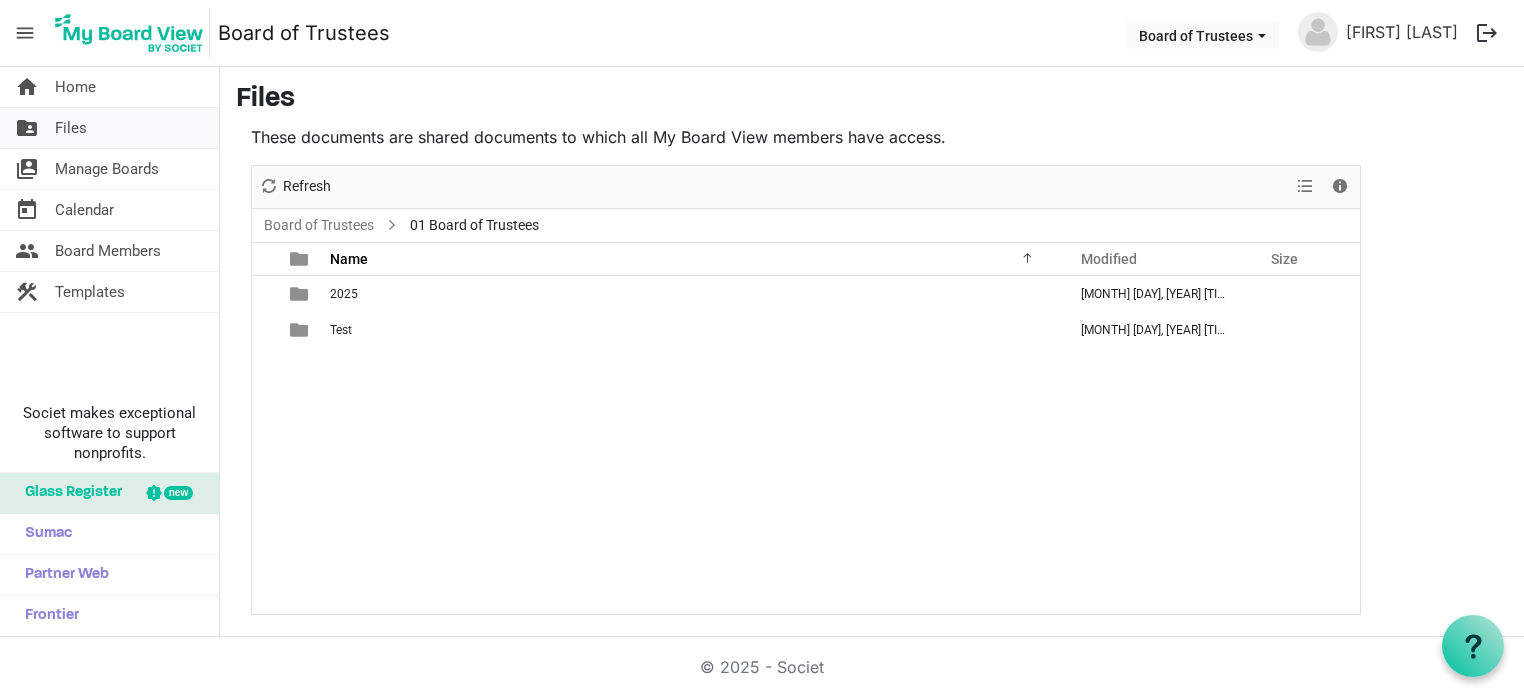 click on "Files" at bounding box center (71, 128) 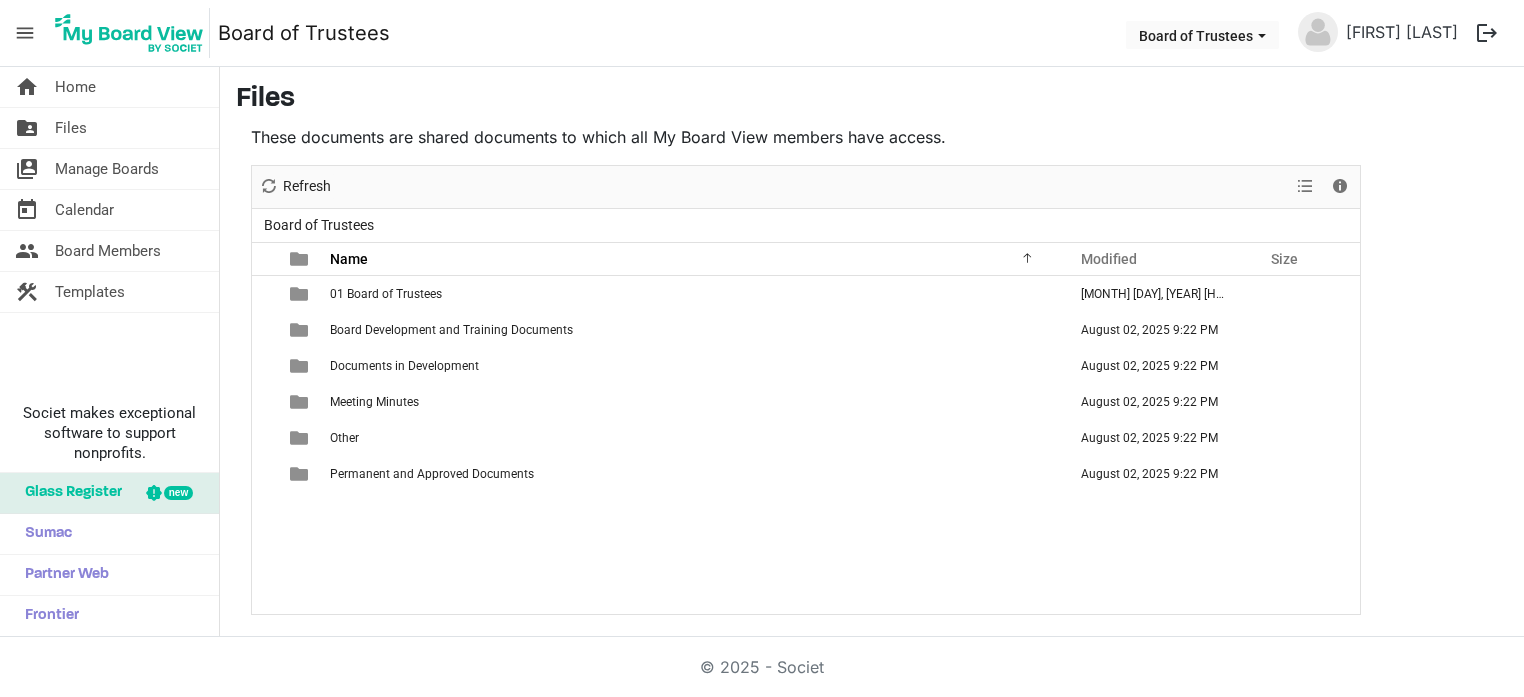 scroll, scrollTop: 0, scrollLeft: 0, axis: both 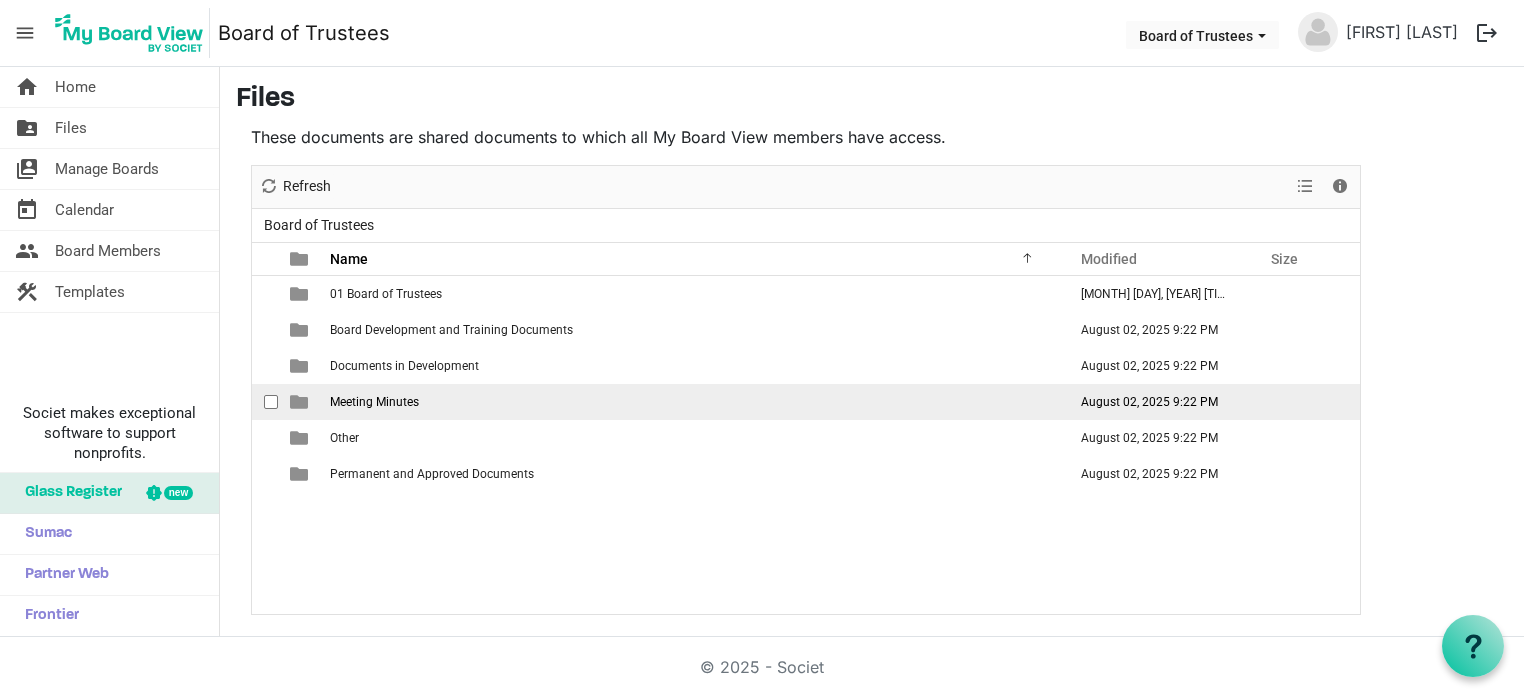 drag, startPoint x: 402, startPoint y: 471, endPoint x: 376, endPoint y: 402, distance: 73.736015 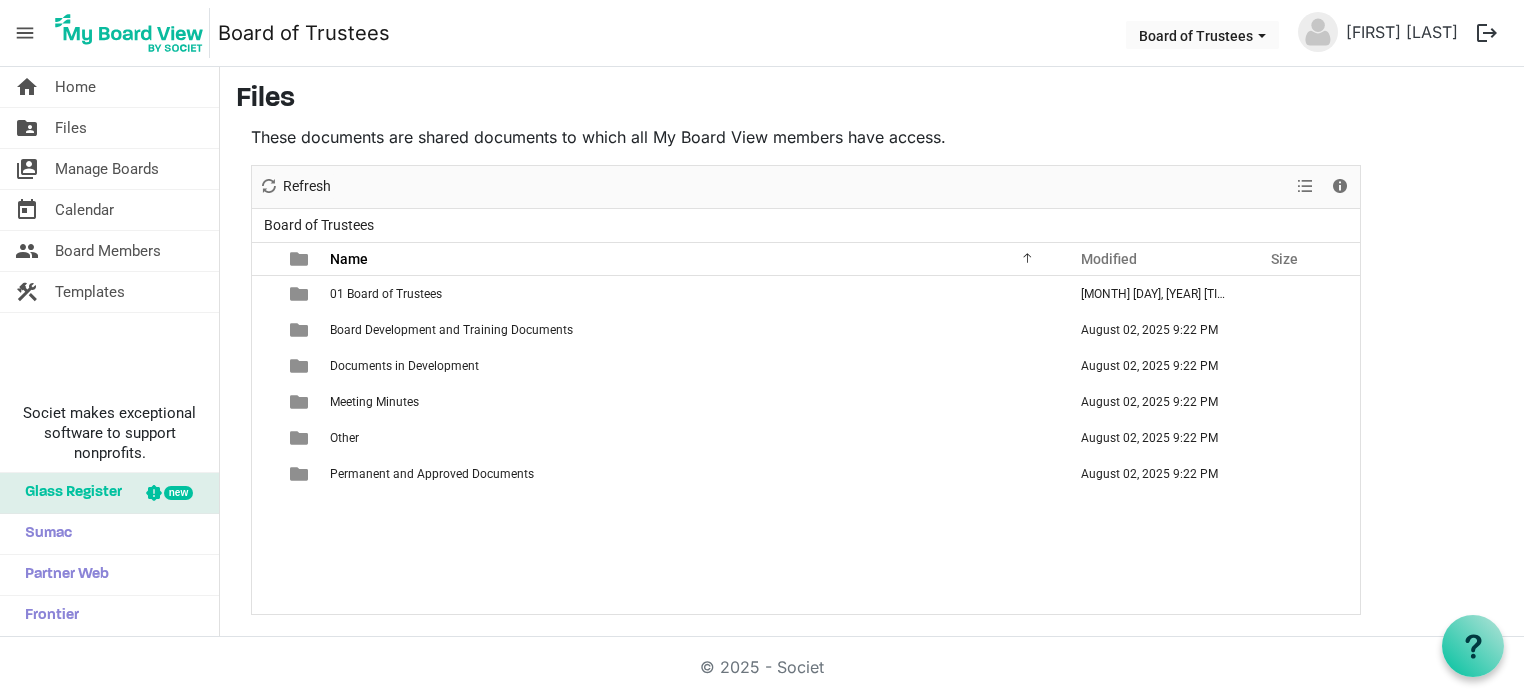 click on "01 Board of Trustees [MONTH] [DAY], [YEAR] [TIME]   Board Development and Training Documents [MONTH] [DAY], [YEAR] [TIME]   Documents in Development [MONTH] [DAY], [YEAR] [TIME]   Meeting Minutes [MONTH] [DAY], [YEAR] [TIME]   Other [MONTH] [DAY], [YEAR] [TIME]   Permanent and Approved Documents [MONTH] [DAY], [YEAR] [TIME]" at bounding box center [806, 445] 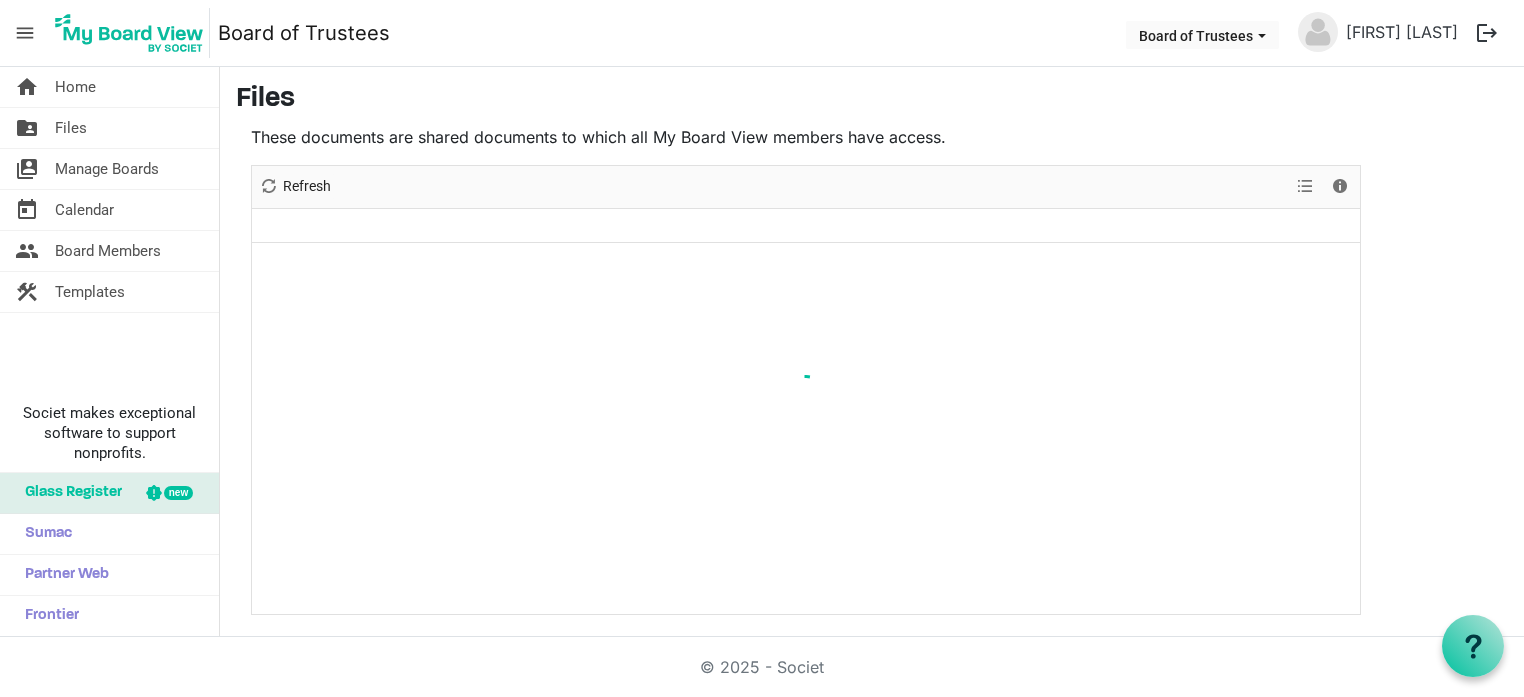 scroll, scrollTop: 0, scrollLeft: 0, axis: both 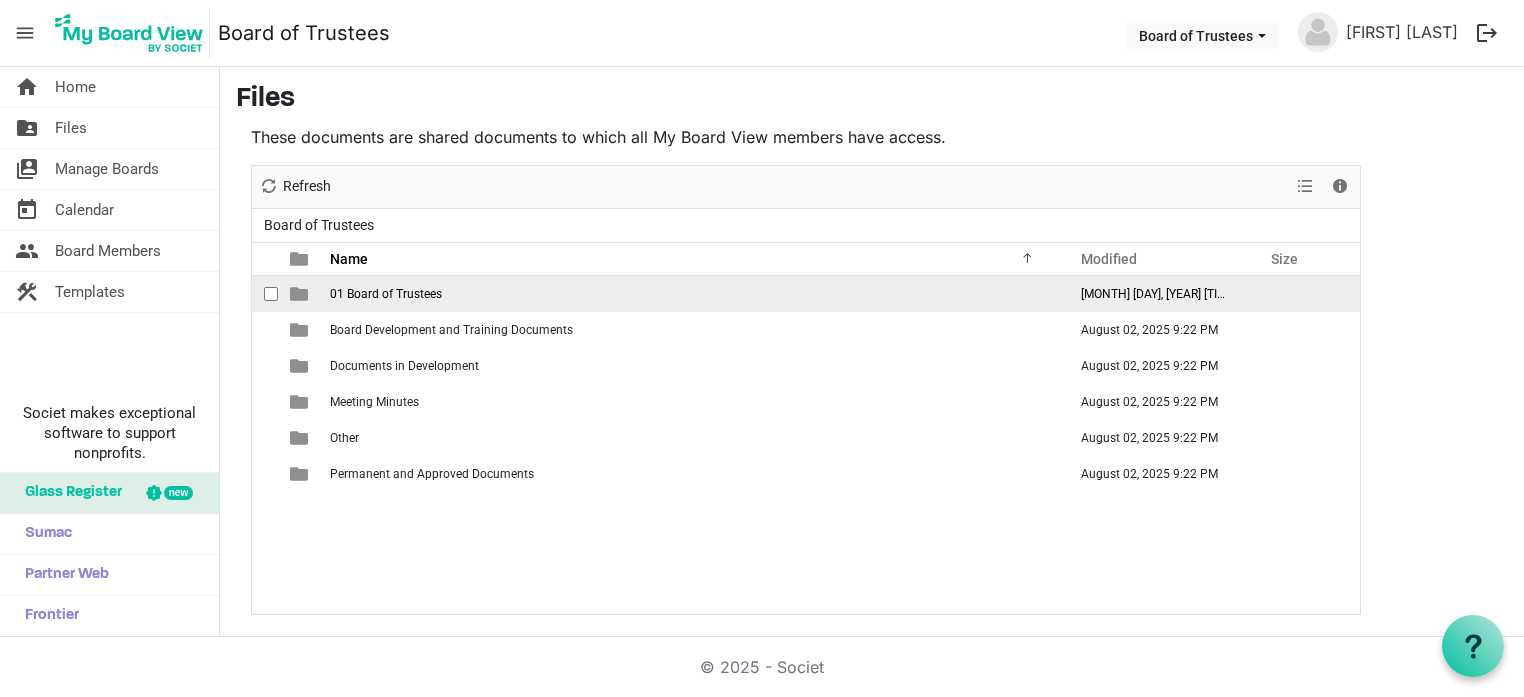 drag, startPoint x: 347, startPoint y: 447, endPoint x: 347, endPoint y: 296, distance: 151 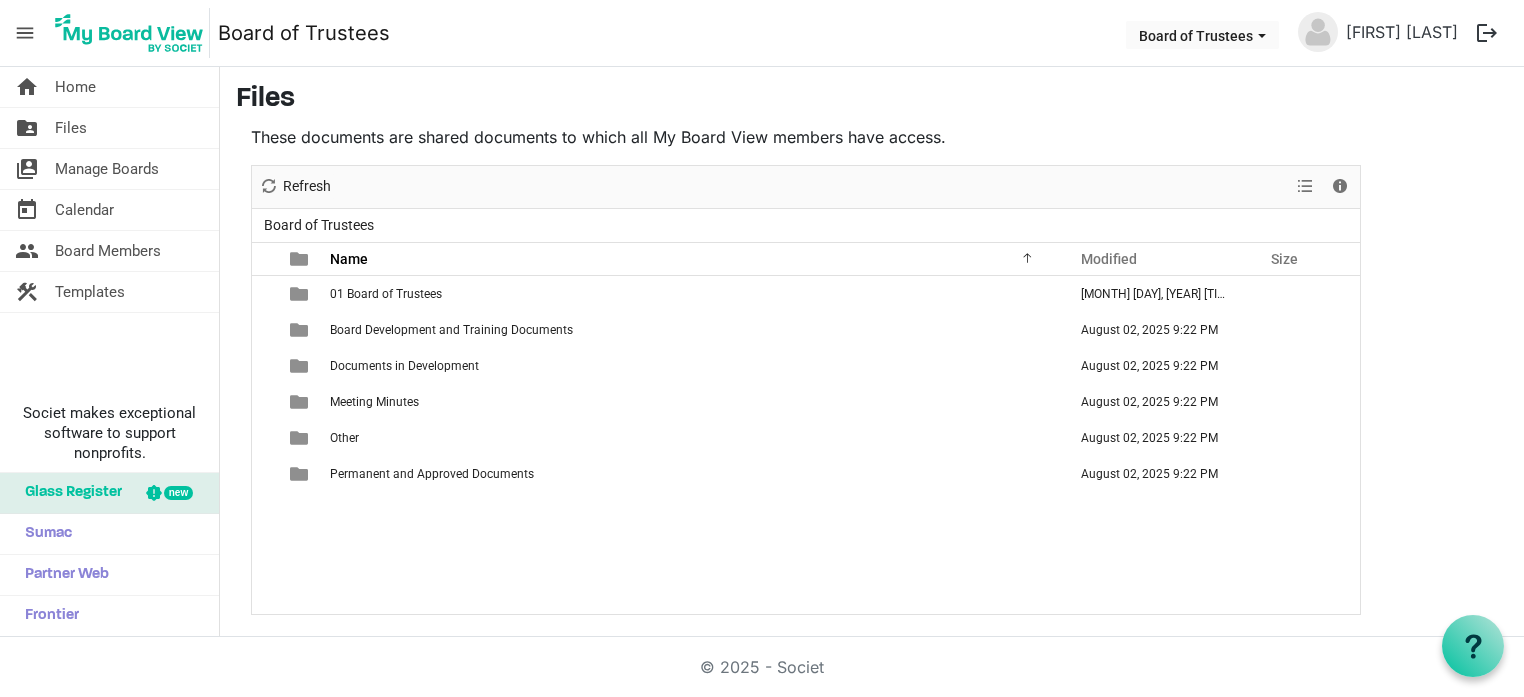 click on "01 Board of Trustees [MONTH] [DAY], [YEAR] [HOUR]:[MINUTE] [AM/PM]   Board Development and Training Documents [MONTH] [DAY], [YEAR] [HOUR]:[MINUTE] [AM/PM]   Documents in Development [MONTH] [DAY], [YEAR] [HOUR]:[MINUTE] [AM/PM]   Meeting Minutes [MONTH] [DAY], [YEAR] [HOUR]:[MINUTE] [AM/PM]   Other [MONTH] [DAY], [YEAR] [HOUR]:[MINUTE] [AM/PM]   Permanent and Approved Documents [MONTH] [DAY], [YEAR] [HOUR]:[MINUTE] [AM/PM]" at bounding box center (806, 445) 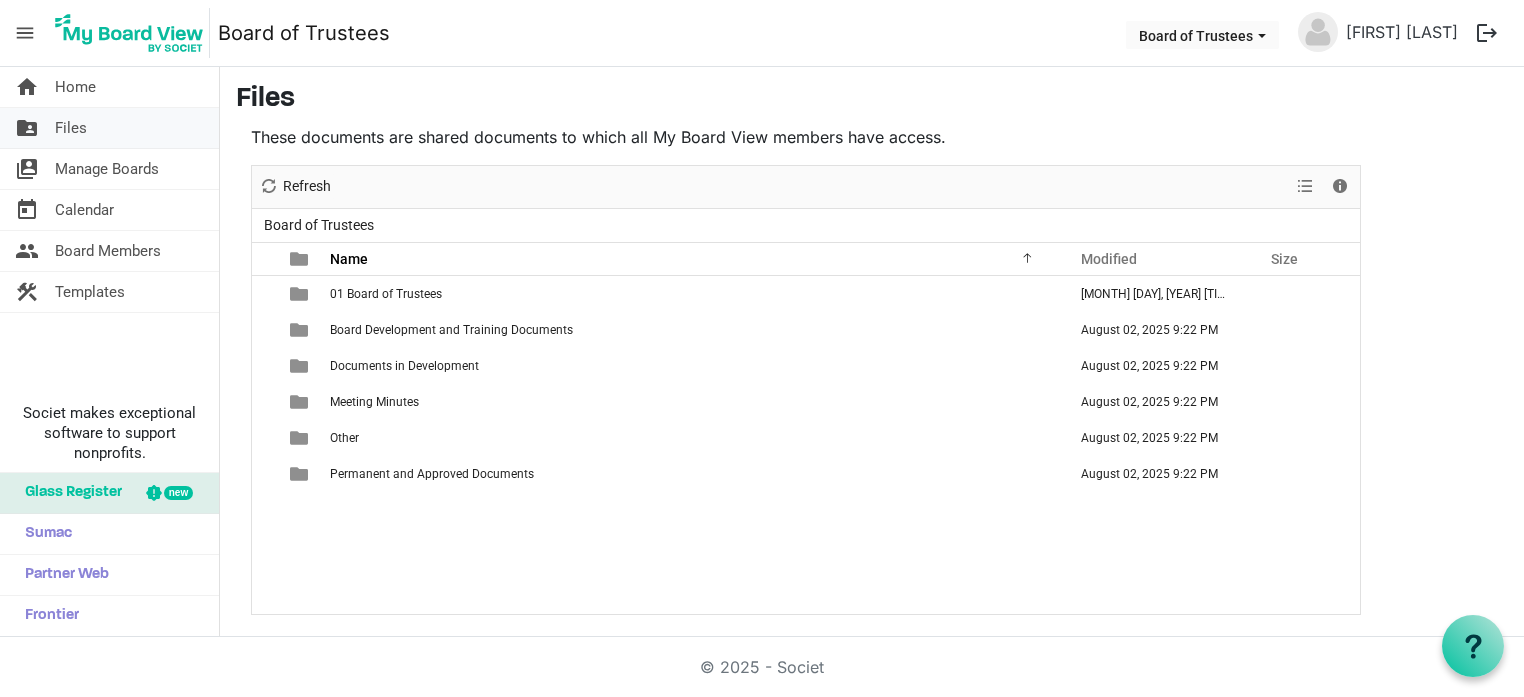 click on "Files" at bounding box center (71, 128) 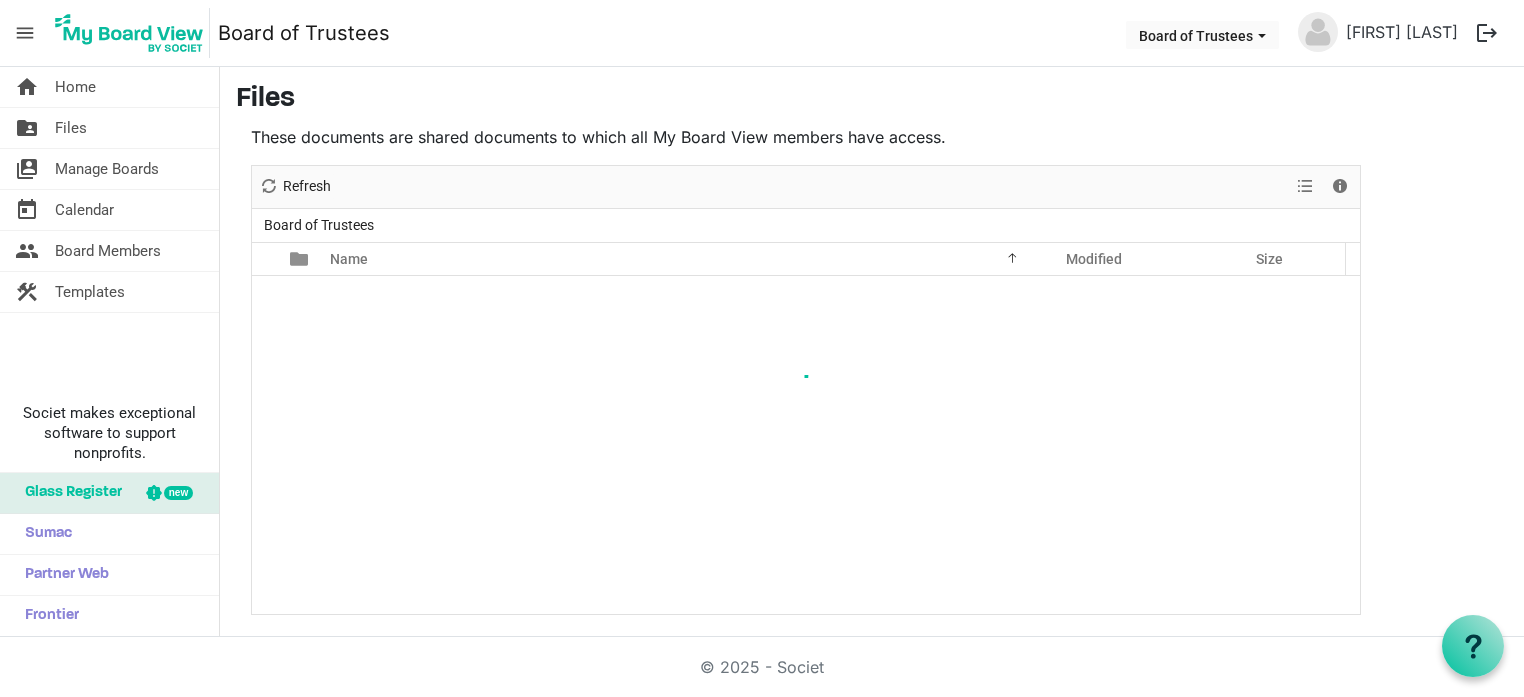 scroll, scrollTop: 0, scrollLeft: 0, axis: both 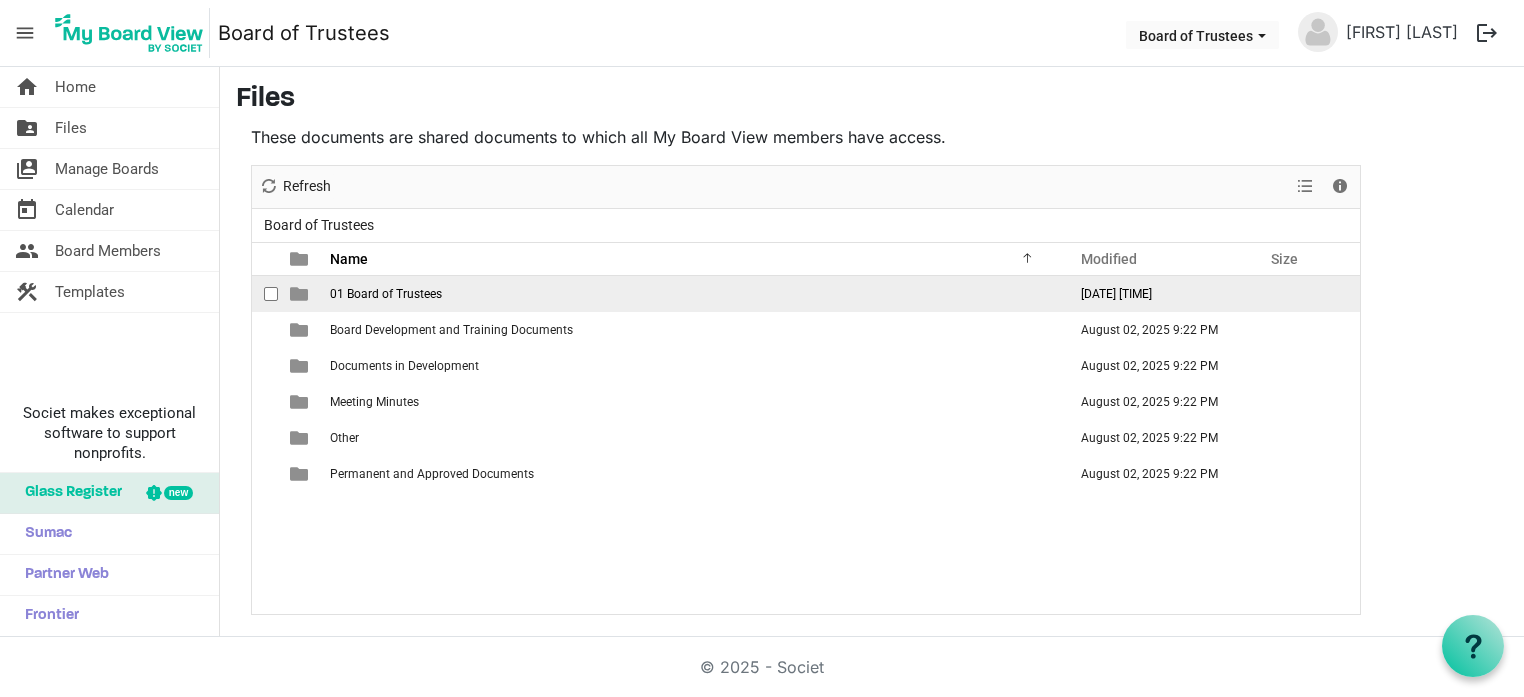 click on "01 Board of Trustees" at bounding box center (386, 294) 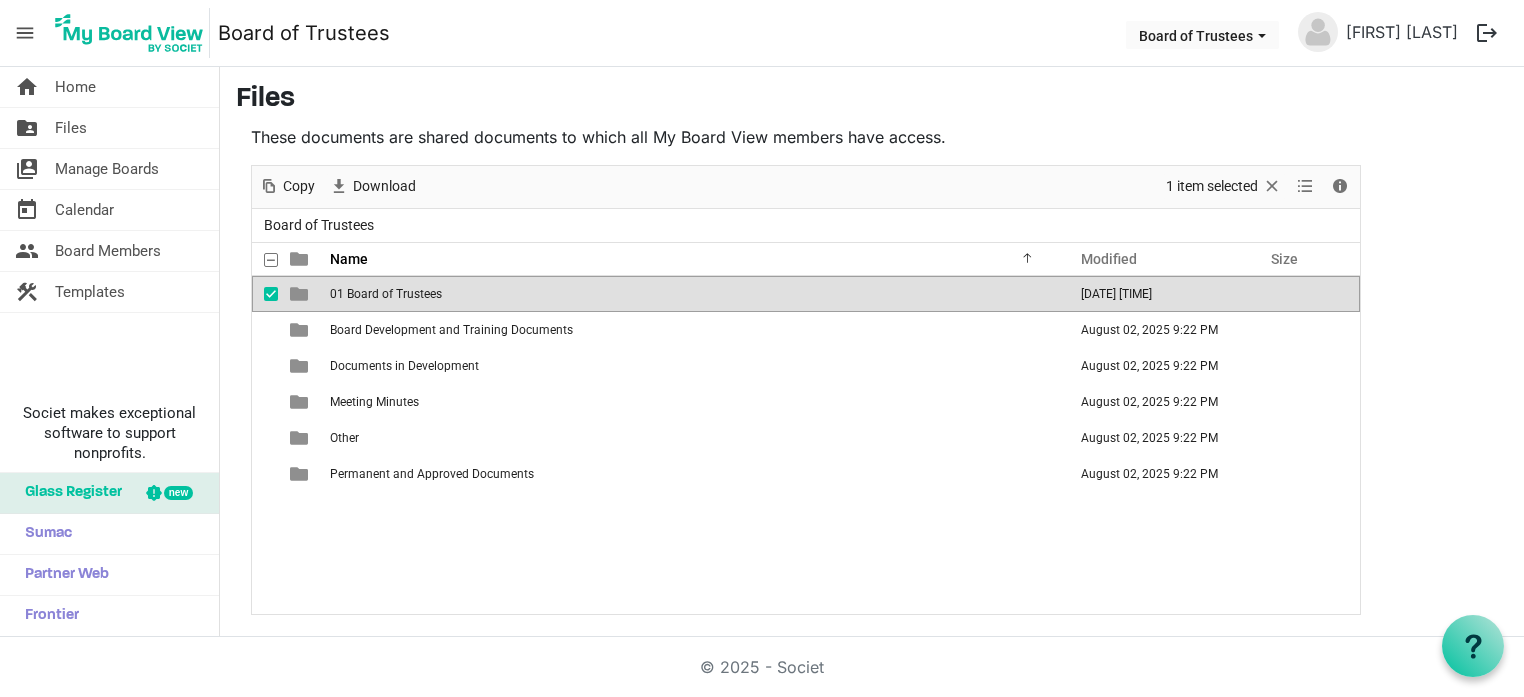 click on "01 Board of Trustees" at bounding box center [386, 294] 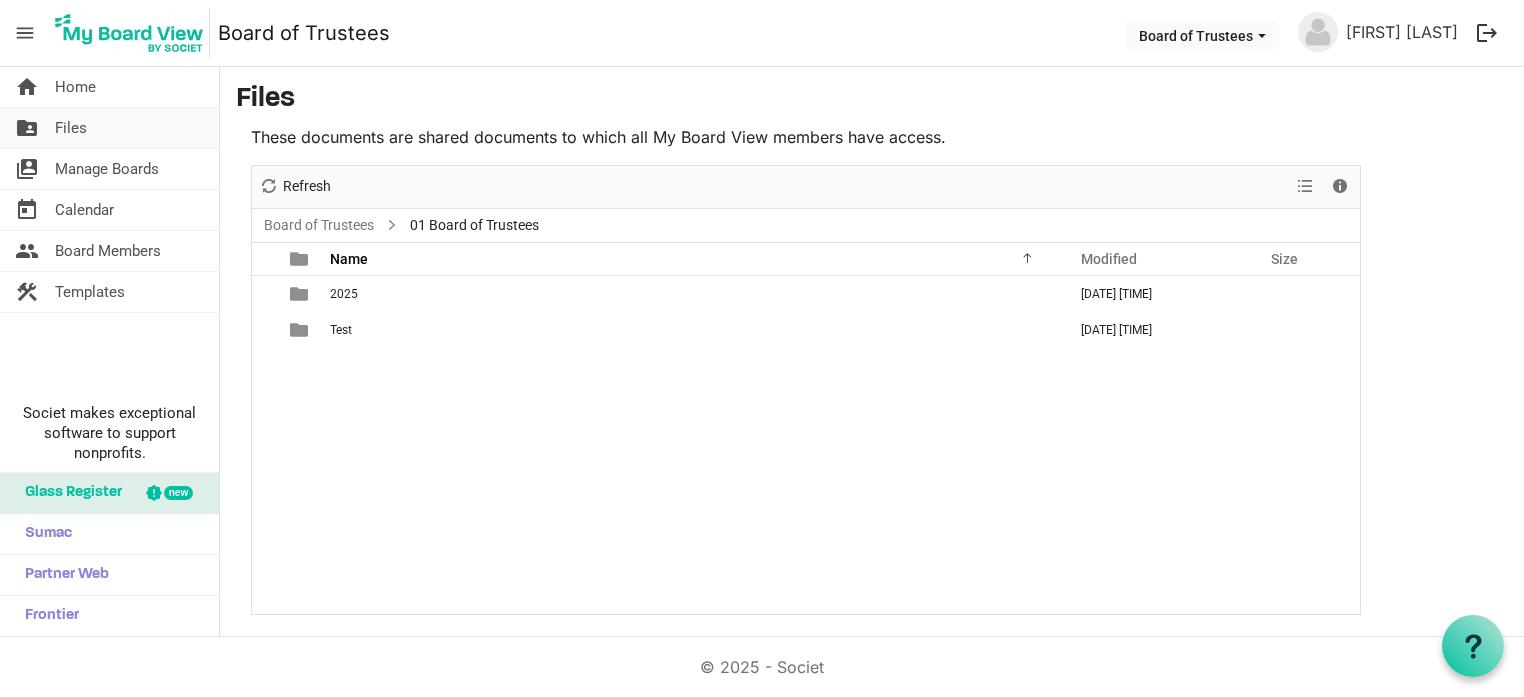 click on "Files" at bounding box center [71, 128] 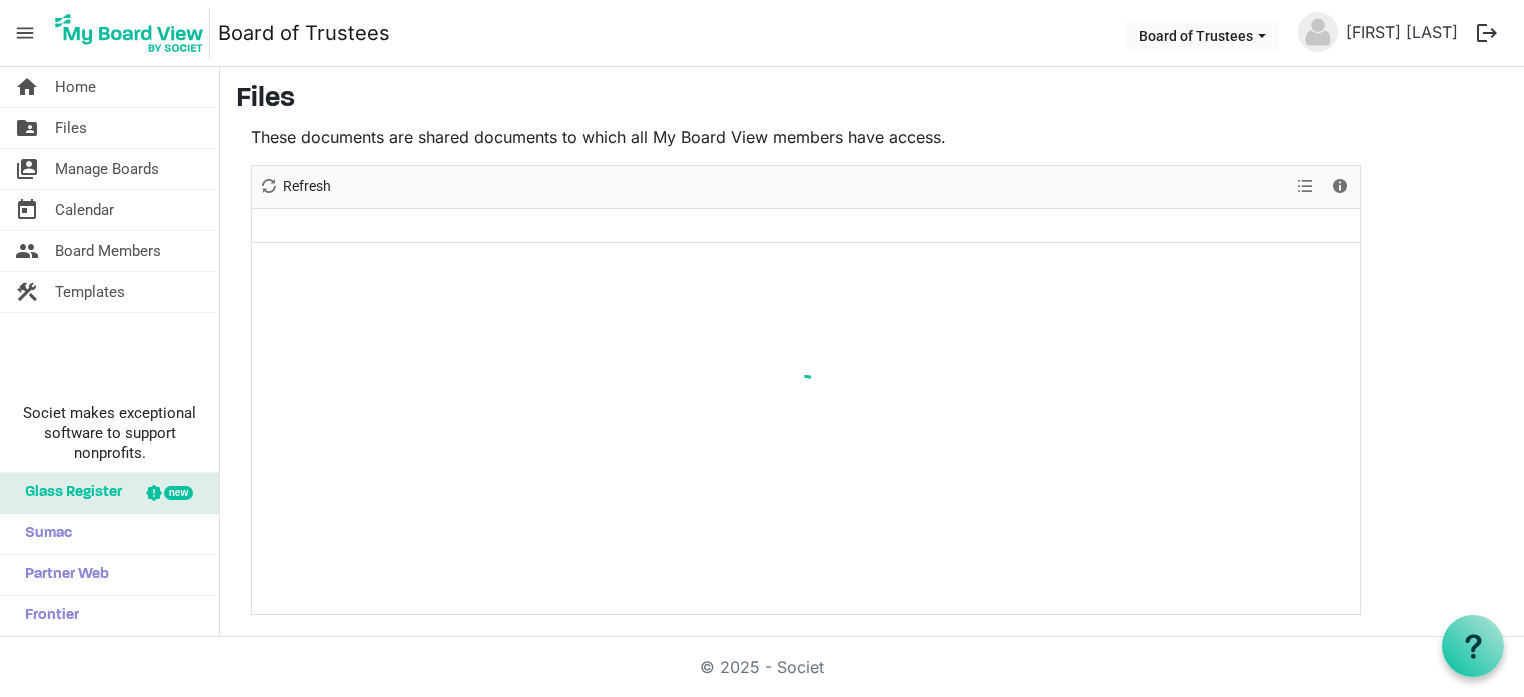 scroll, scrollTop: 0, scrollLeft: 0, axis: both 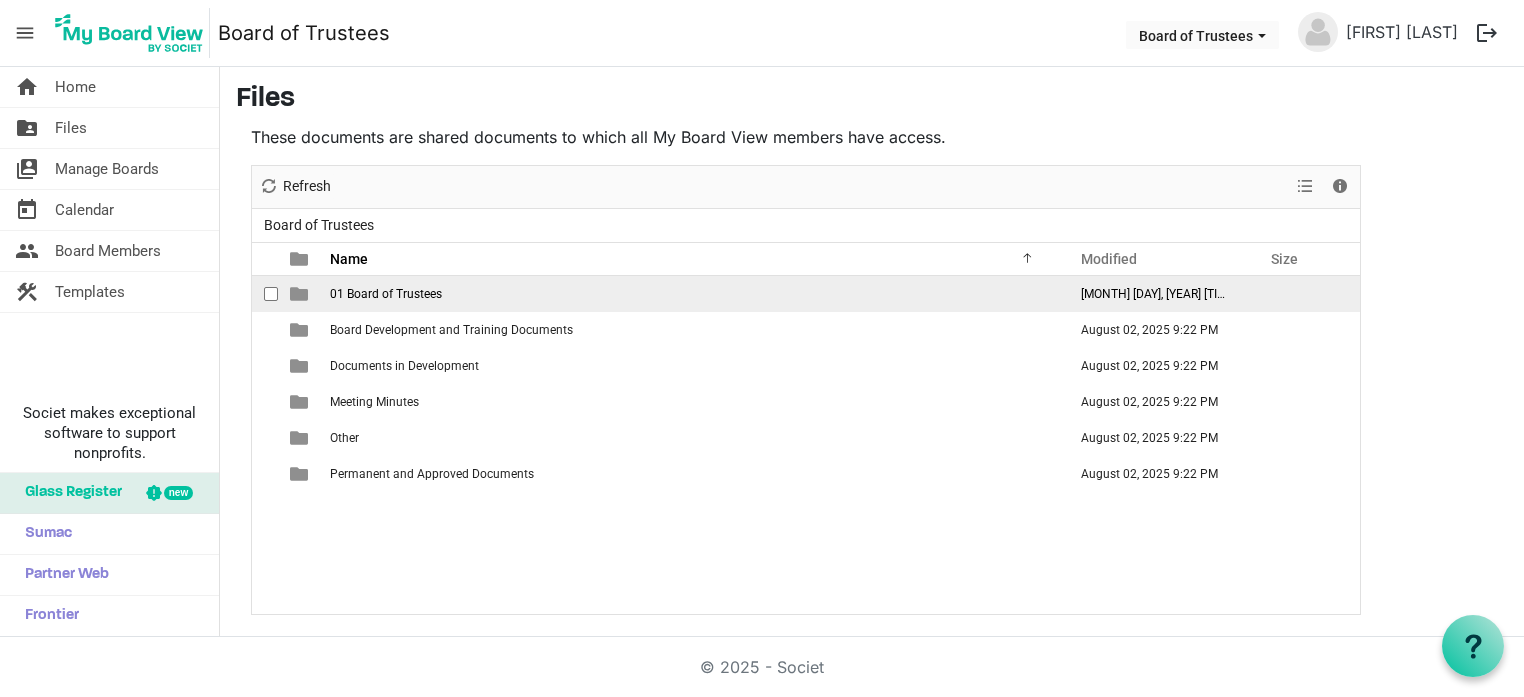 click on "01 Board of Trustees" at bounding box center (386, 294) 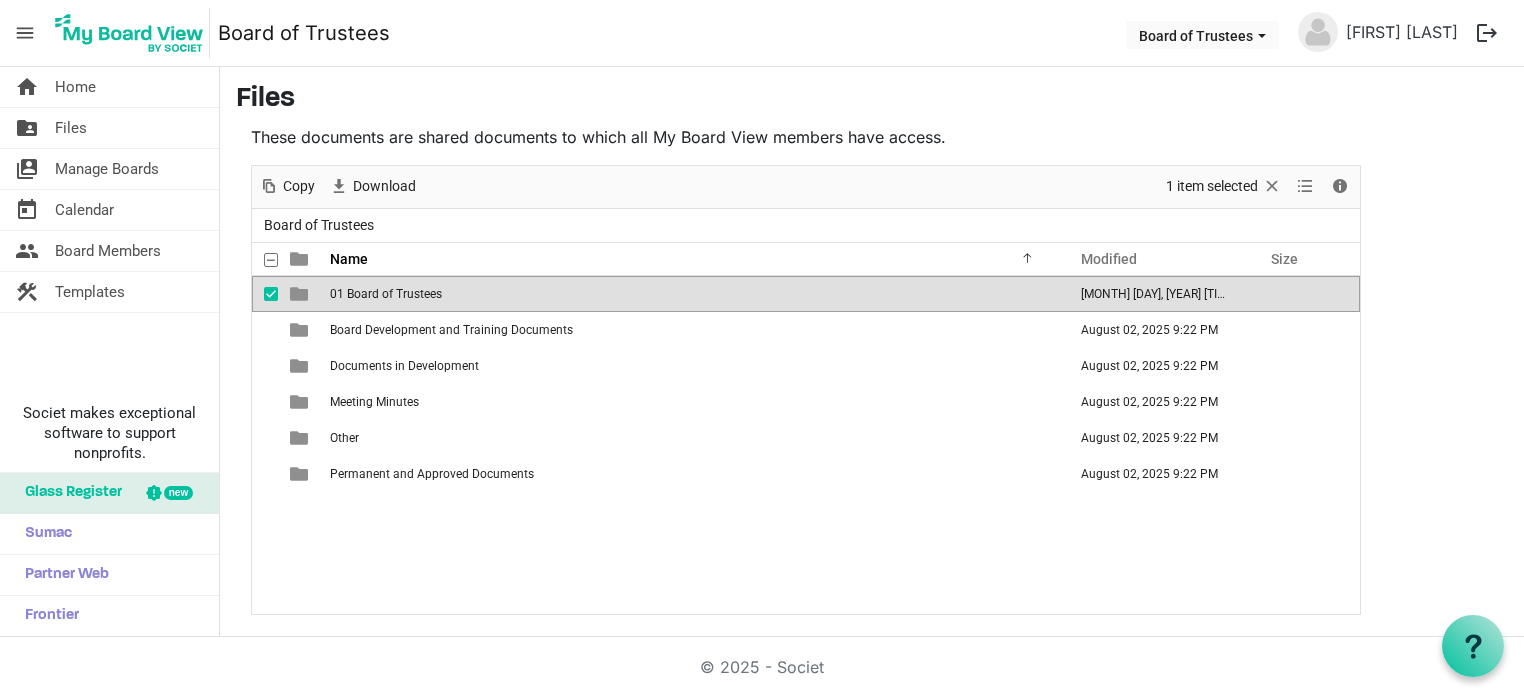 click on "01 Board of Trustees" at bounding box center [386, 294] 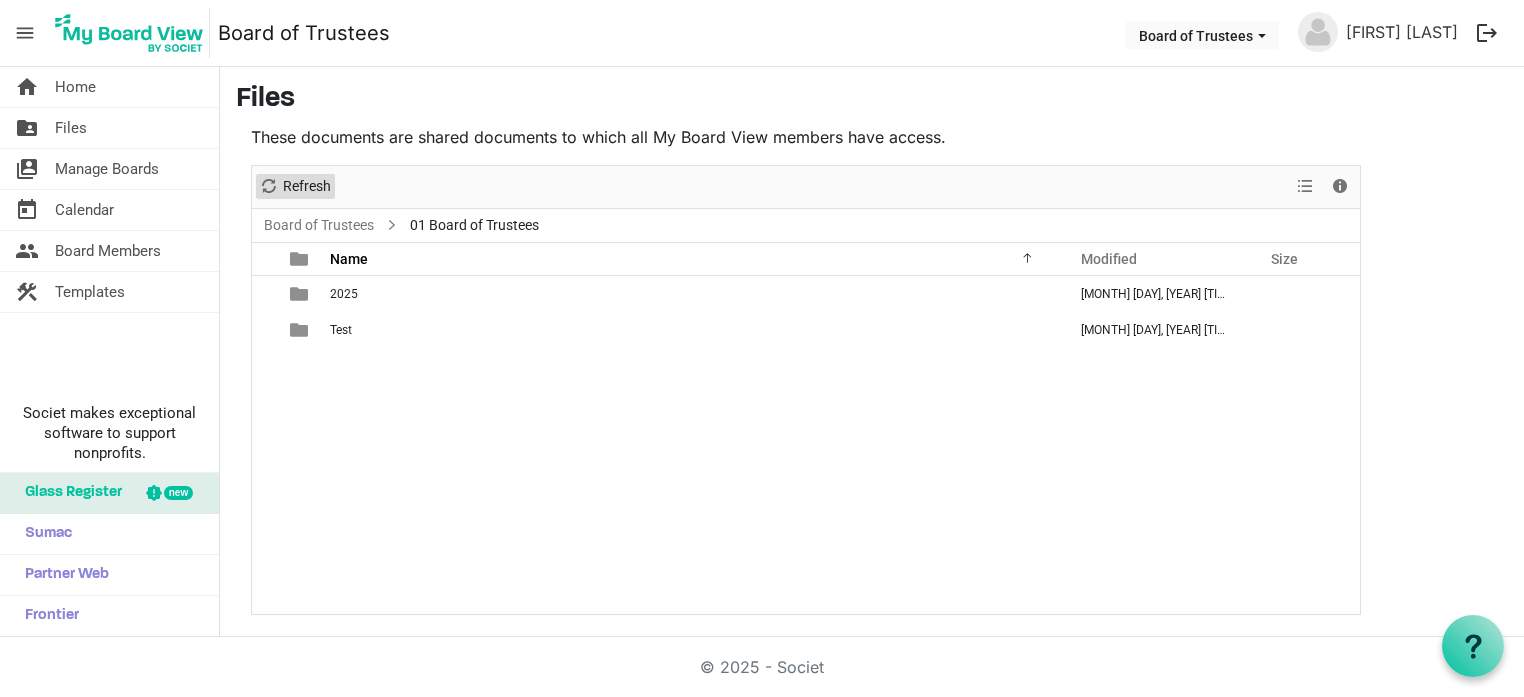 click on "Refresh" at bounding box center (307, 186) 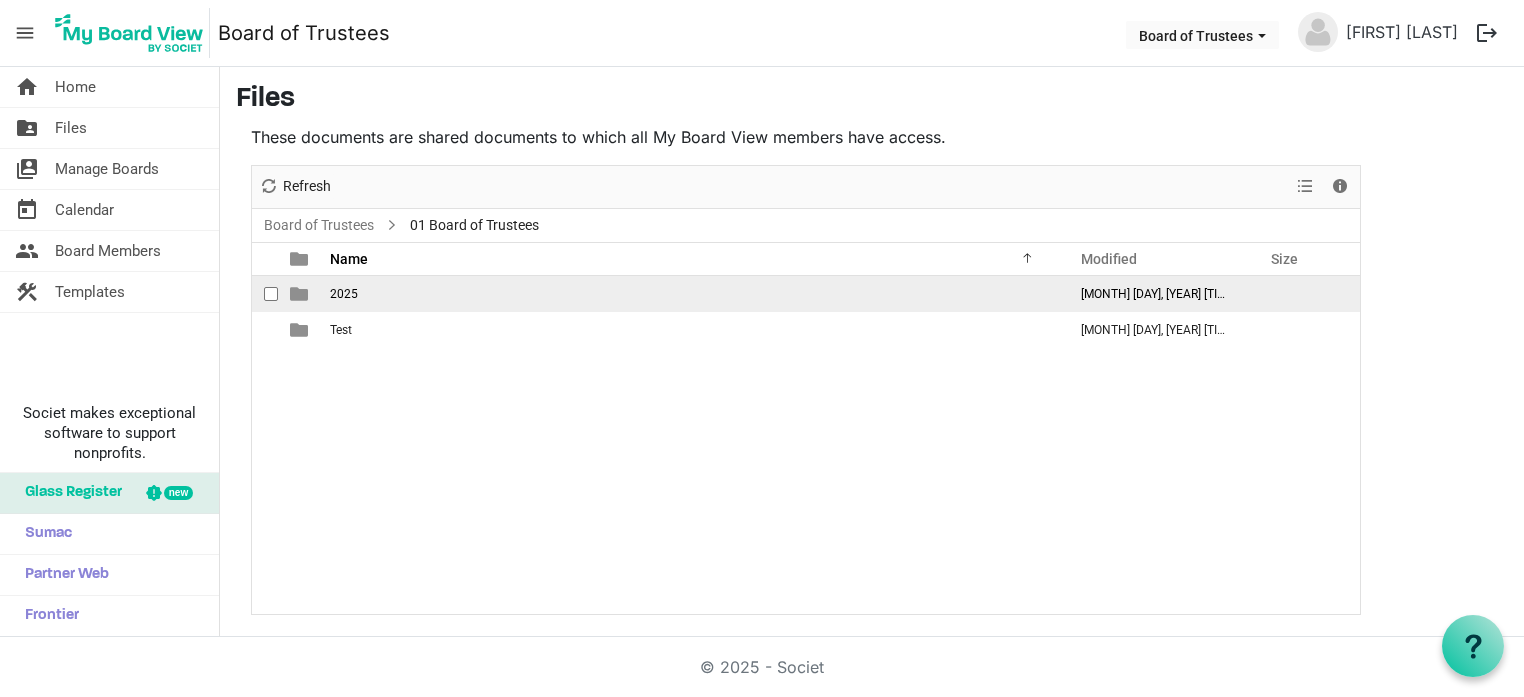 drag, startPoint x: 342, startPoint y: 325, endPoint x: 340, endPoint y: 291, distance: 34.058773 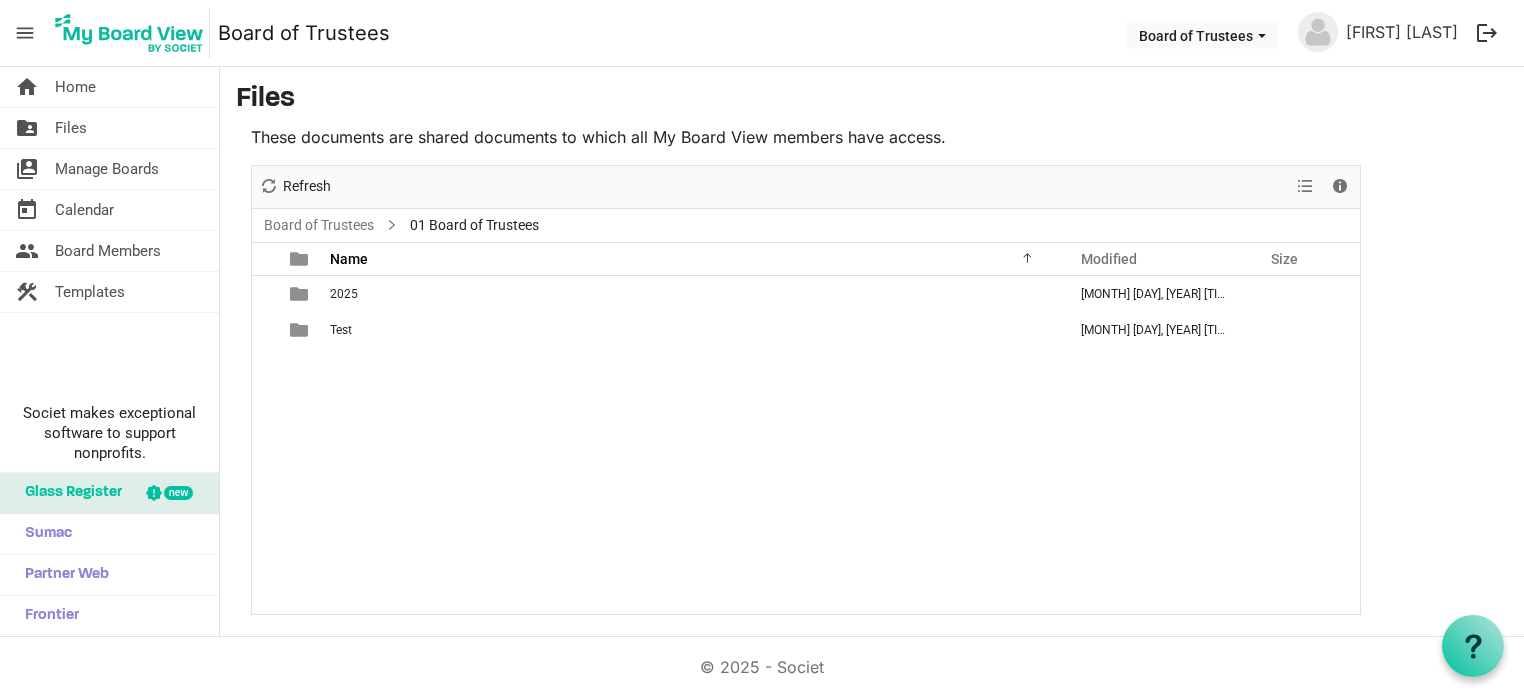 click on "2025 August 04, 2025 6:40 PM   Test August 04, 2025 6:40 PM" at bounding box center [806, 445] 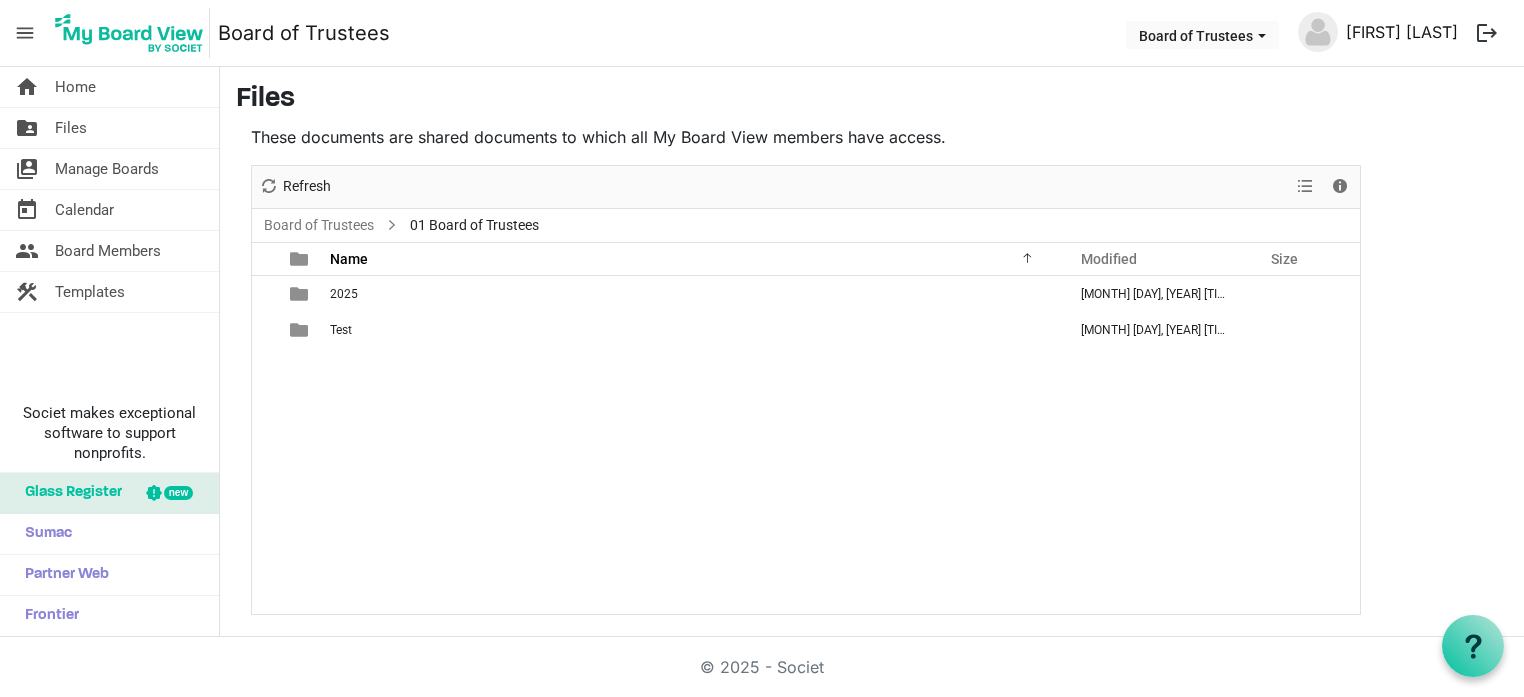 click on "[FIRST] [LAST]" at bounding box center (1402, 32) 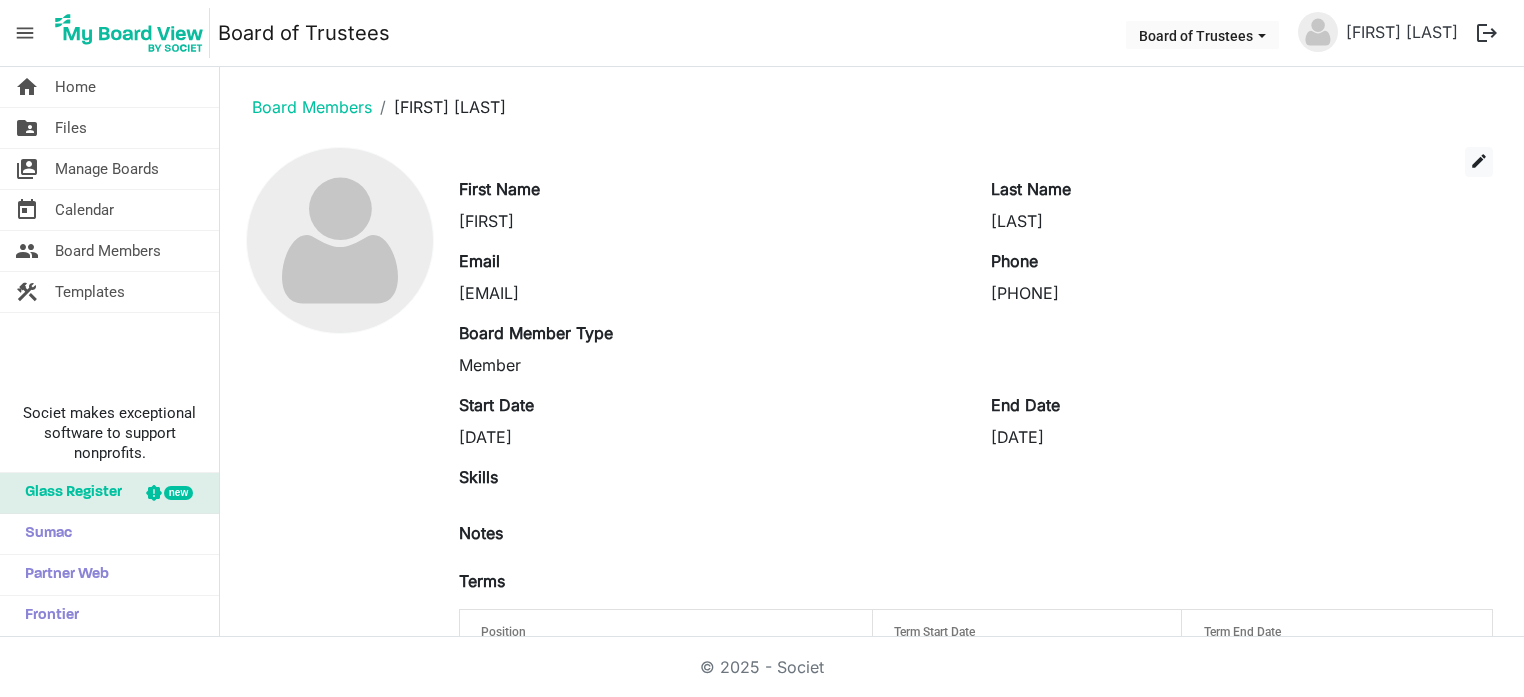 scroll, scrollTop: 0, scrollLeft: 0, axis: both 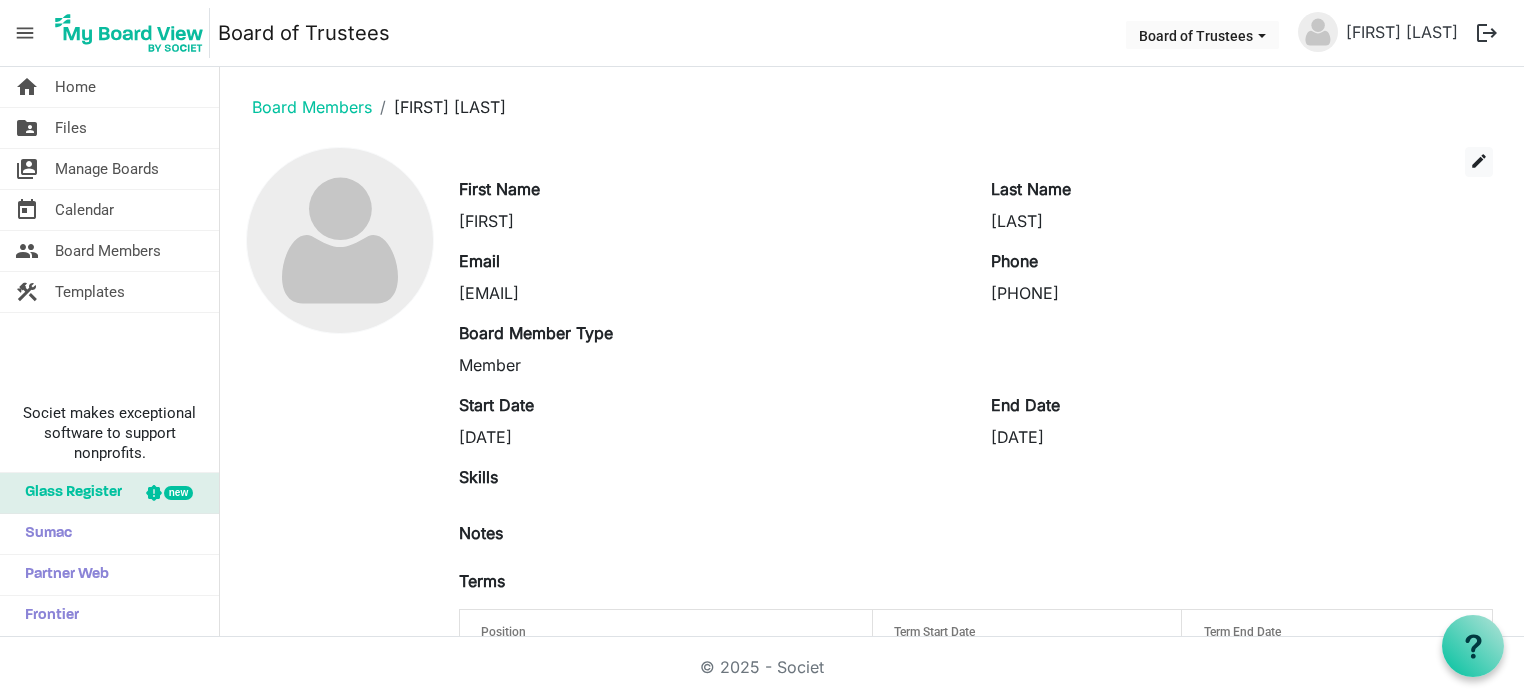 click on "logout" at bounding box center (1487, 33) 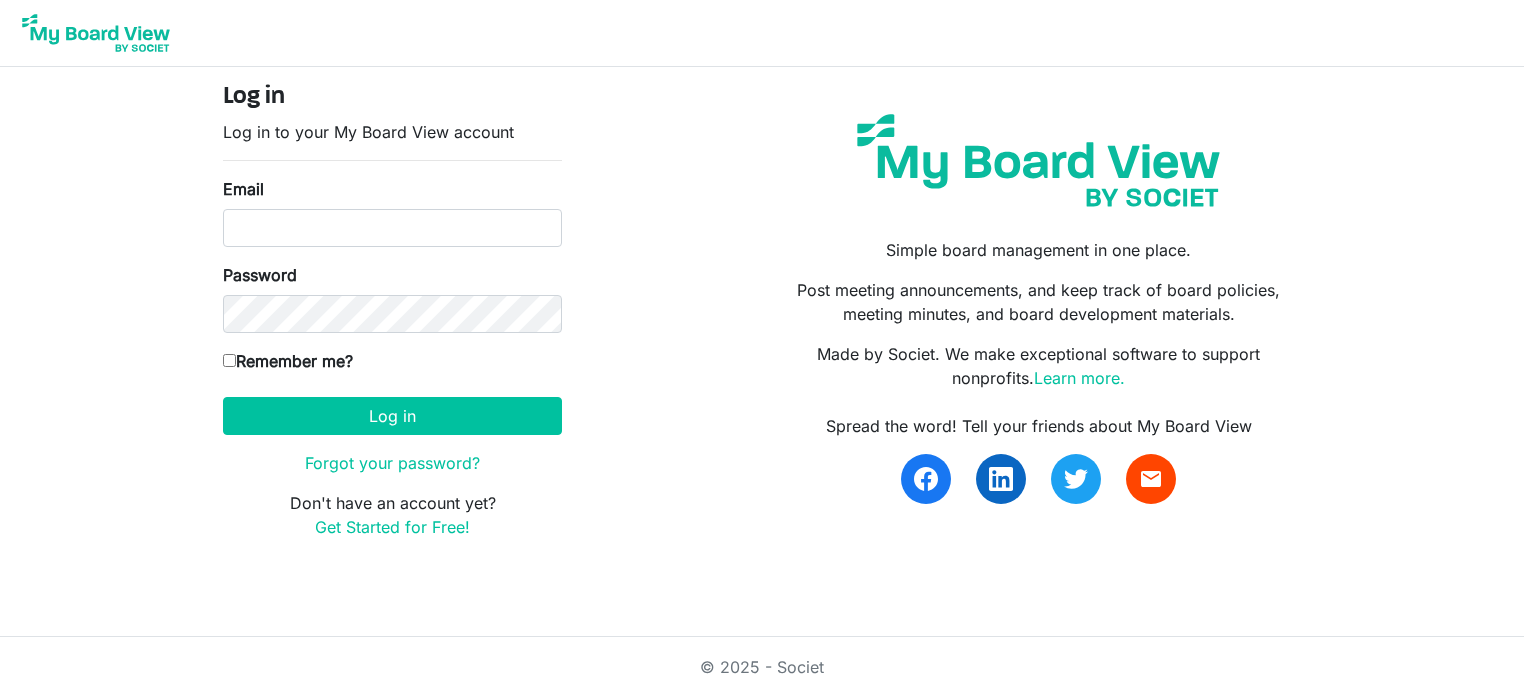 scroll, scrollTop: 0, scrollLeft: 0, axis: both 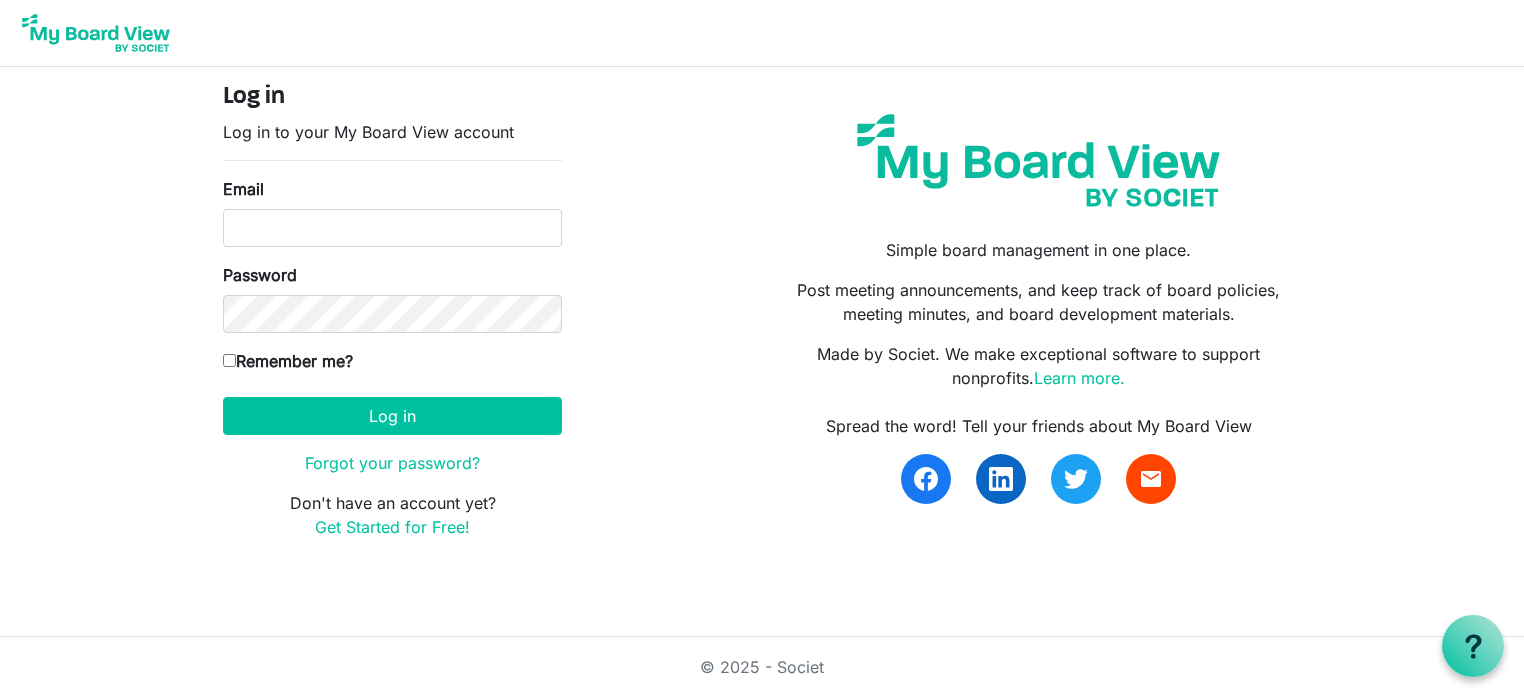 click on "Log in
Log in to your My Board View account
Email
Password
Remember me?
[TIMEZONE]
Log in
Forgot your password?
Don't have an account yet?
Get Started for Free!" at bounding box center (762, 285) 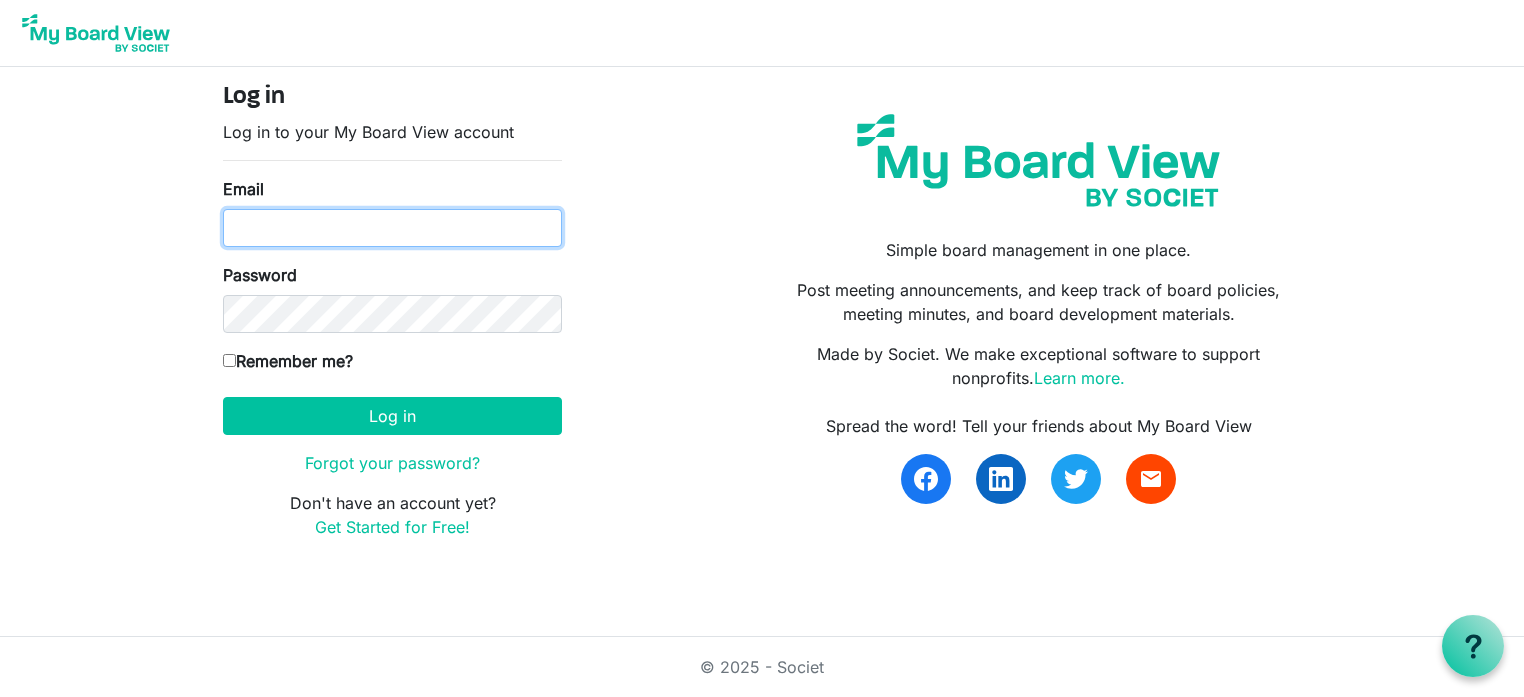 click on "Email" at bounding box center [392, 228] 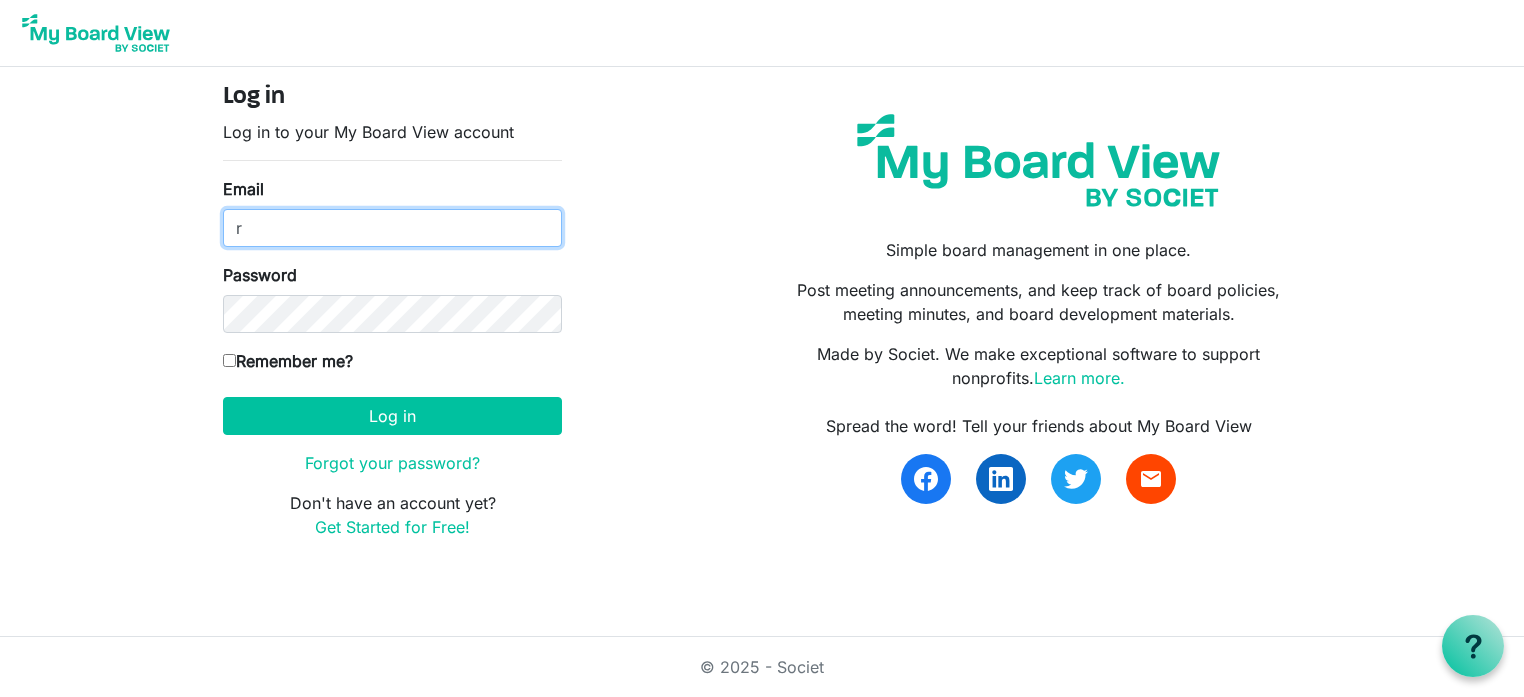 type on "[USERNAME]@example.com" 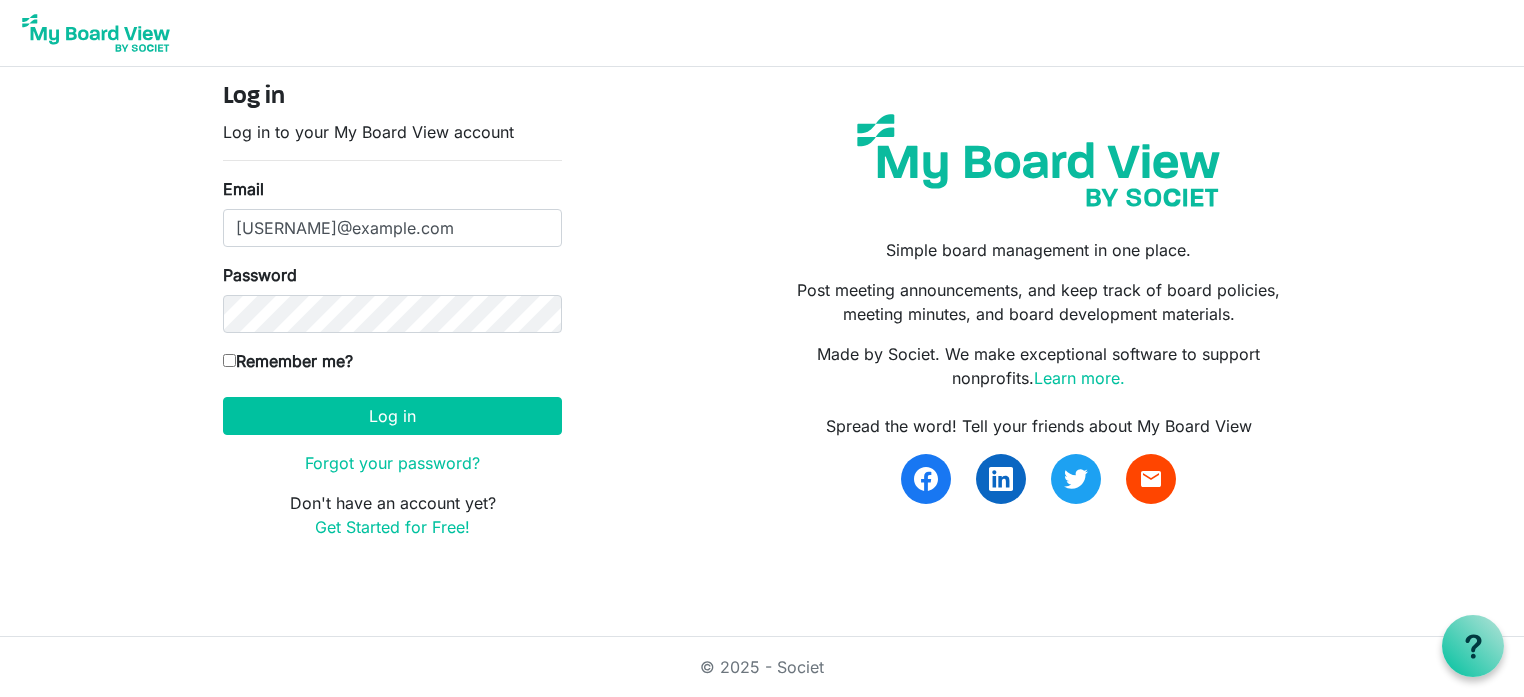 click on "Remember me?" at bounding box center (229, 360) 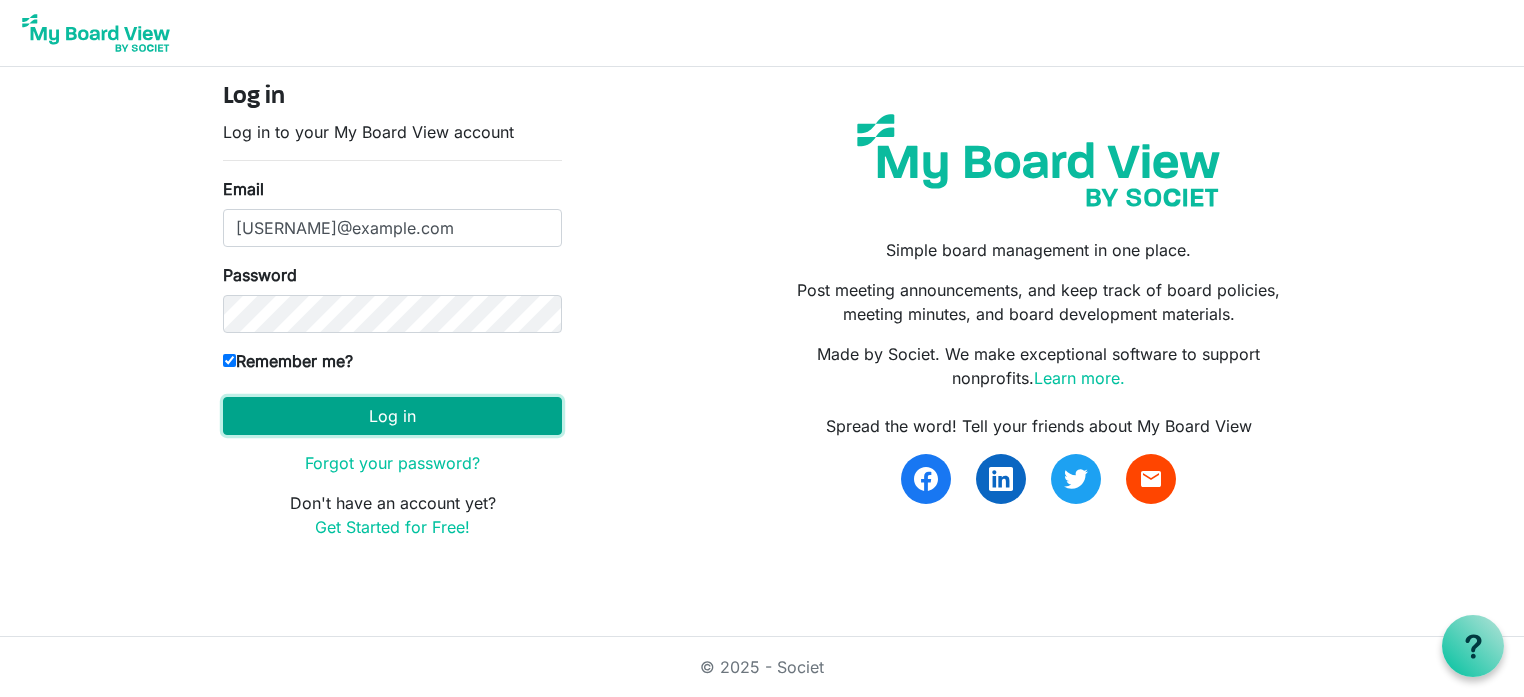 click on "Log in" at bounding box center (392, 416) 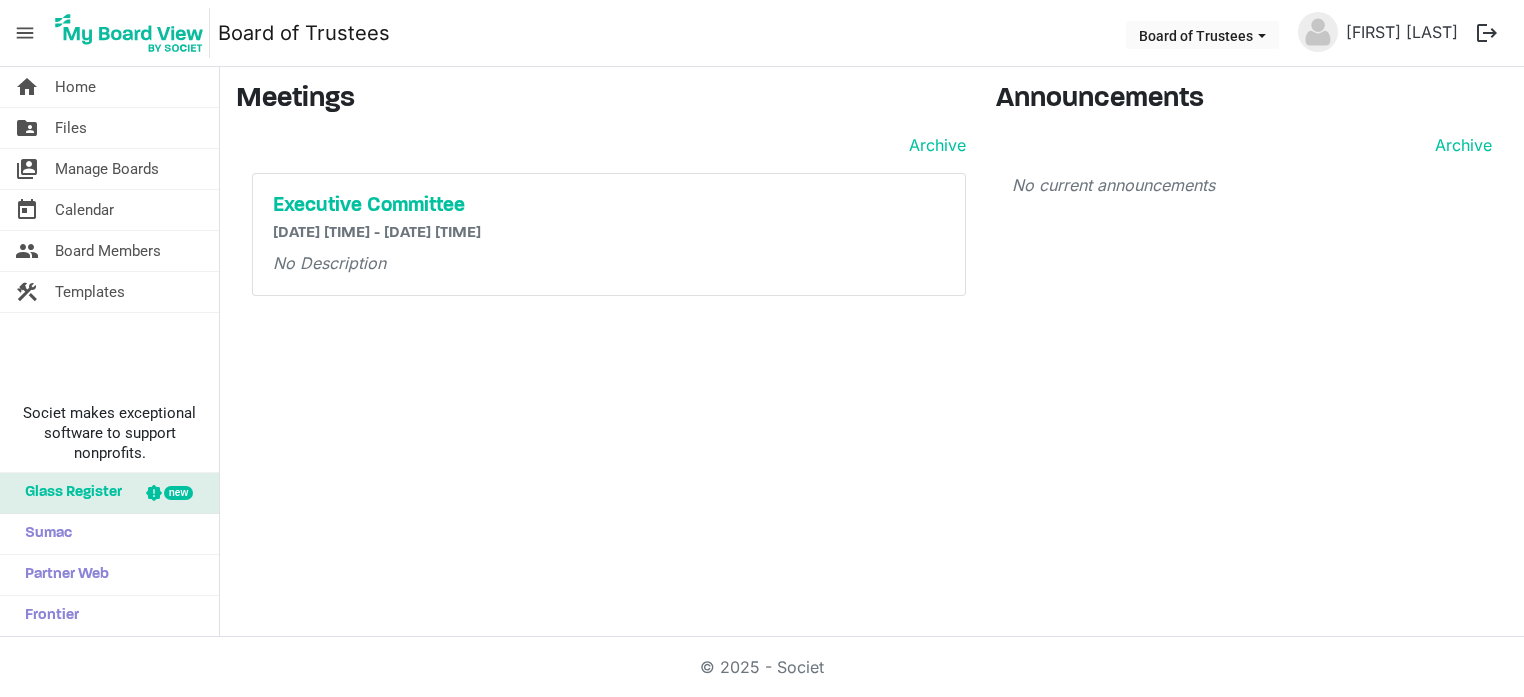 scroll, scrollTop: 0, scrollLeft: 0, axis: both 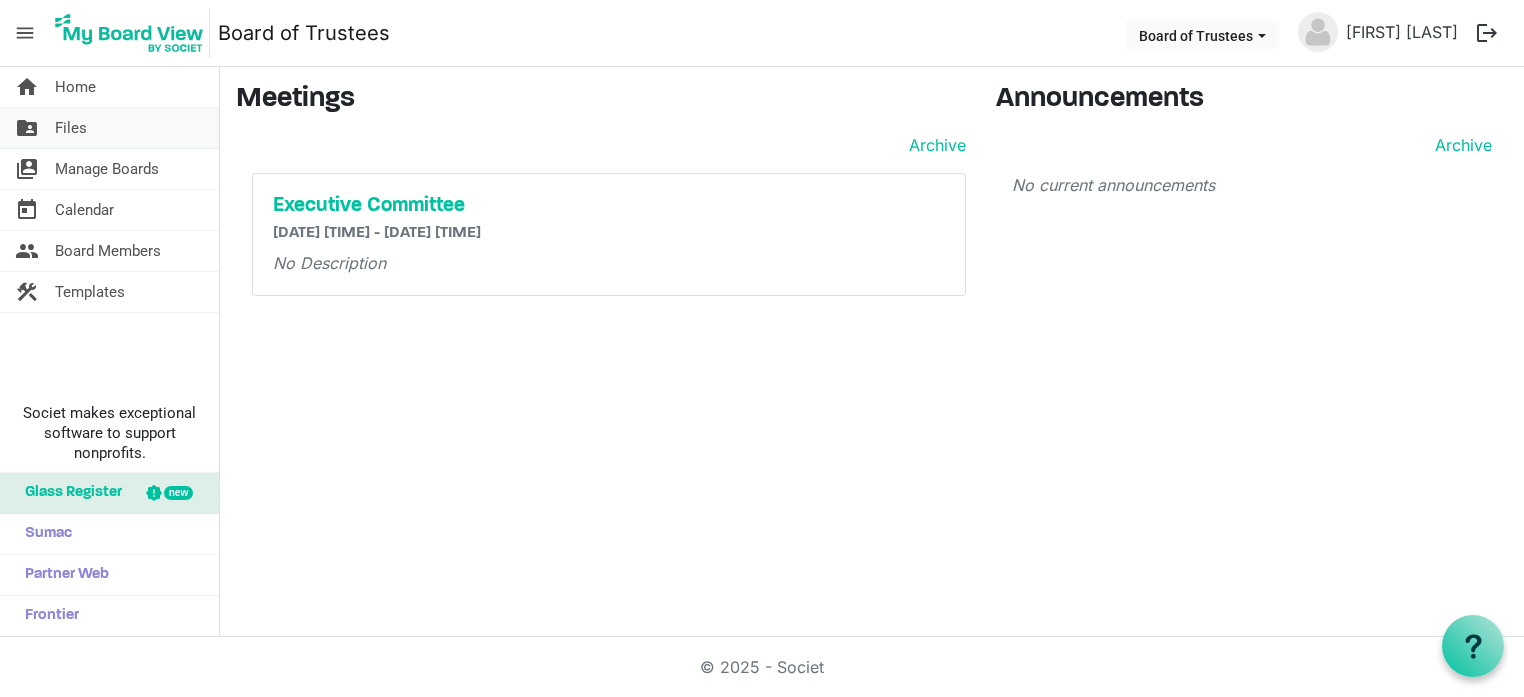click on "Files" at bounding box center [71, 128] 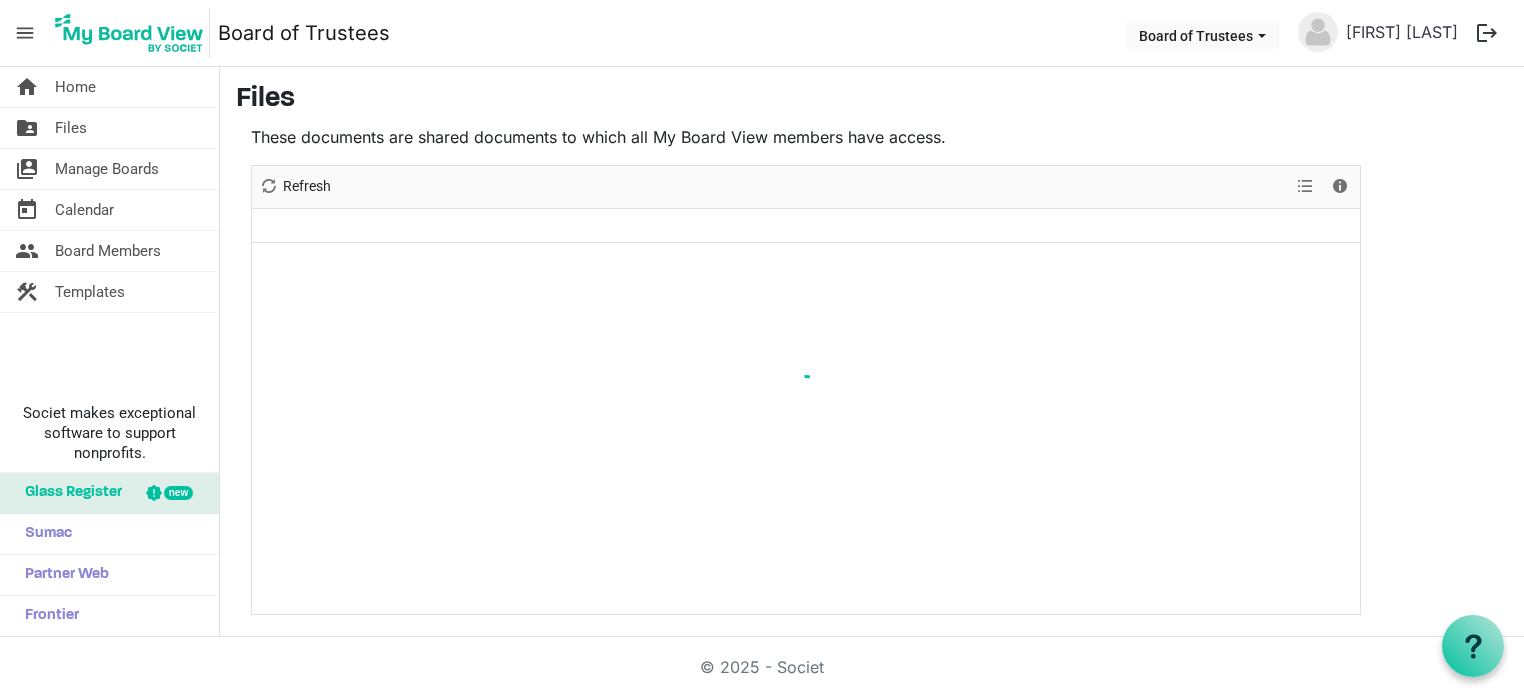 scroll, scrollTop: 0, scrollLeft: 0, axis: both 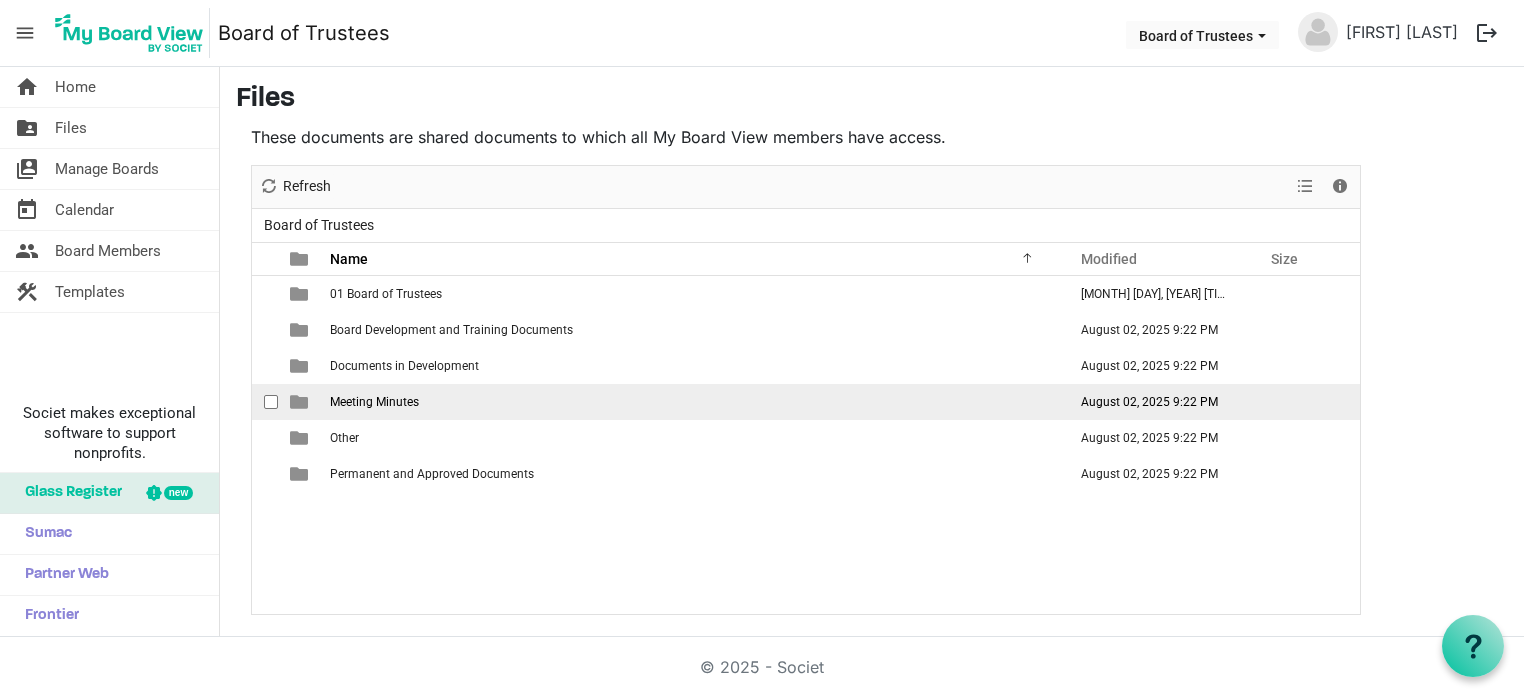 drag, startPoint x: 368, startPoint y: 327, endPoint x: 353, endPoint y: 397, distance: 71.5891 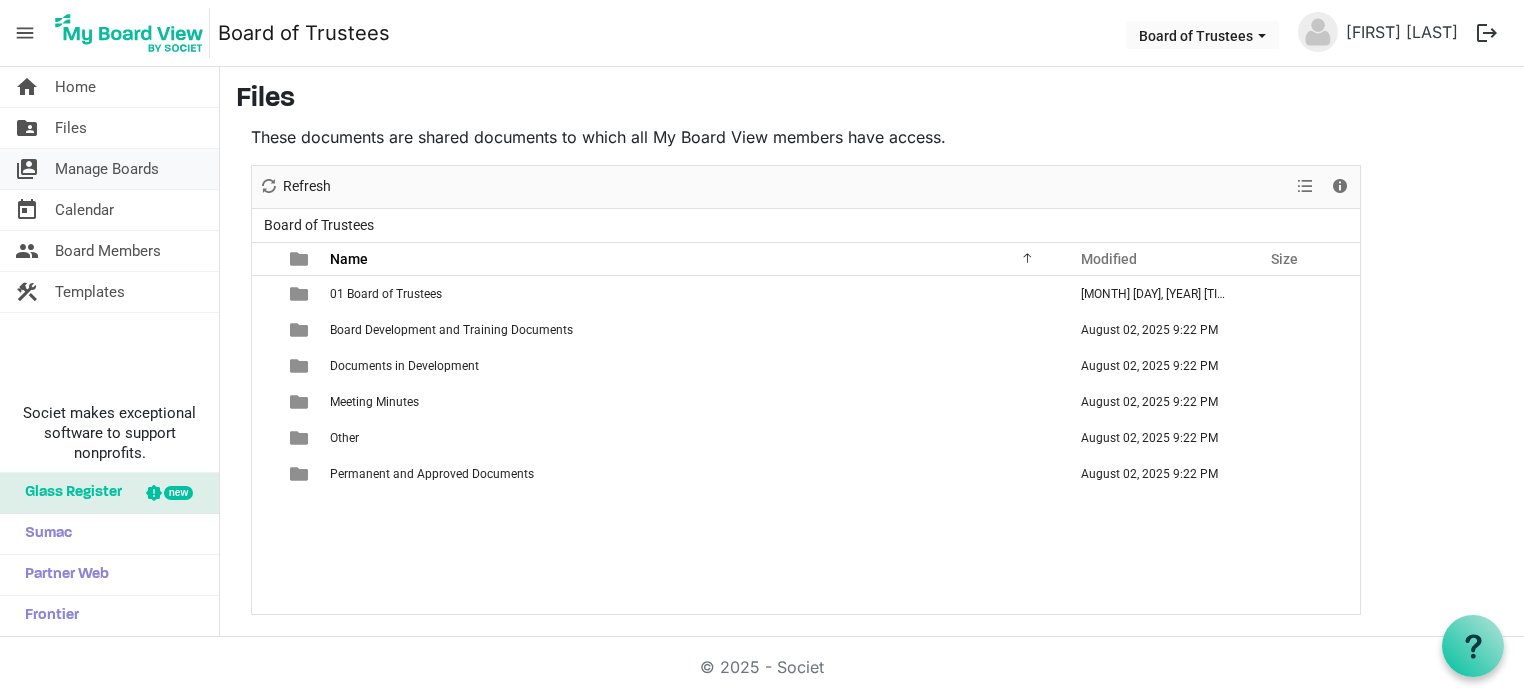 click on "Manage Boards" at bounding box center (107, 169) 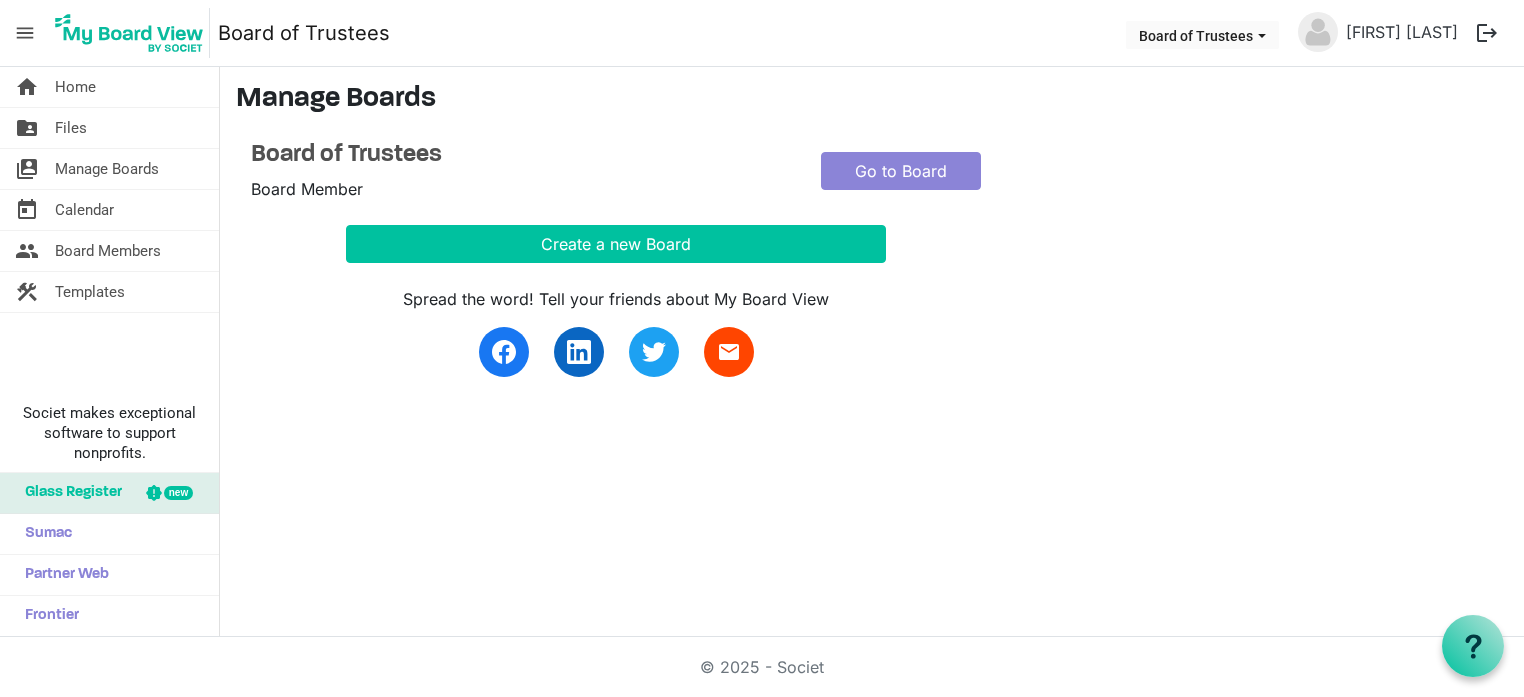 scroll, scrollTop: 0, scrollLeft: 0, axis: both 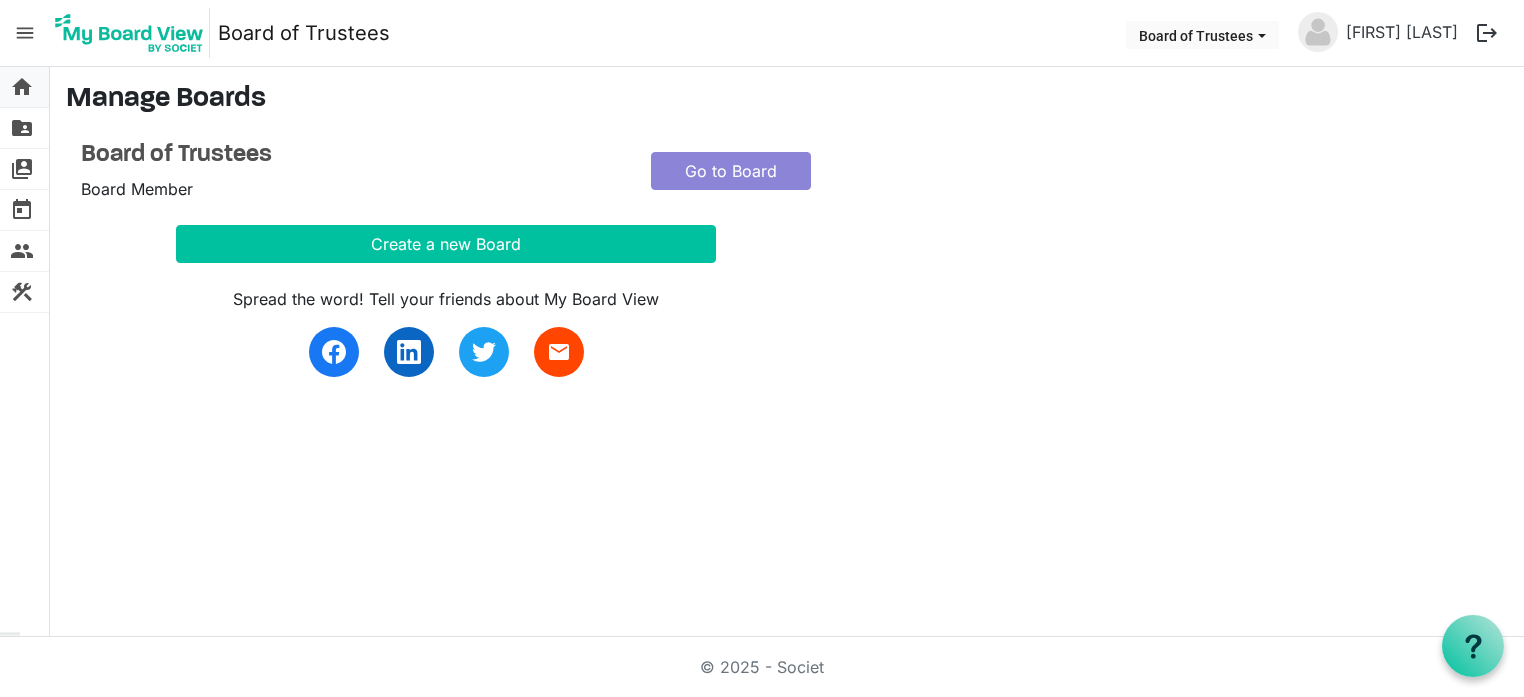 click on "home" at bounding box center [22, 87] 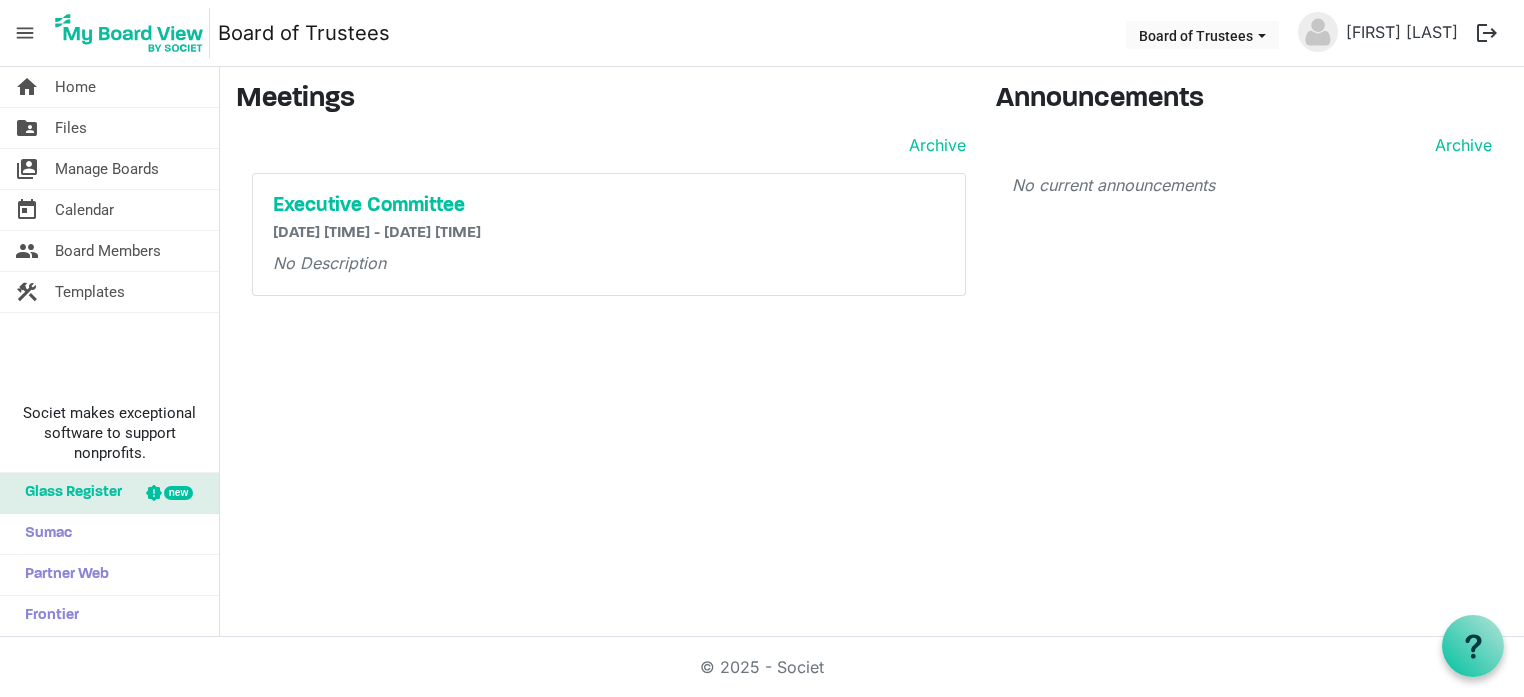 scroll, scrollTop: 0, scrollLeft: 0, axis: both 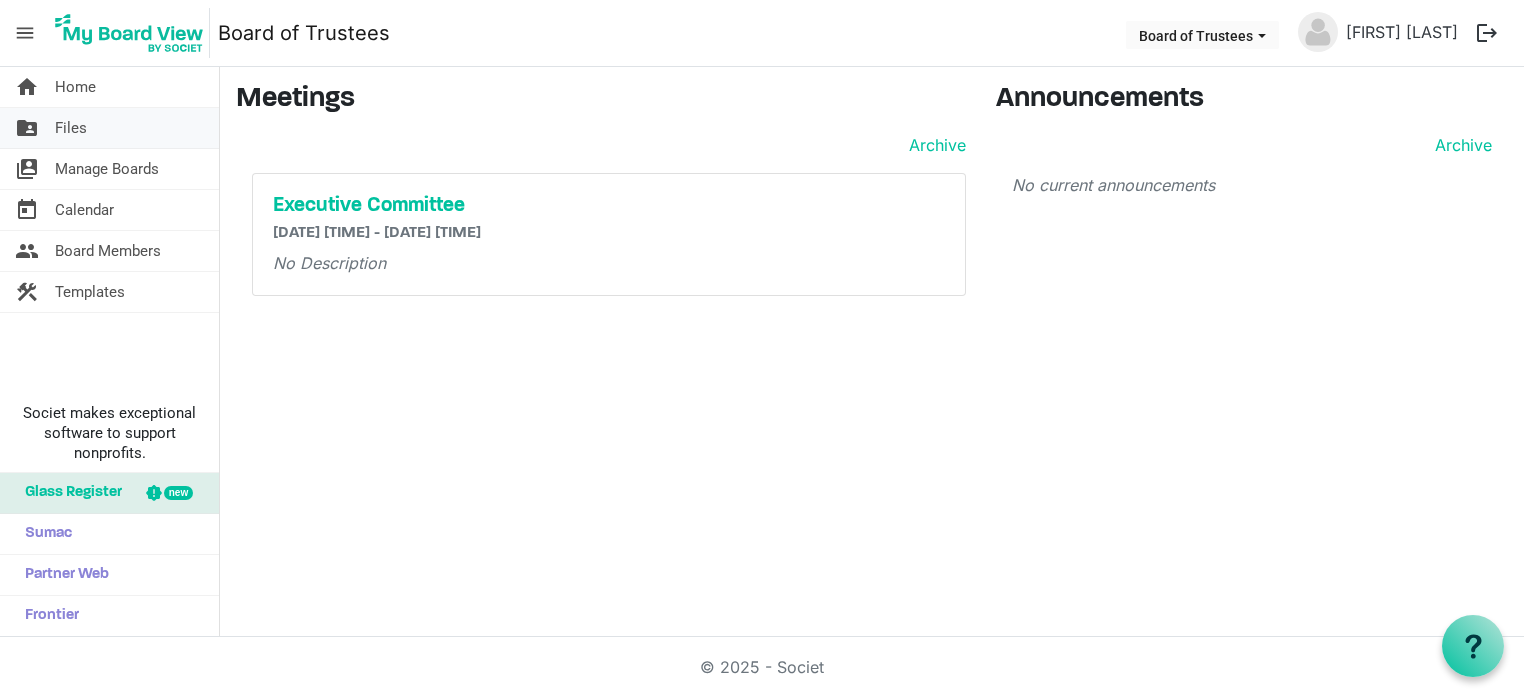click on "Files" at bounding box center [71, 128] 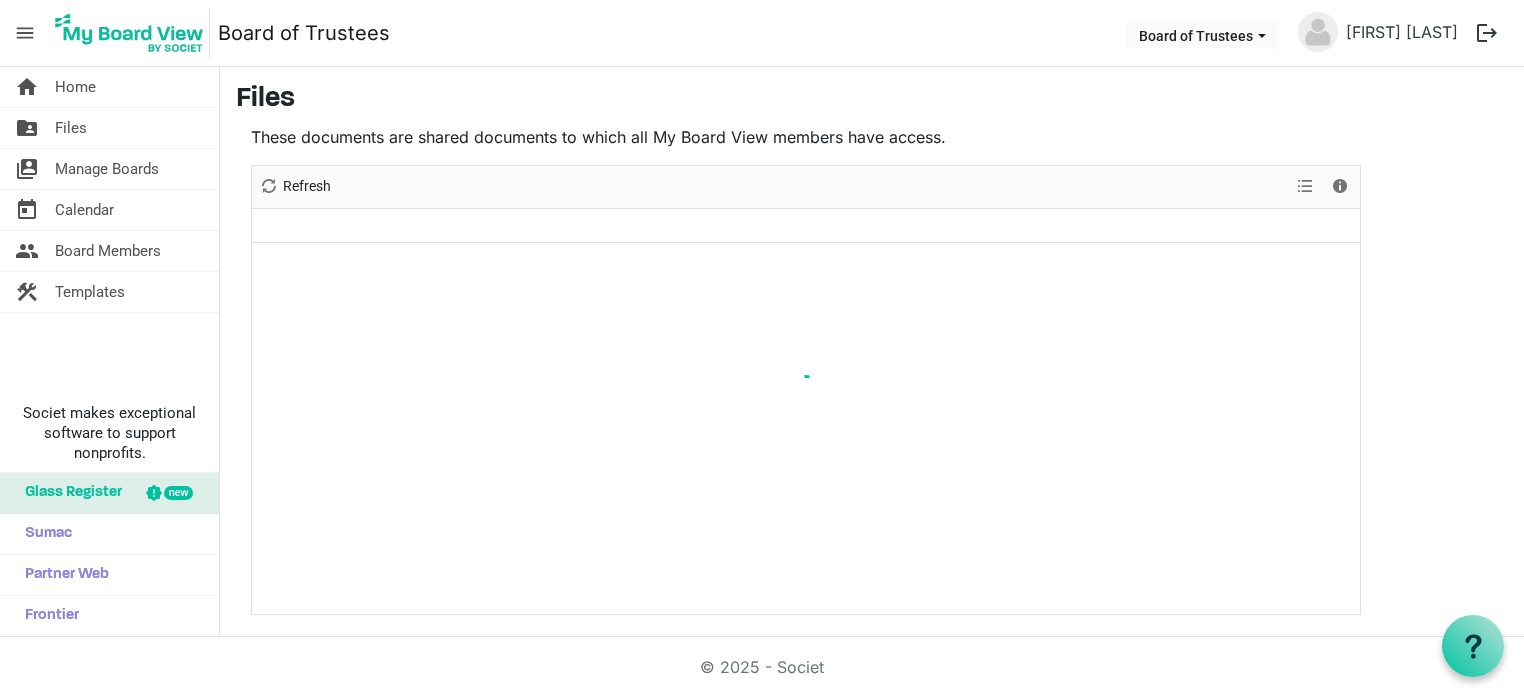 scroll, scrollTop: 0, scrollLeft: 0, axis: both 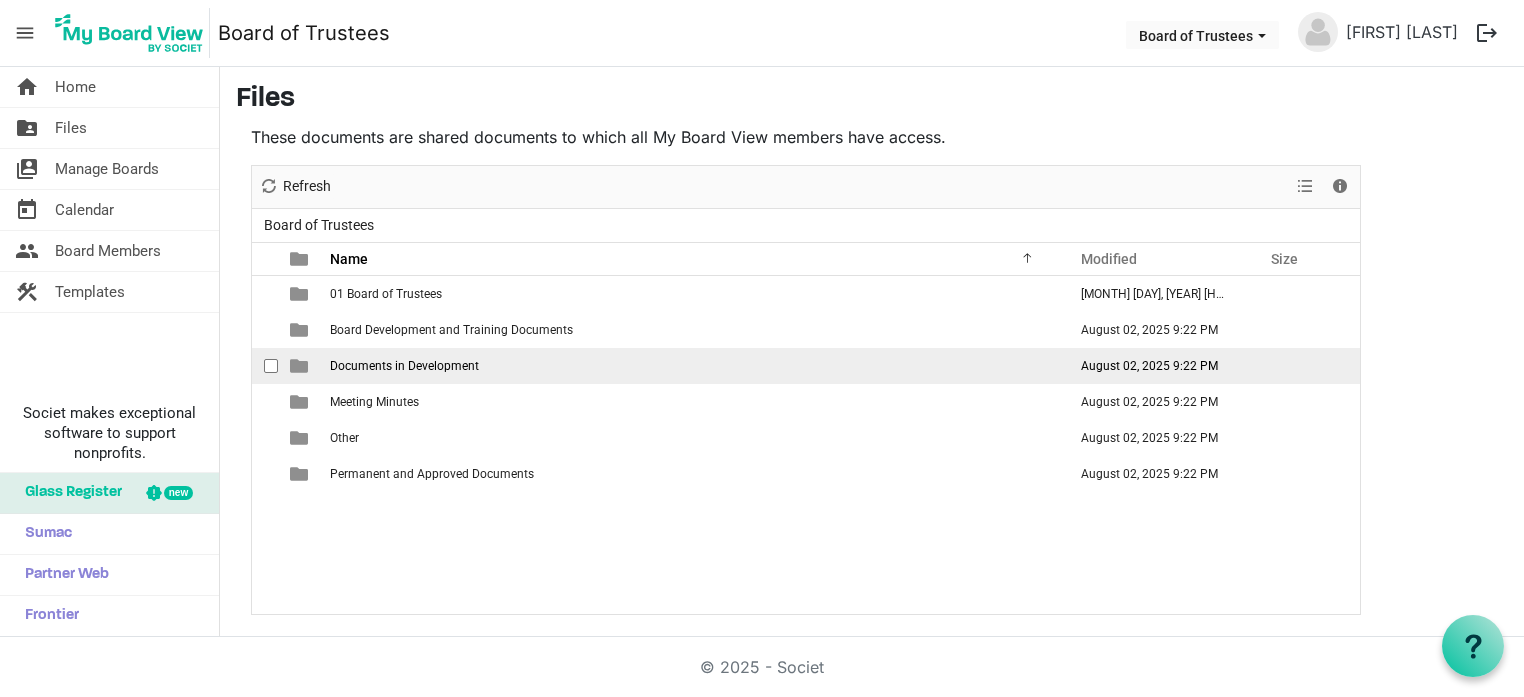drag, startPoint x: 384, startPoint y: 327, endPoint x: 380, endPoint y: 363, distance: 36.221542 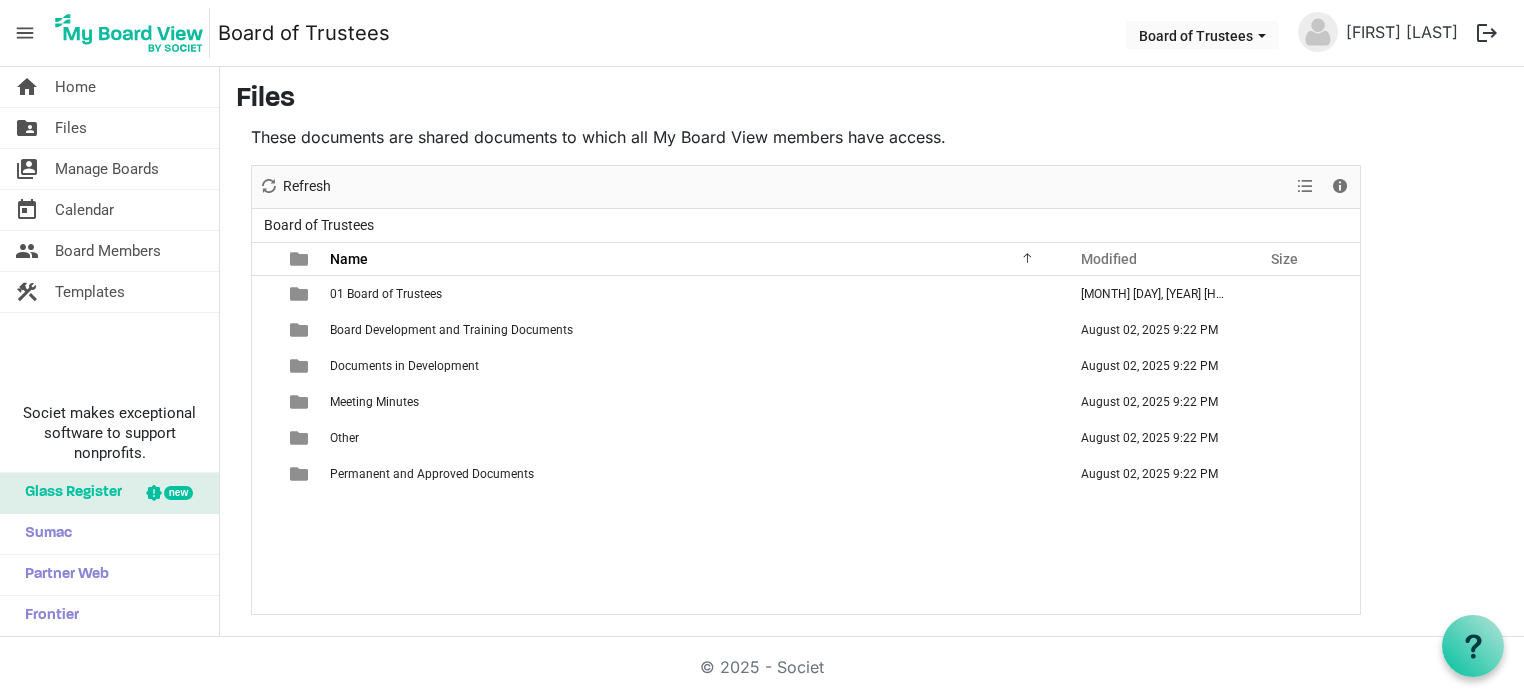 click on "01 Board of Trustees [MONTH] [DAY], [YEAR] [HOUR]:[MINUTE] [AM/PM]   Board Development and Training Documents [MONTH] [DAY], [YEAR] [HOUR]:[MINUTE] [AM/PM]   Documents in Development [MONTH] [DAY], [YEAR] [HOUR]:[MINUTE] [AM/PM]   Meeting Minutes [MONTH] [DAY], [YEAR] [HOUR]:[MINUTE] [AM/PM]   Other [MONTH] [DAY], [YEAR] [HOUR]:[MINUTE] [AM/PM]   Permanent and Approved Documents [MONTH] [DAY], [YEAR] [HOUR]:[MINUTE] [AM/PM]" at bounding box center (806, 445) 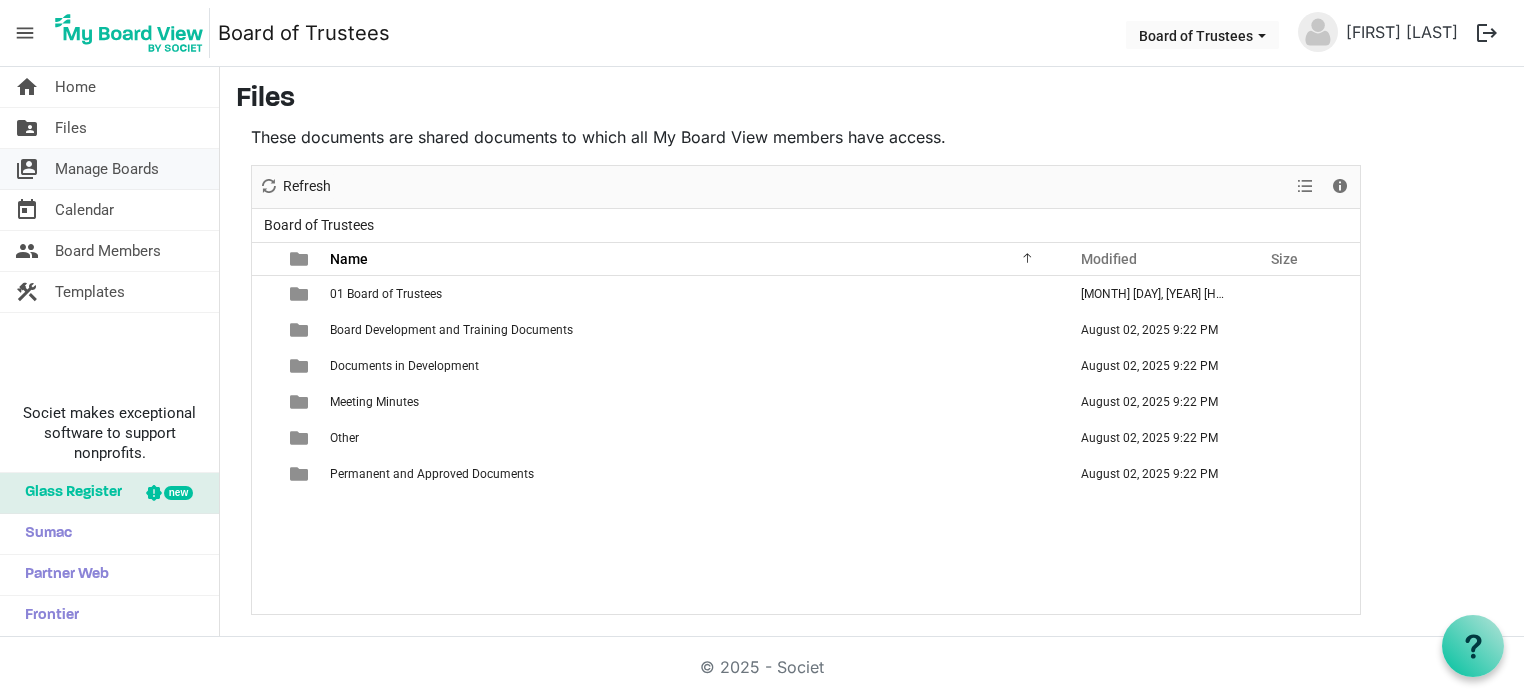 click on "Manage Boards" at bounding box center (107, 169) 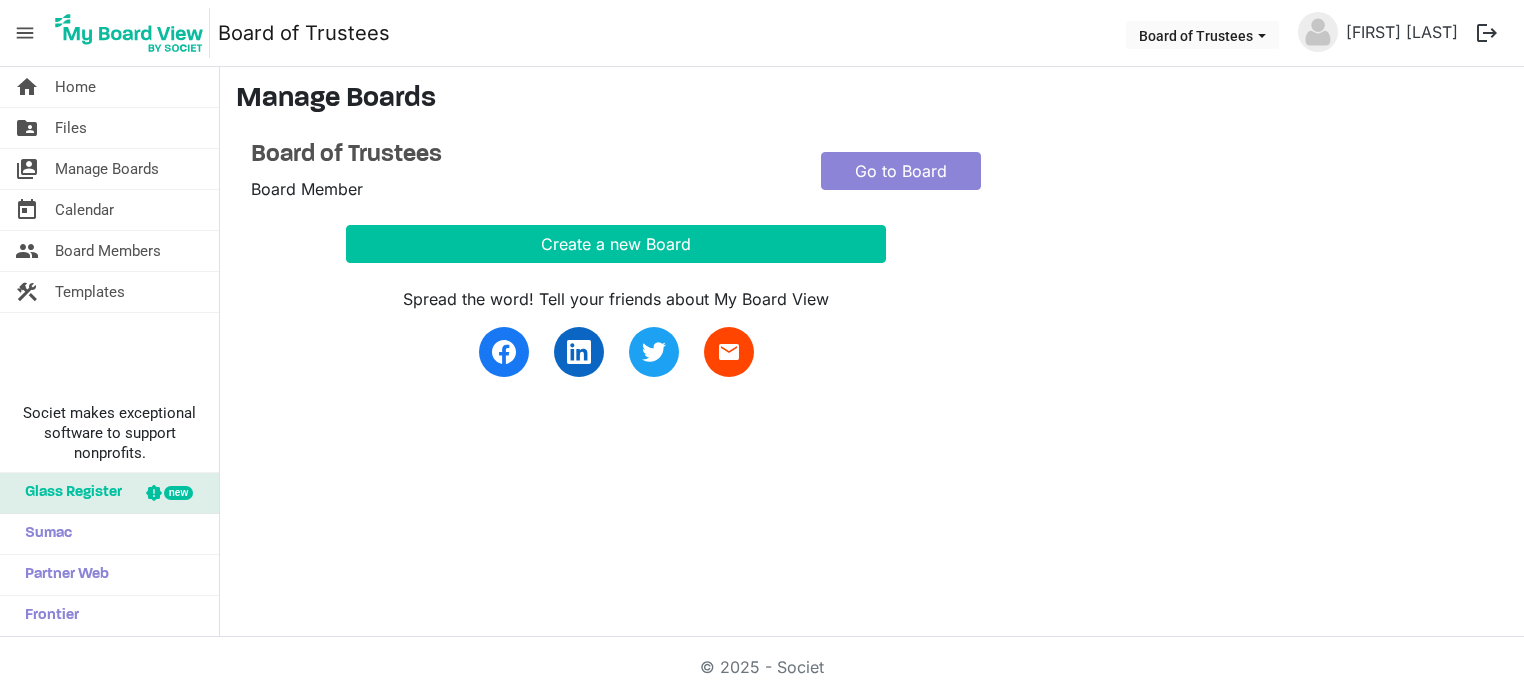 scroll, scrollTop: 0, scrollLeft: 0, axis: both 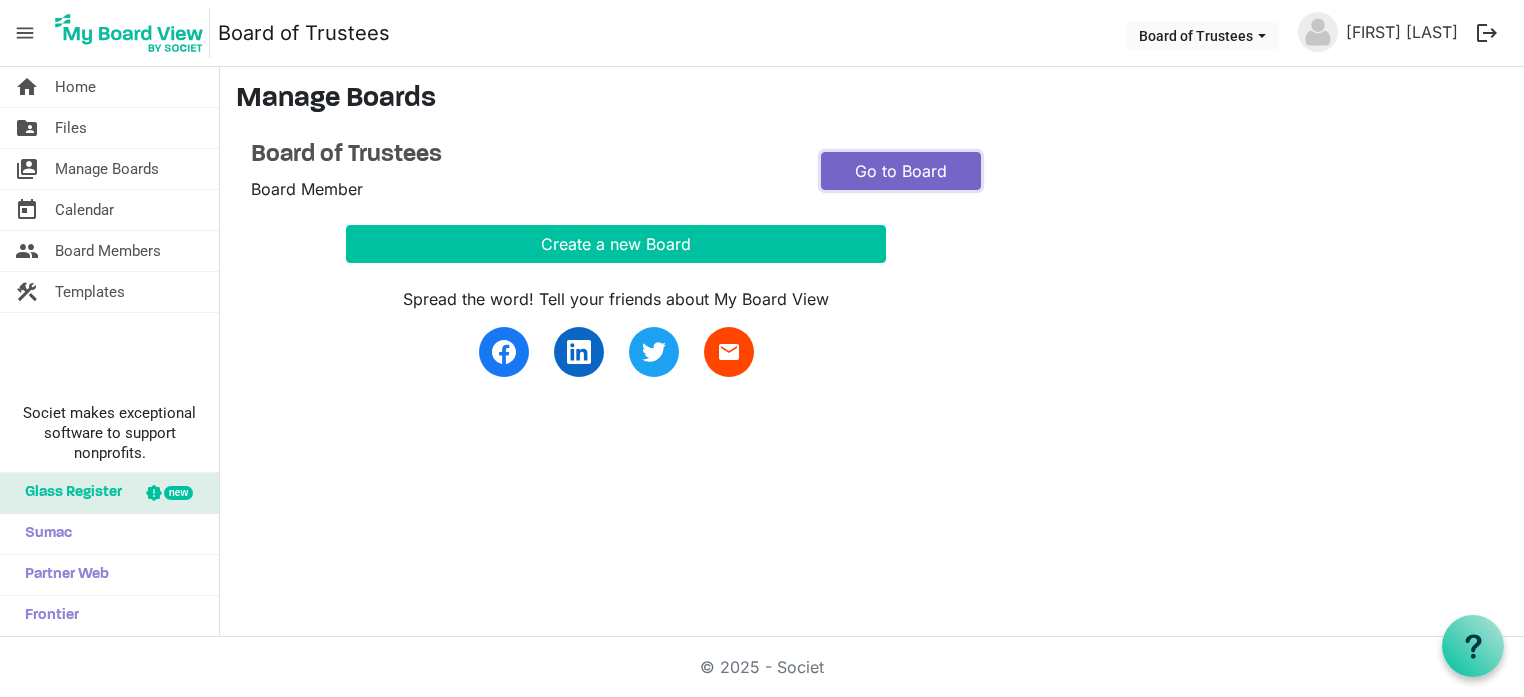 click on "Go to Board" at bounding box center (901, 171) 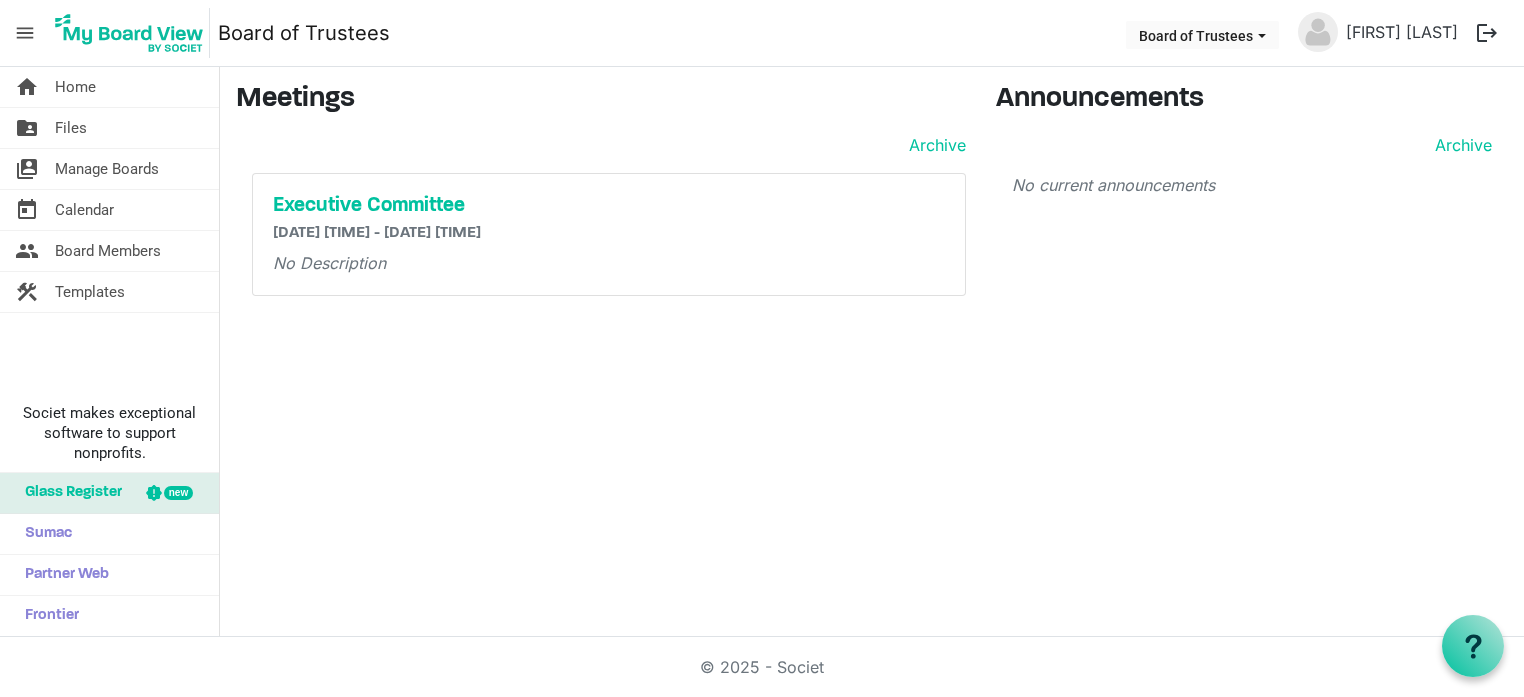 scroll, scrollTop: 0, scrollLeft: 0, axis: both 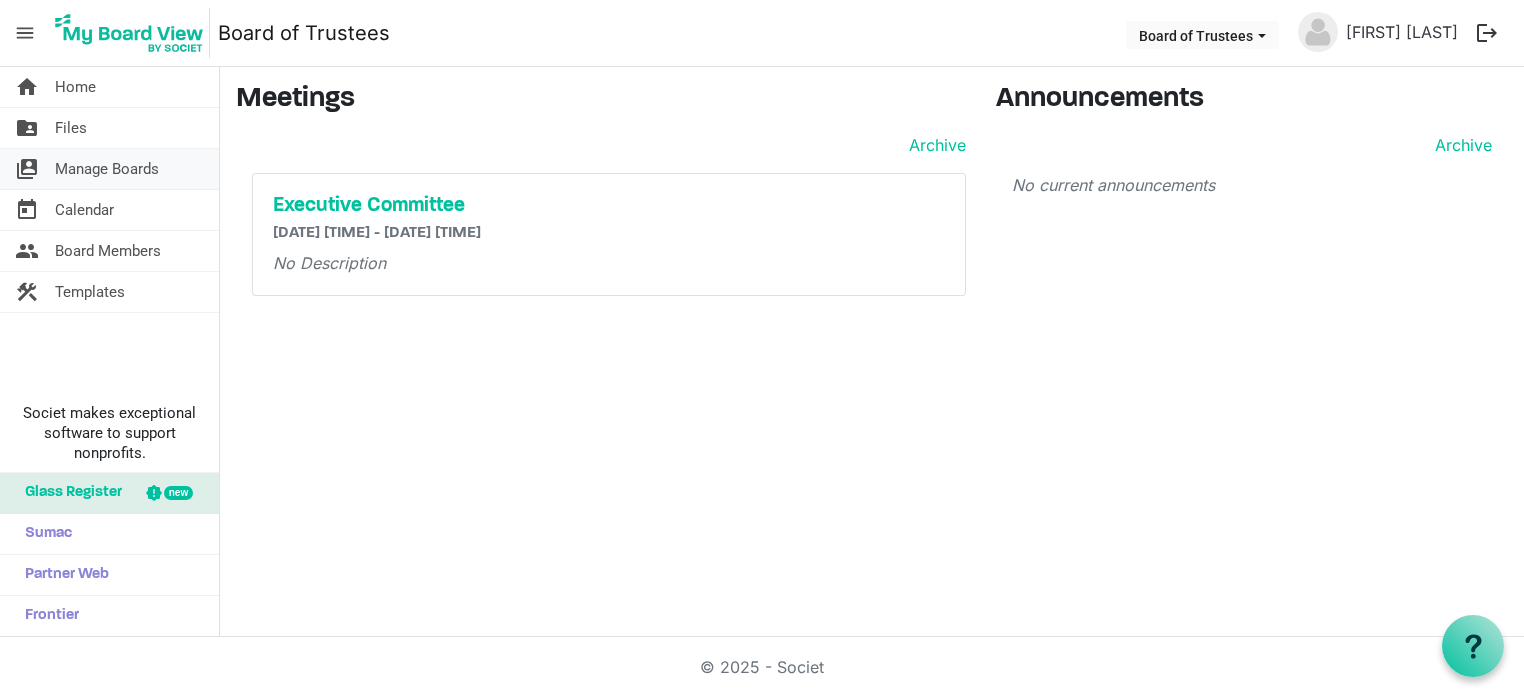 click on "Manage Boards" at bounding box center [107, 169] 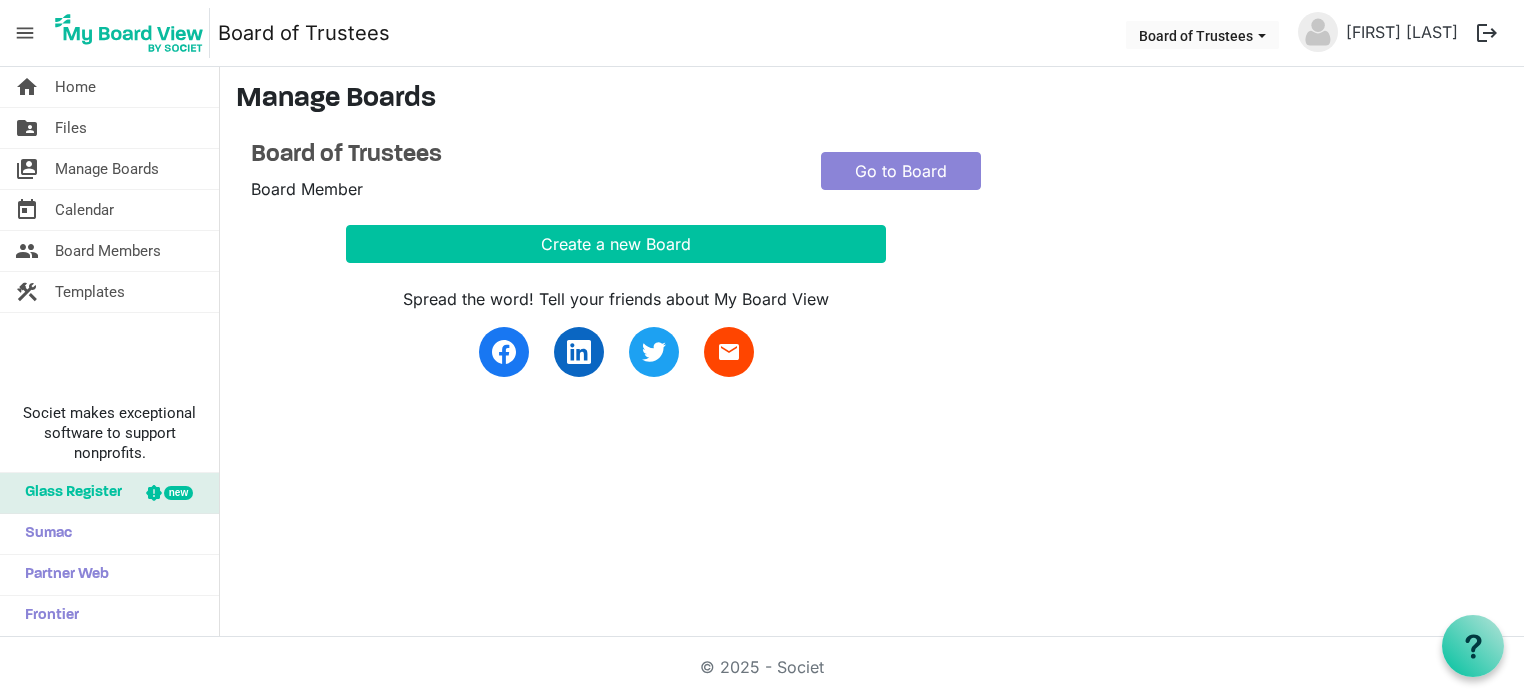 scroll, scrollTop: 0, scrollLeft: 0, axis: both 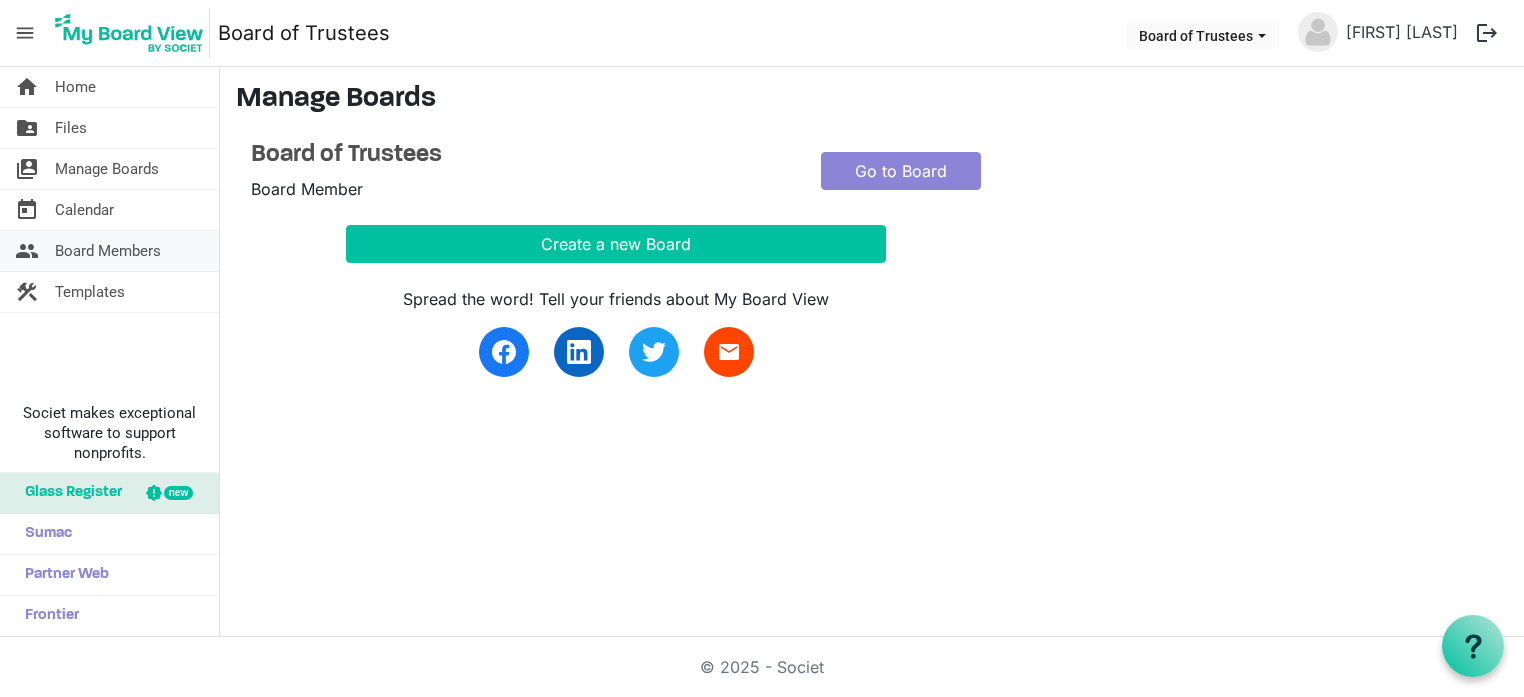 click on "Board Members" at bounding box center [108, 251] 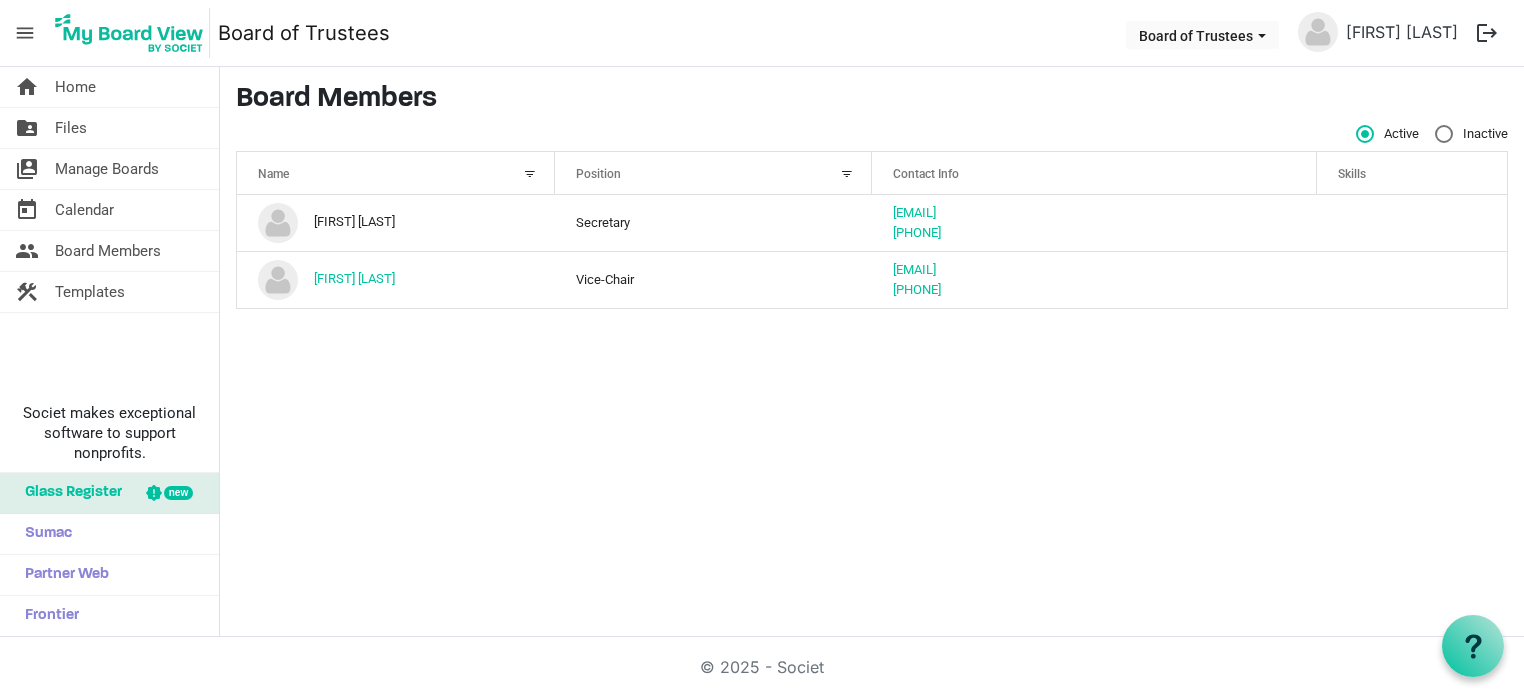 scroll, scrollTop: 0, scrollLeft: 0, axis: both 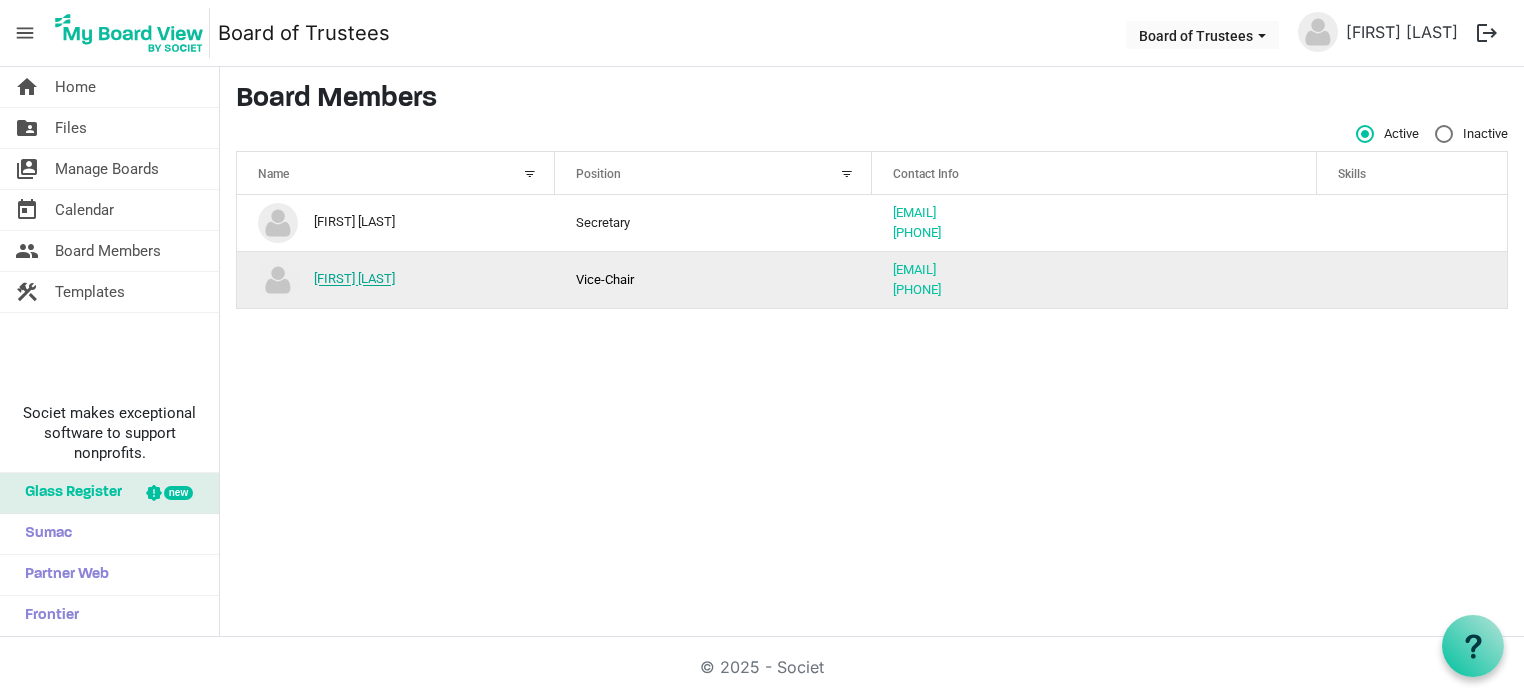 click on "[FIRST] [LAST]" at bounding box center [354, 279] 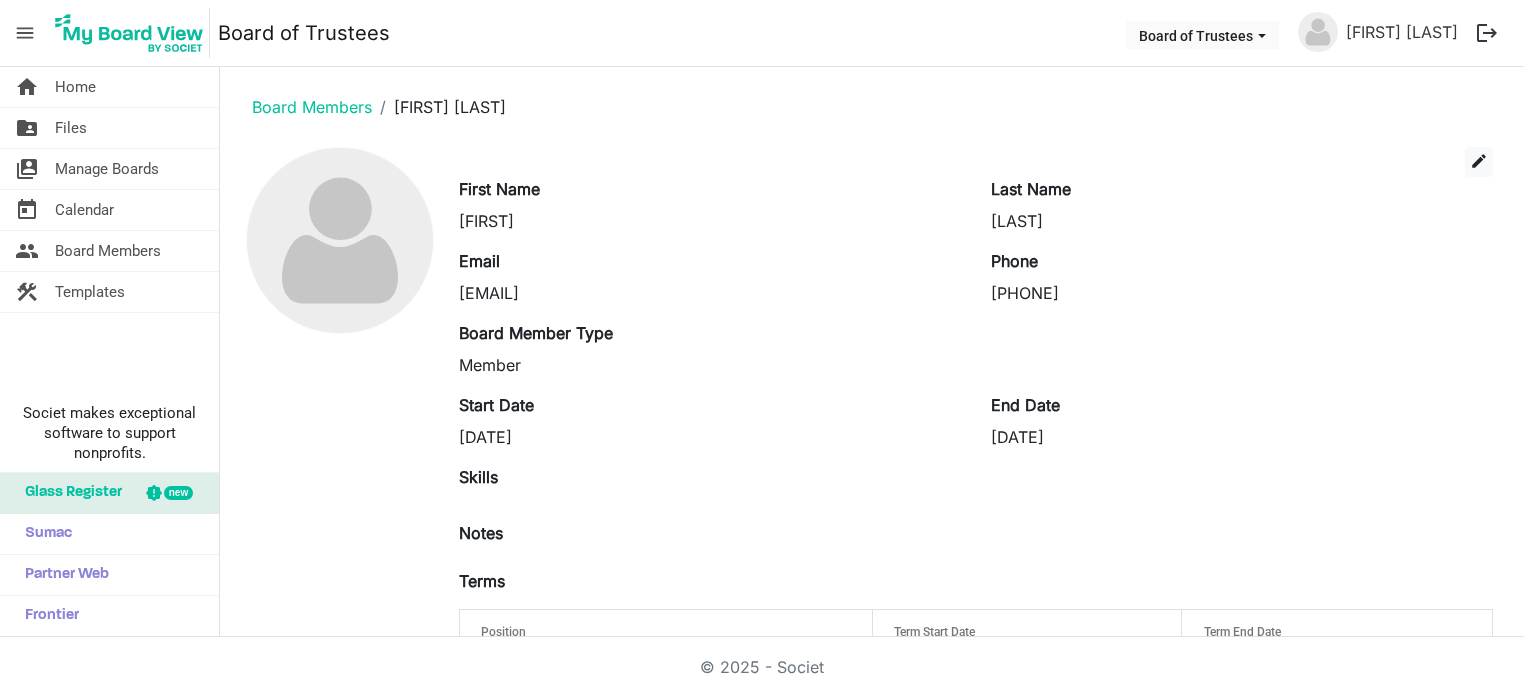 scroll, scrollTop: 0, scrollLeft: 0, axis: both 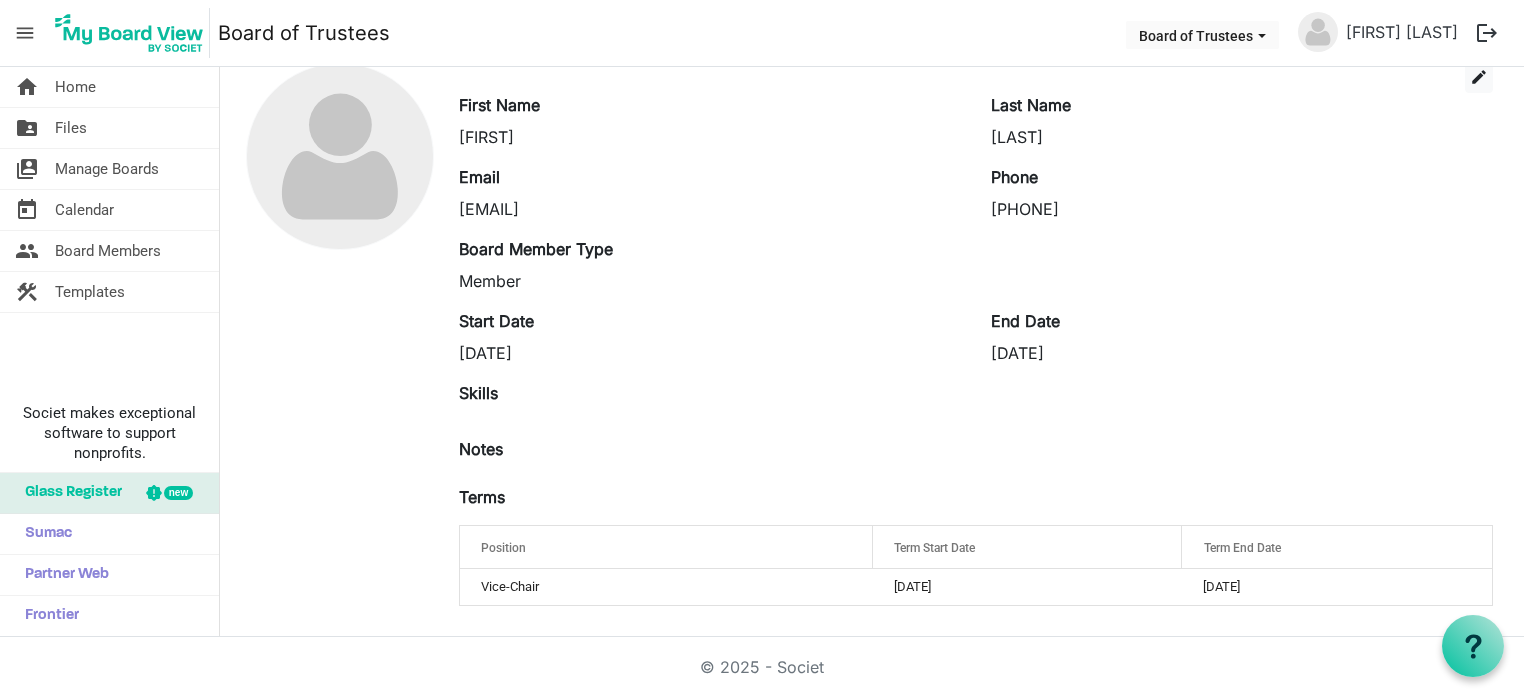 click on "Member" at bounding box center [710, 281] 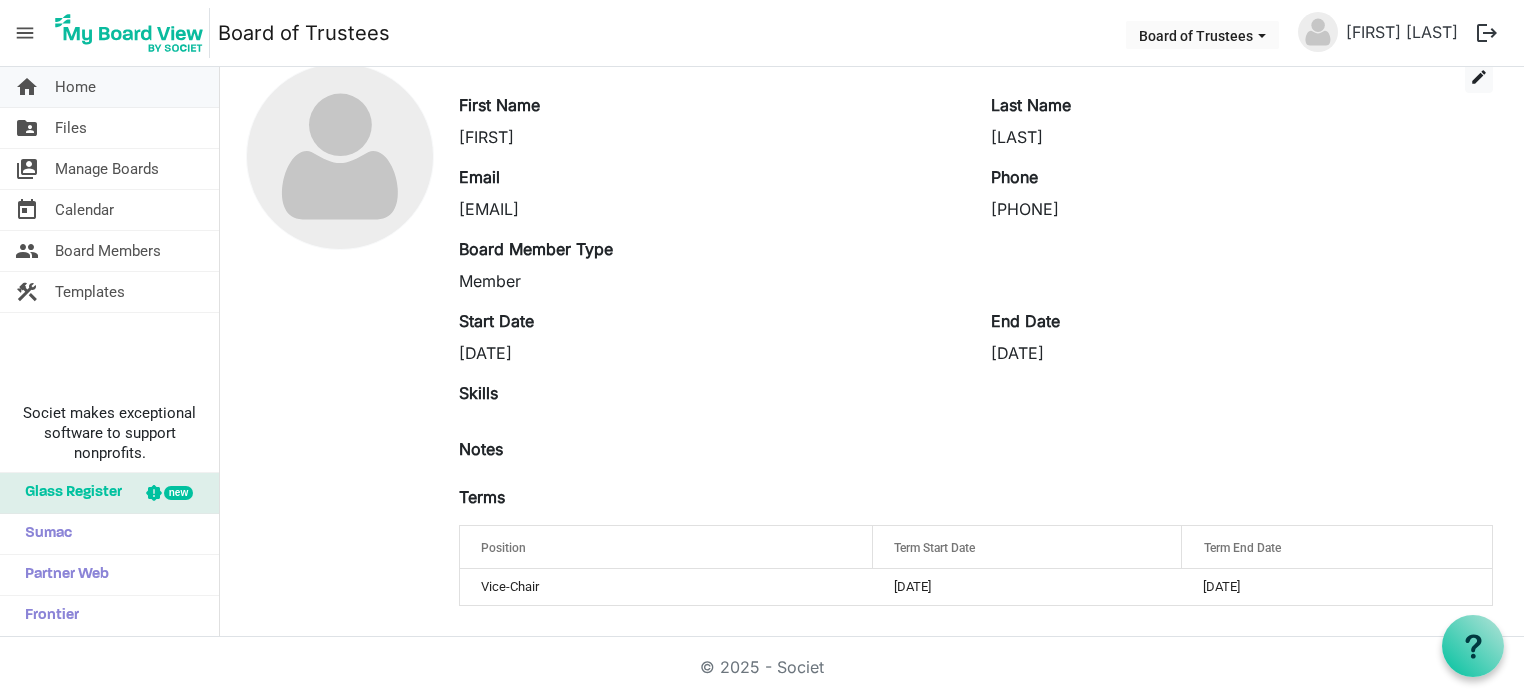 click on "Home" at bounding box center (75, 87) 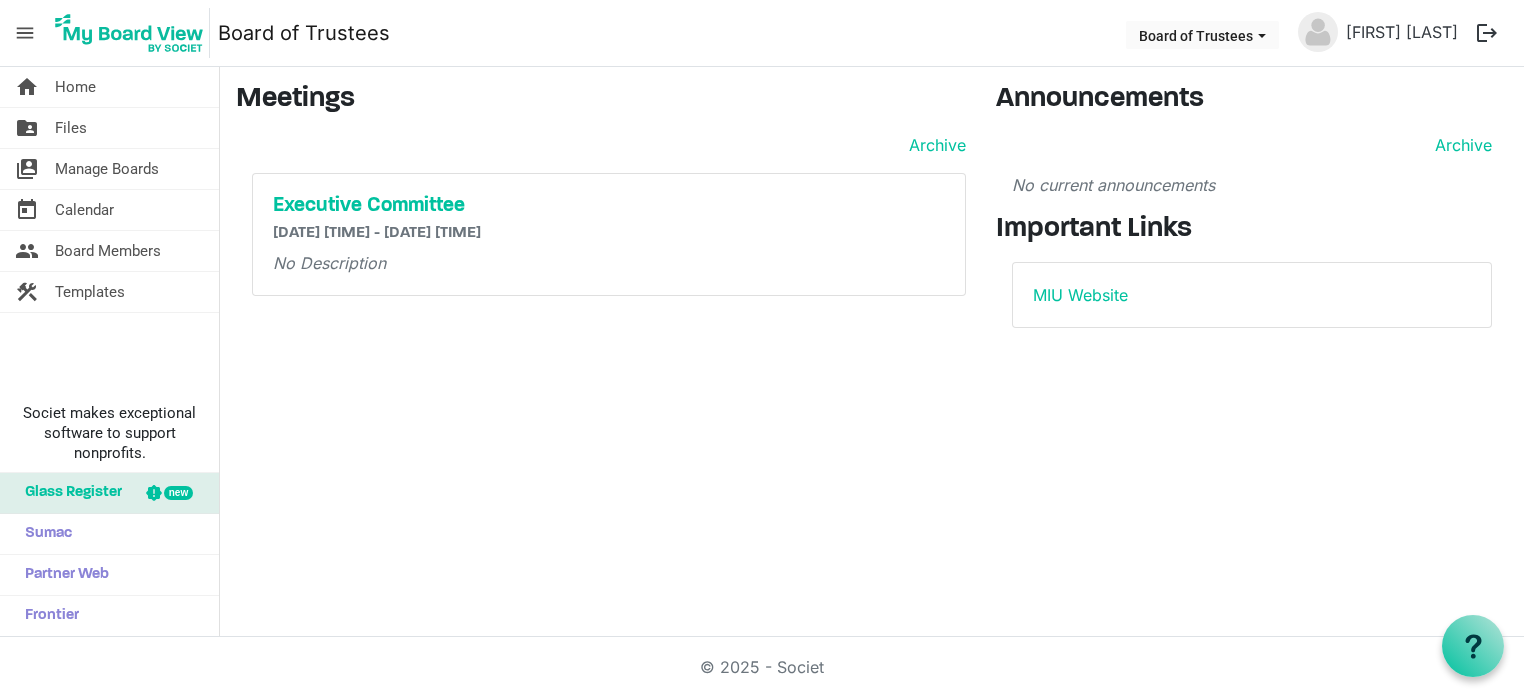 scroll, scrollTop: 0, scrollLeft: 0, axis: both 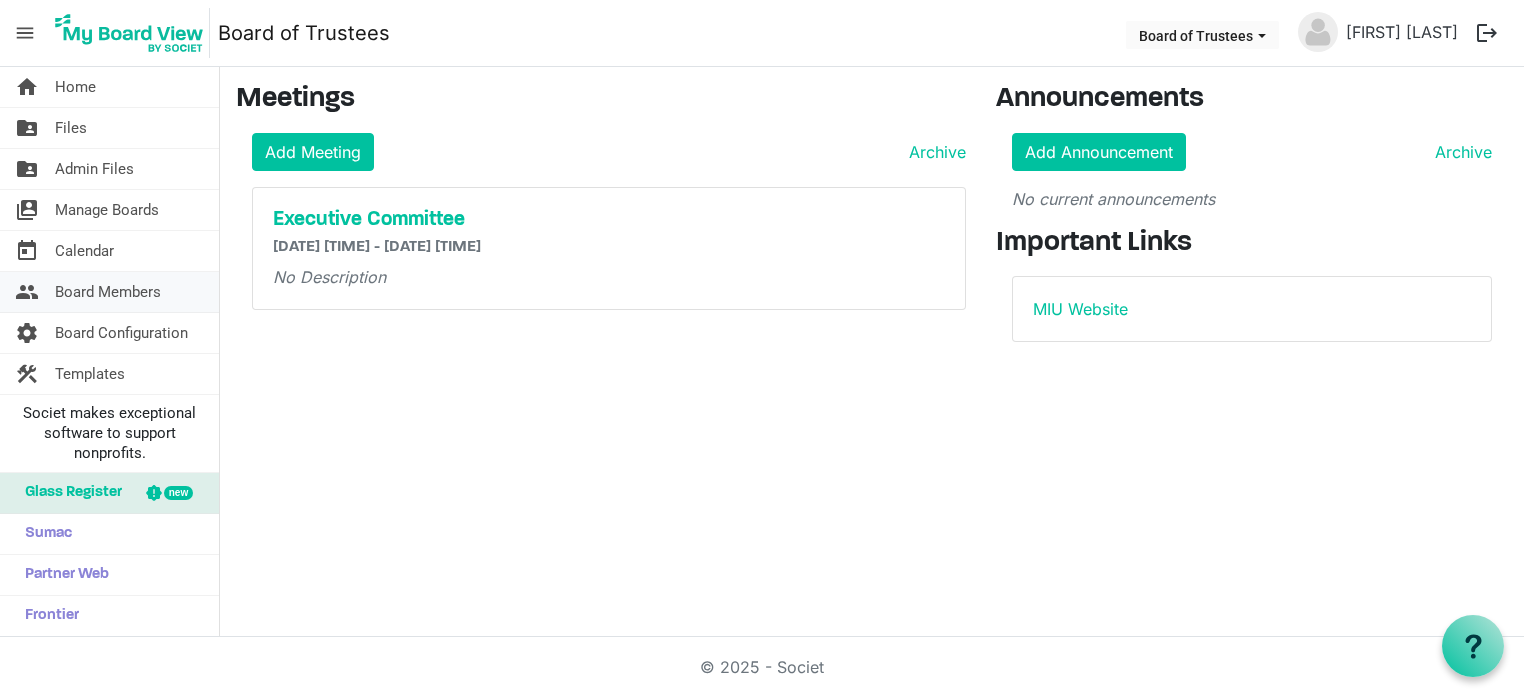 click on "Board Members" at bounding box center [108, 292] 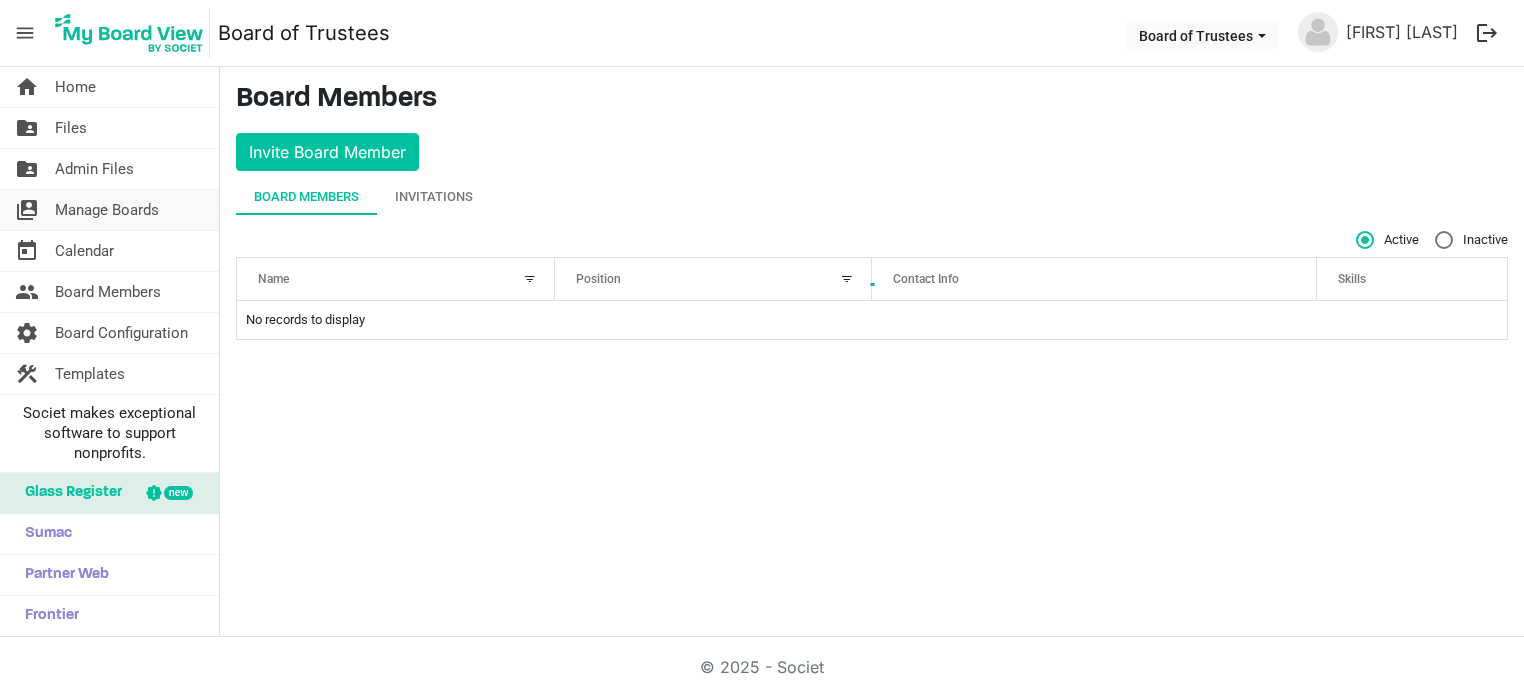 scroll, scrollTop: 0, scrollLeft: 0, axis: both 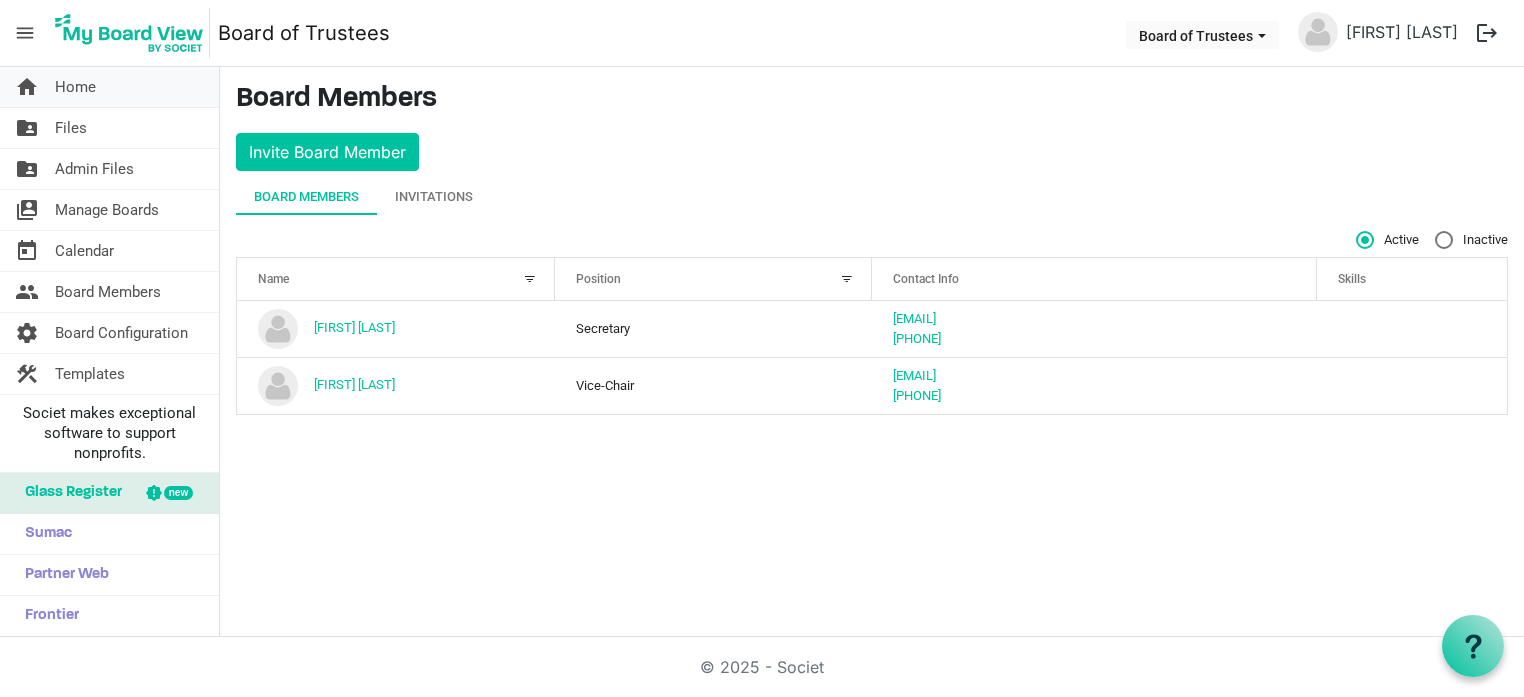 click on "Home" at bounding box center (75, 87) 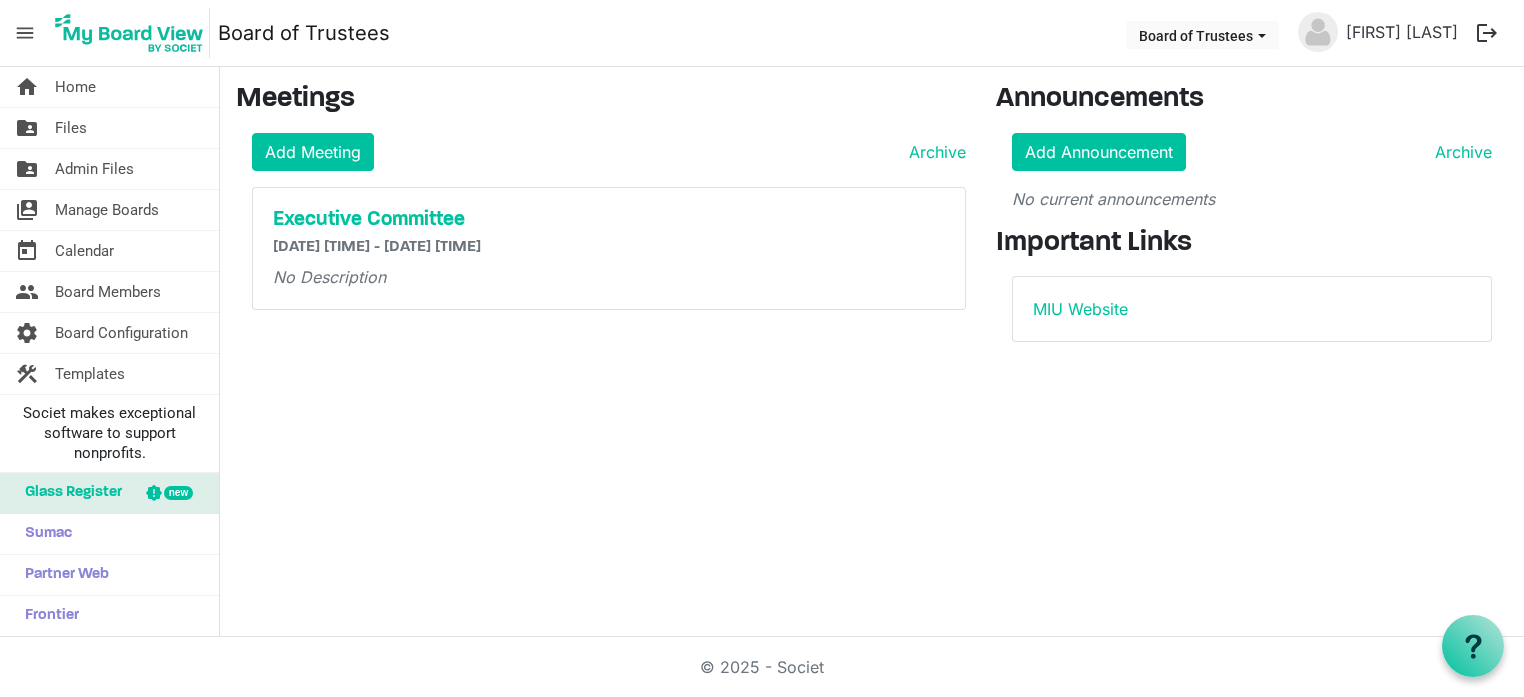 scroll, scrollTop: 0, scrollLeft: 0, axis: both 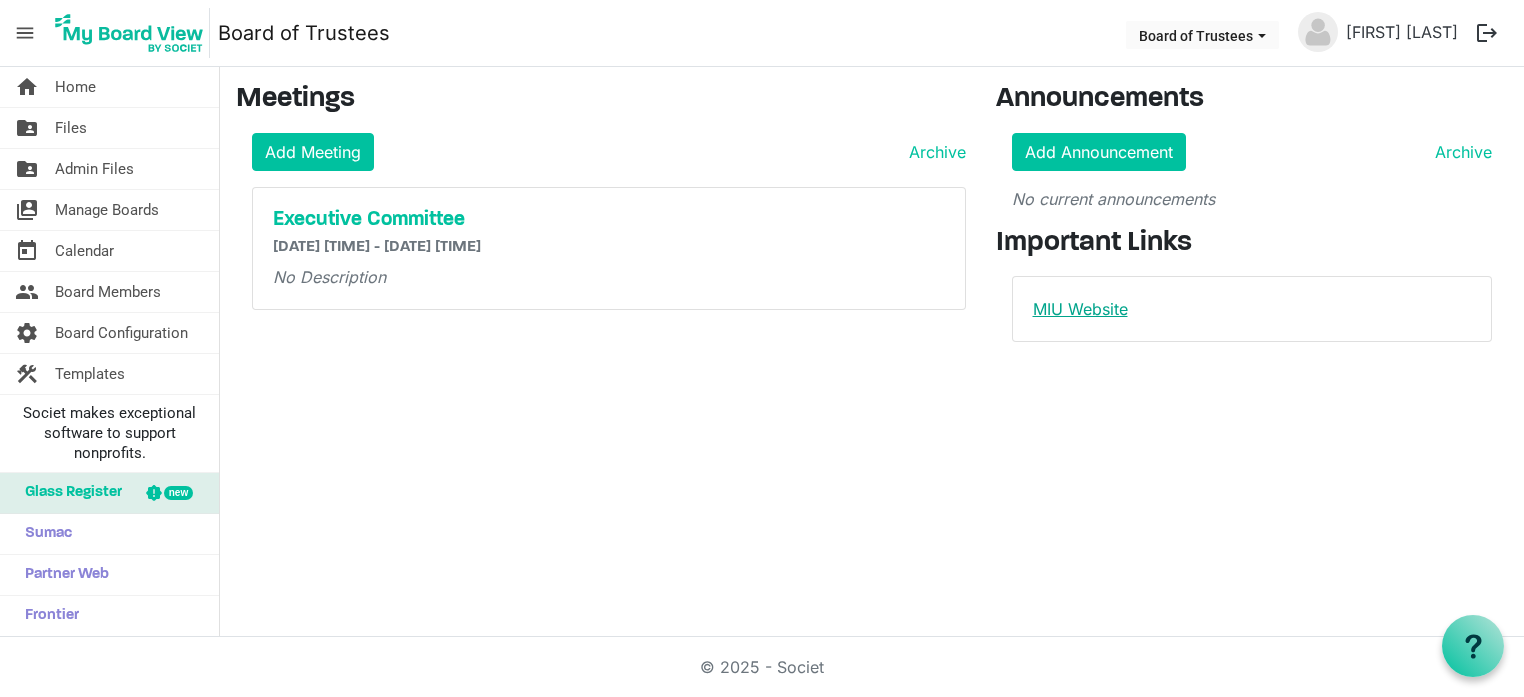 click on "MIU Website" at bounding box center [1080, 309] 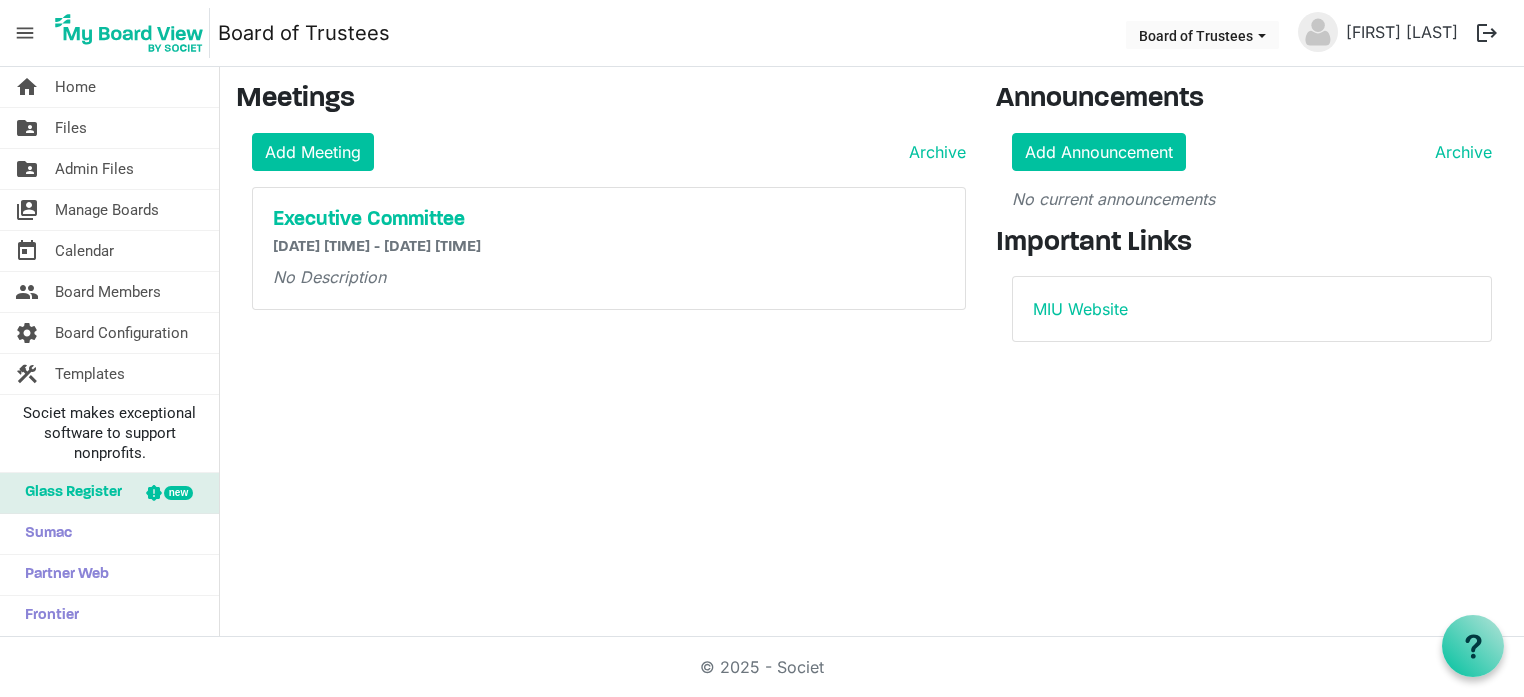 scroll, scrollTop: 0, scrollLeft: 0, axis: both 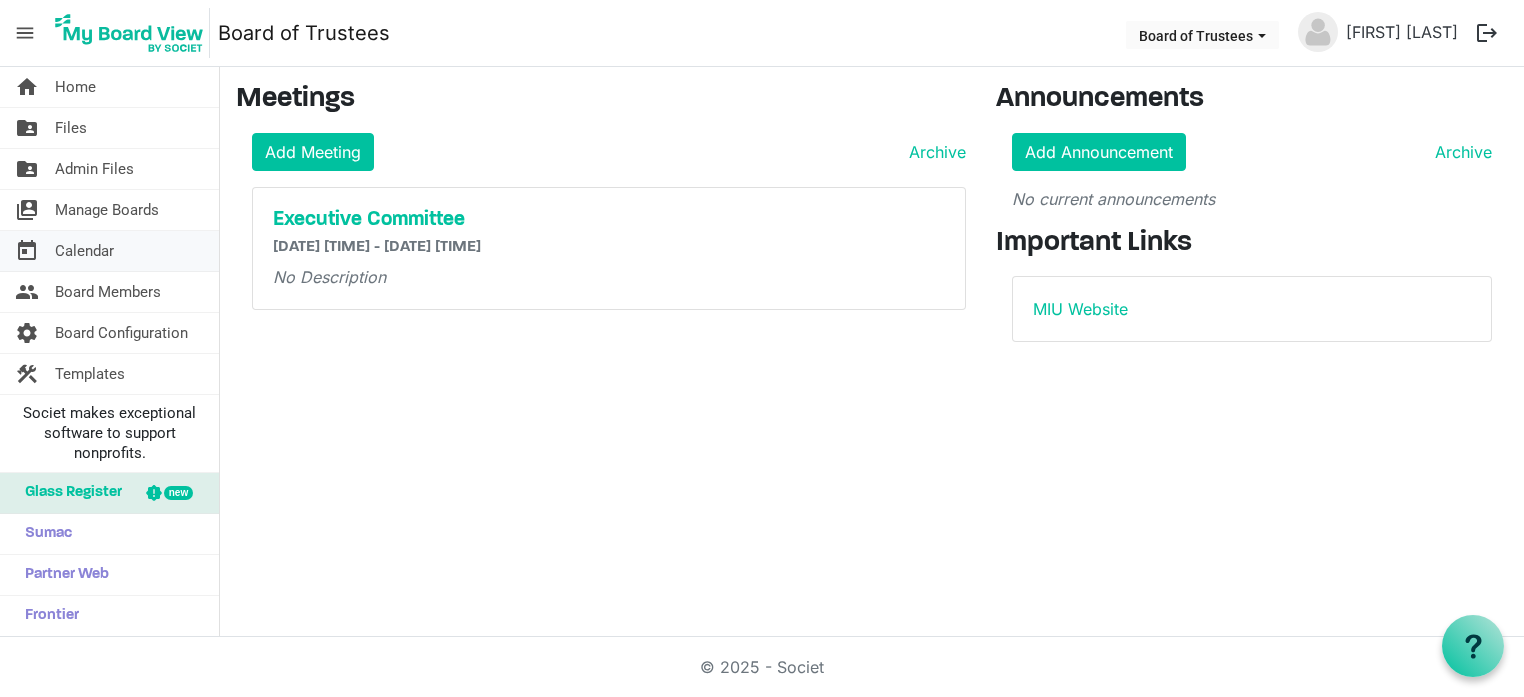 click on "Calendar" at bounding box center [84, 251] 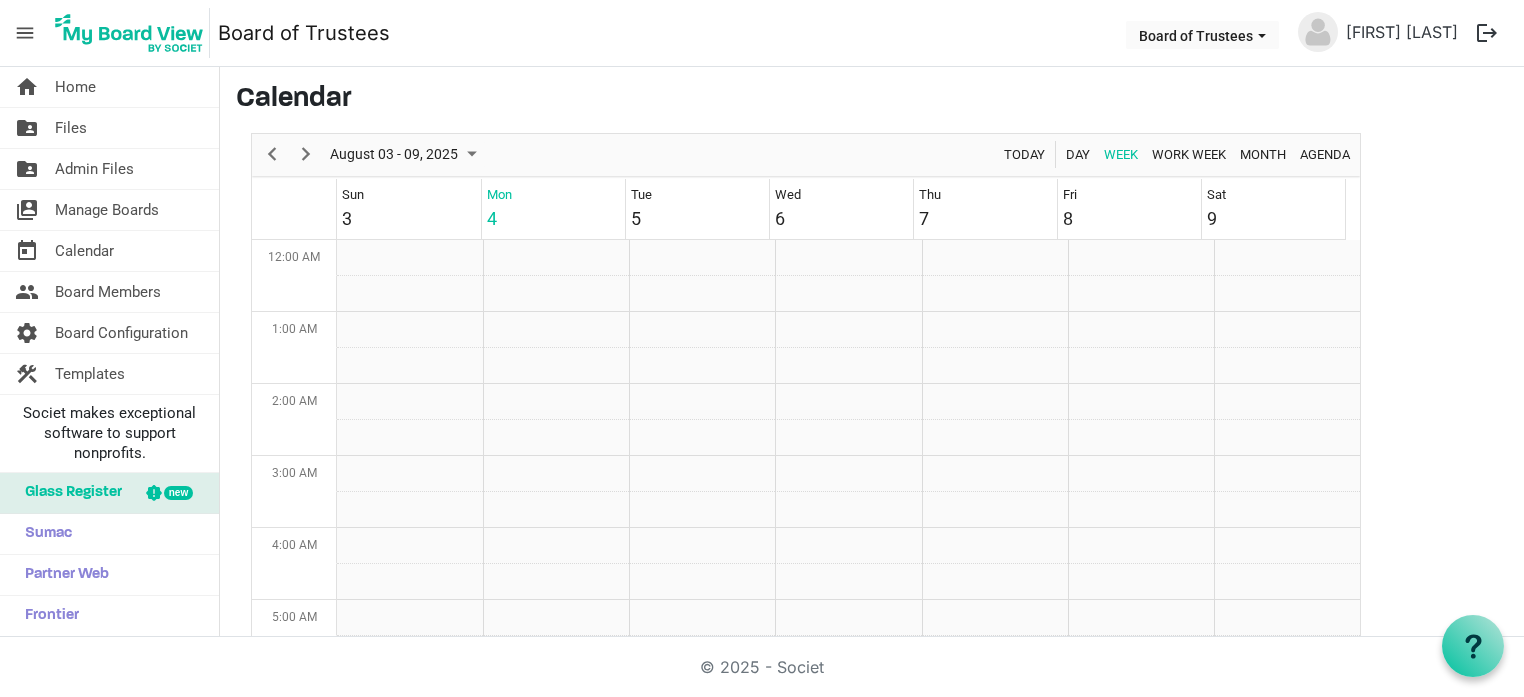 scroll, scrollTop: 0, scrollLeft: 0, axis: both 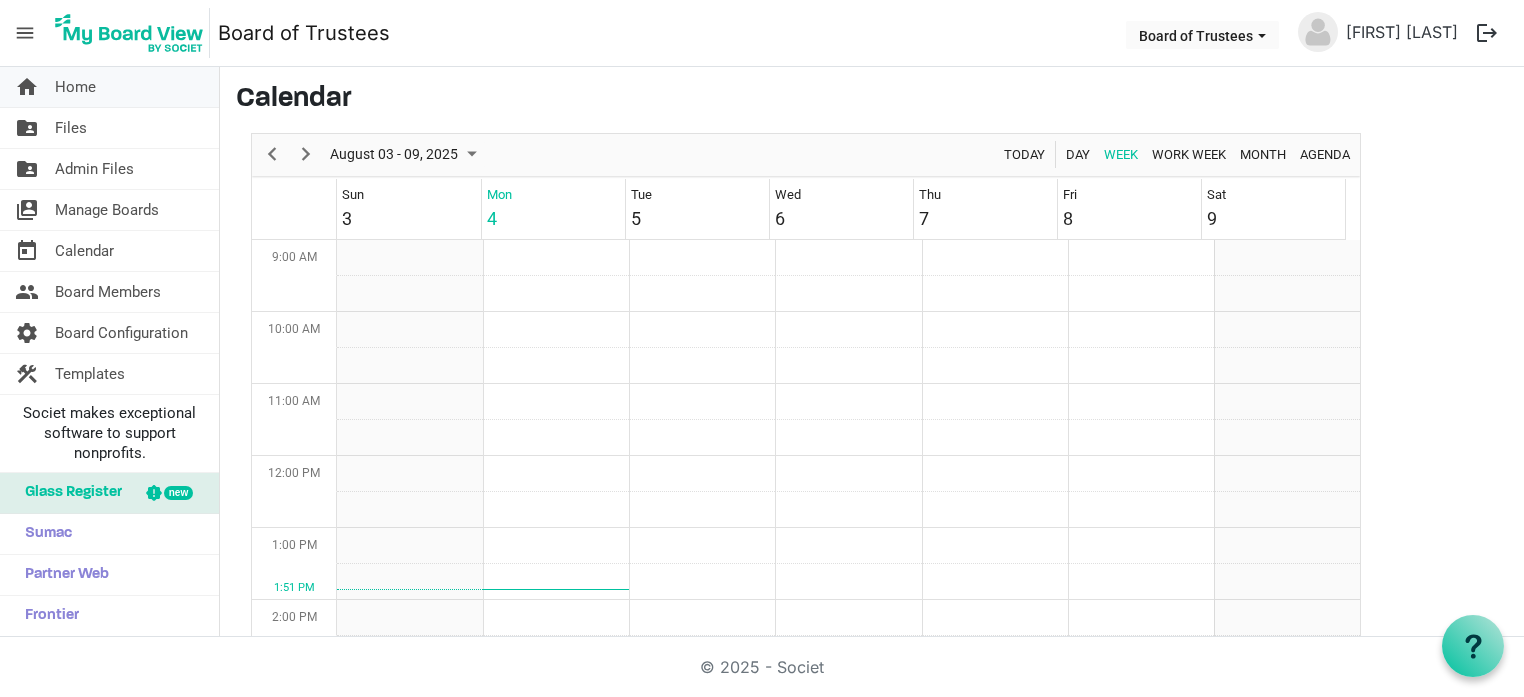 click on "Home" at bounding box center [75, 87] 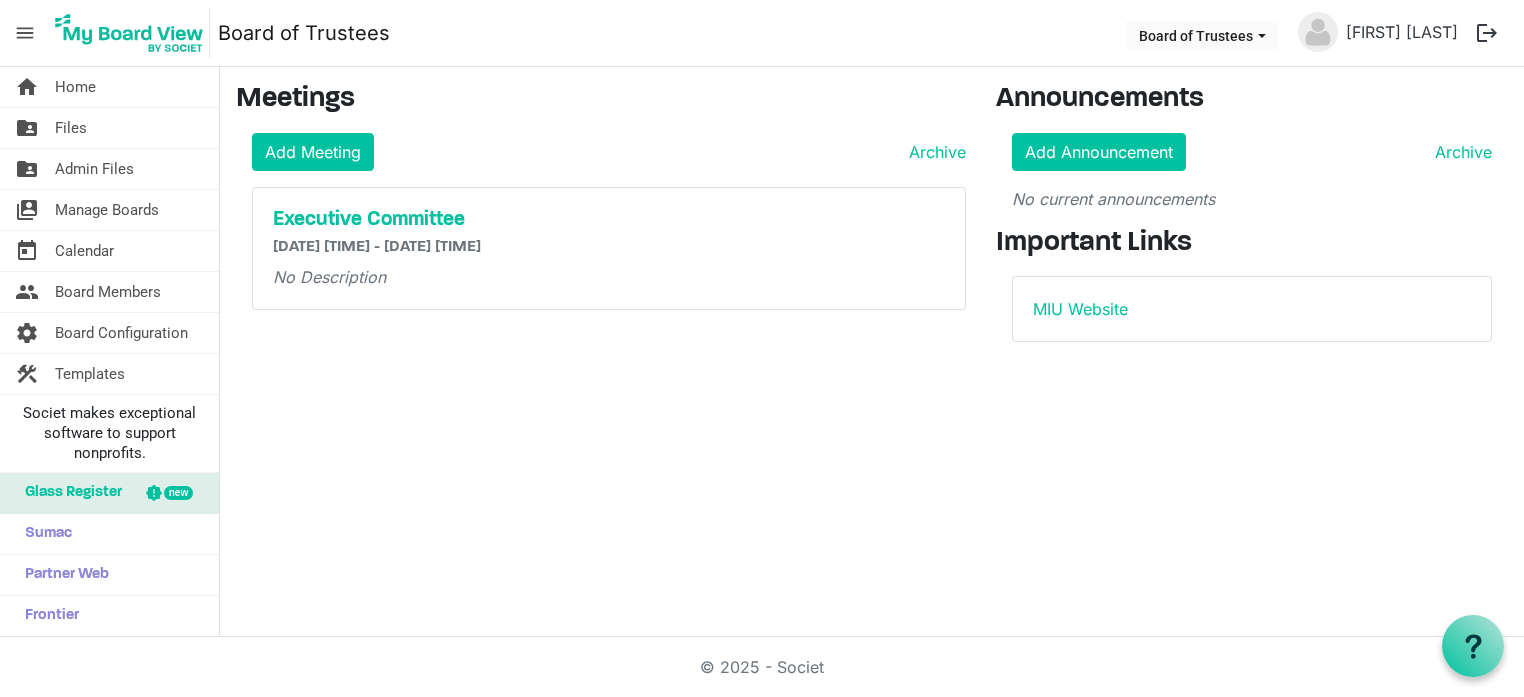 scroll, scrollTop: 0, scrollLeft: 0, axis: both 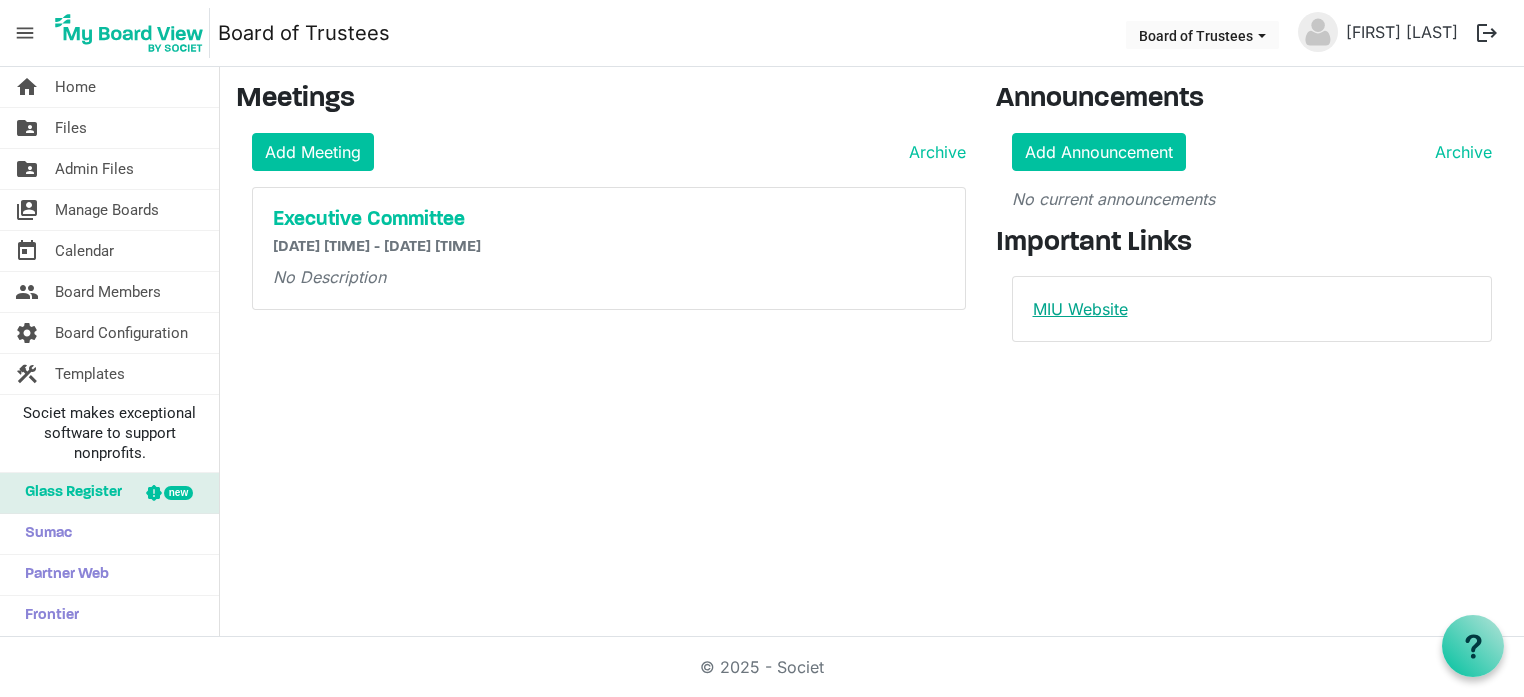 click on "MIU Website" at bounding box center (1080, 309) 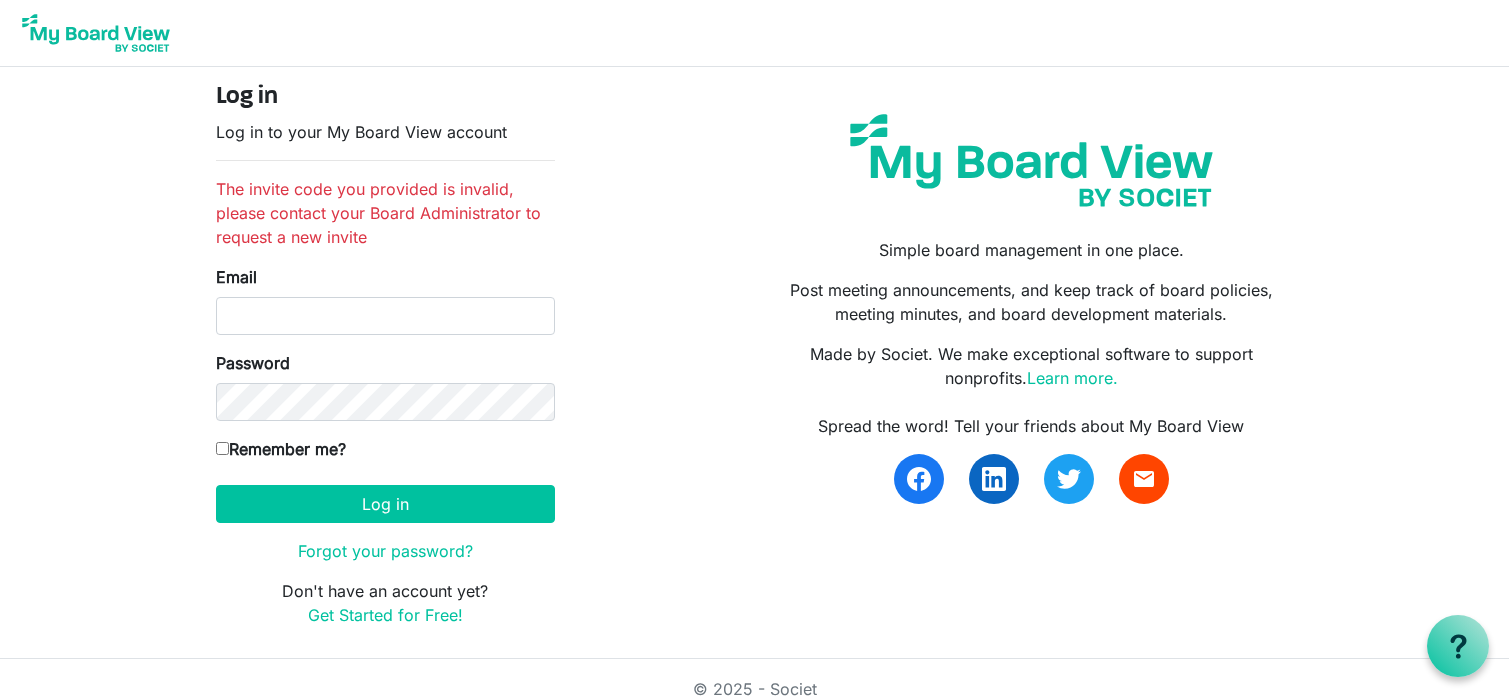 scroll, scrollTop: 0, scrollLeft: 0, axis: both 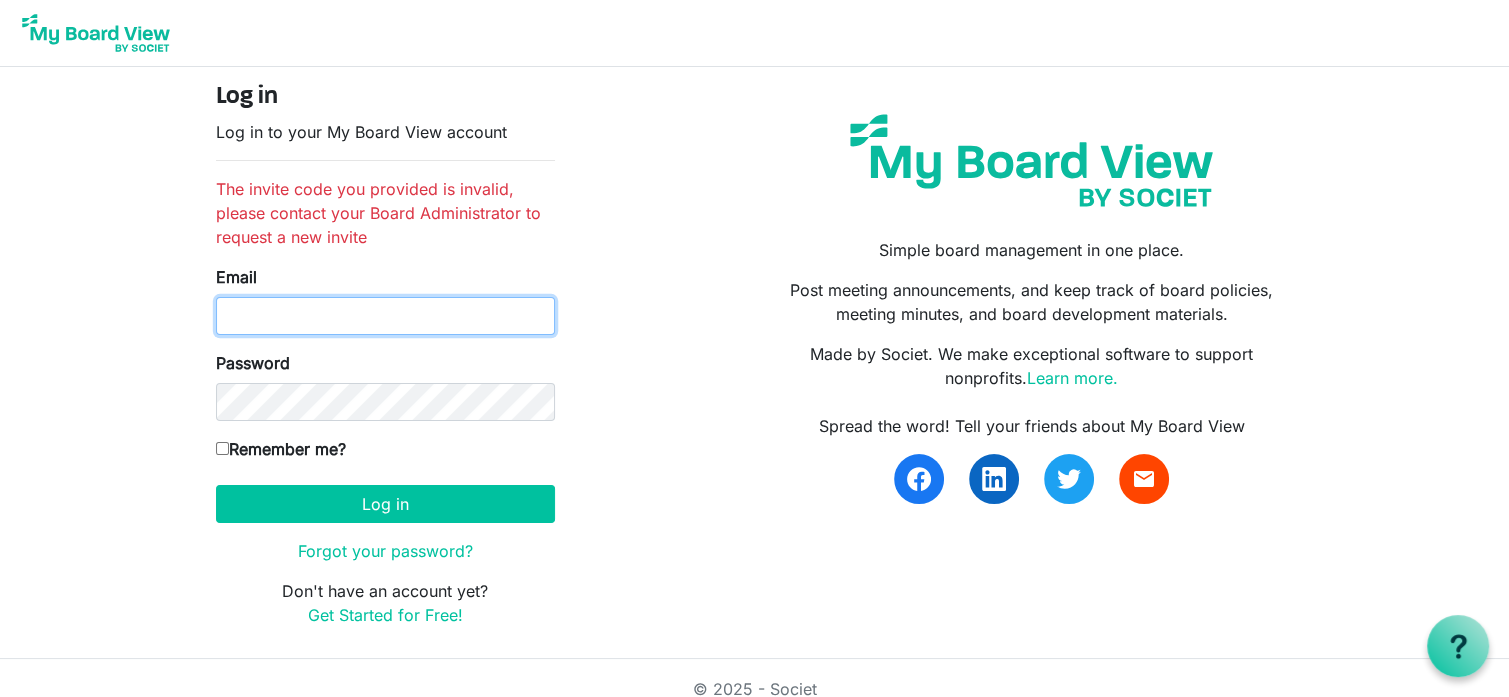 click on "Email" at bounding box center [385, 316] 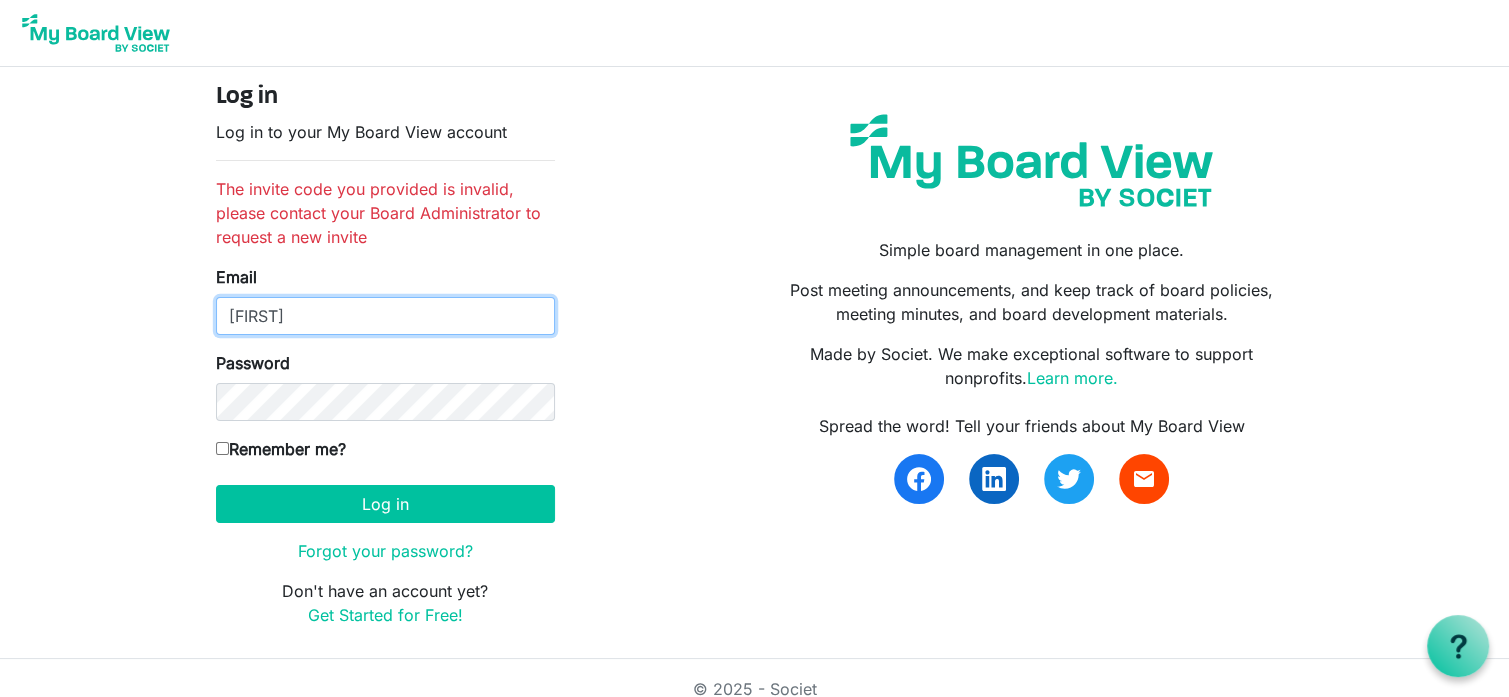 type on "[EMAIL]" 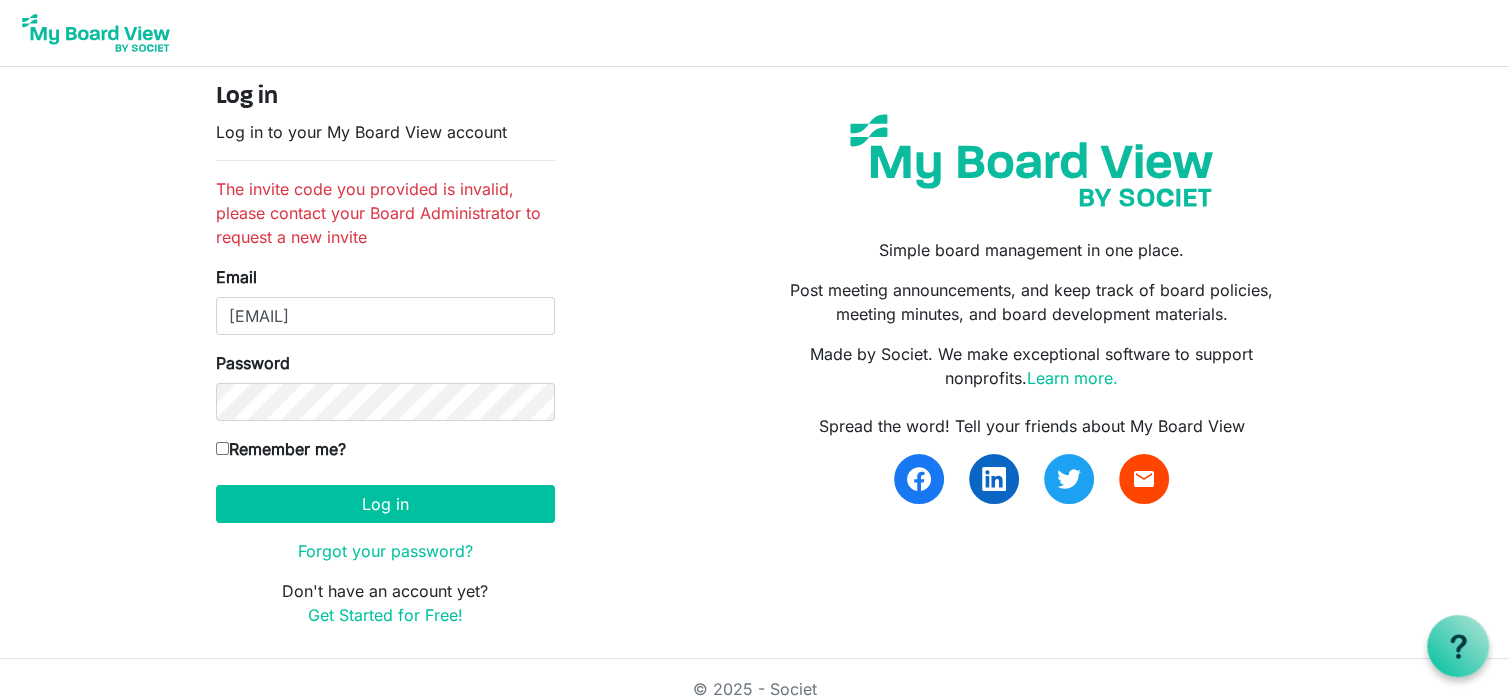 click on "Remember me?" at bounding box center [222, 448] 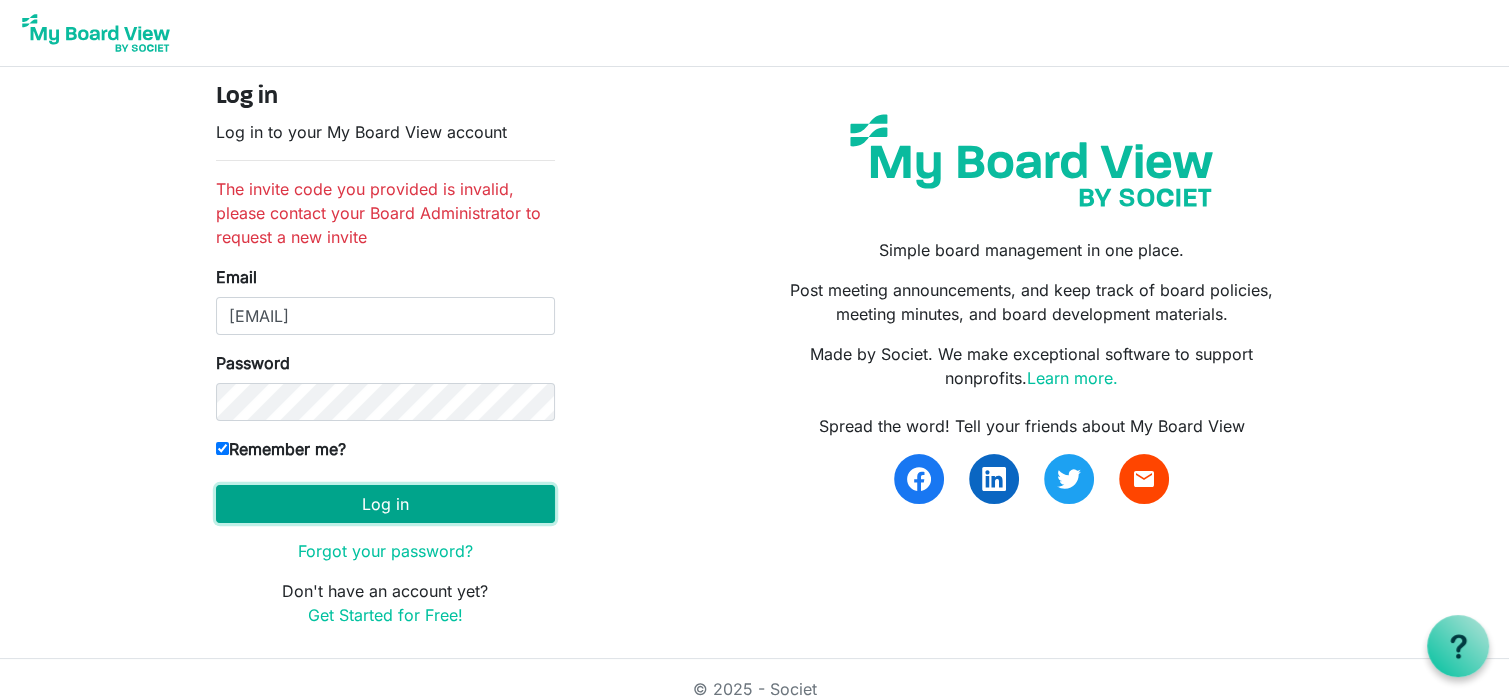click on "Log in" at bounding box center [385, 504] 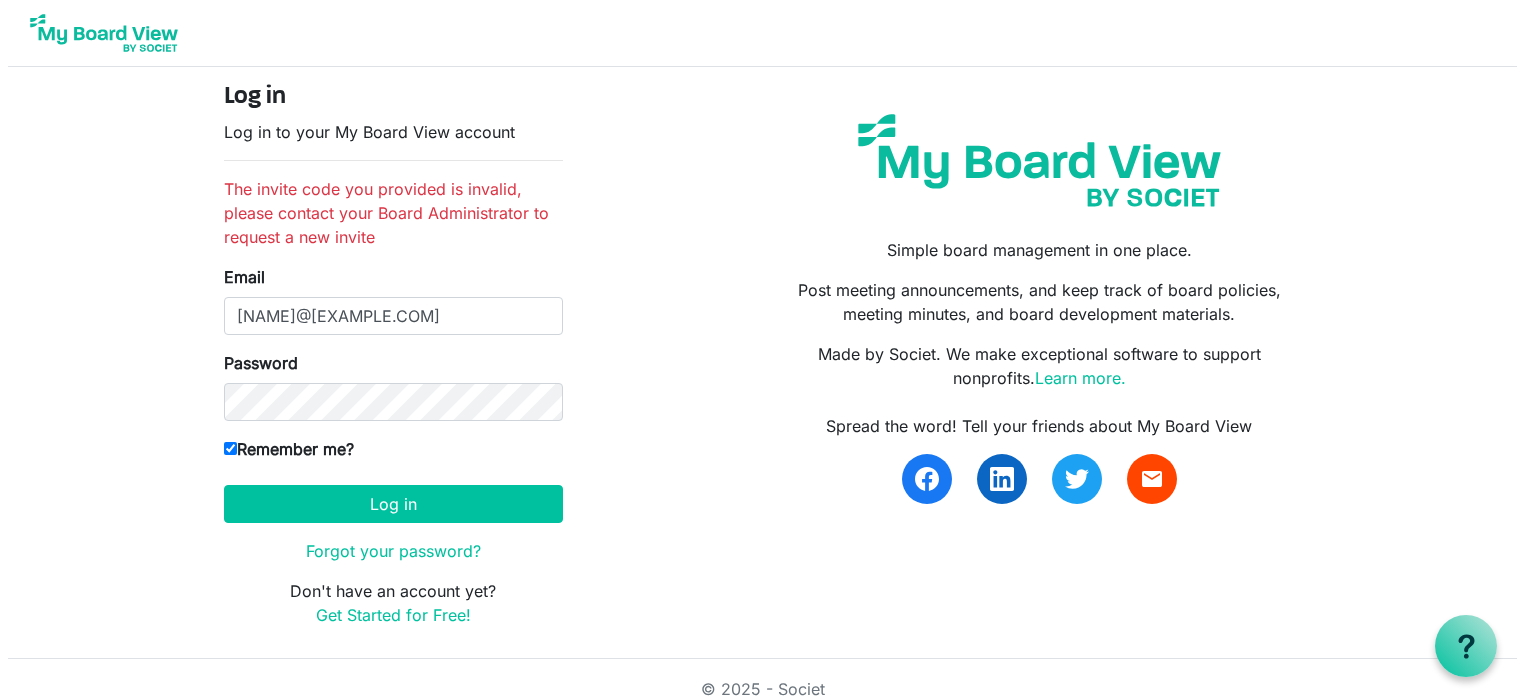 scroll, scrollTop: 0, scrollLeft: 0, axis: both 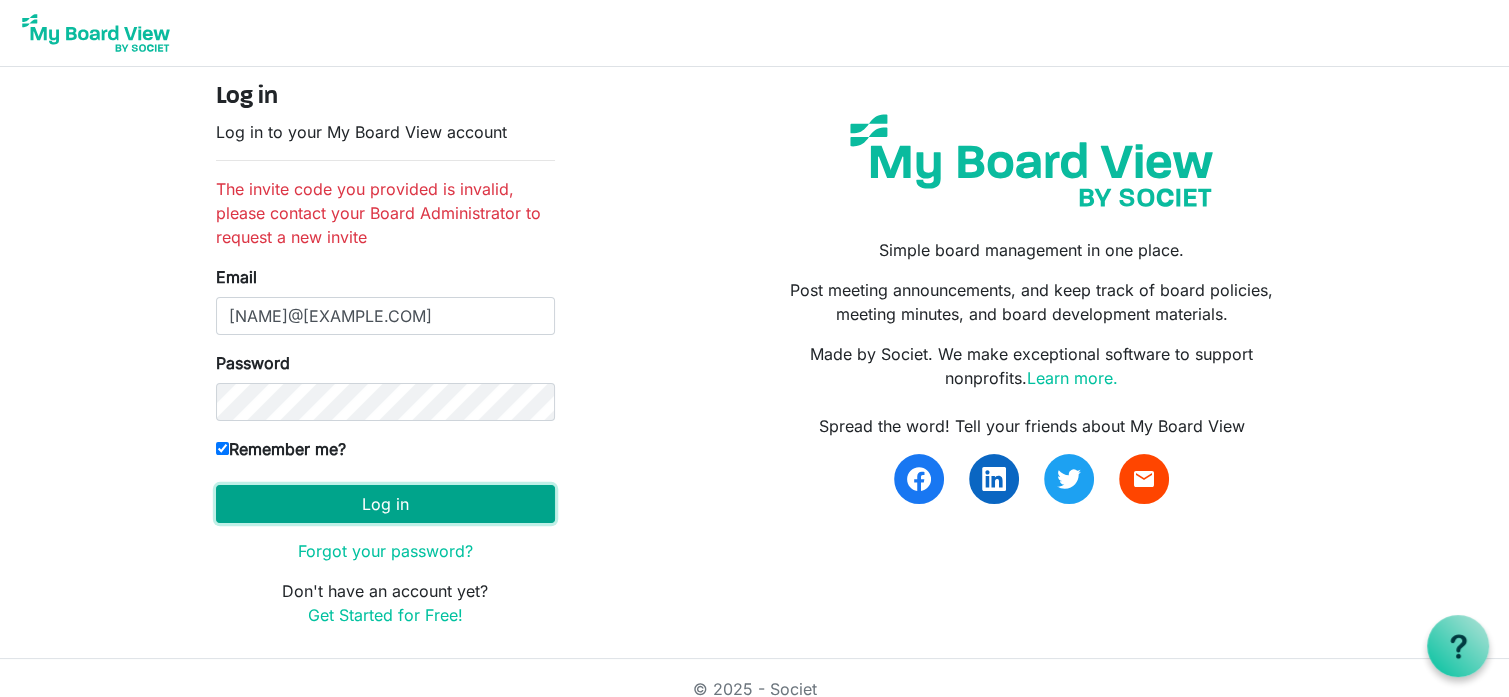 click on "Log in" at bounding box center (385, 504) 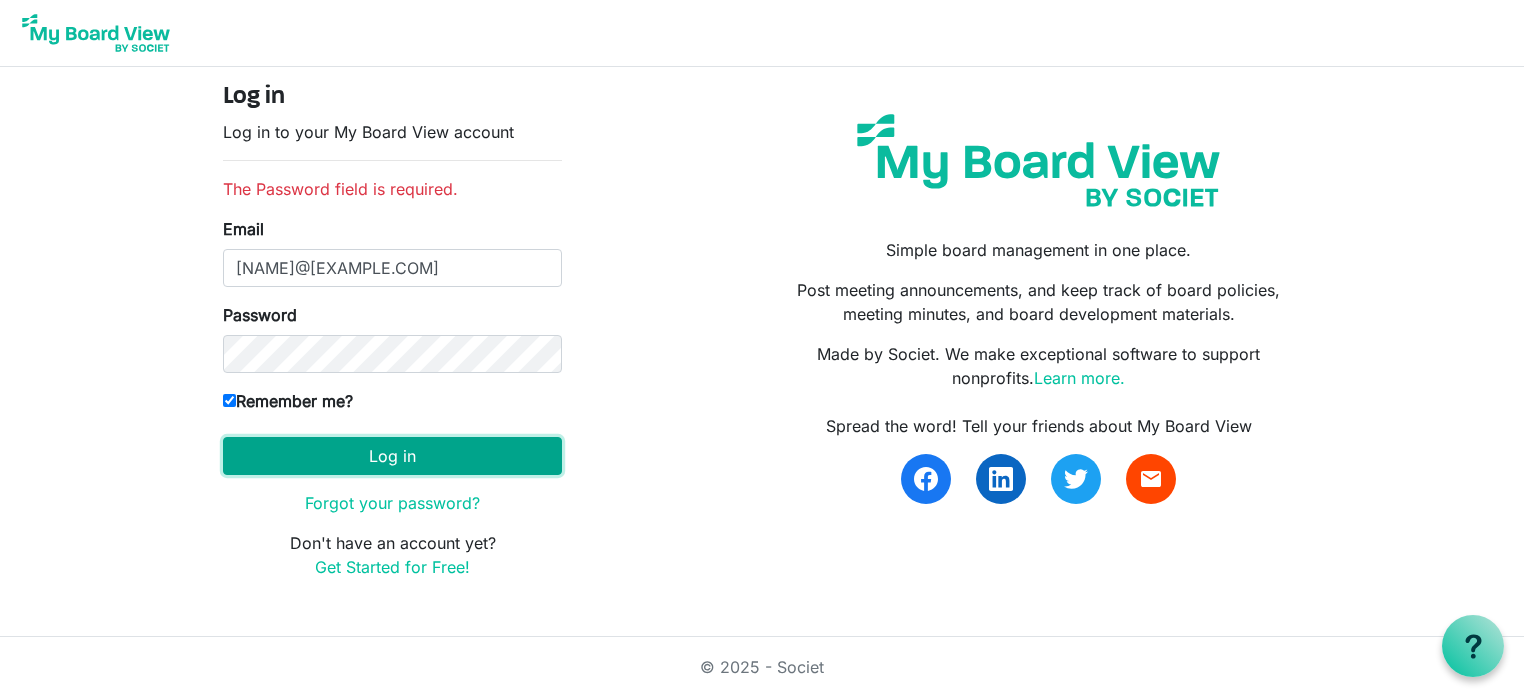 click on "Log in" at bounding box center [392, 456] 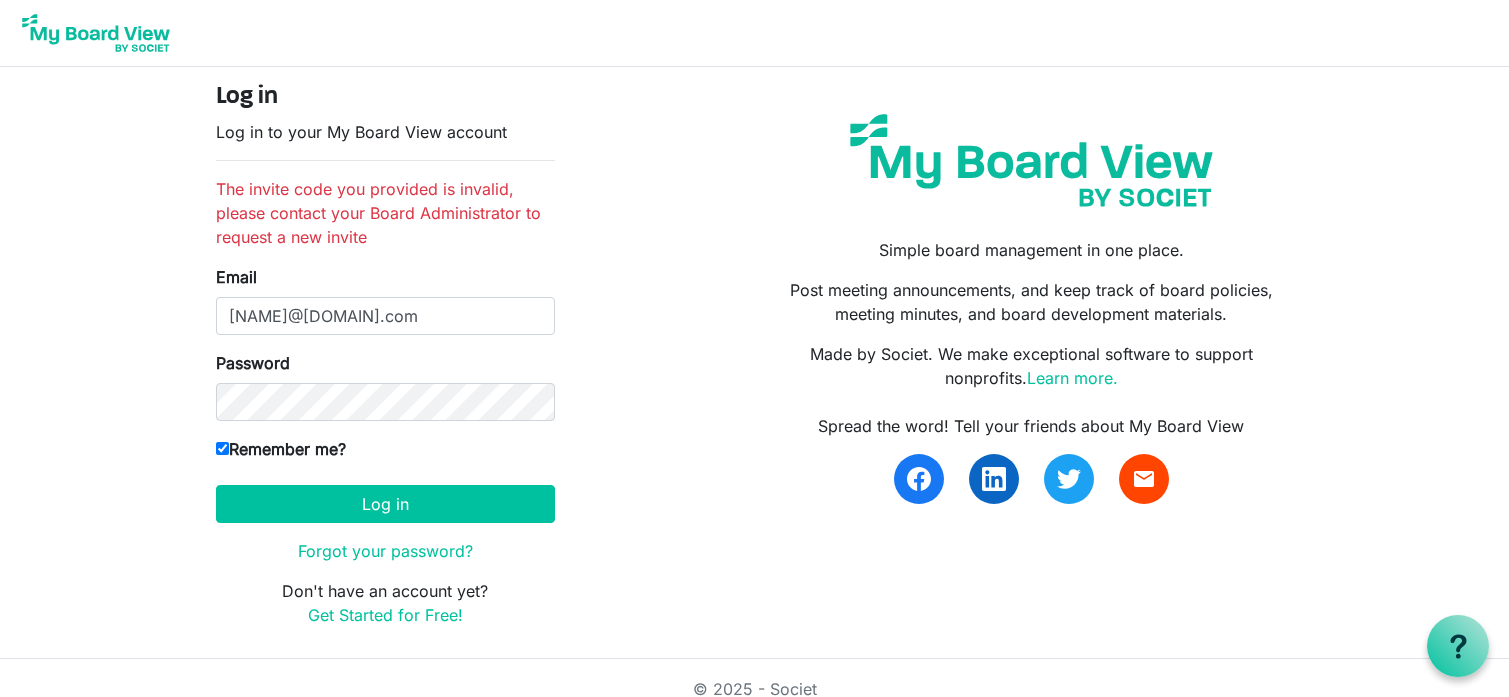 scroll, scrollTop: 0, scrollLeft: 0, axis: both 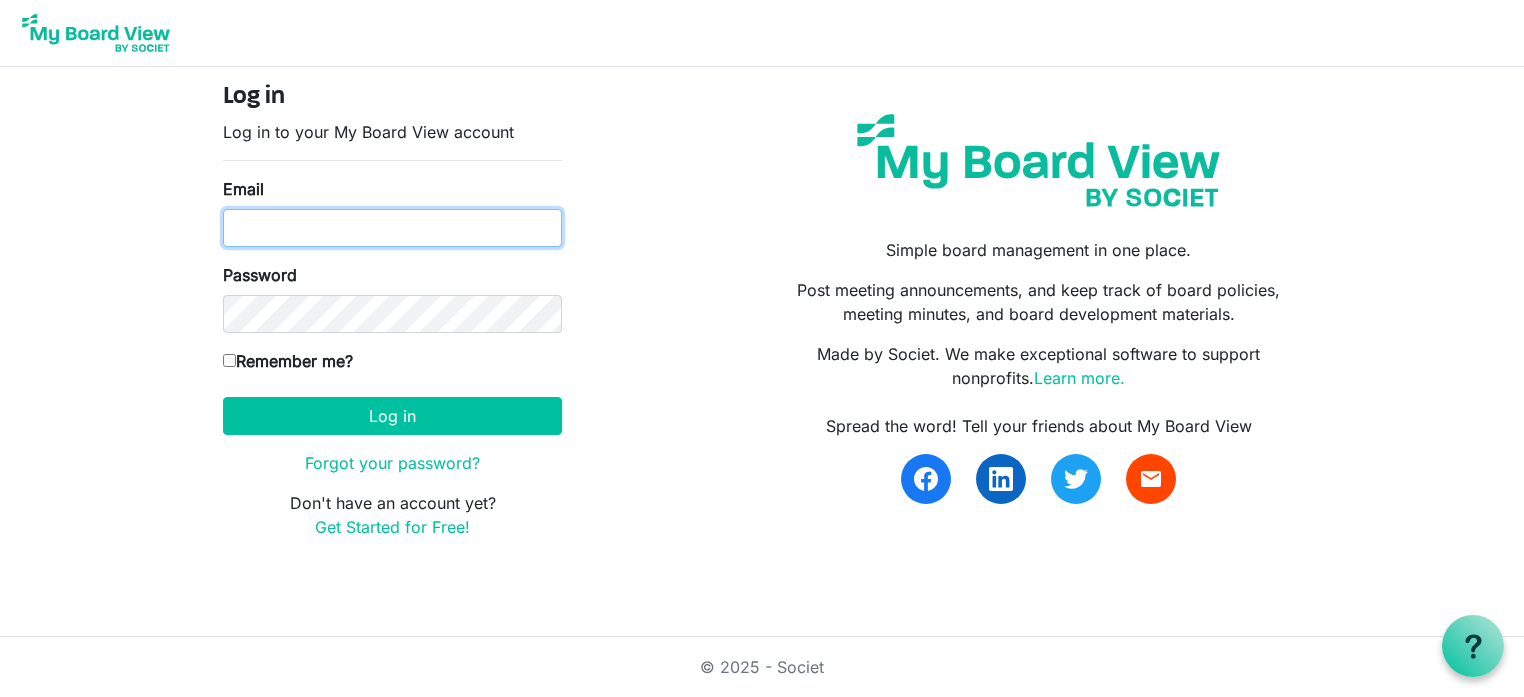 click on "Email" at bounding box center [392, 228] 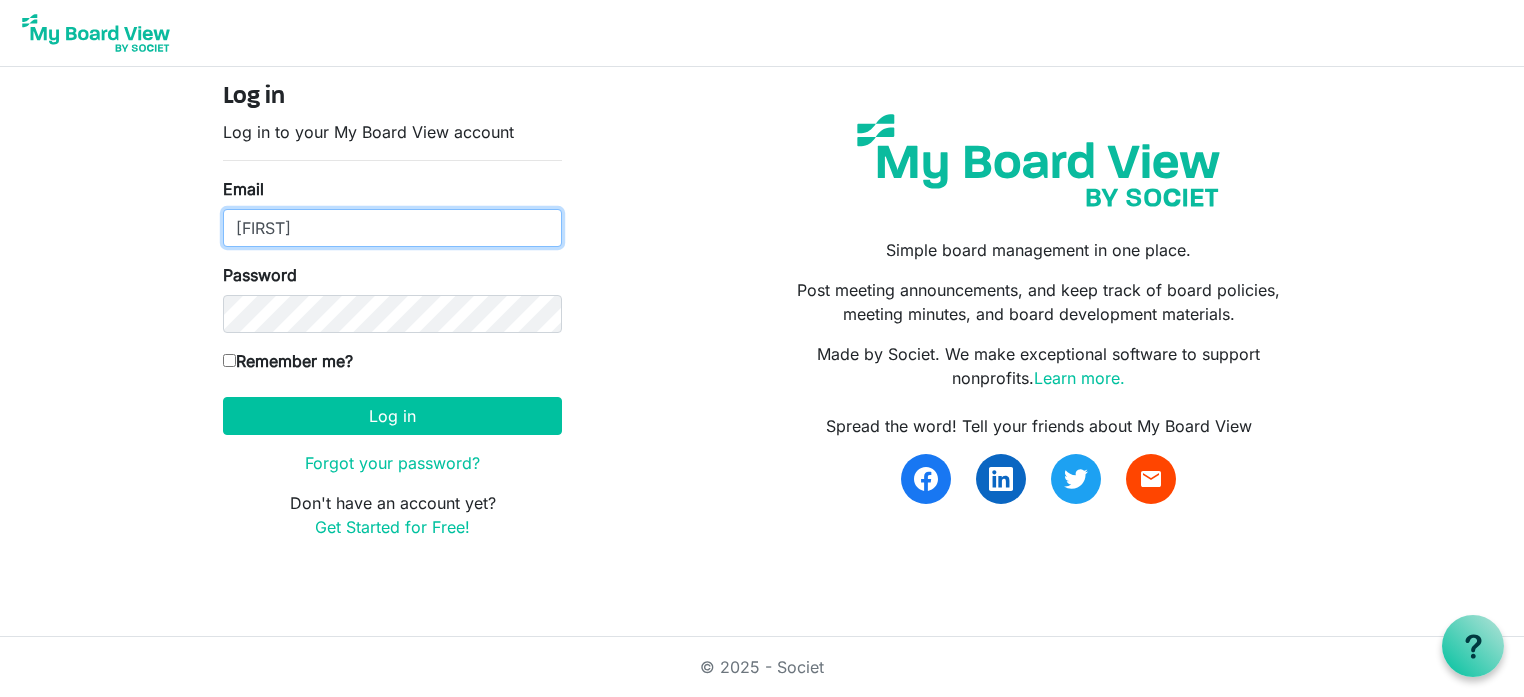 type on "rajastanley@maharishi.net" 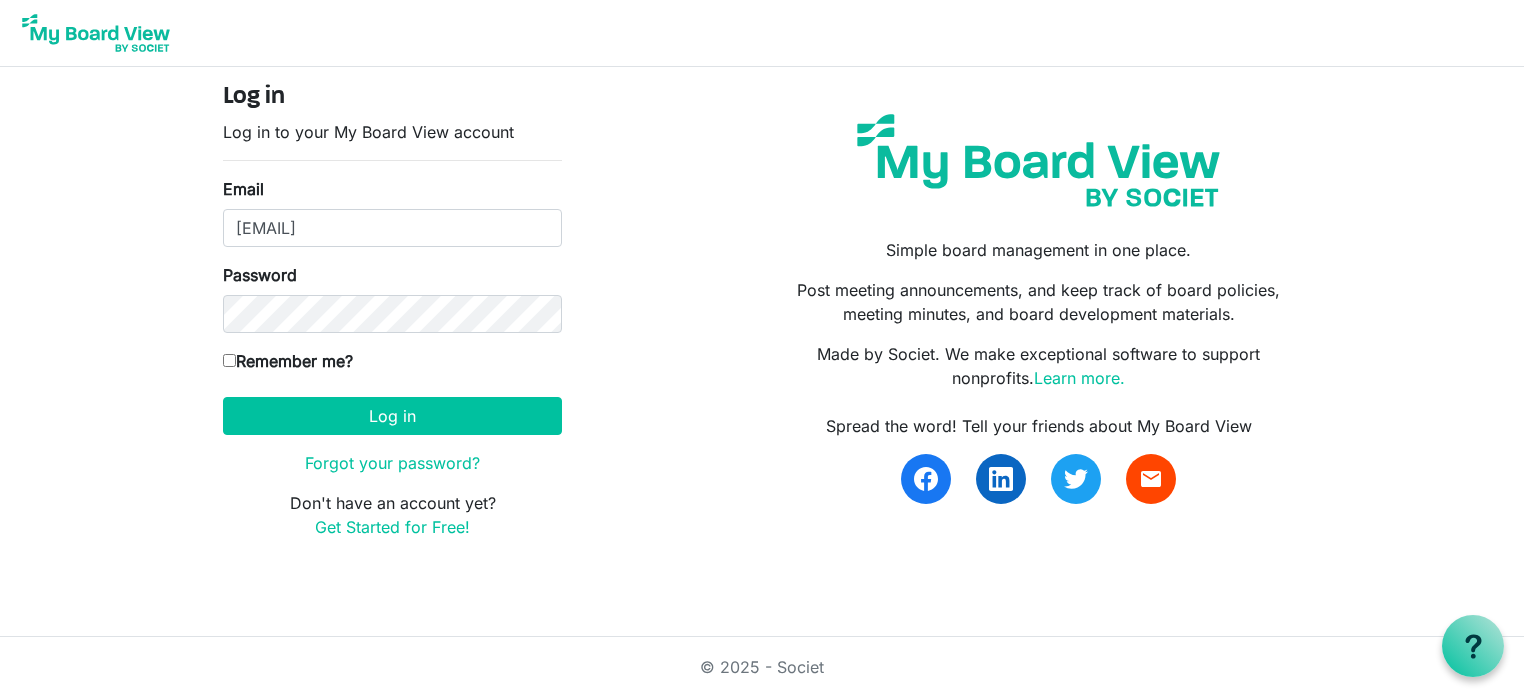 click on "Remember me?" at bounding box center [229, 360] 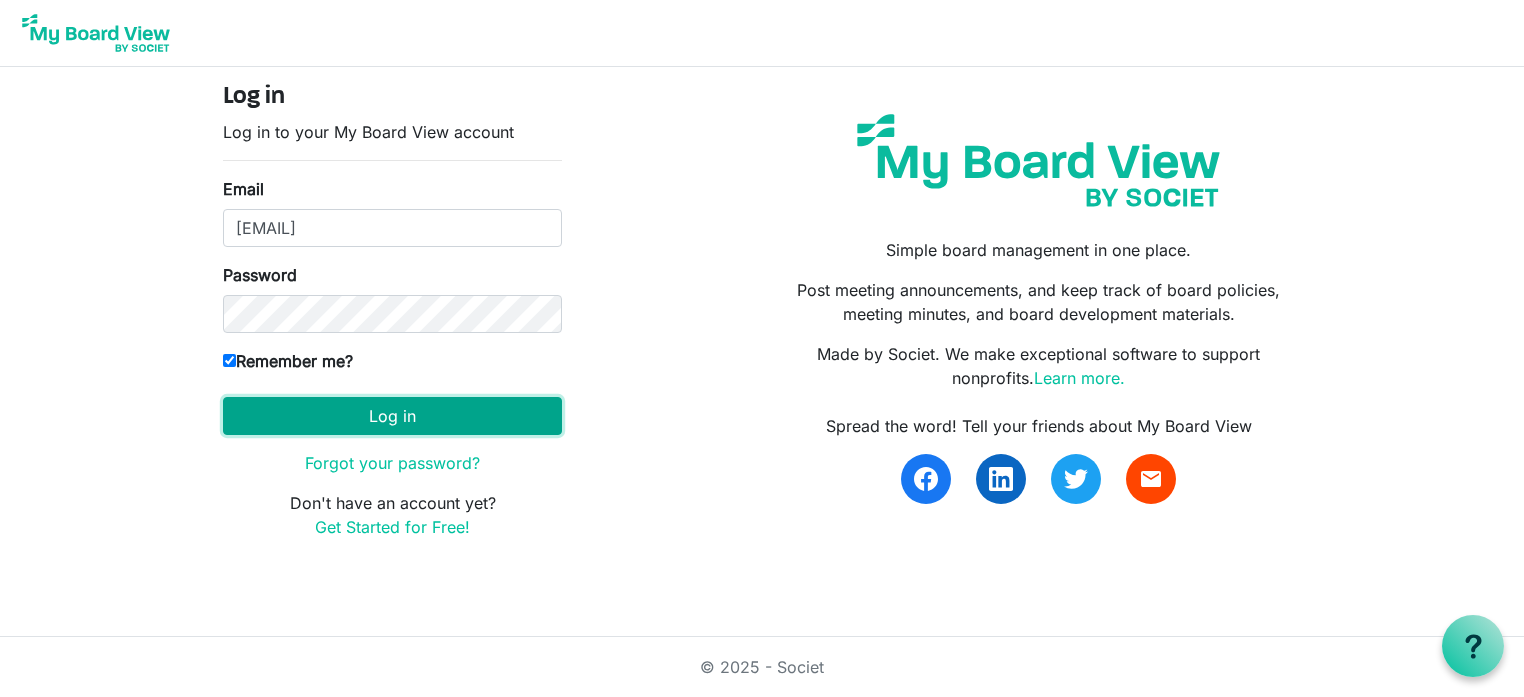click on "Log in" at bounding box center (392, 416) 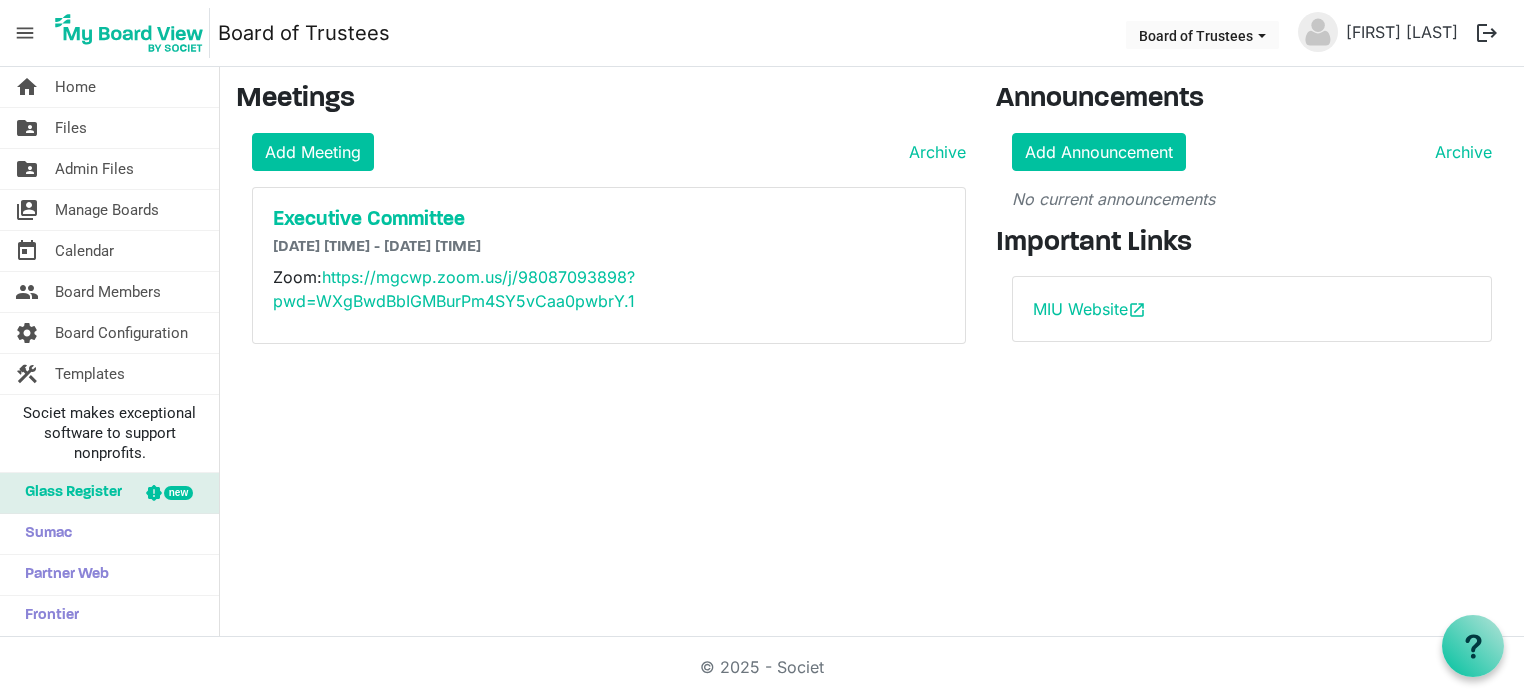 scroll, scrollTop: 0, scrollLeft: 0, axis: both 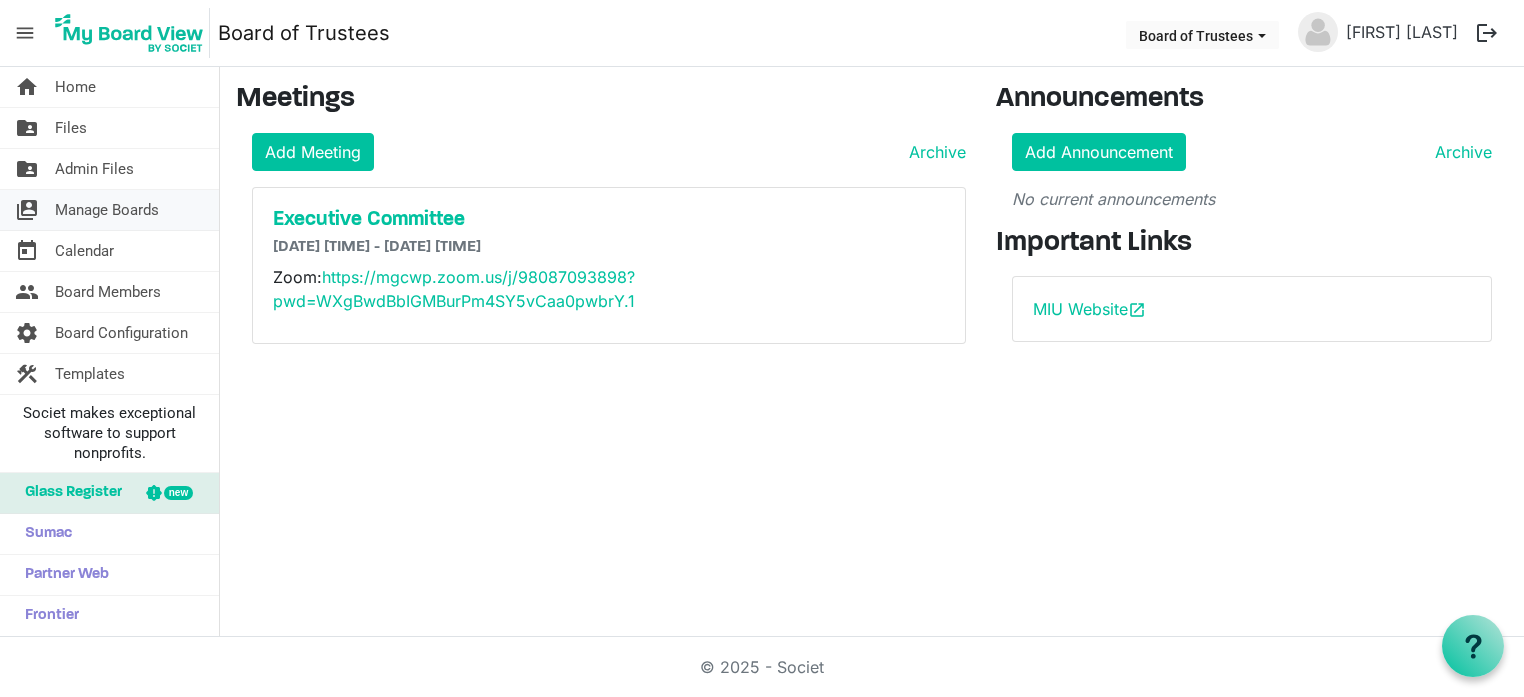 click on "Manage Boards" at bounding box center [107, 210] 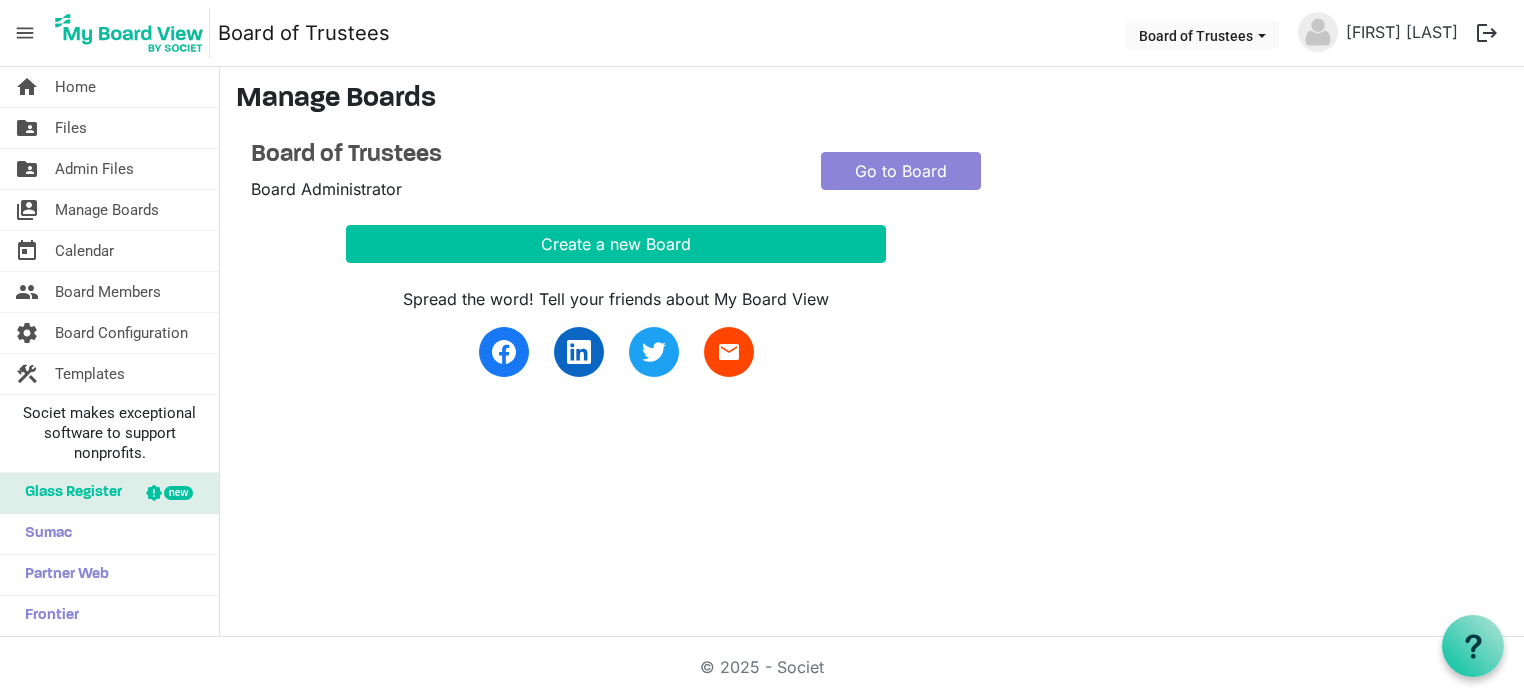 scroll, scrollTop: 0, scrollLeft: 0, axis: both 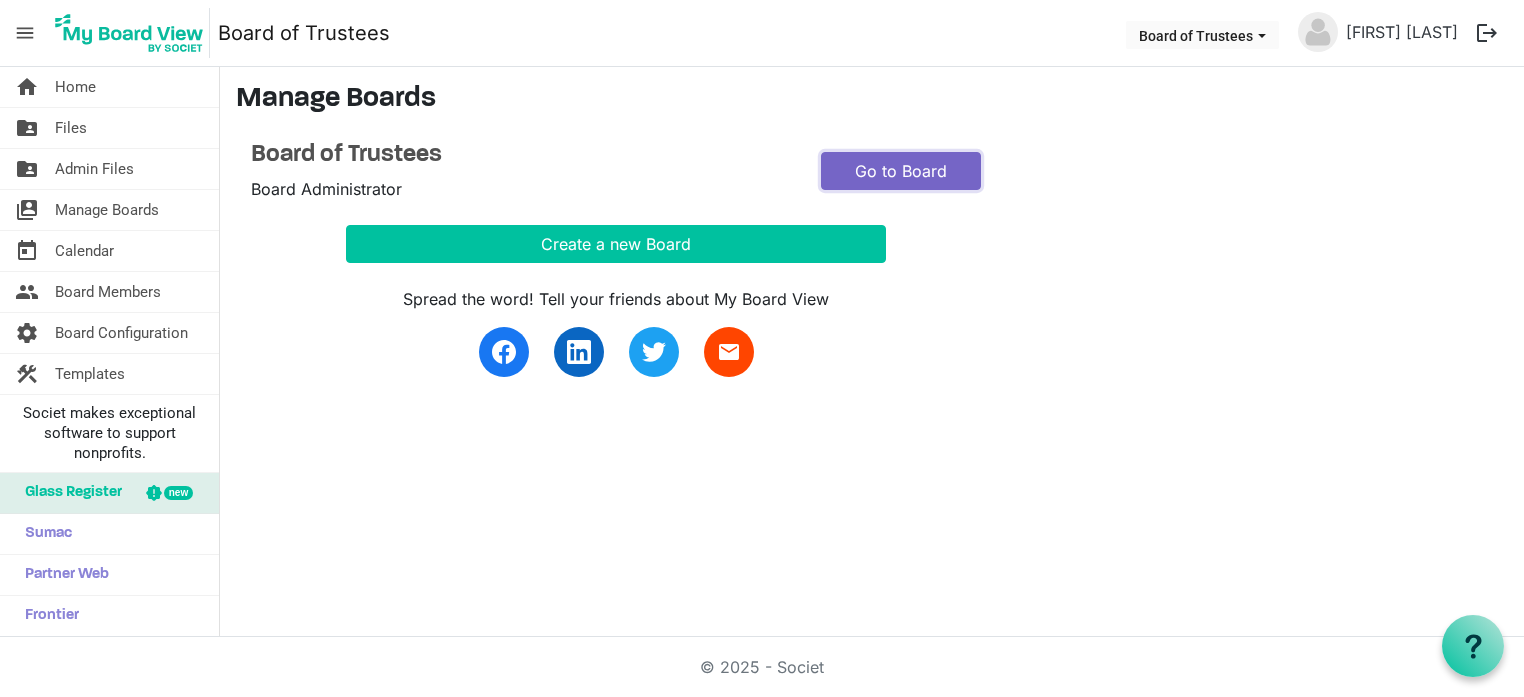 click on "Go to Board" at bounding box center (901, 171) 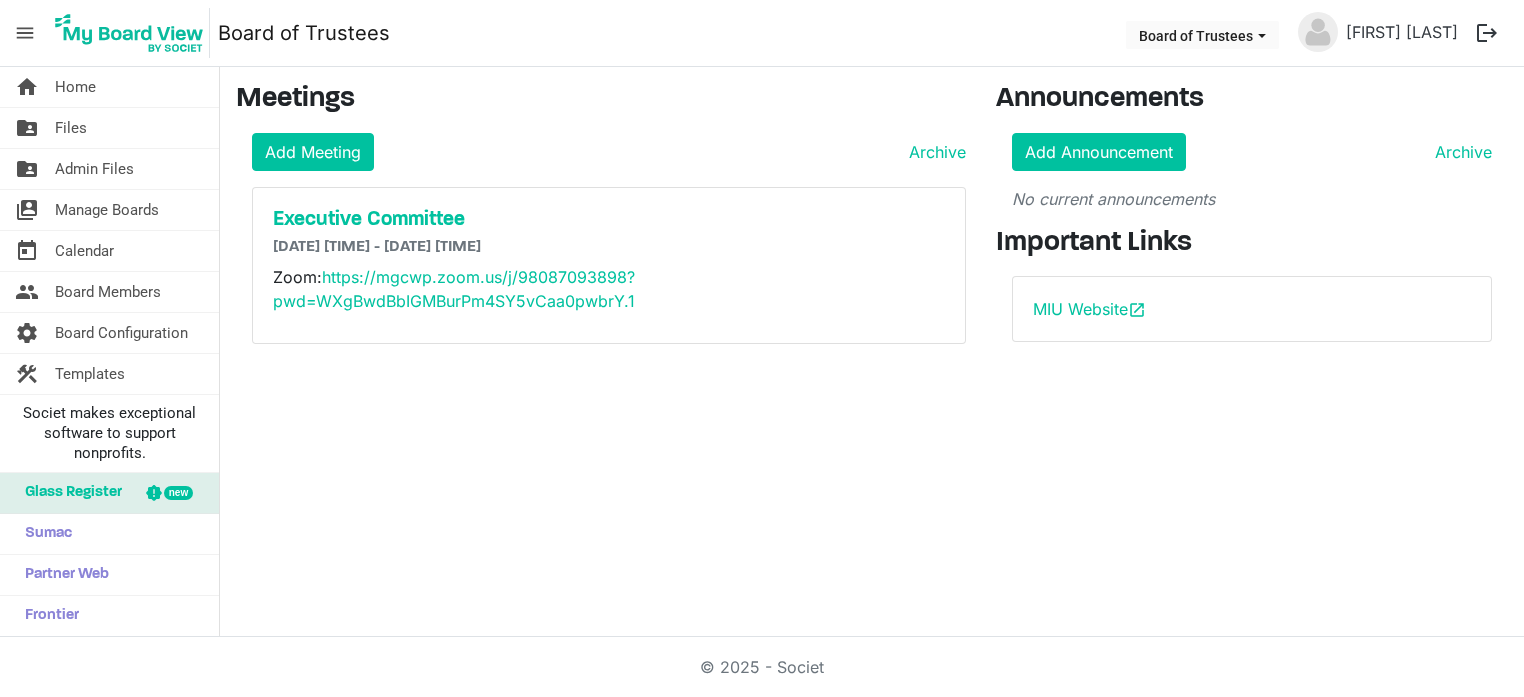 scroll, scrollTop: 0, scrollLeft: 0, axis: both 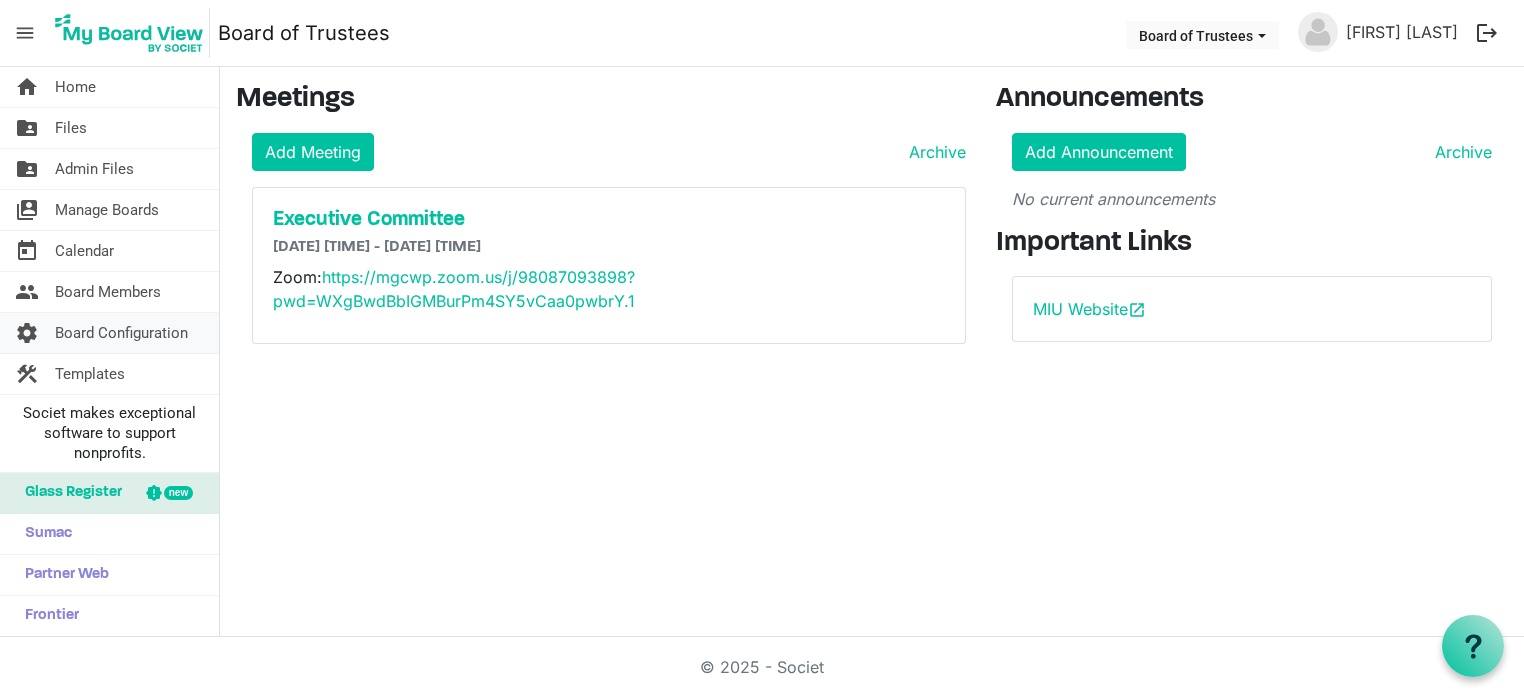 click on "Board Configuration" at bounding box center (121, 333) 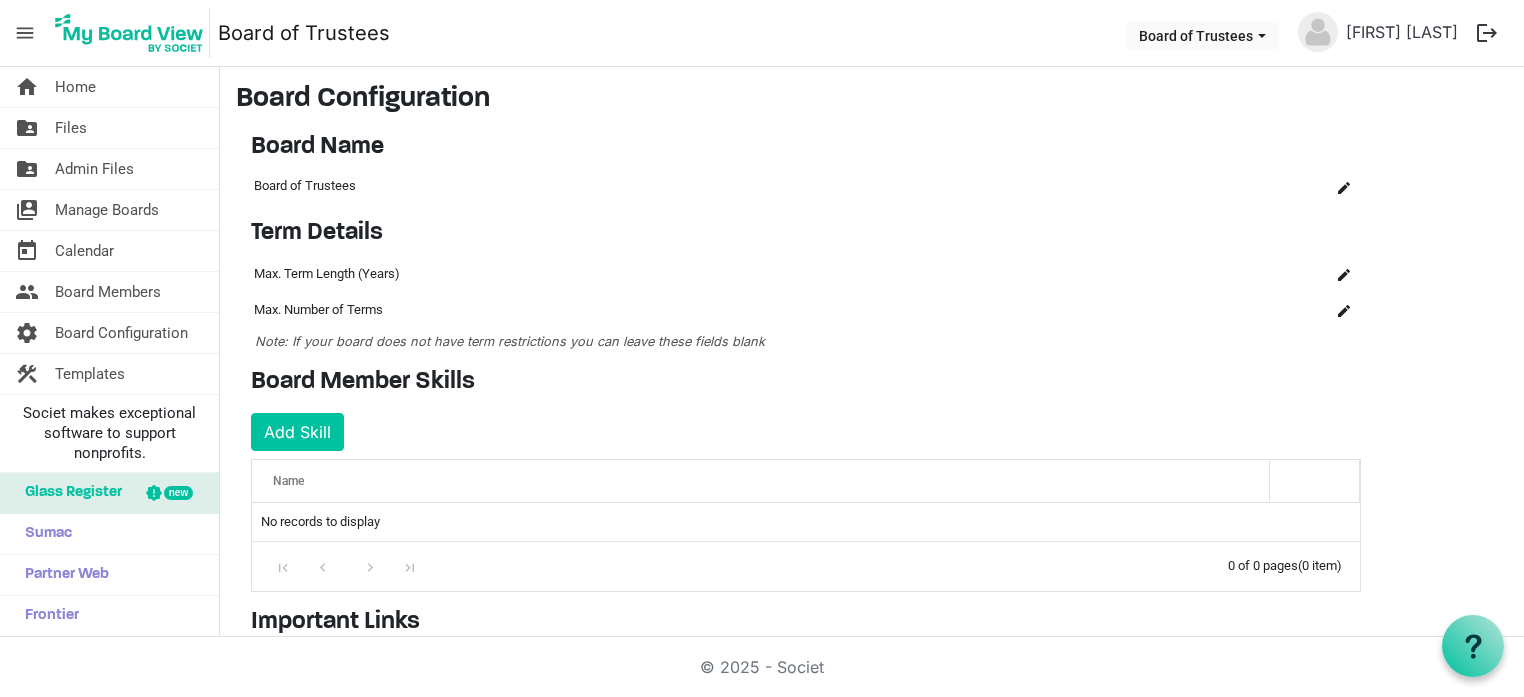 scroll, scrollTop: 0, scrollLeft: 0, axis: both 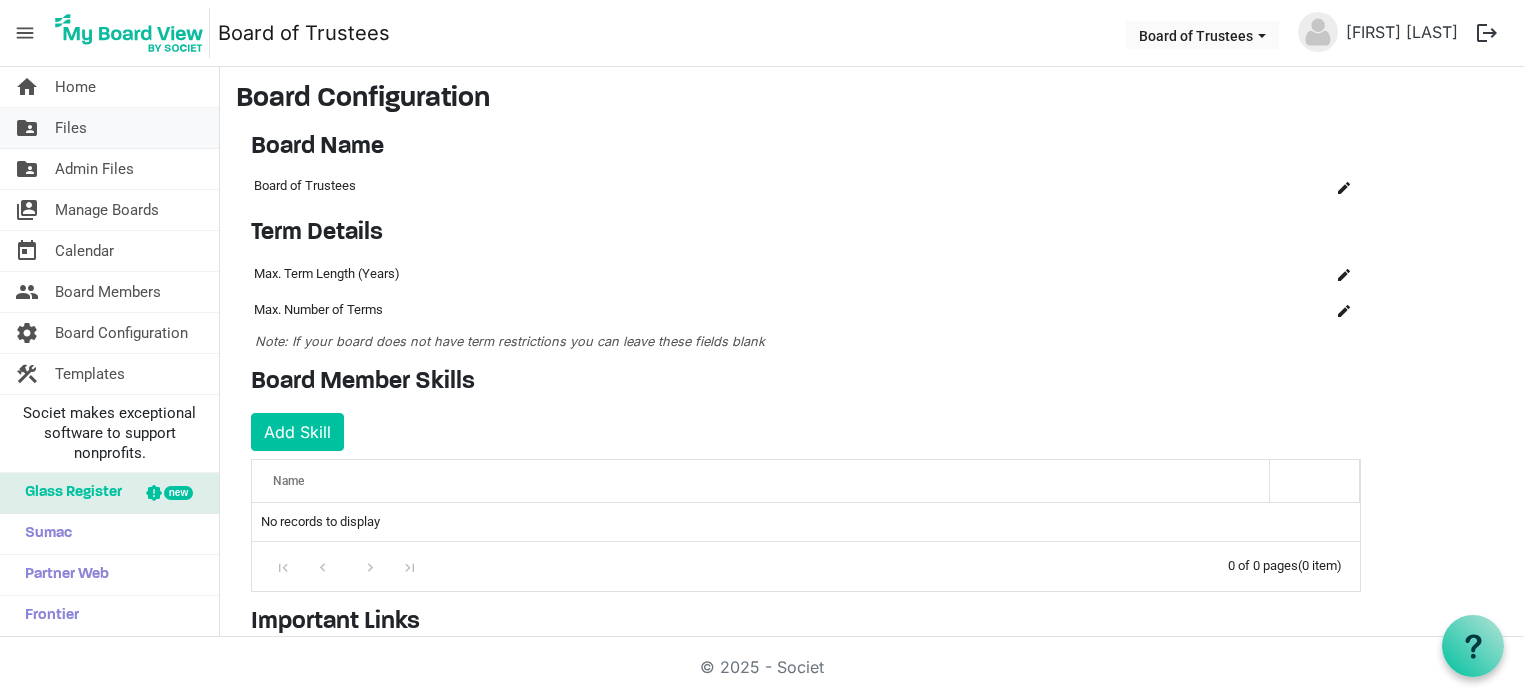 click on "Files" at bounding box center (71, 128) 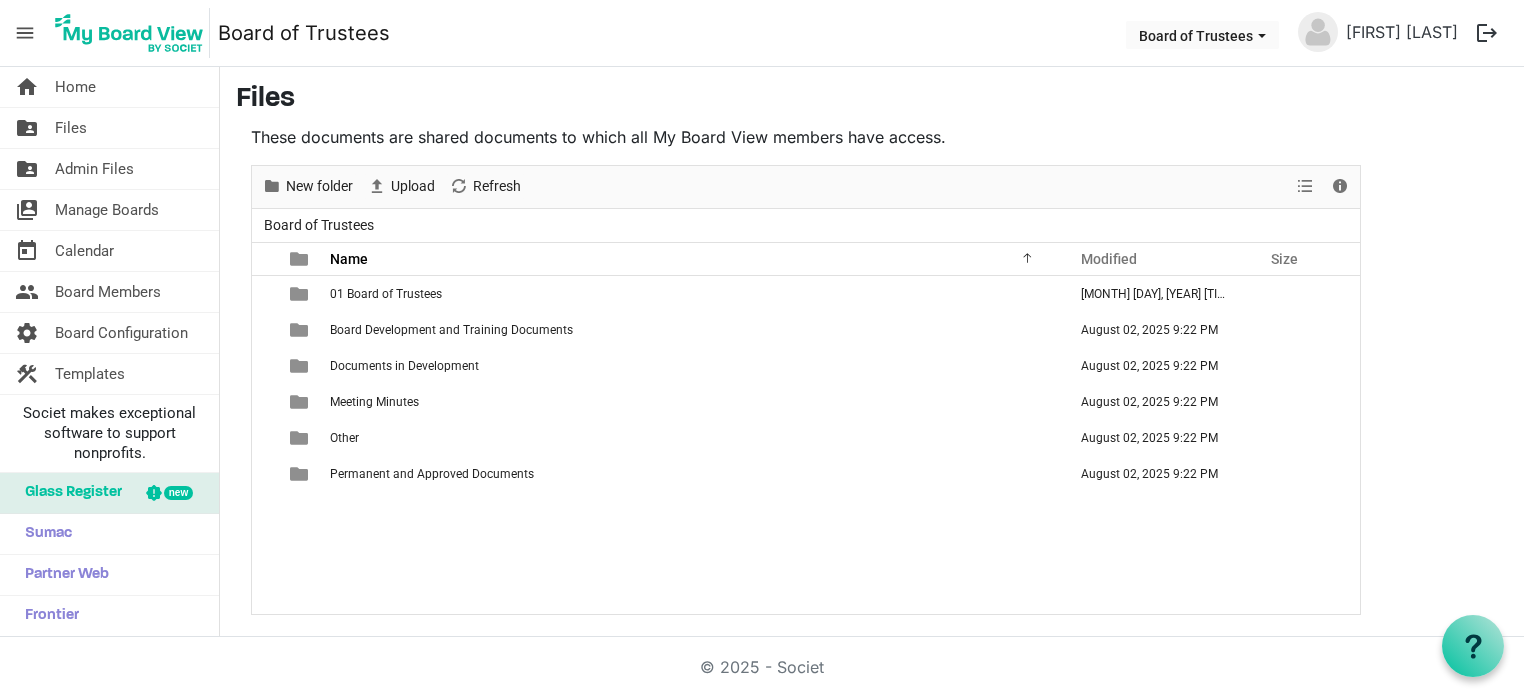 scroll, scrollTop: 0, scrollLeft: 0, axis: both 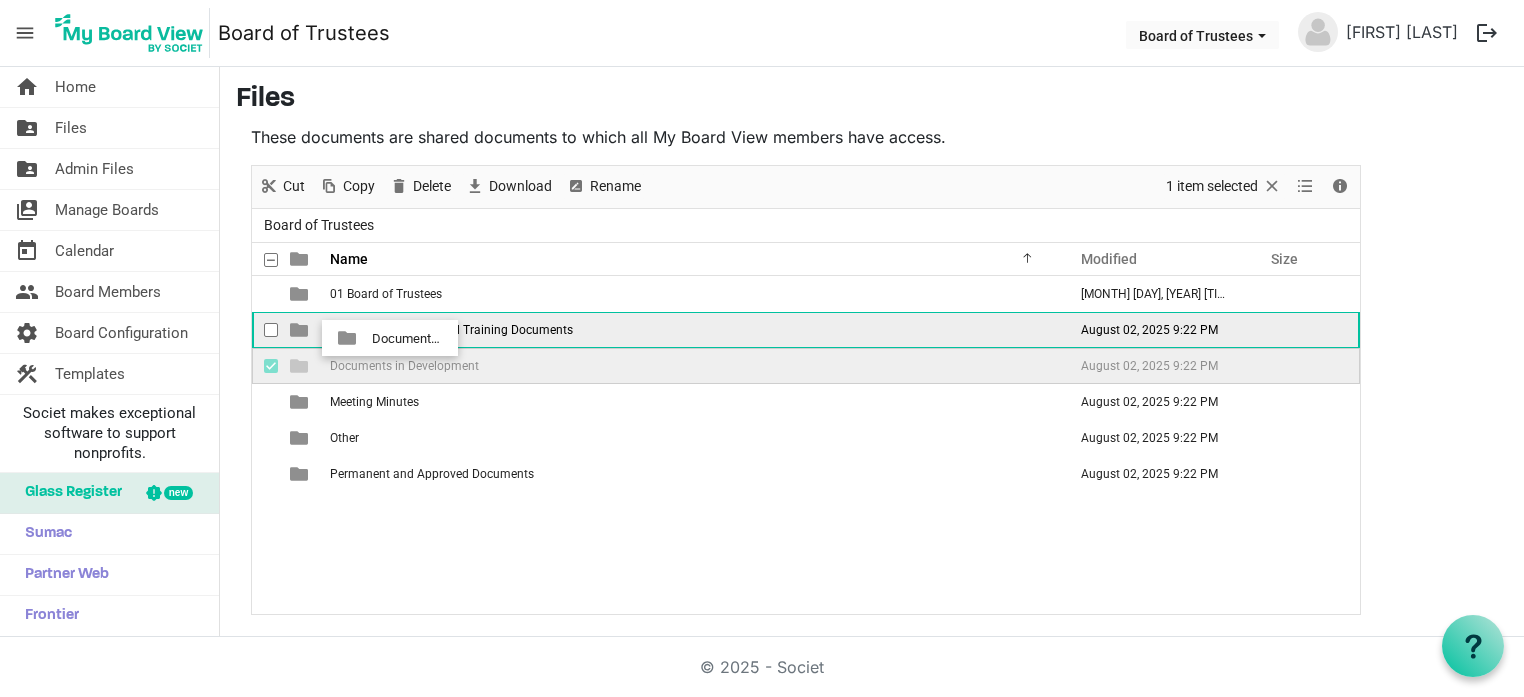 drag, startPoint x: 379, startPoint y: 365, endPoint x: 366, endPoint y: 338, distance: 29.966648 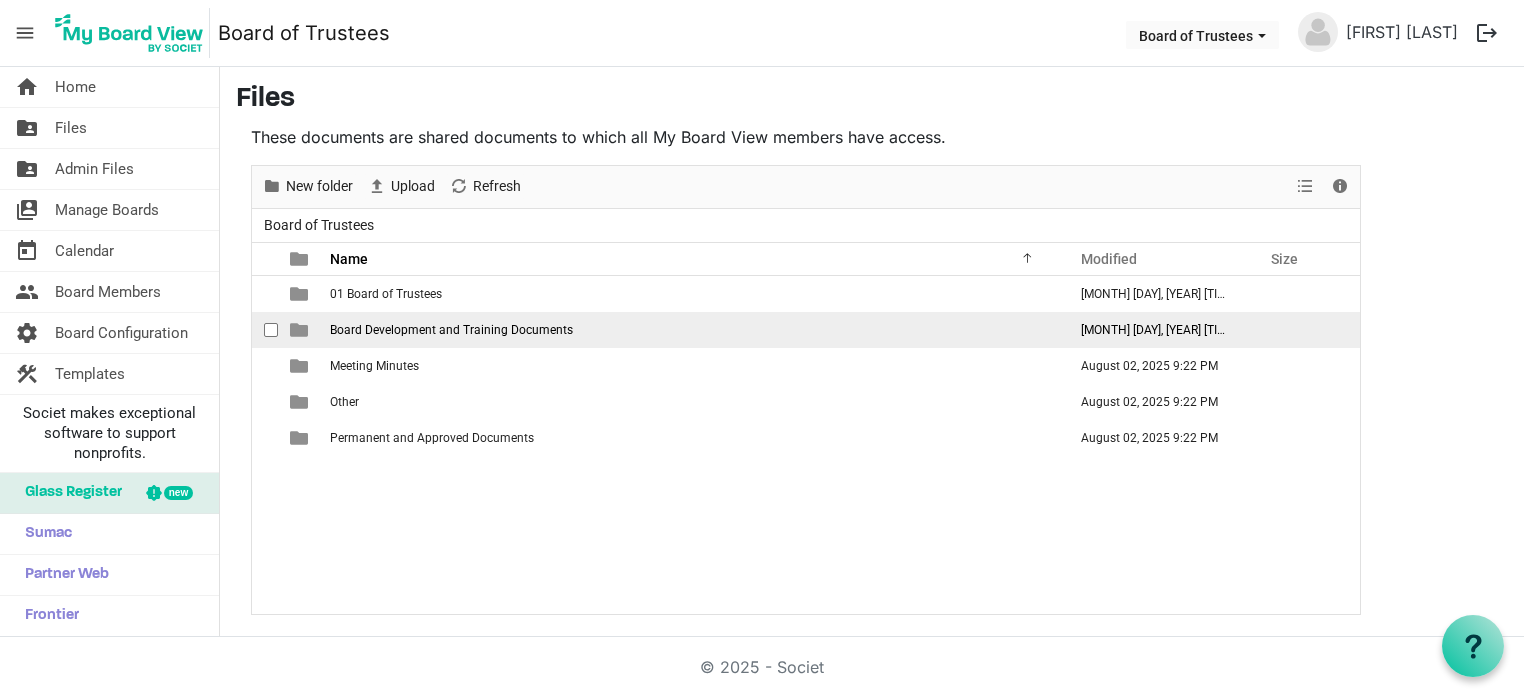 click on "Board Development and Training Documents" at bounding box center [451, 330] 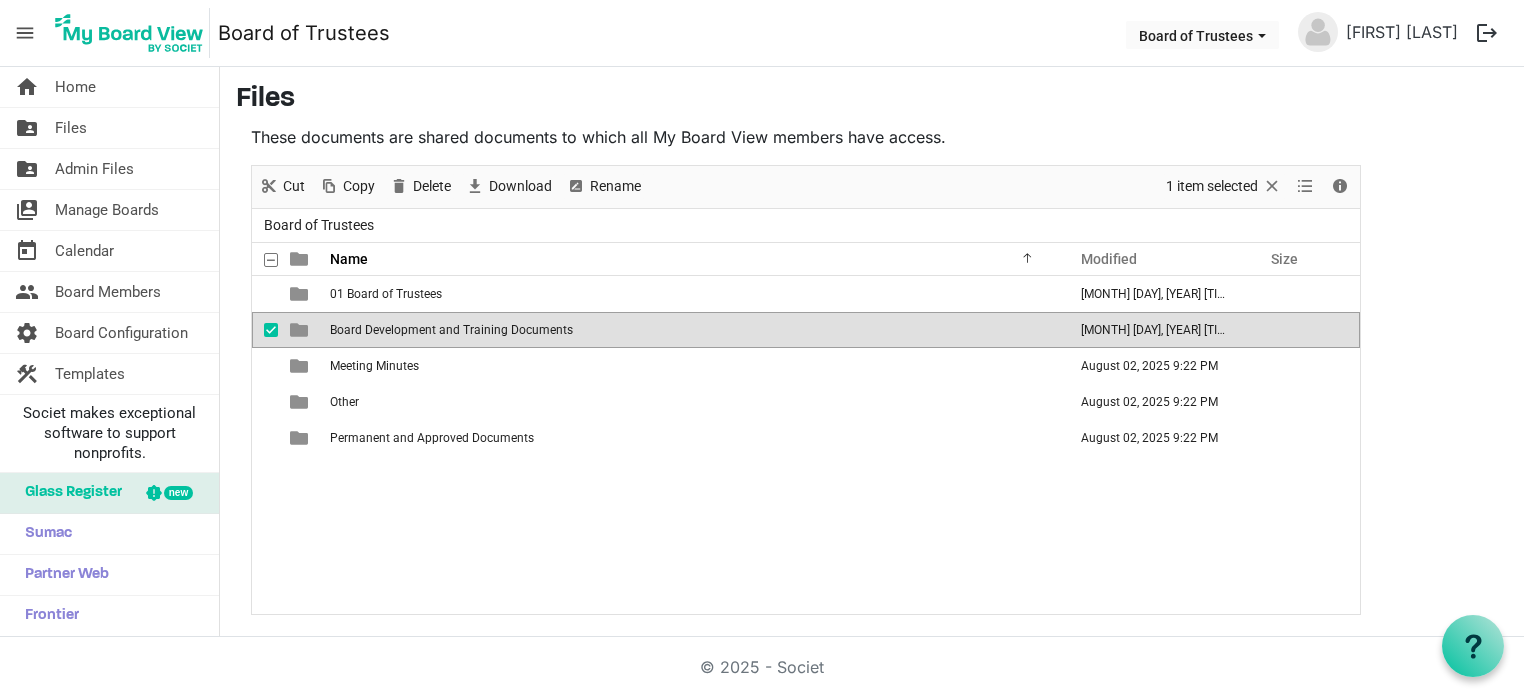 click on "Board Development and Training Documents" at bounding box center (451, 330) 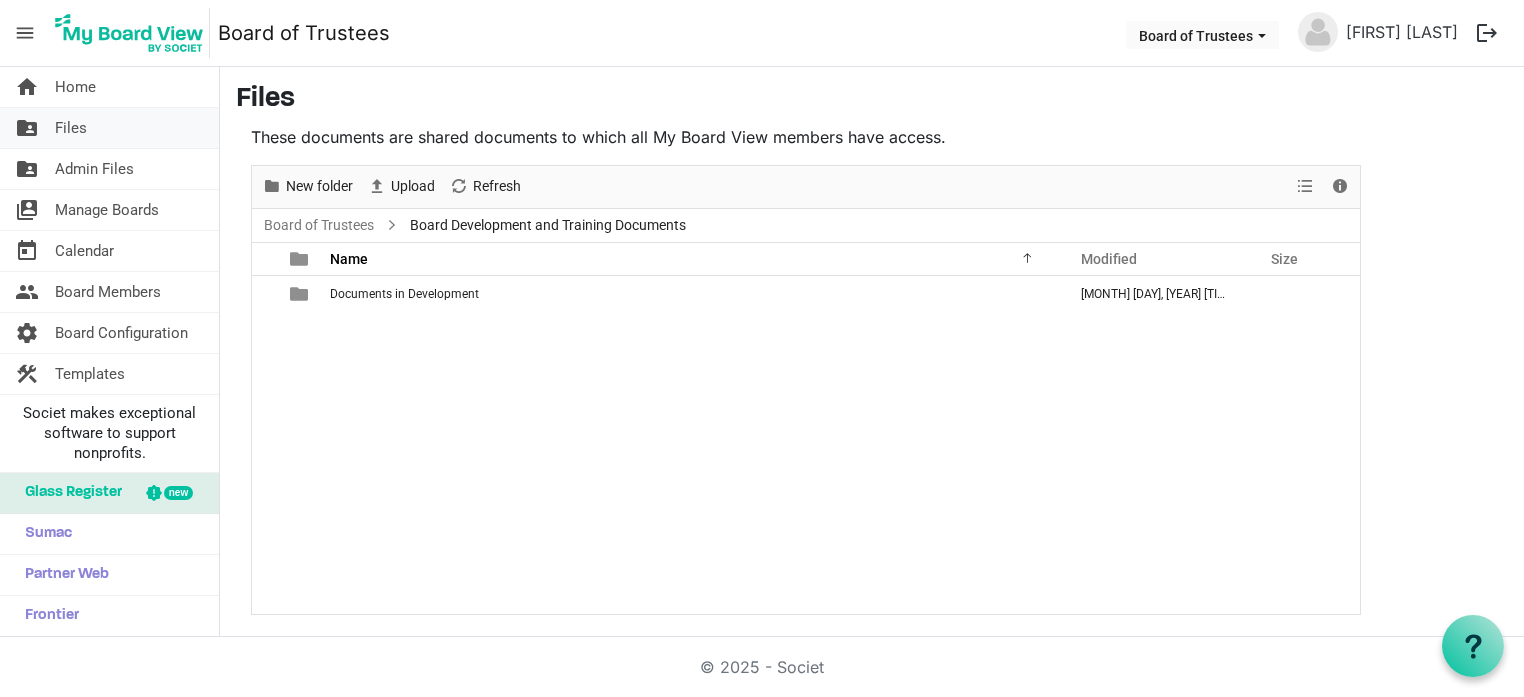 click on "Files" at bounding box center [71, 128] 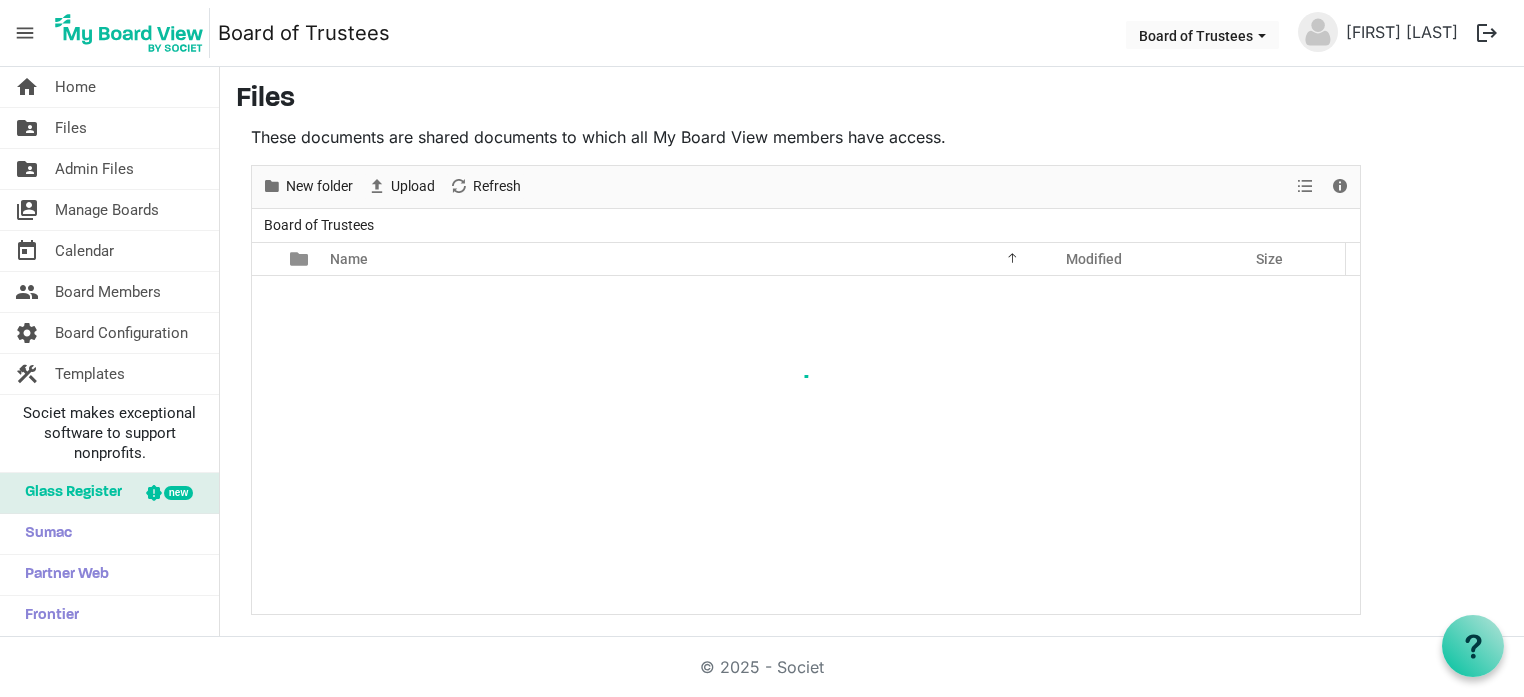 scroll, scrollTop: 0, scrollLeft: 0, axis: both 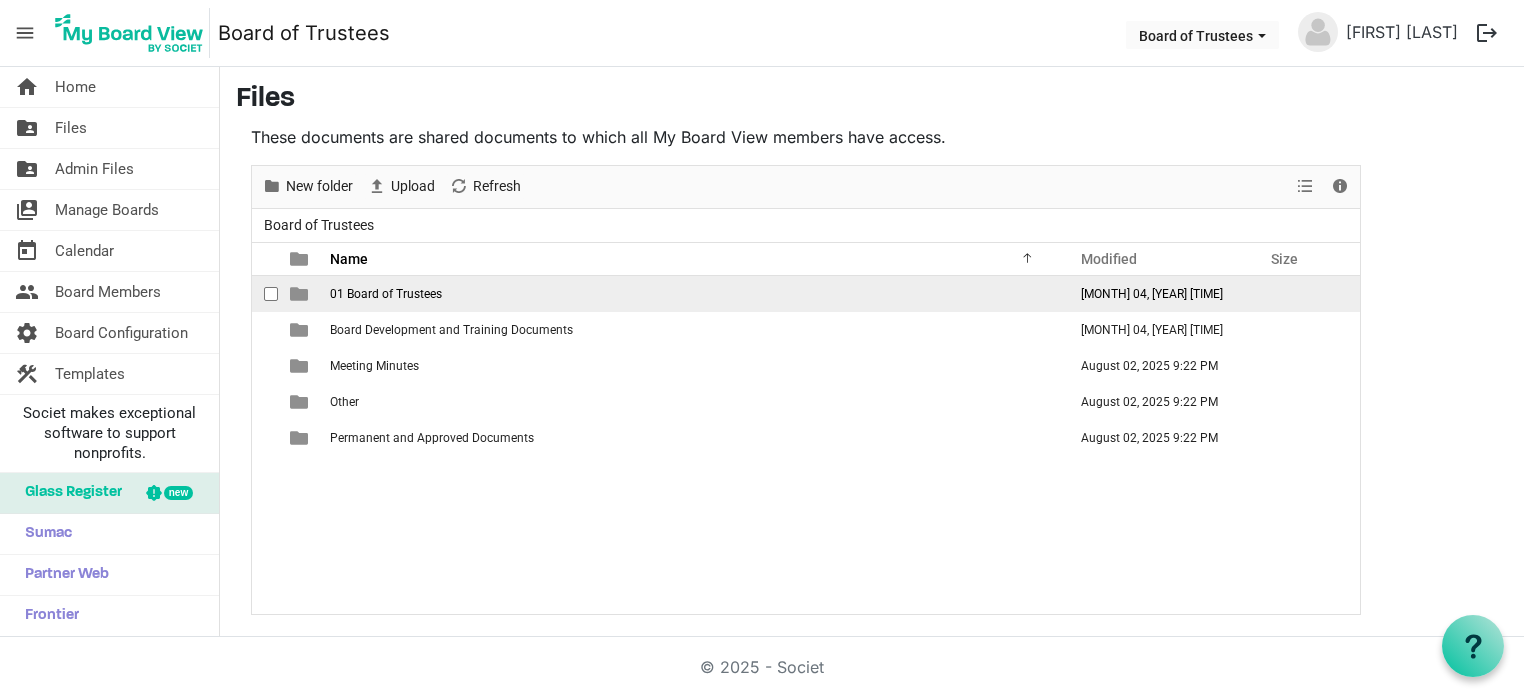 click on "01 Board of Trustees" at bounding box center (386, 294) 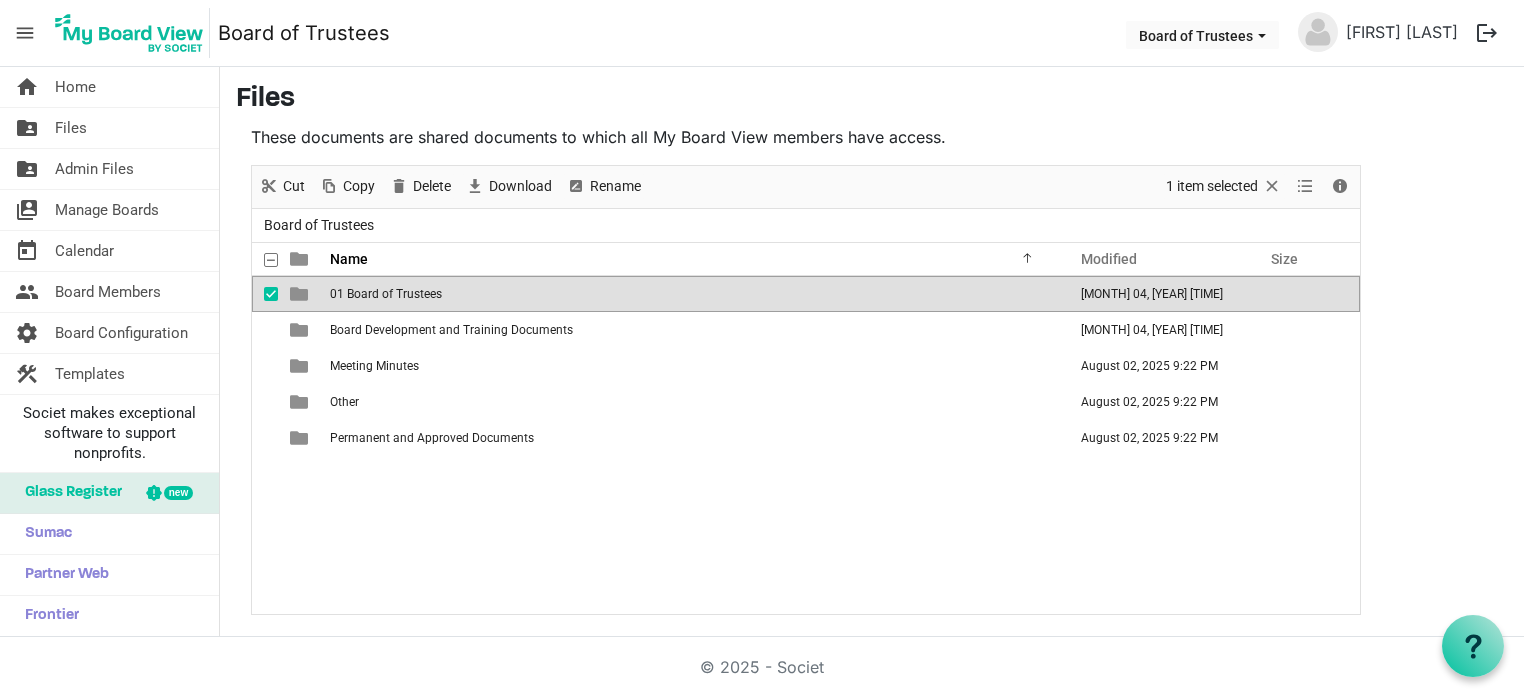 click on "01 Board of Trustees" at bounding box center (386, 294) 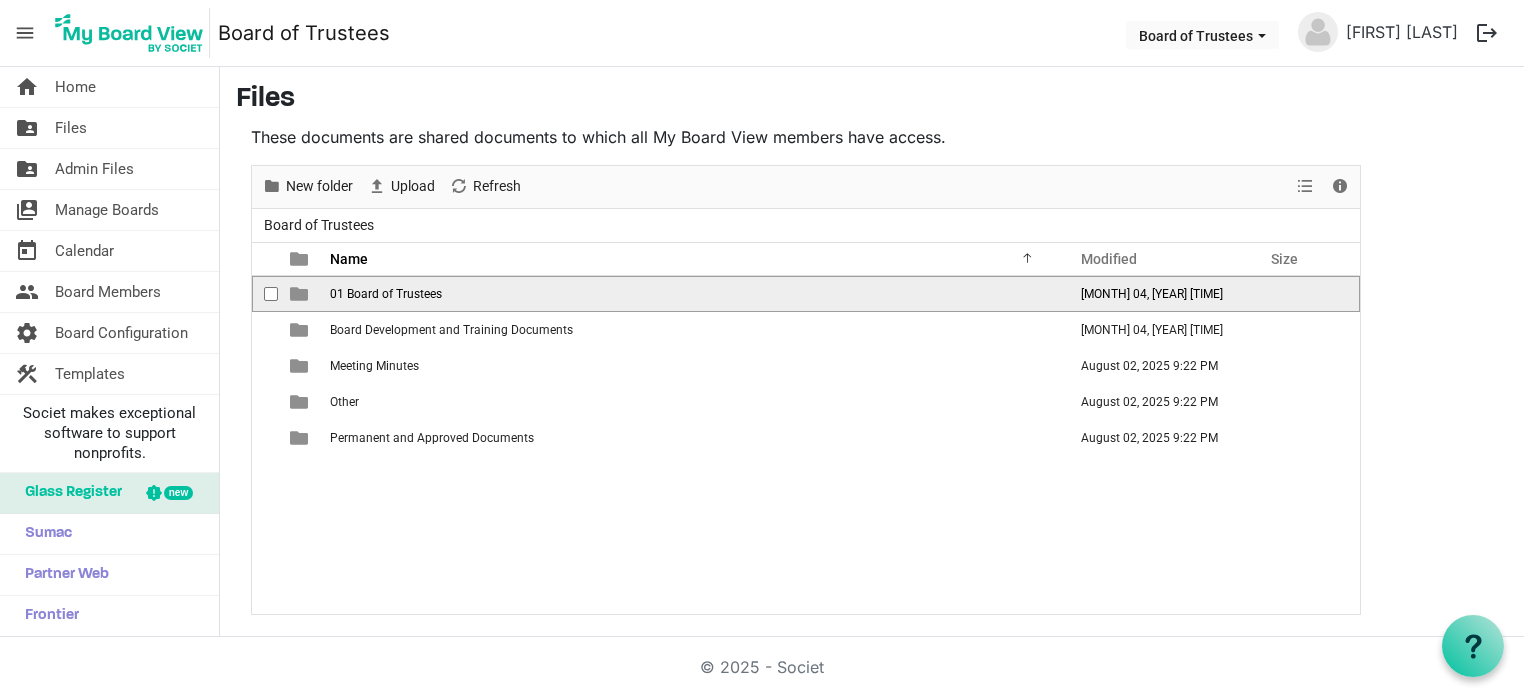 click on "01 Board of Trustees" at bounding box center (386, 294) 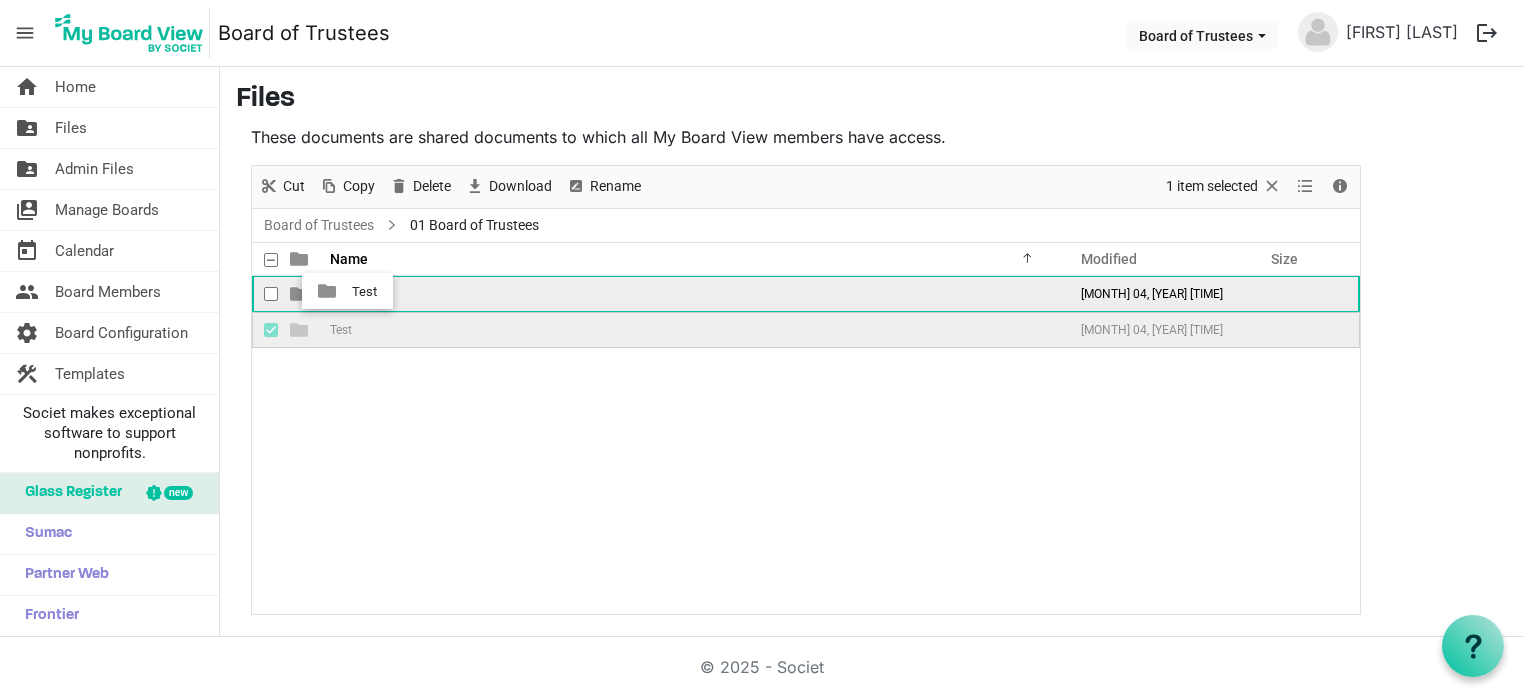drag, startPoint x: 343, startPoint y: 329, endPoint x: 346, endPoint y: 291, distance: 38.118237 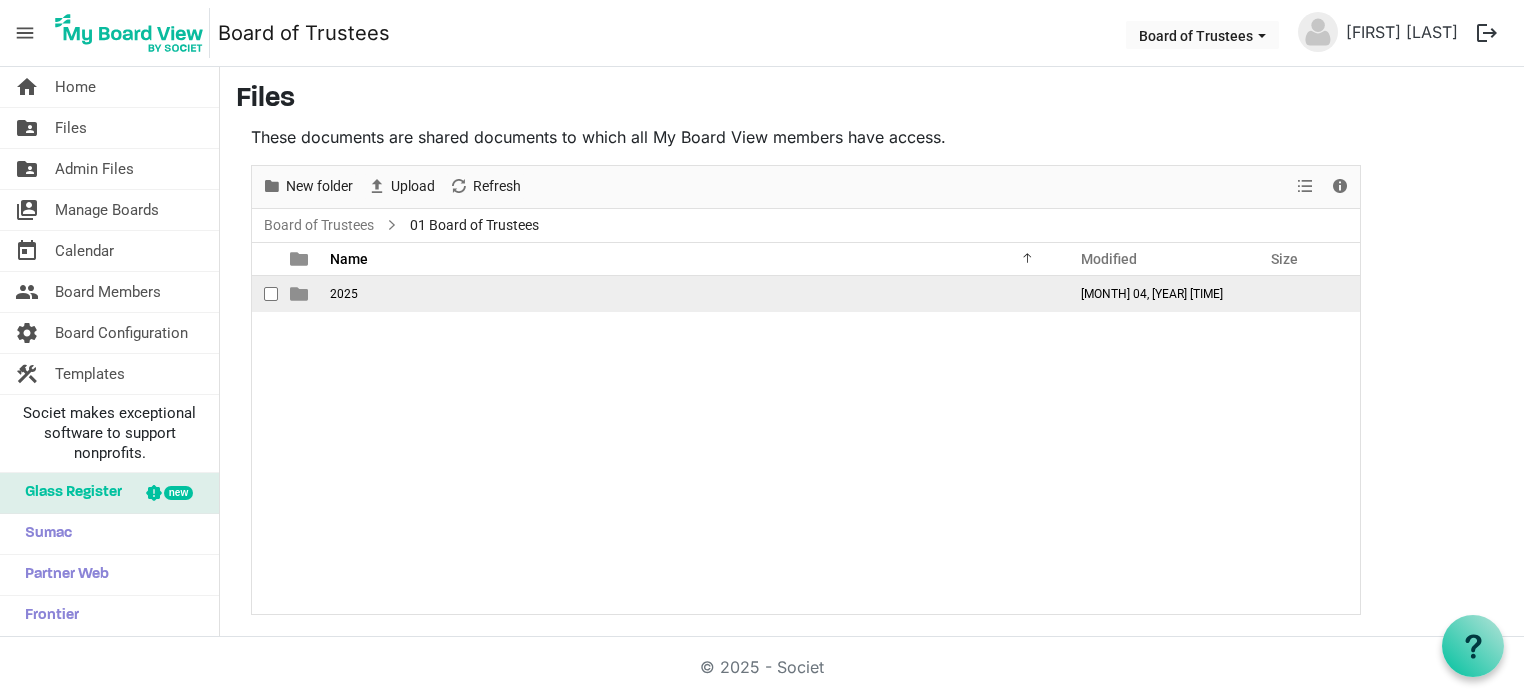click on "2025" at bounding box center [344, 294] 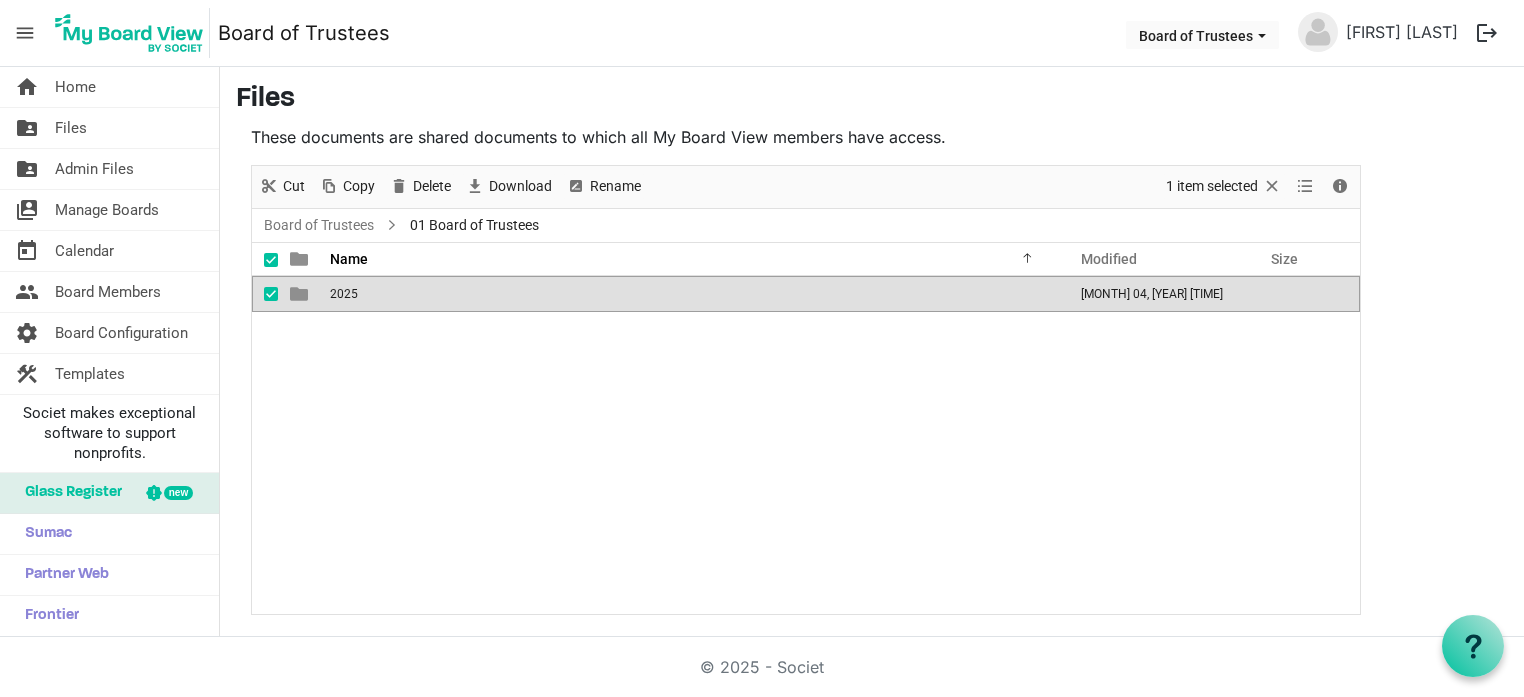 click on "2025" at bounding box center (344, 294) 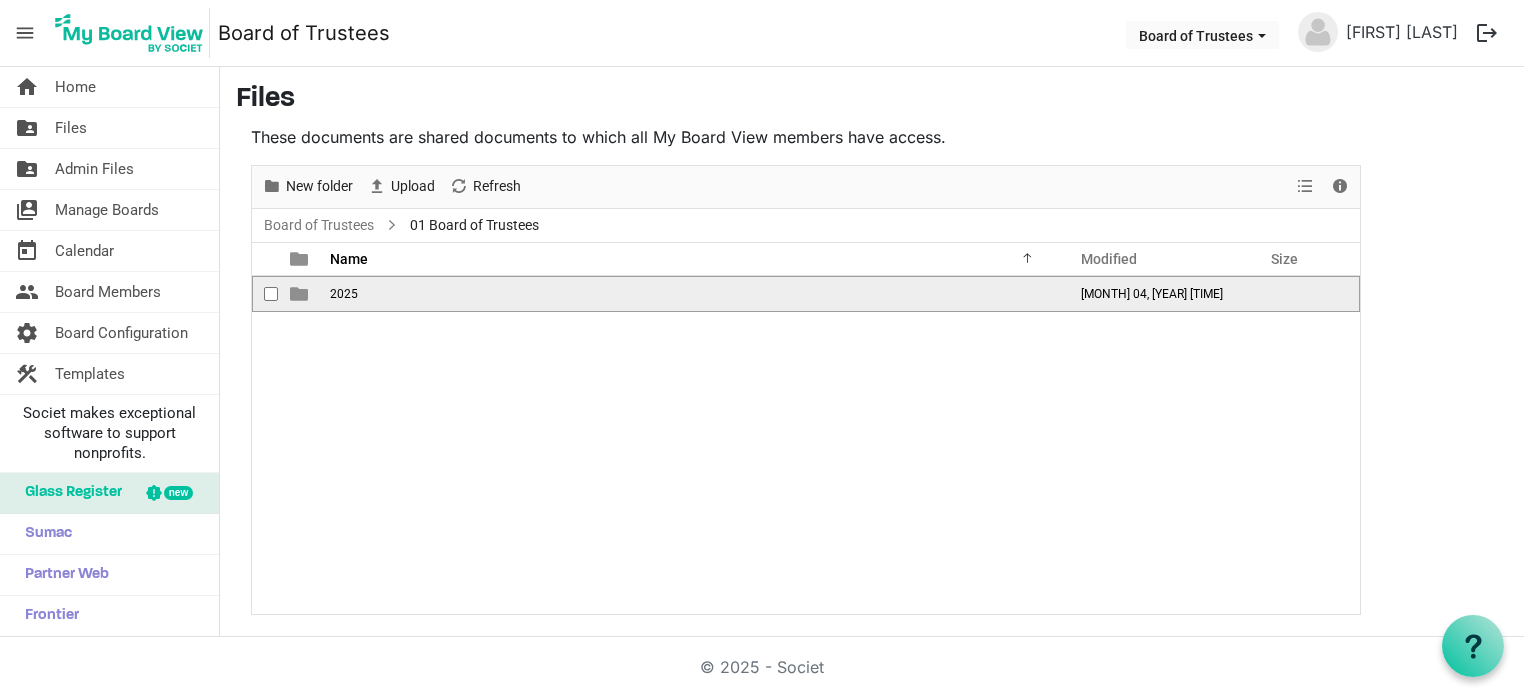 click on "2025" at bounding box center (344, 294) 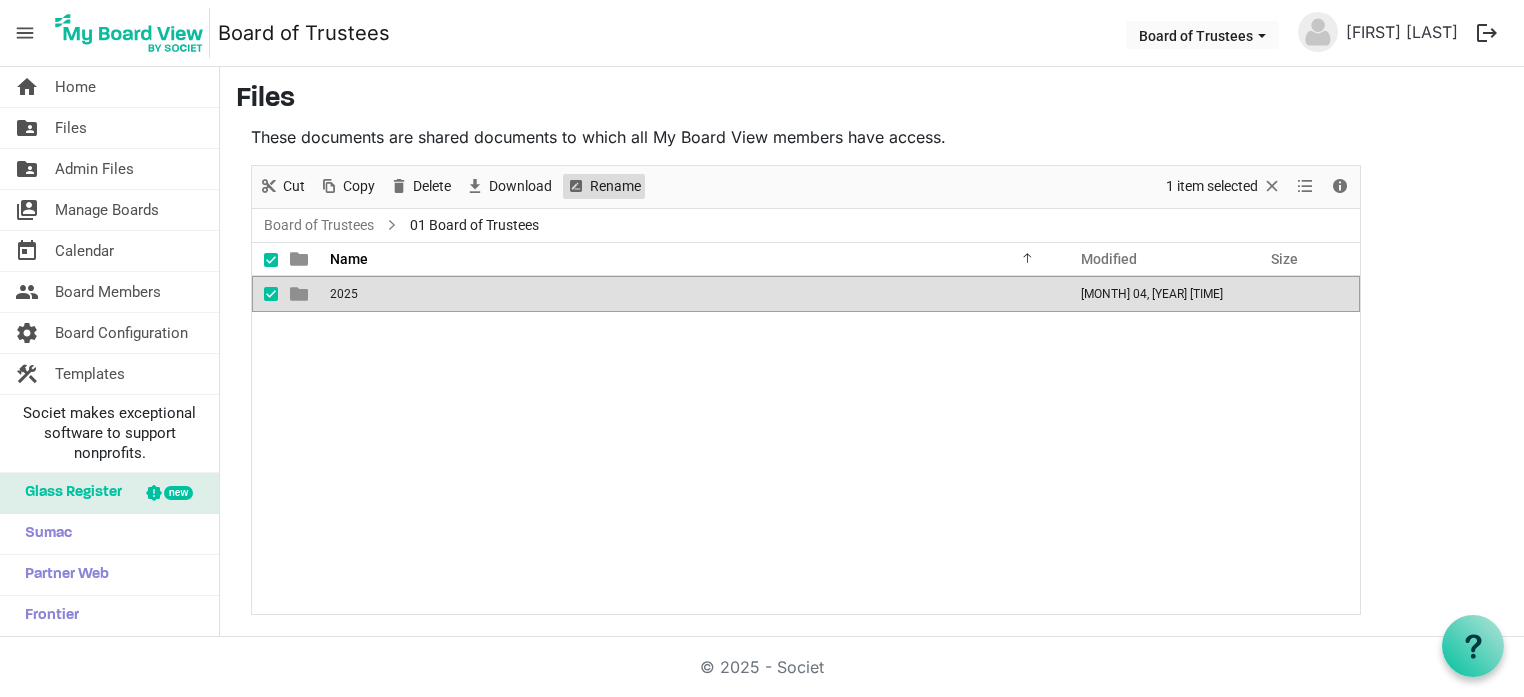 click on "Rename" at bounding box center (615, 186) 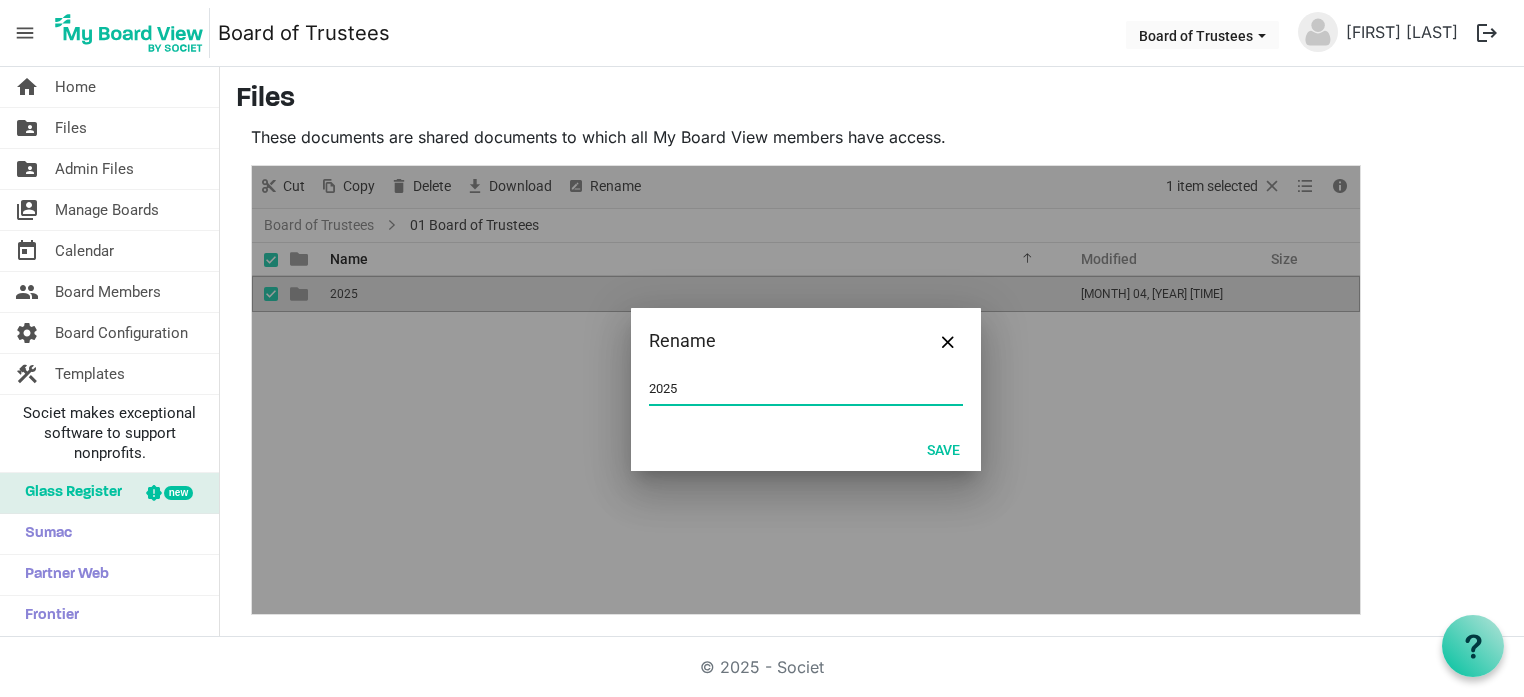 click on "2025" at bounding box center [806, 389] 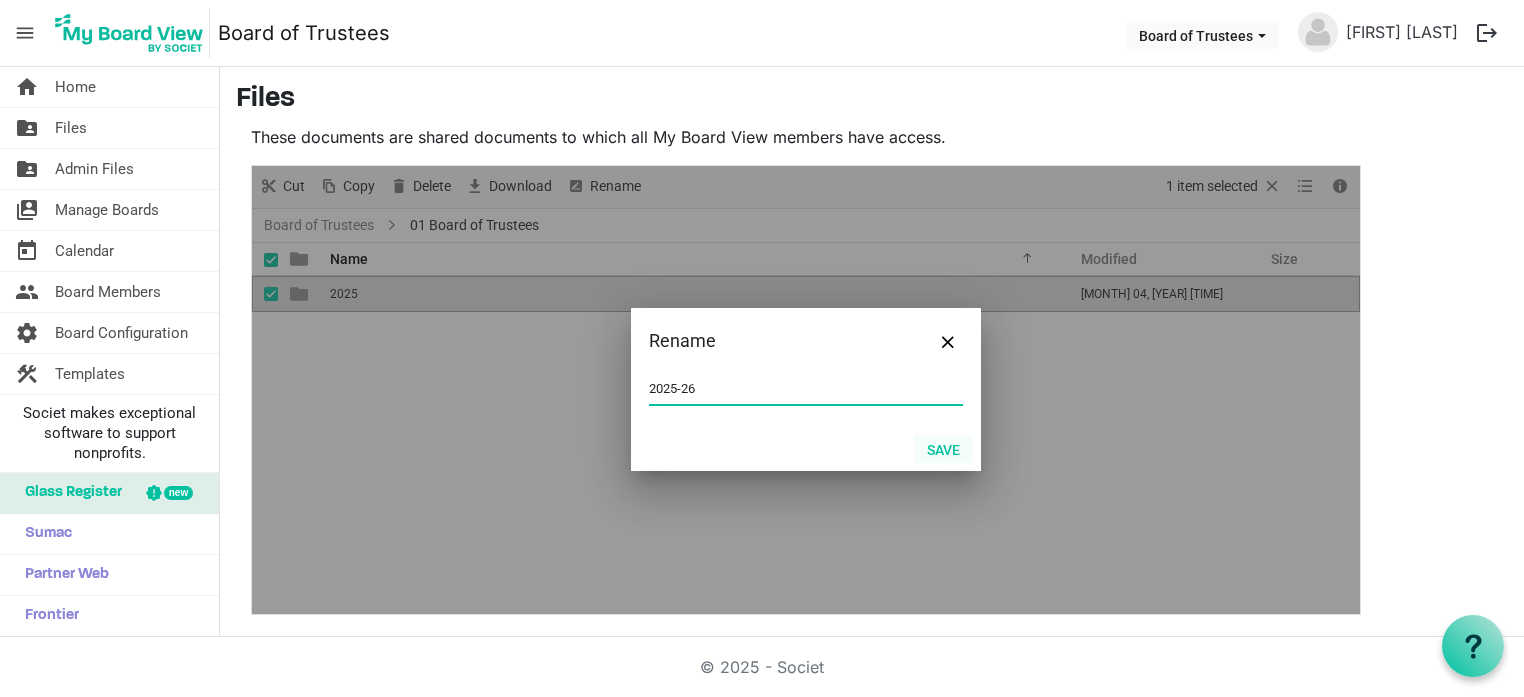 type on "2025-26" 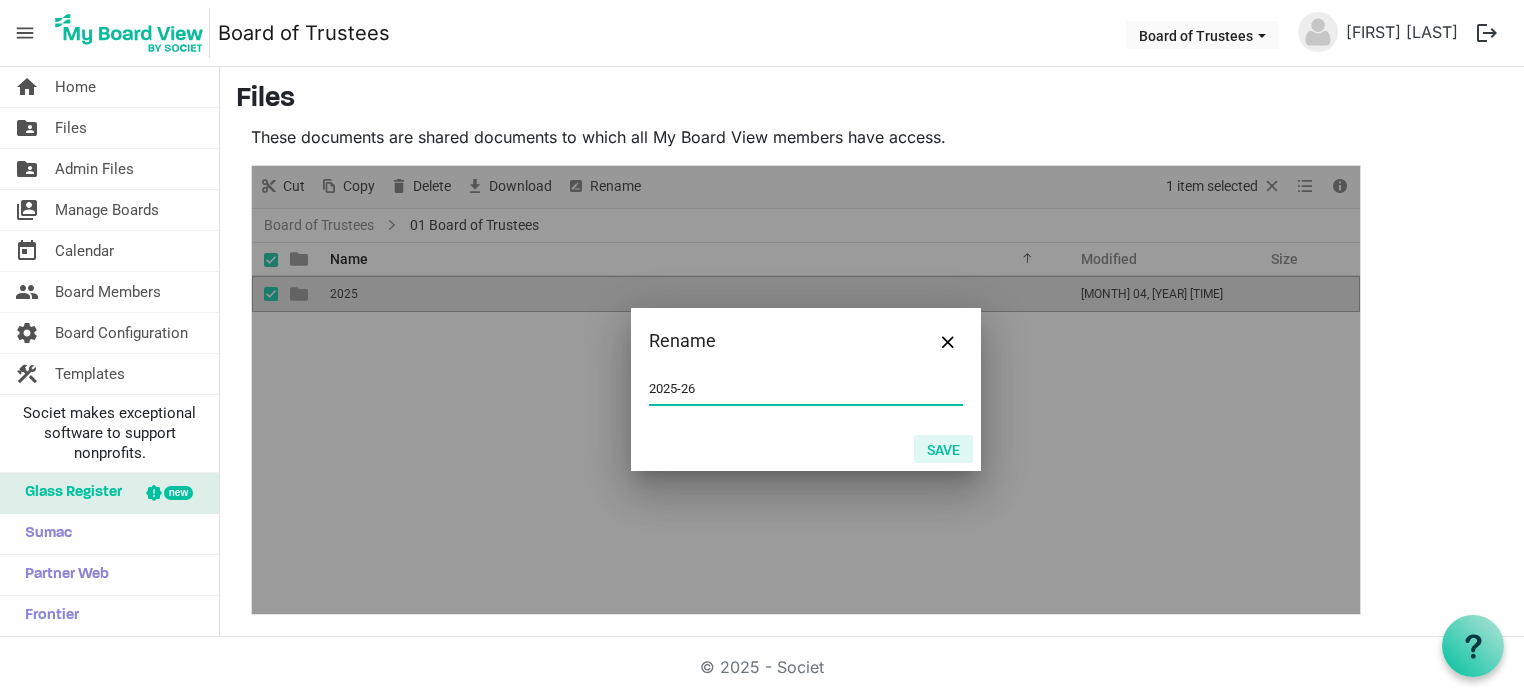 click on "Save" at bounding box center (943, 449) 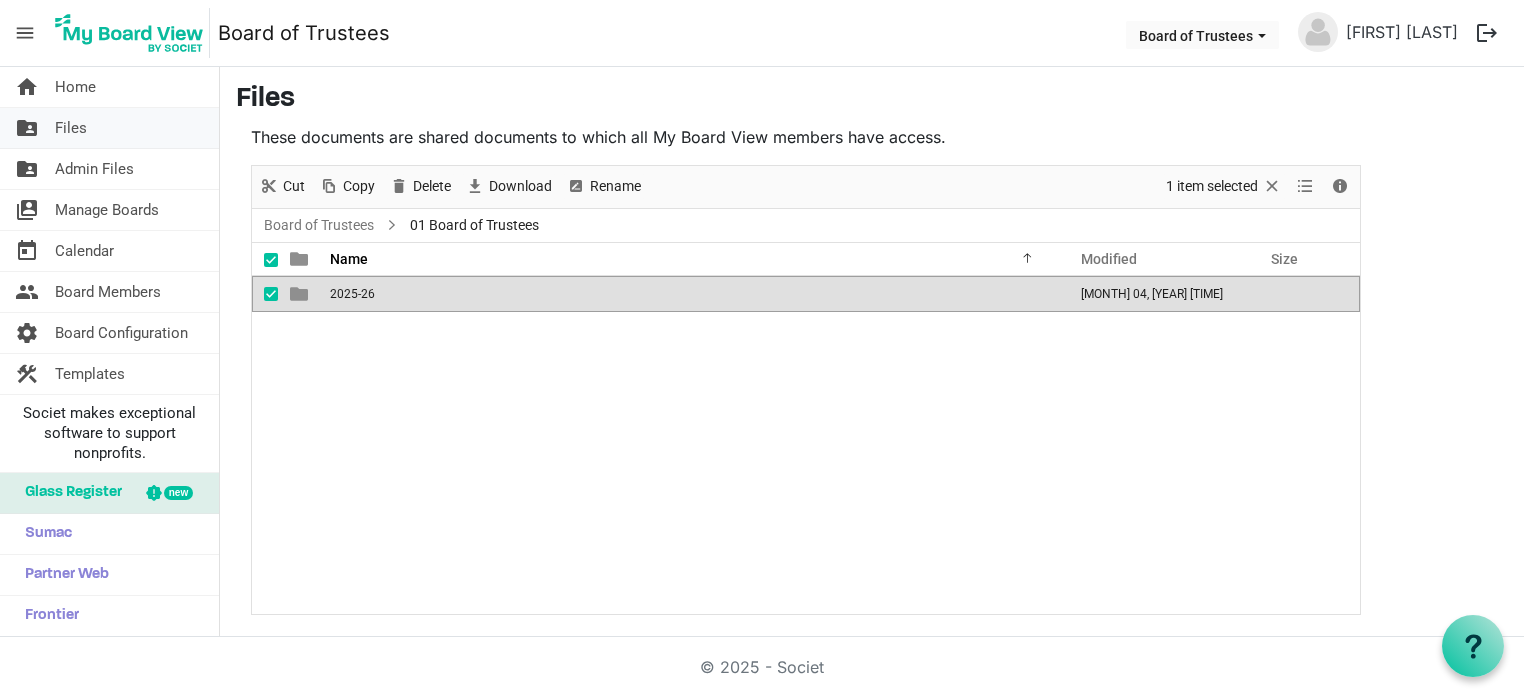 click on "Files" at bounding box center [71, 128] 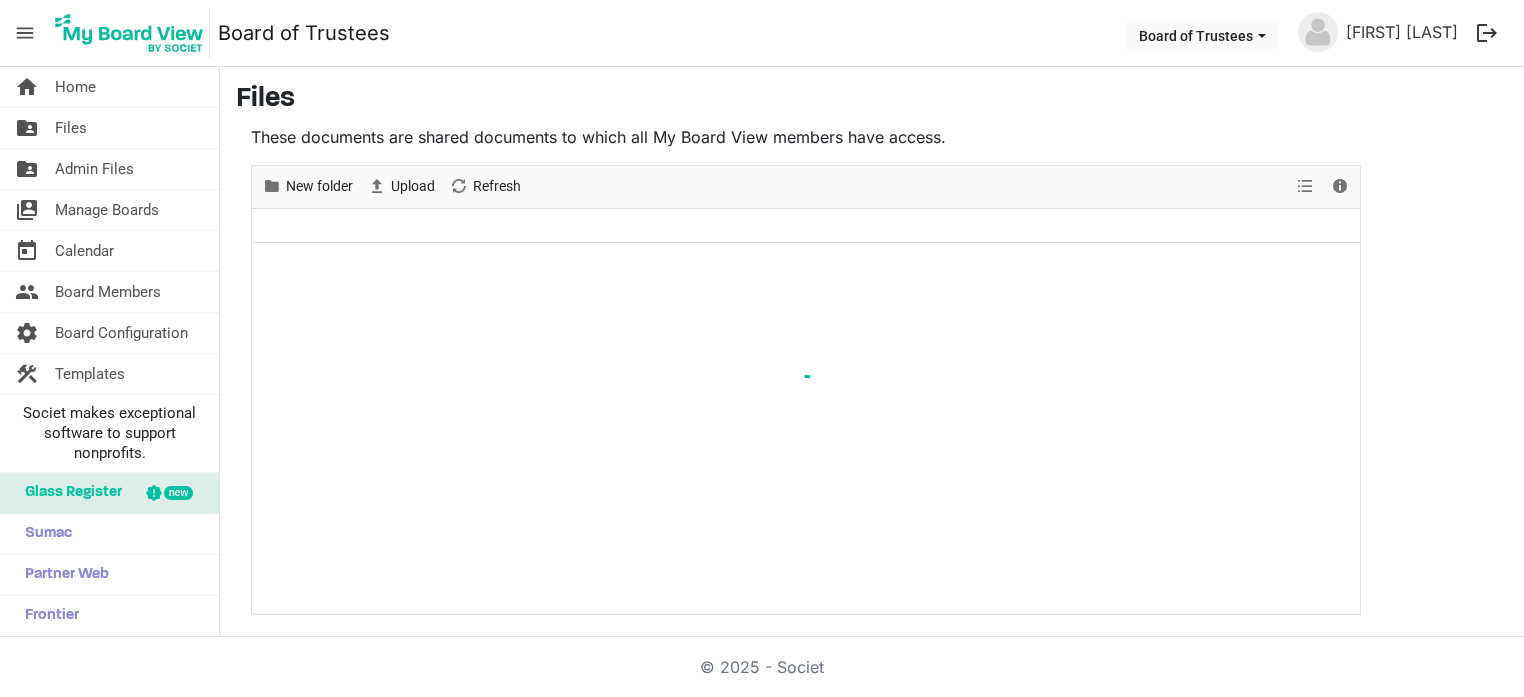 scroll, scrollTop: 0, scrollLeft: 0, axis: both 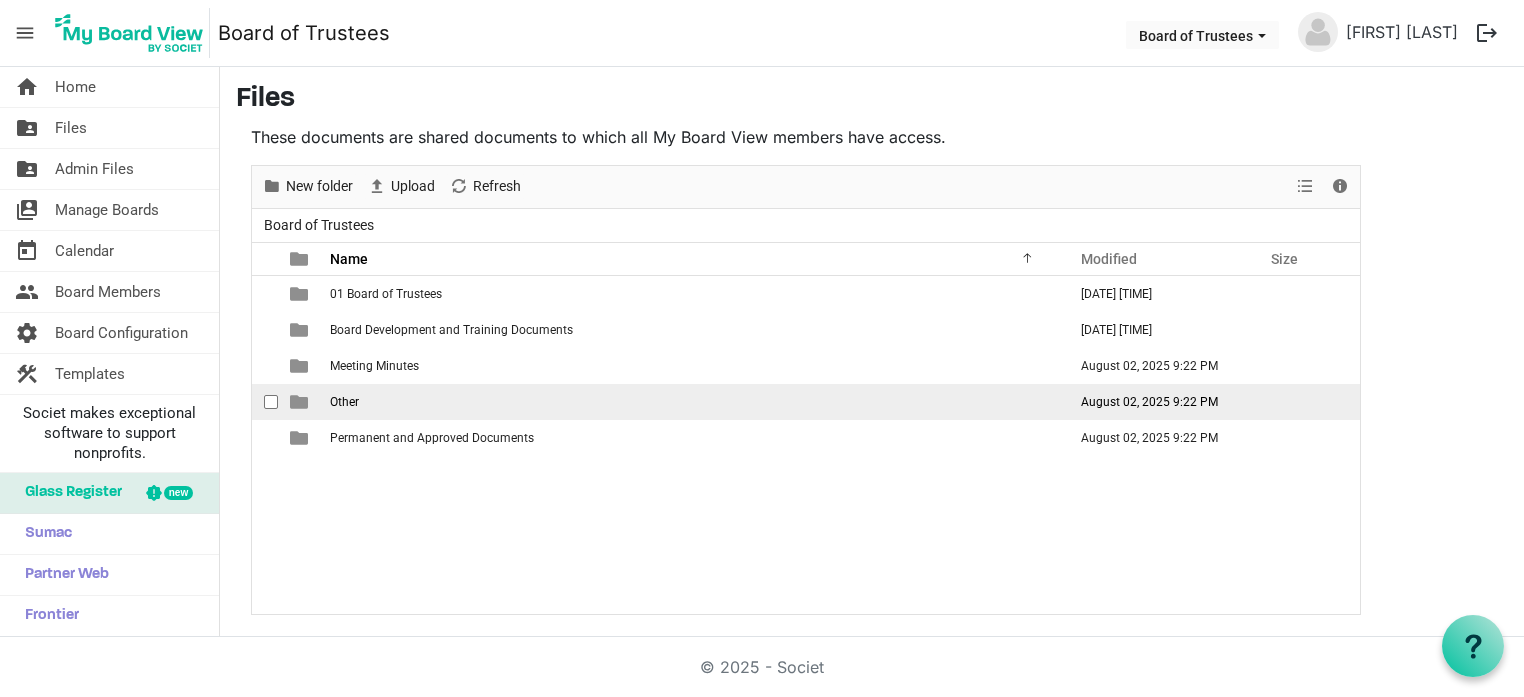 click on "Other" at bounding box center [344, 402] 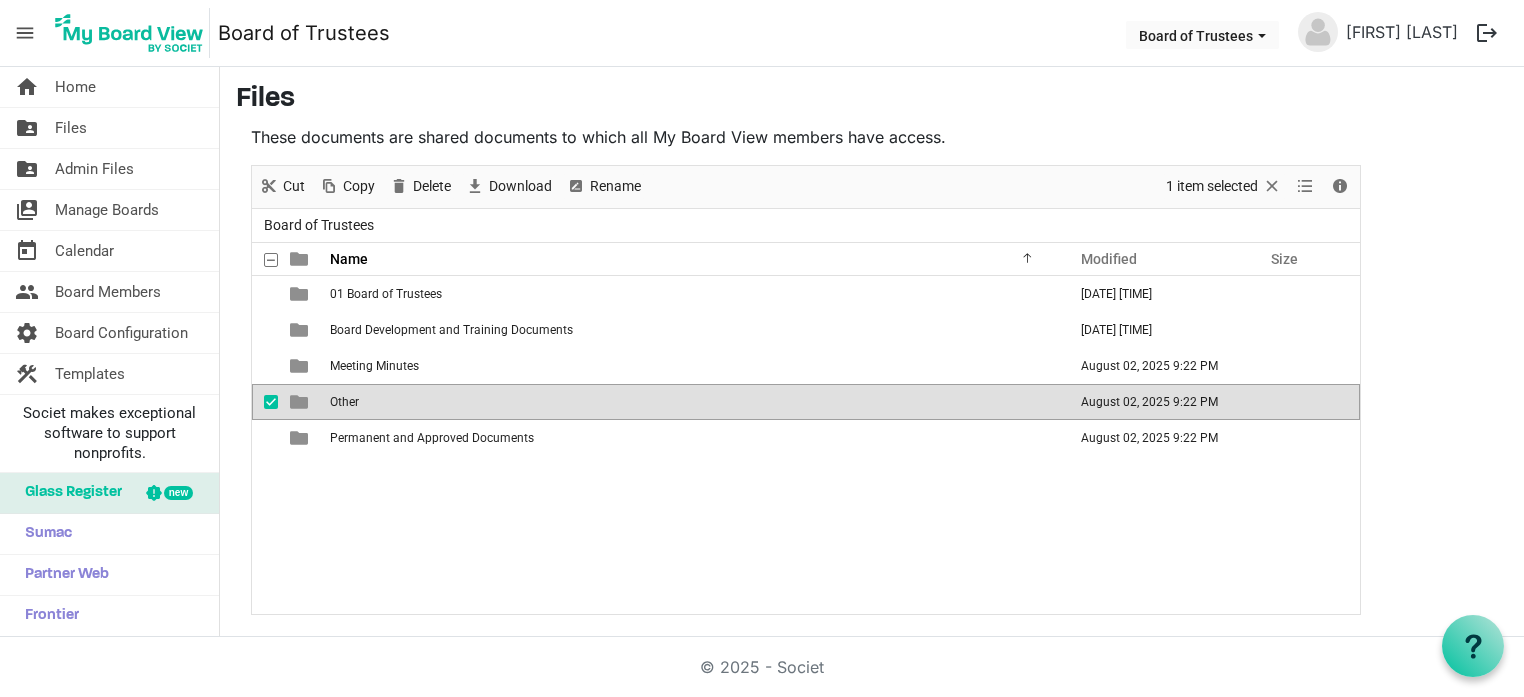 click on "Other" at bounding box center (344, 402) 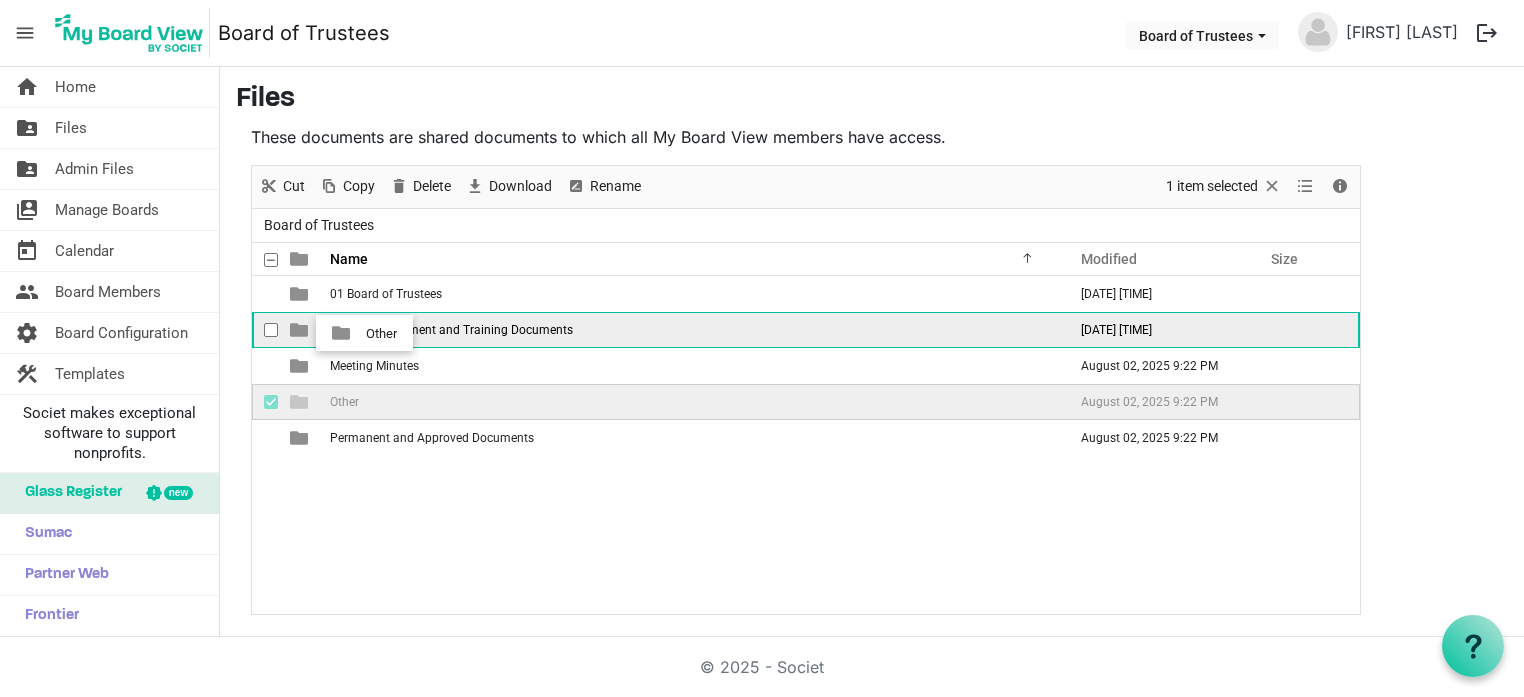 drag, startPoint x: 342, startPoint y: 399, endPoint x: 360, endPoint y: 333, distance: 68.41052 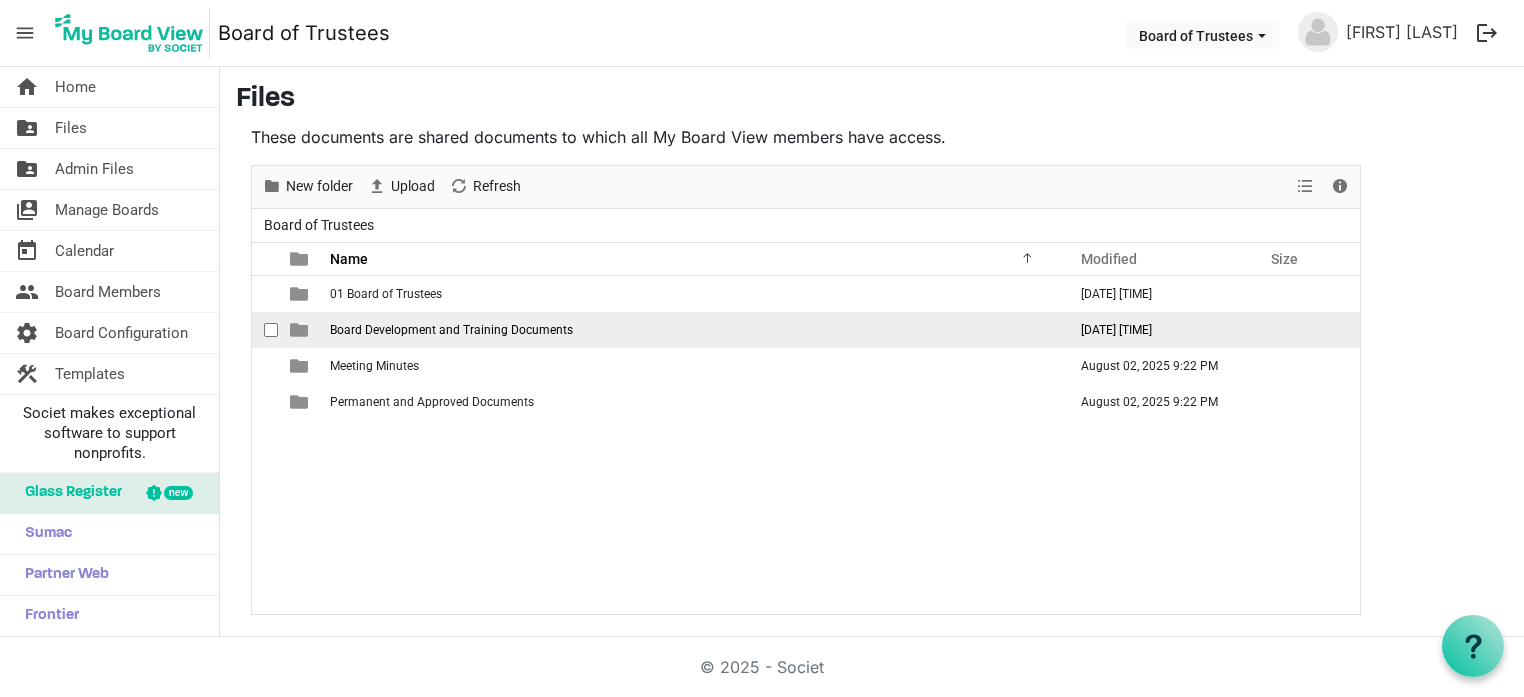 click on "Board Development and Training Documents" at bounding box center (451, 330) 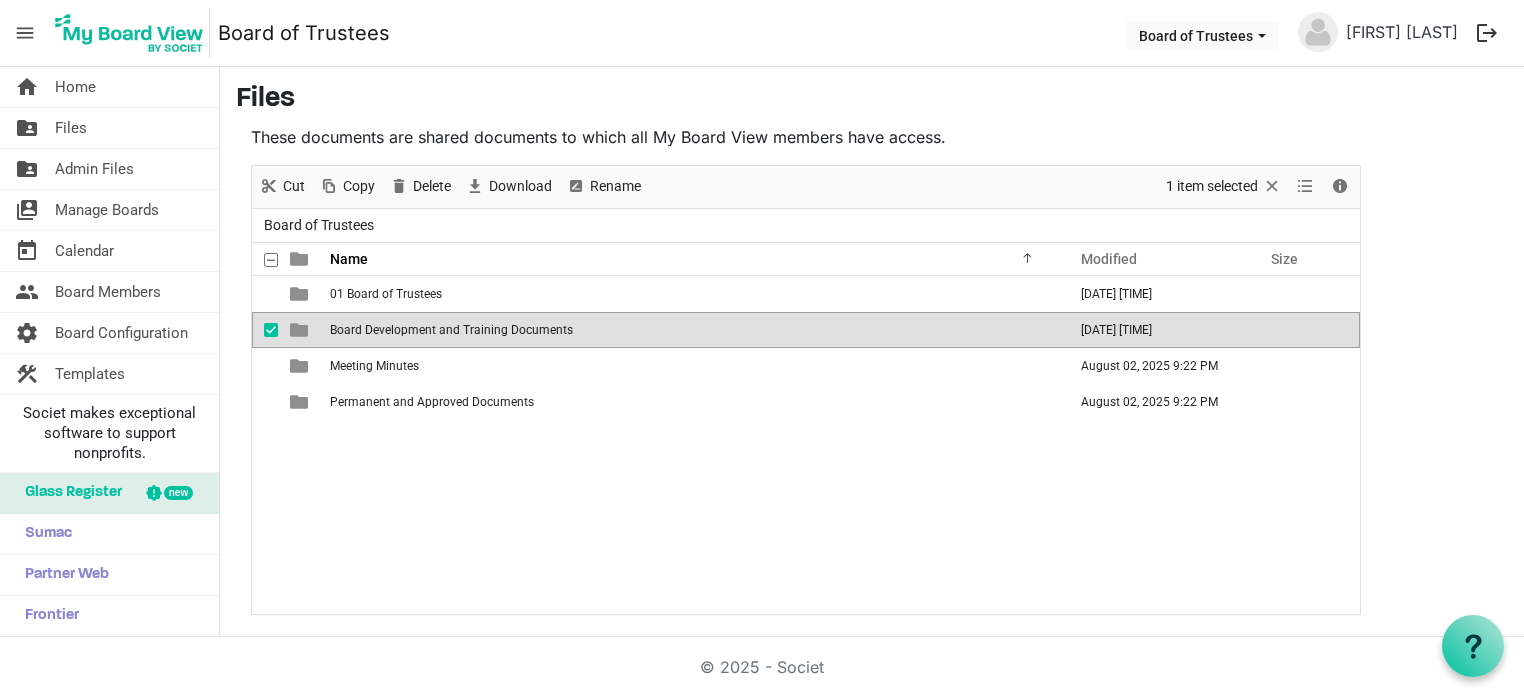 click on "Board Development and Training Documents" at bounding box center (451, 330) 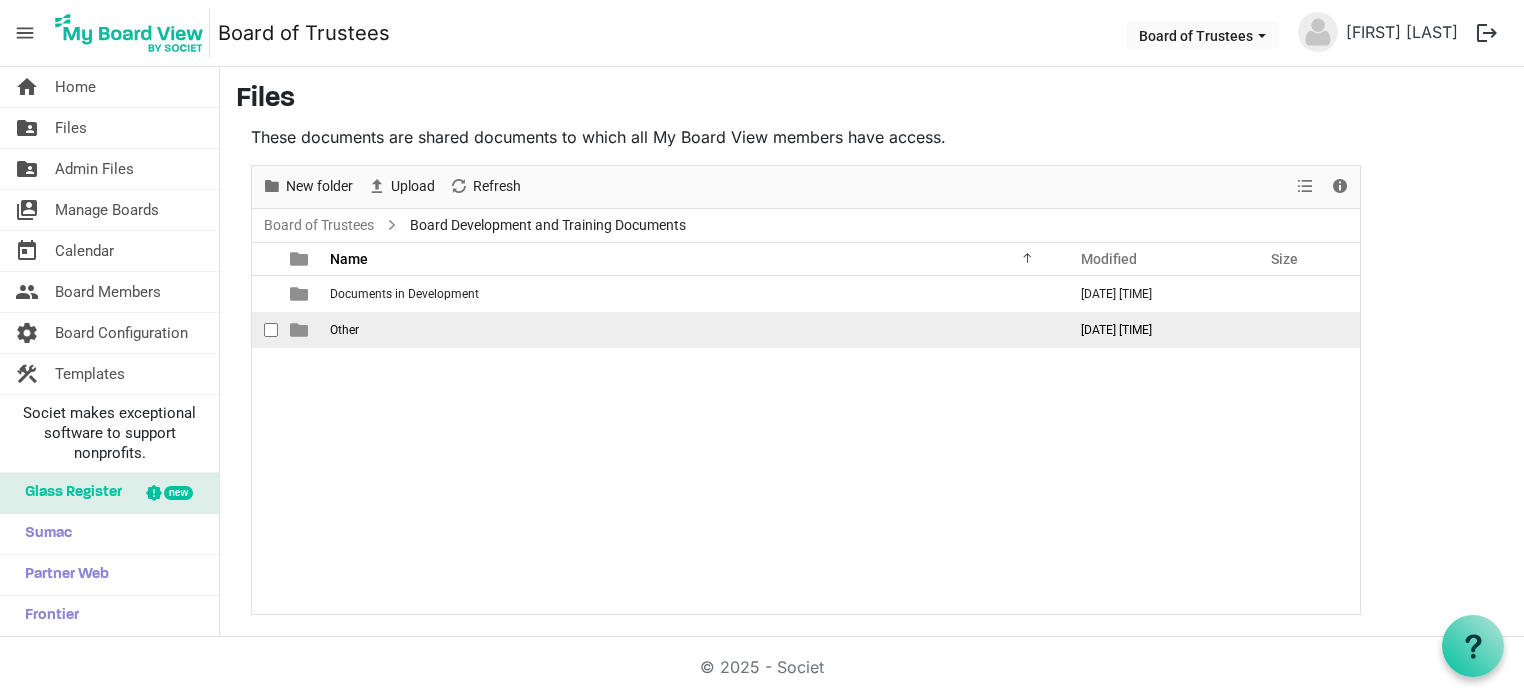 click on "Other" at bounding box center (344, 330) 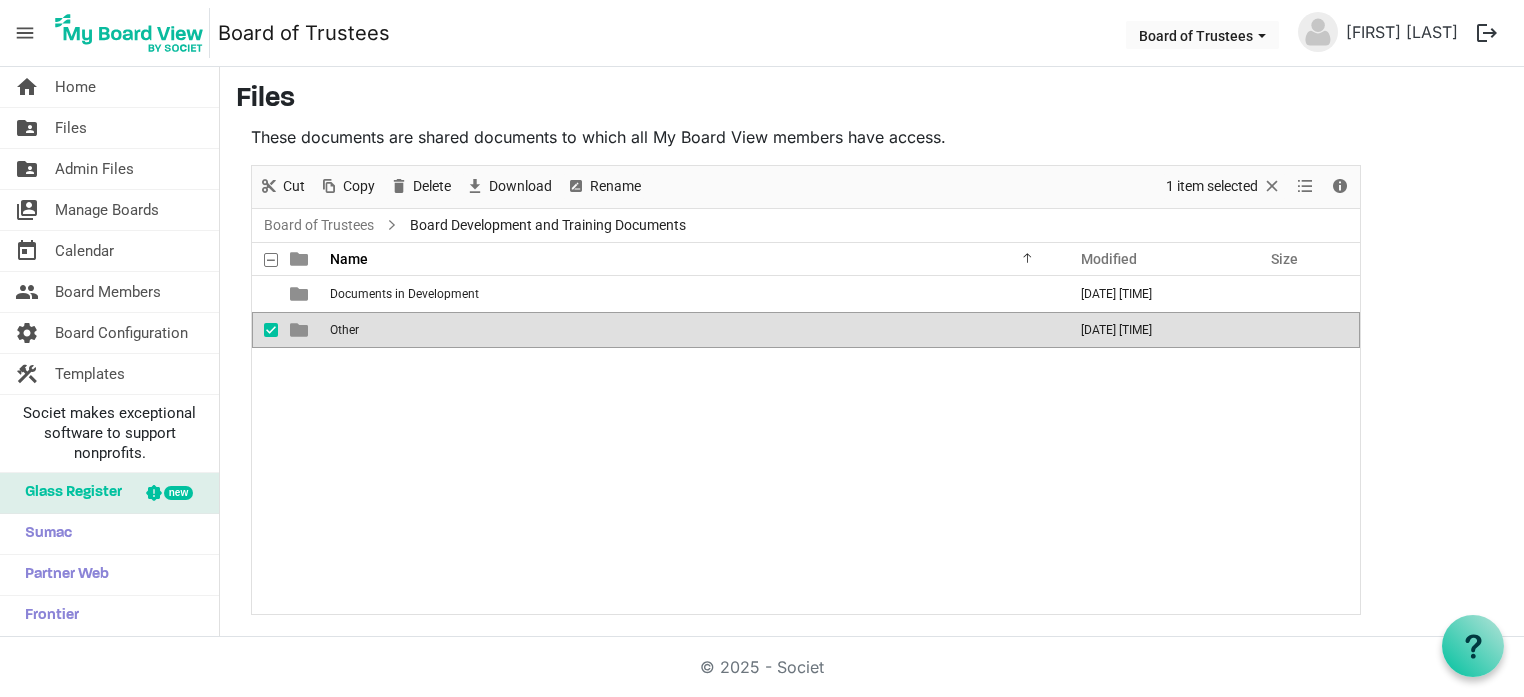 click on "Other" at bounding box center (344, 330) 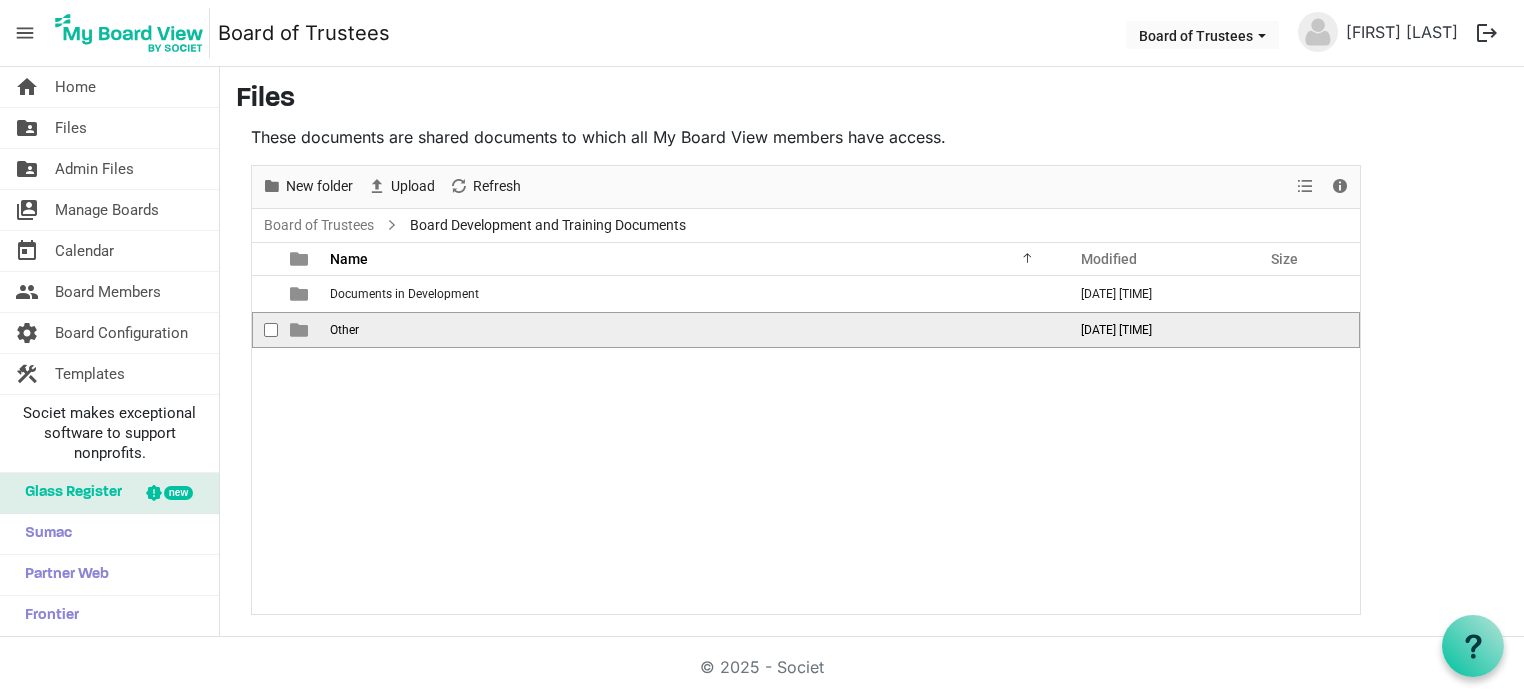 click on "Other" at bounding box center (344, 330) 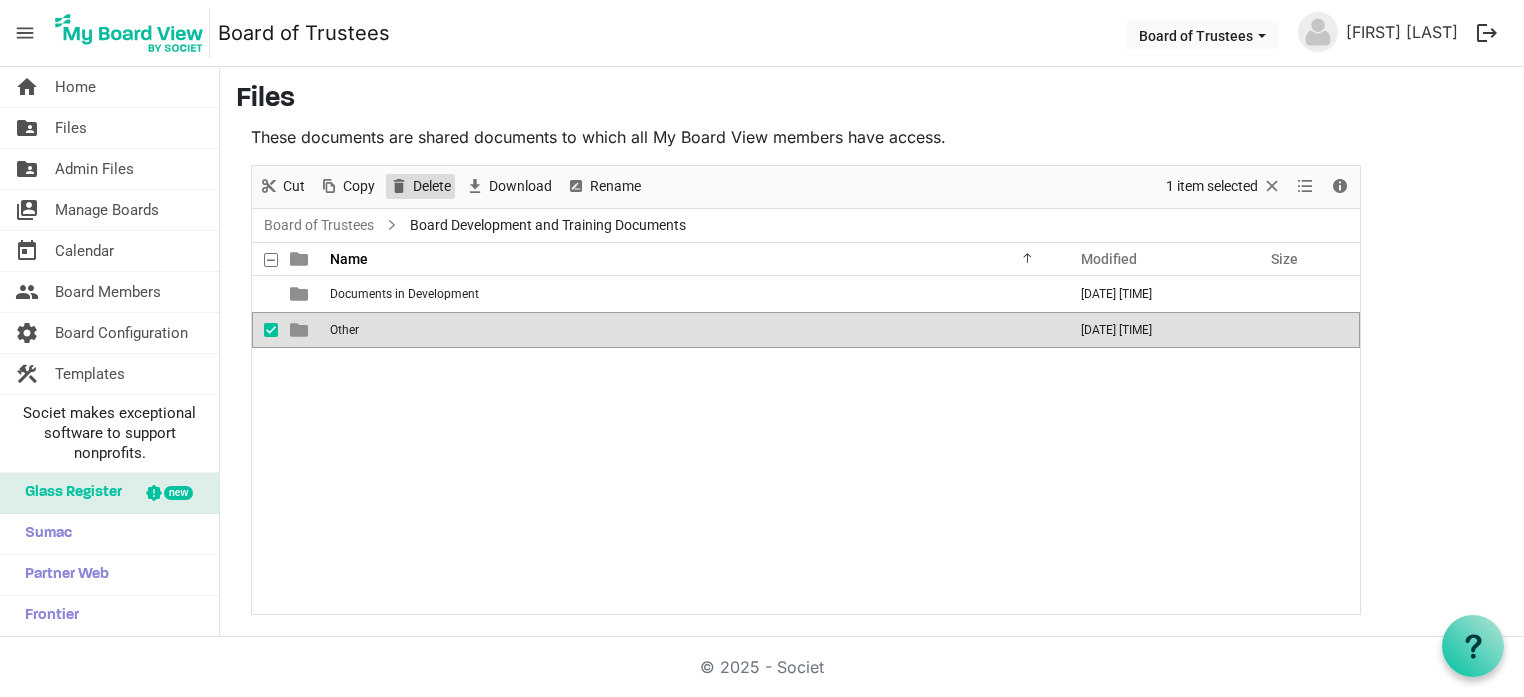 click on "Delete" at bounding box center [432, 186] 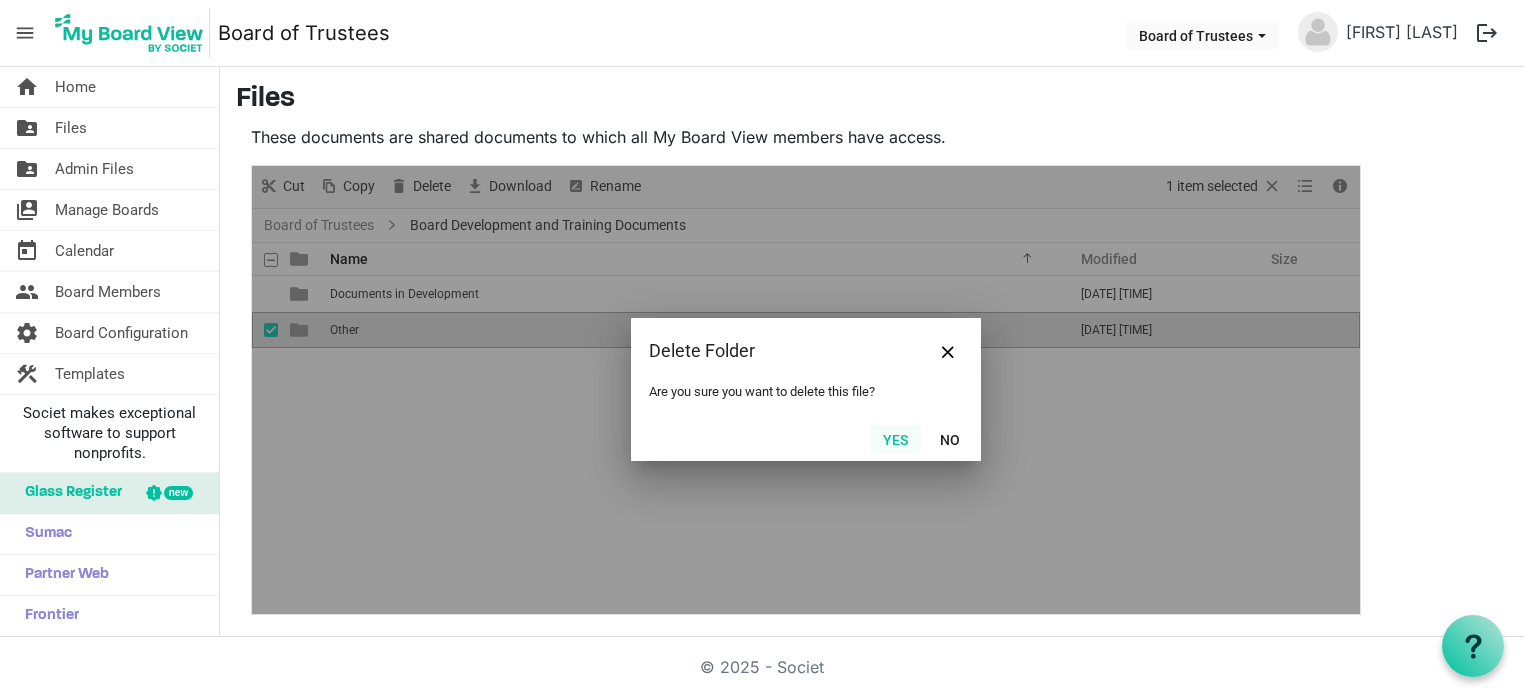 click on "Yes" at bounding box center (895, 439) 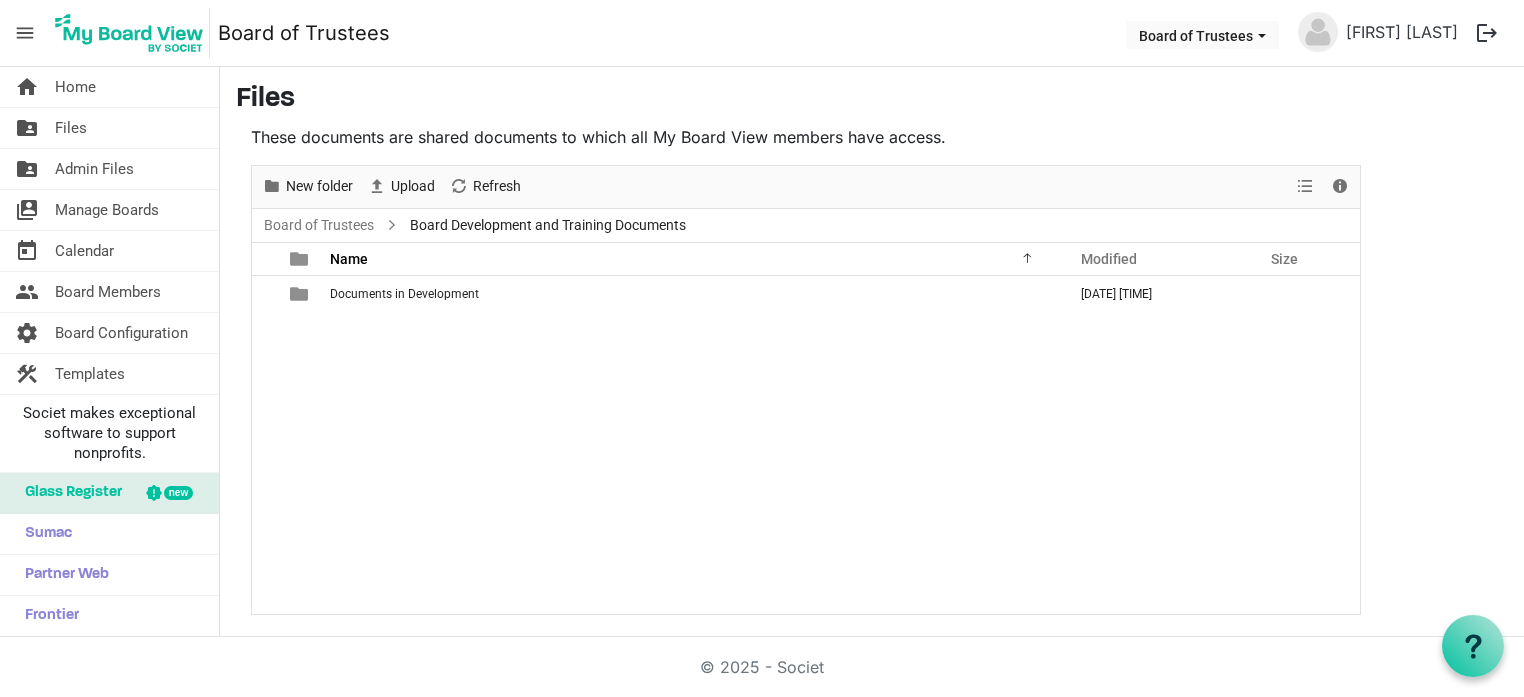 click on "Files
These documents are shared documents to which all My Board View members have access.
New folder Upload Cut Copy Paste Delete Download Rename Sort by Refresh 1 item selected View Details Board of Trustees Board Development and Training Documents   Name Modified Size filemanager_grid_header_table   Documents in Development August 04, 2025 7:02 PM Upload Files Browse... Delete Folder Are you sure you want to delete this file? Yes No" at bounding box center [872, 349] 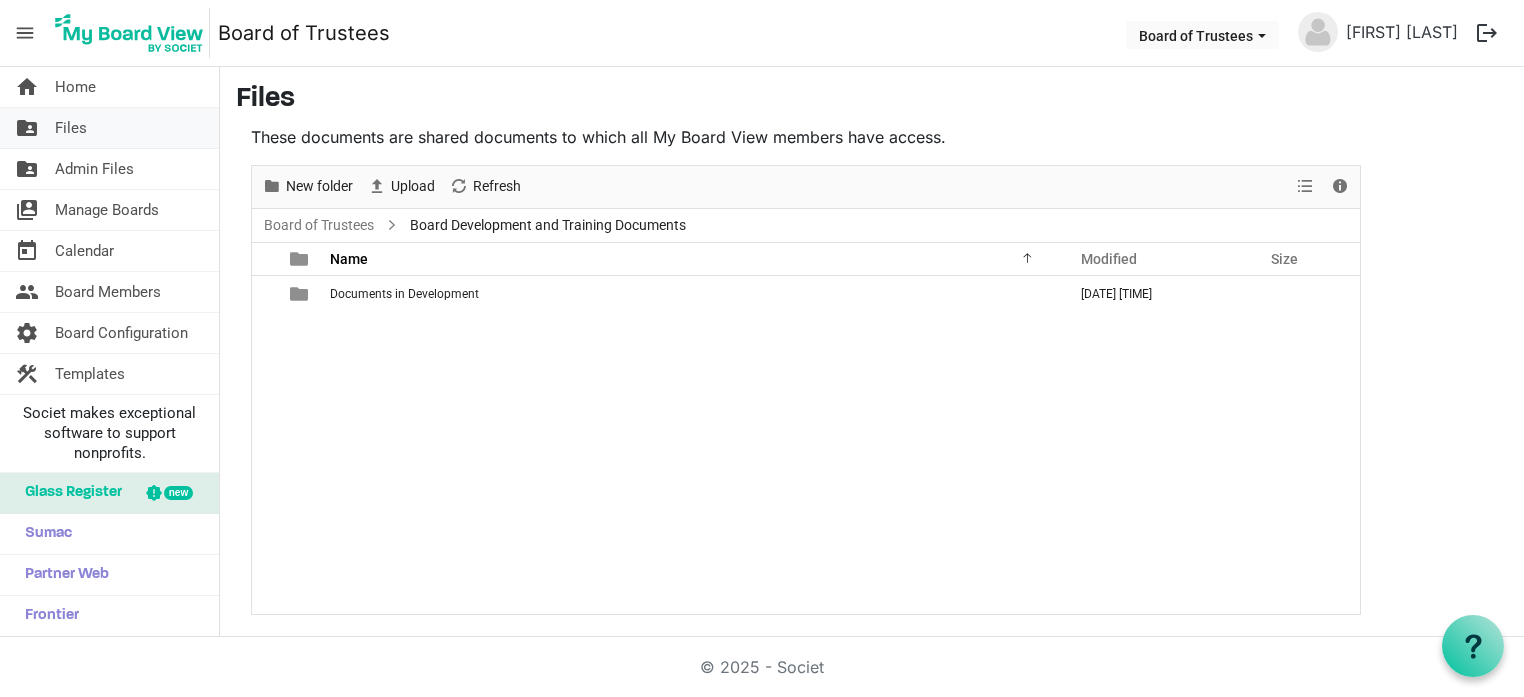 click on "Files" at bounding box center (71, 128) 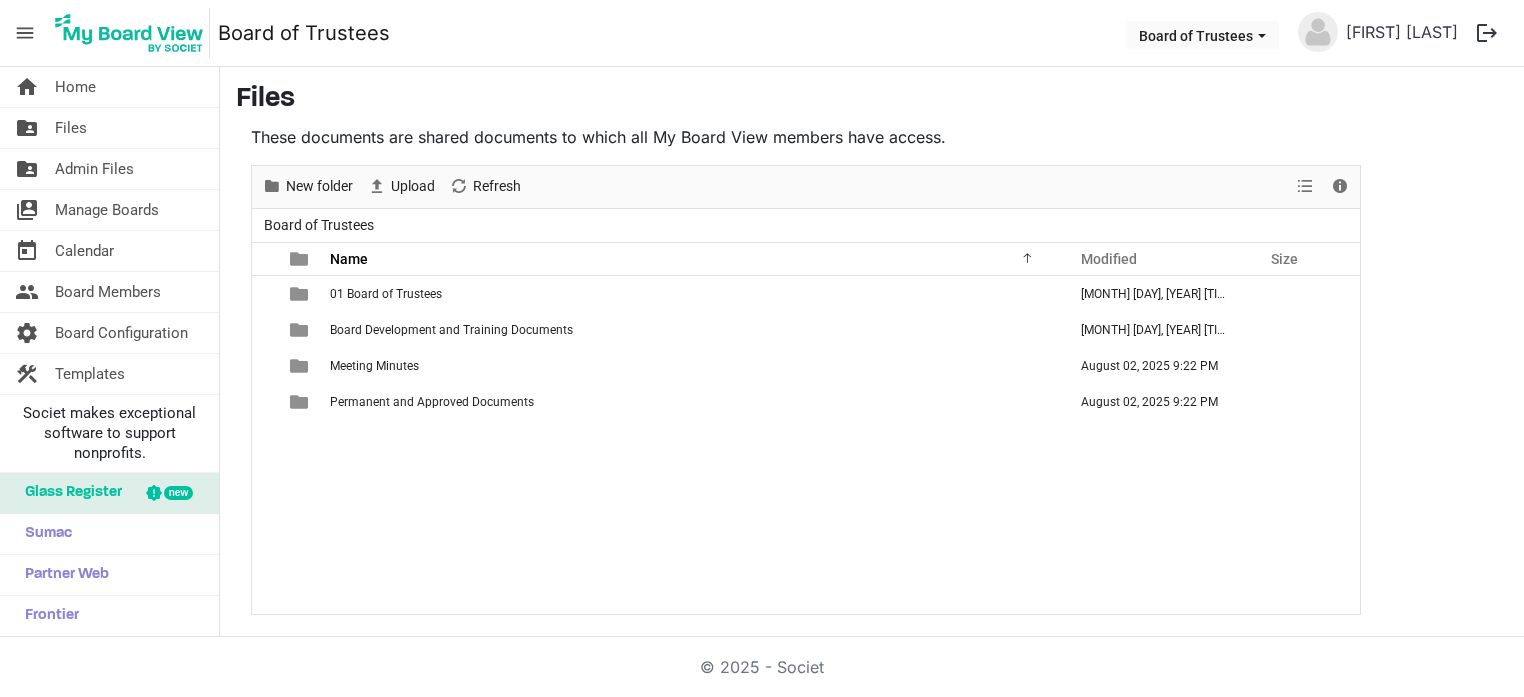 scroll, scrollTop: 0, scrollLeft: 0, axis: both 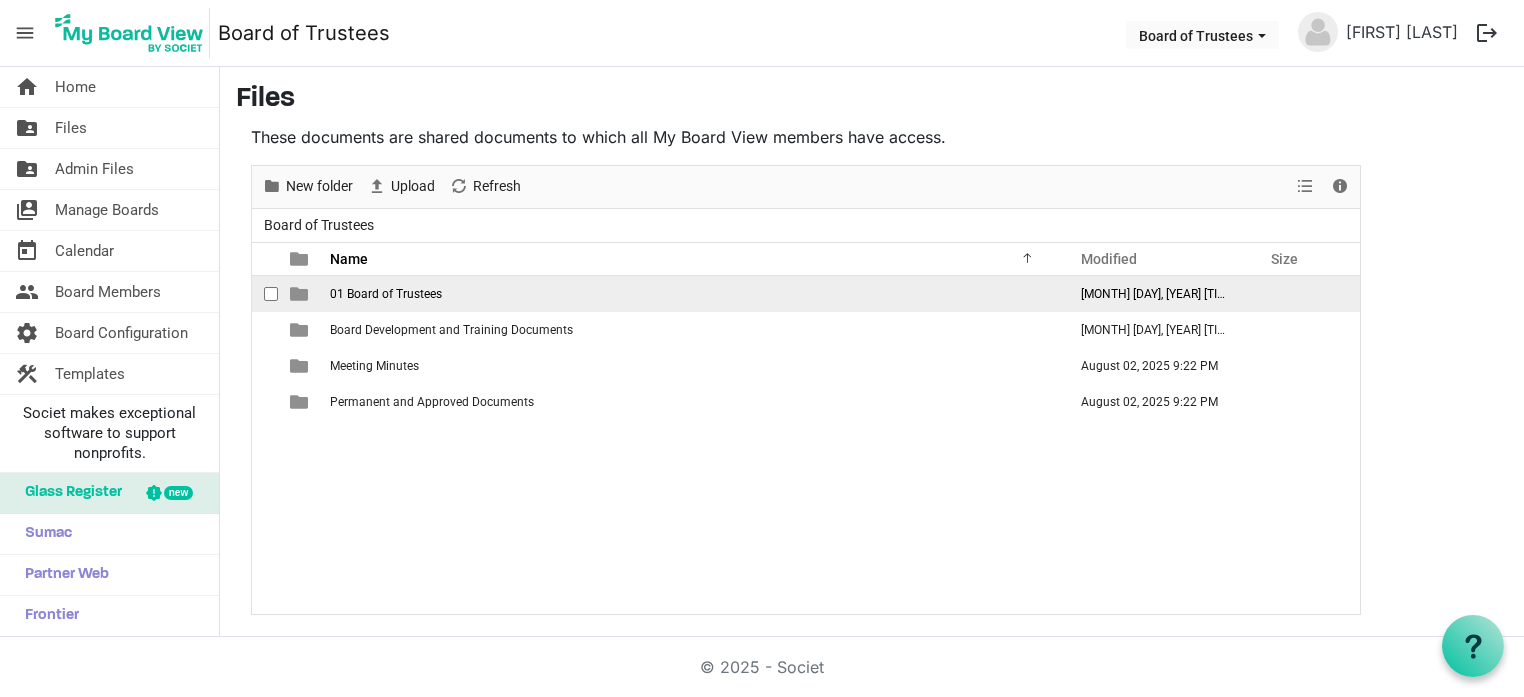 click on "01 Board of Trustees" at bounding box center [386, 294] 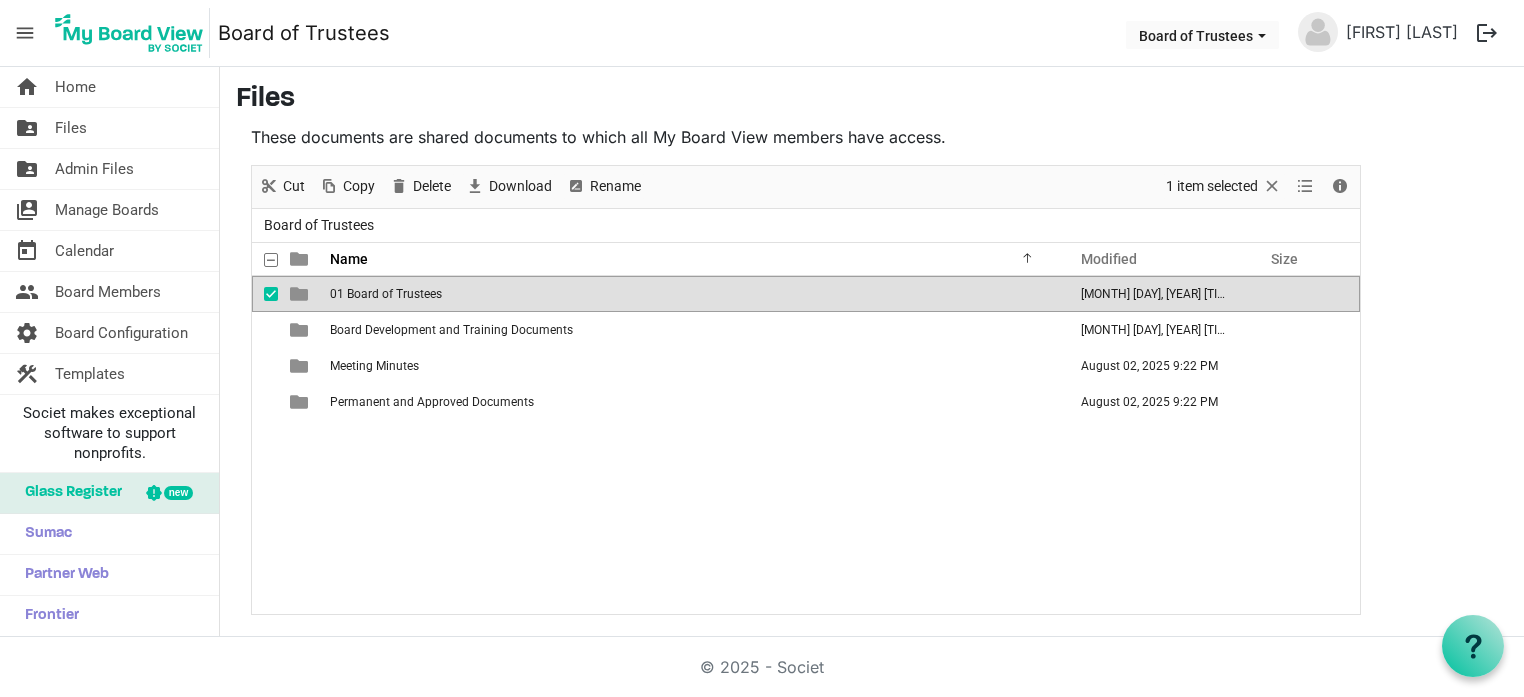 click on "01 Board of Trustees" at bounding box center [386, 294] 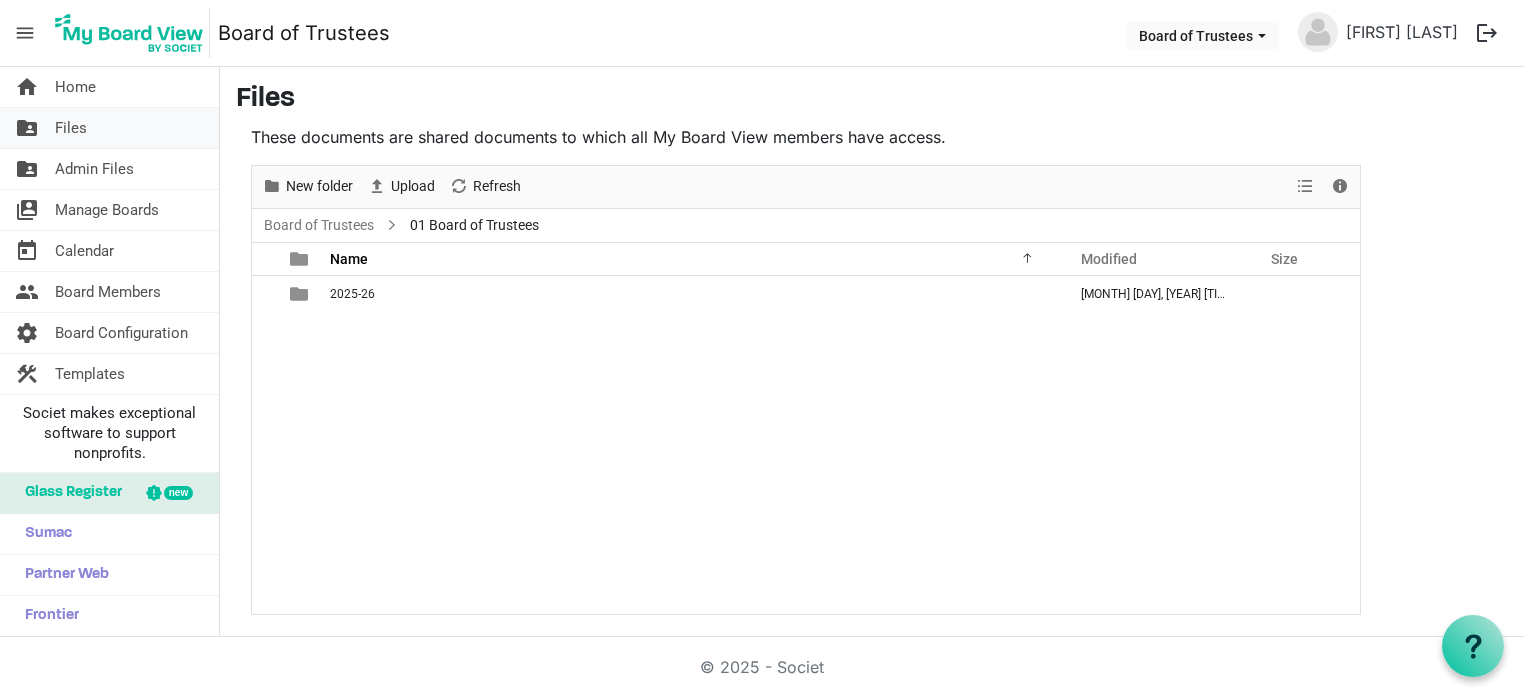 click on "Files" at bounding box center (71, 128) 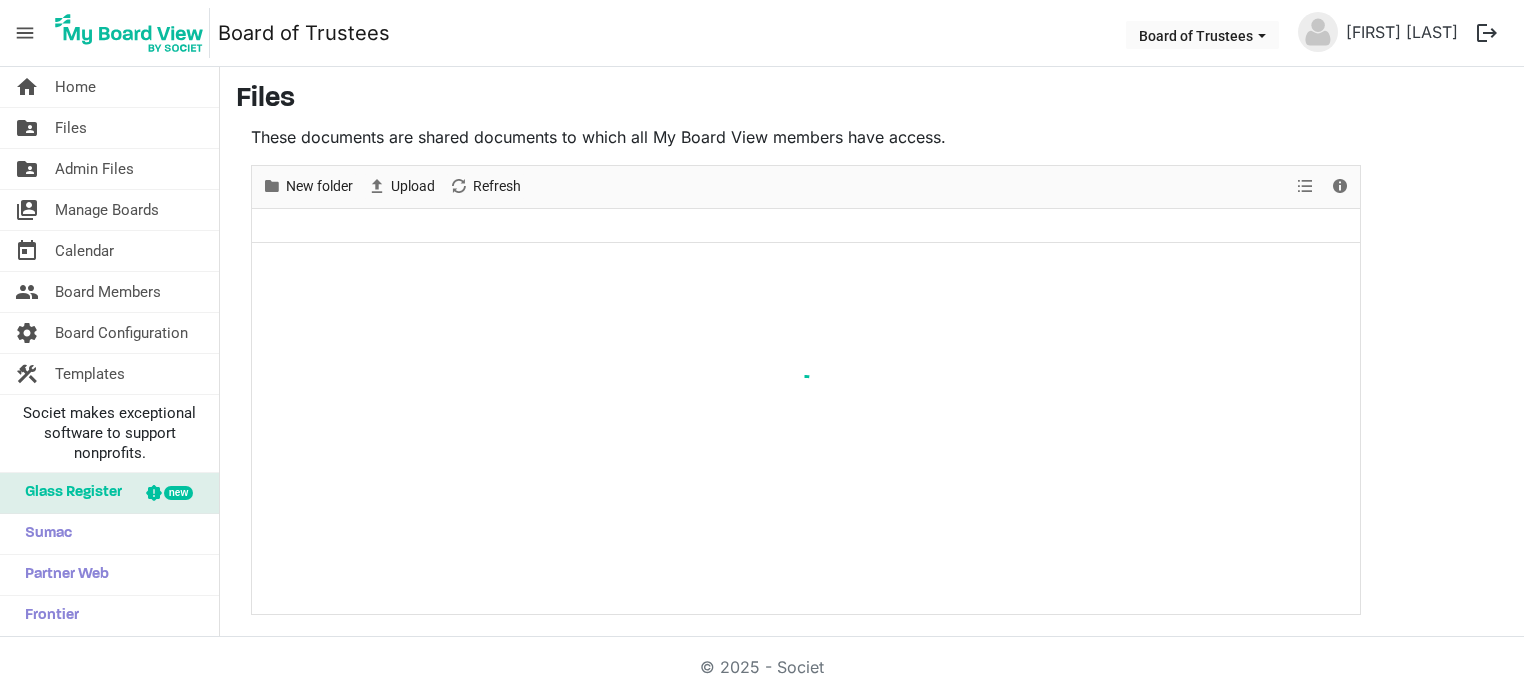 scroll, scrollTop: 0, scrollLeft: 0, axis: both 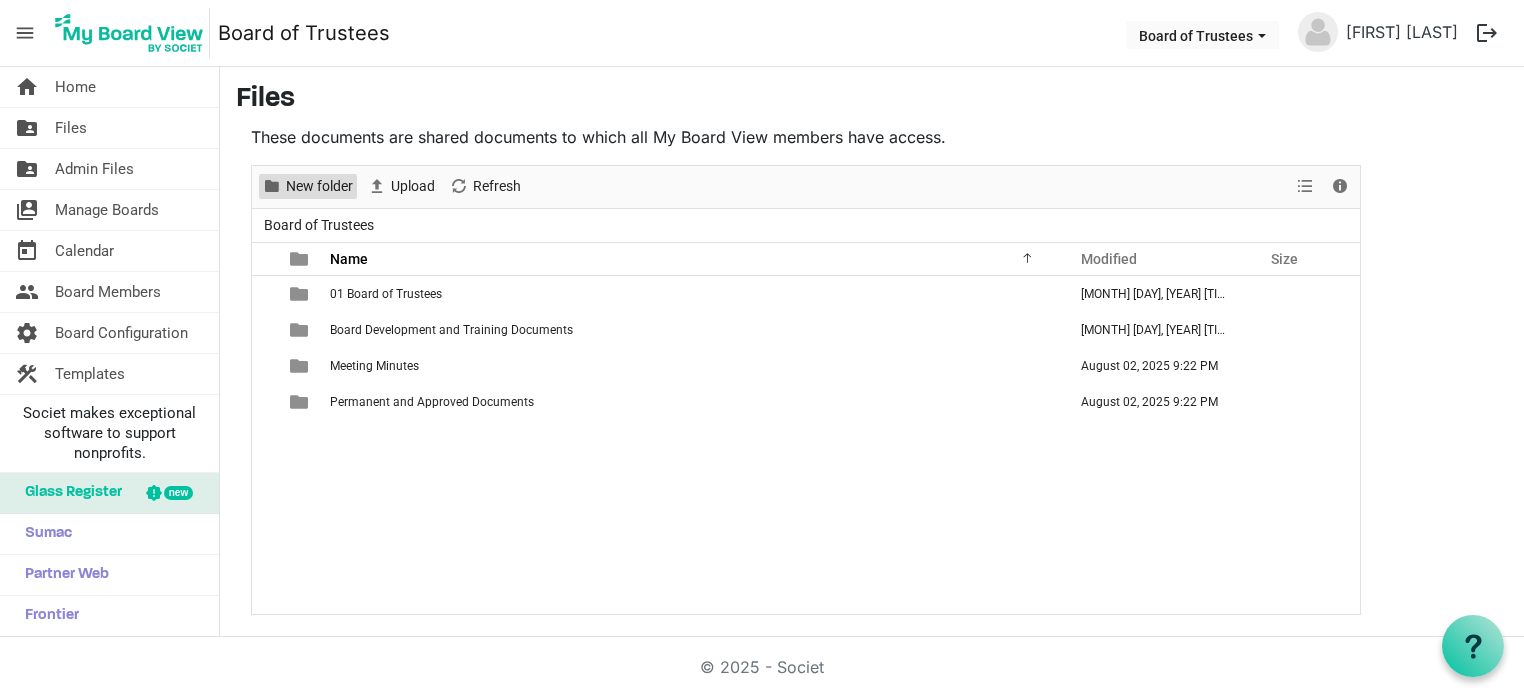 click on "New folder" at bounding box center (319, 186) 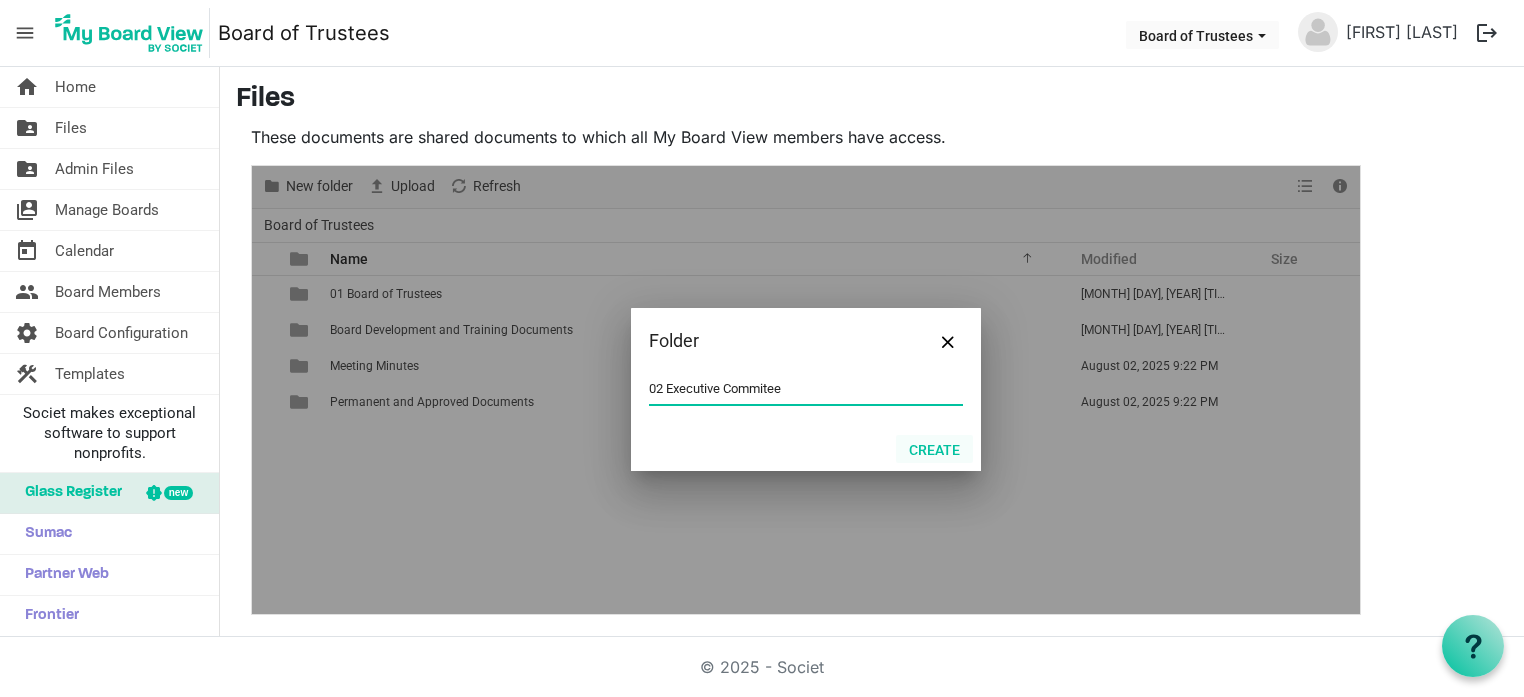 type on "02 Executive Commitee" 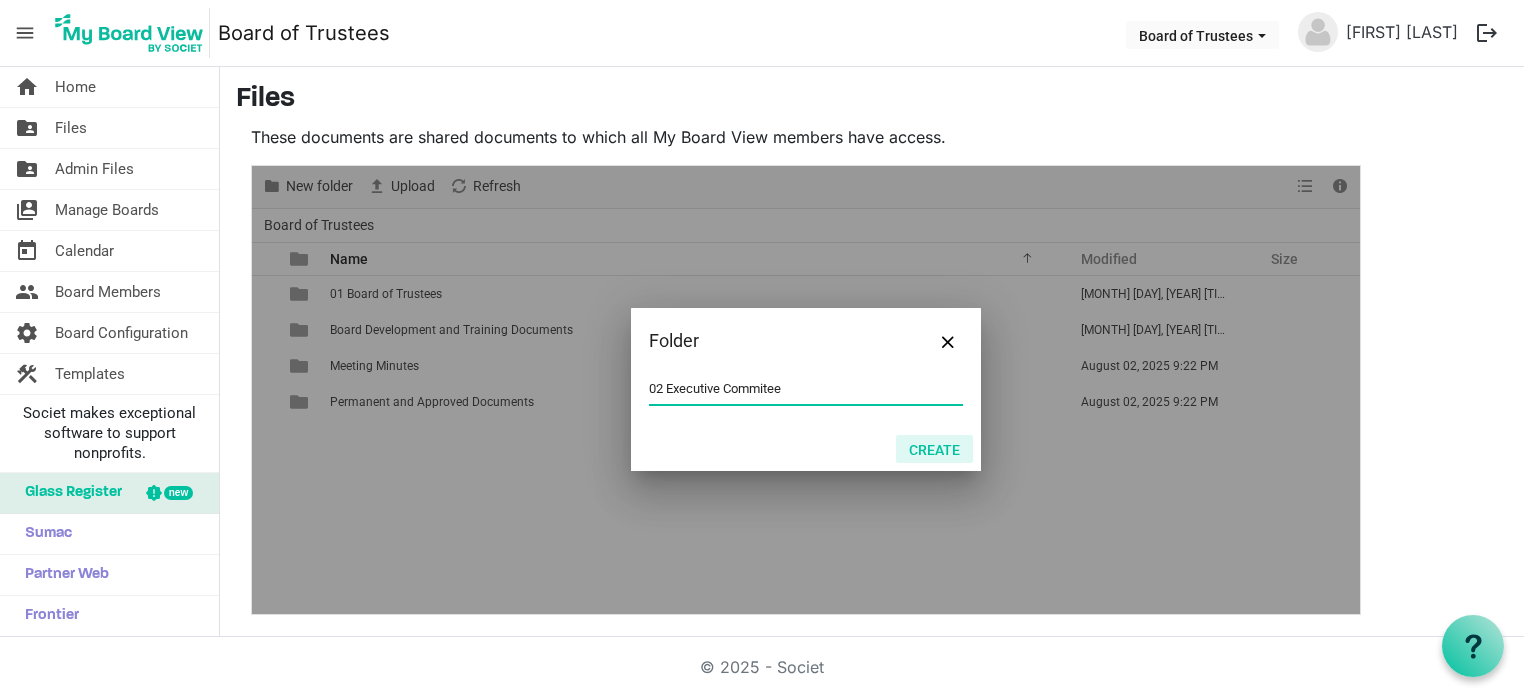 click on "Create" at bounding box center [934, 449] 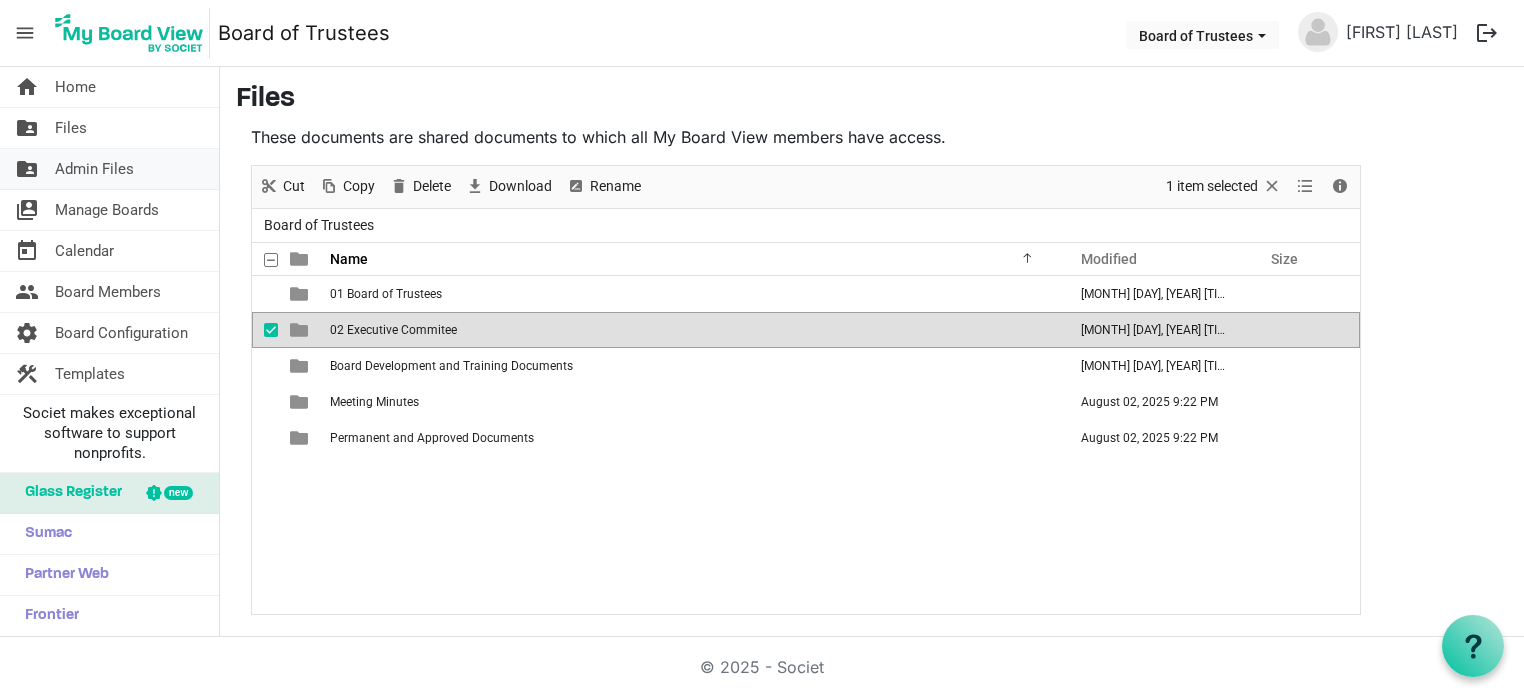 click on "Admin Files" at bounding box center (94, 169) 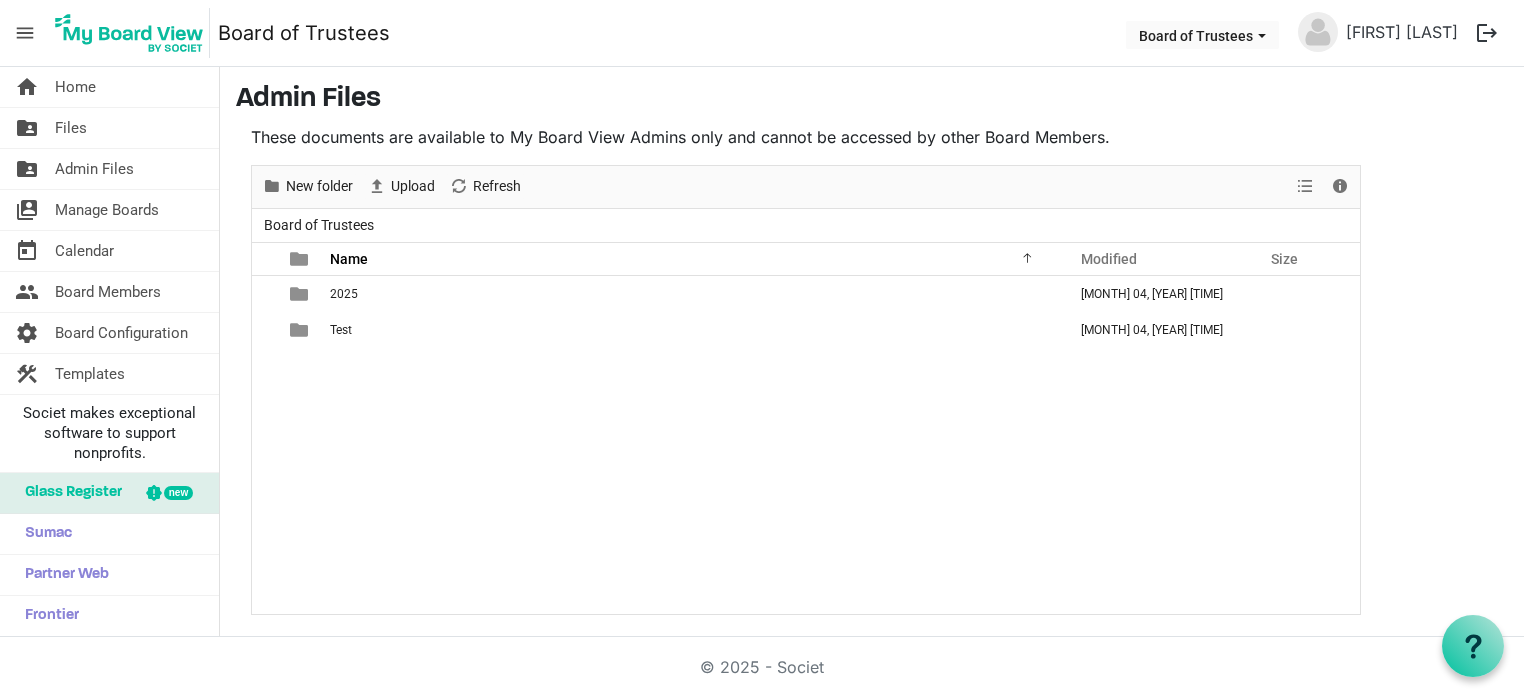 scroll, scrollTop: 0, scrollLeft: 0, axis: both 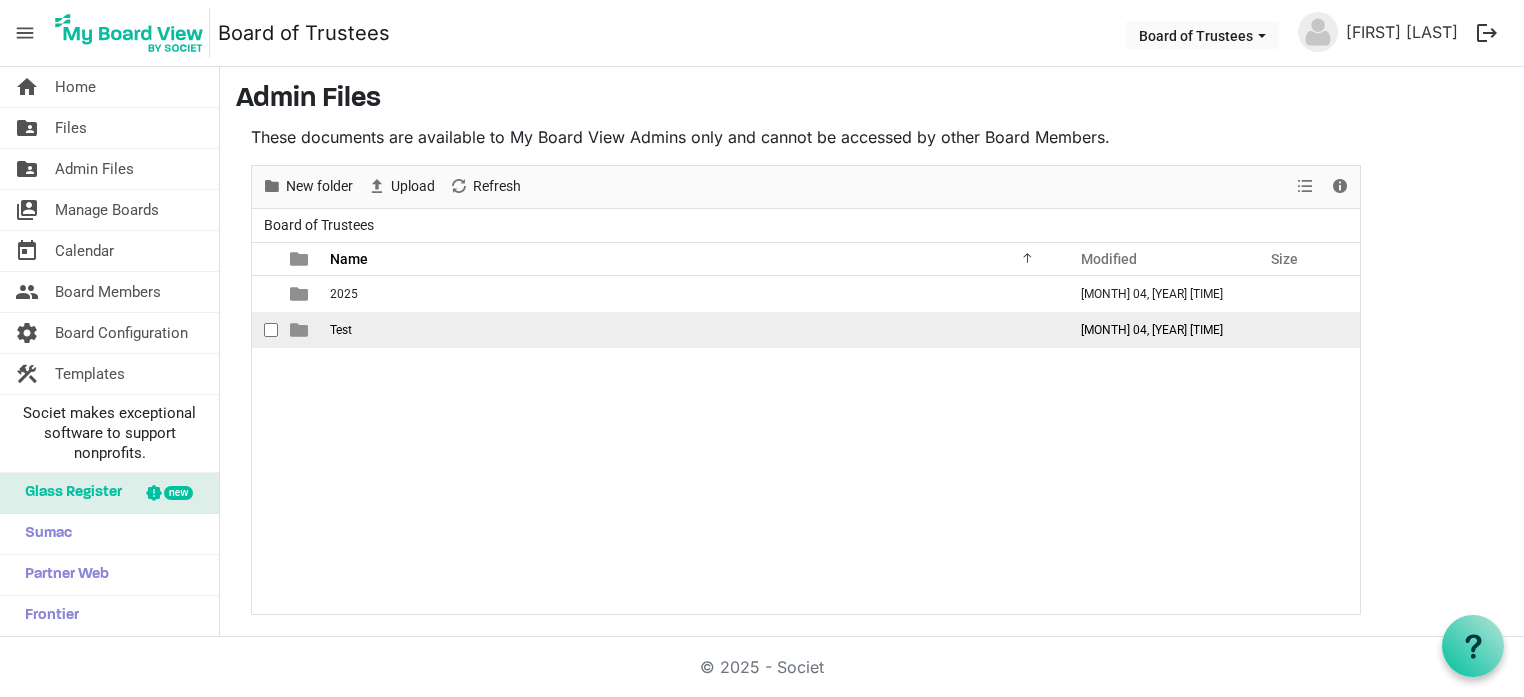 click on "Test" at bounding box center [341, 330] 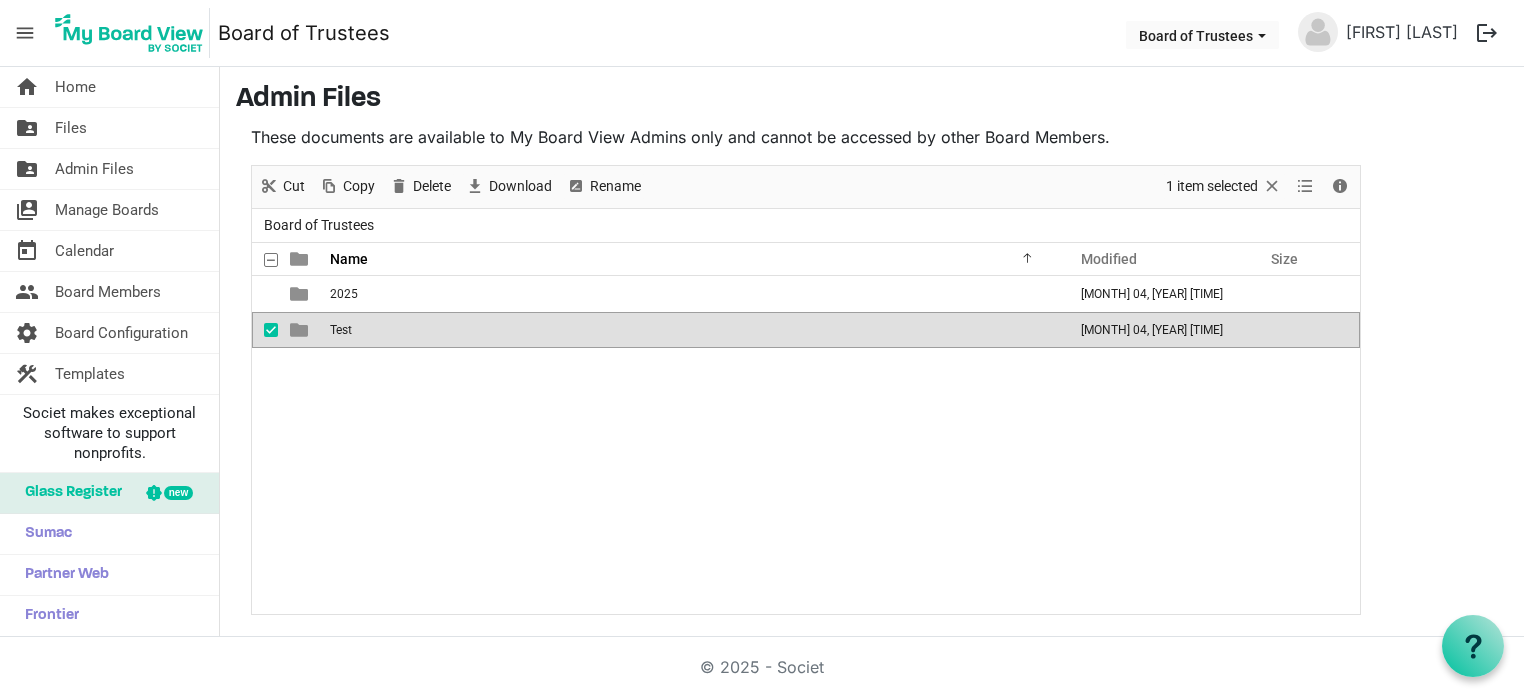 click on "Test" at bounding box center [341, 330] 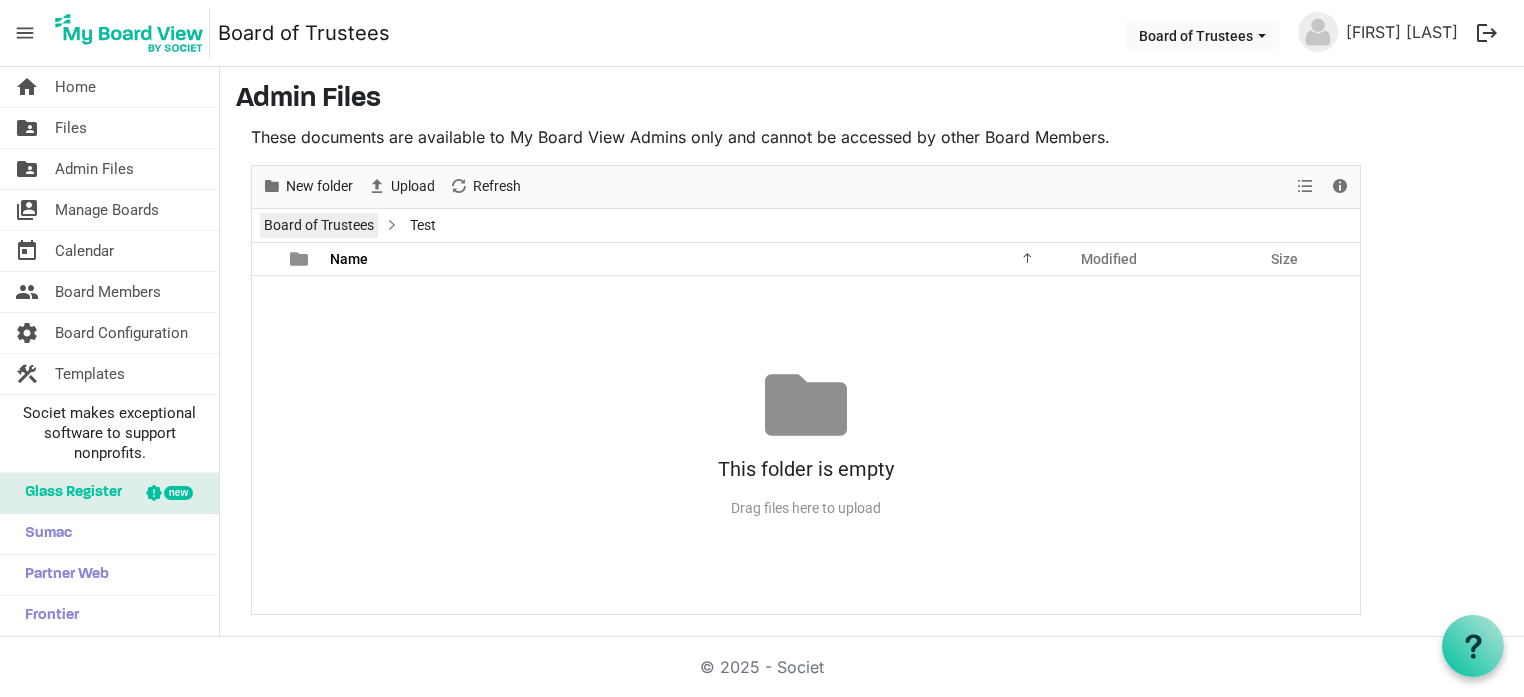 click on "Board of Trustees" at bounding box center [319, 225] 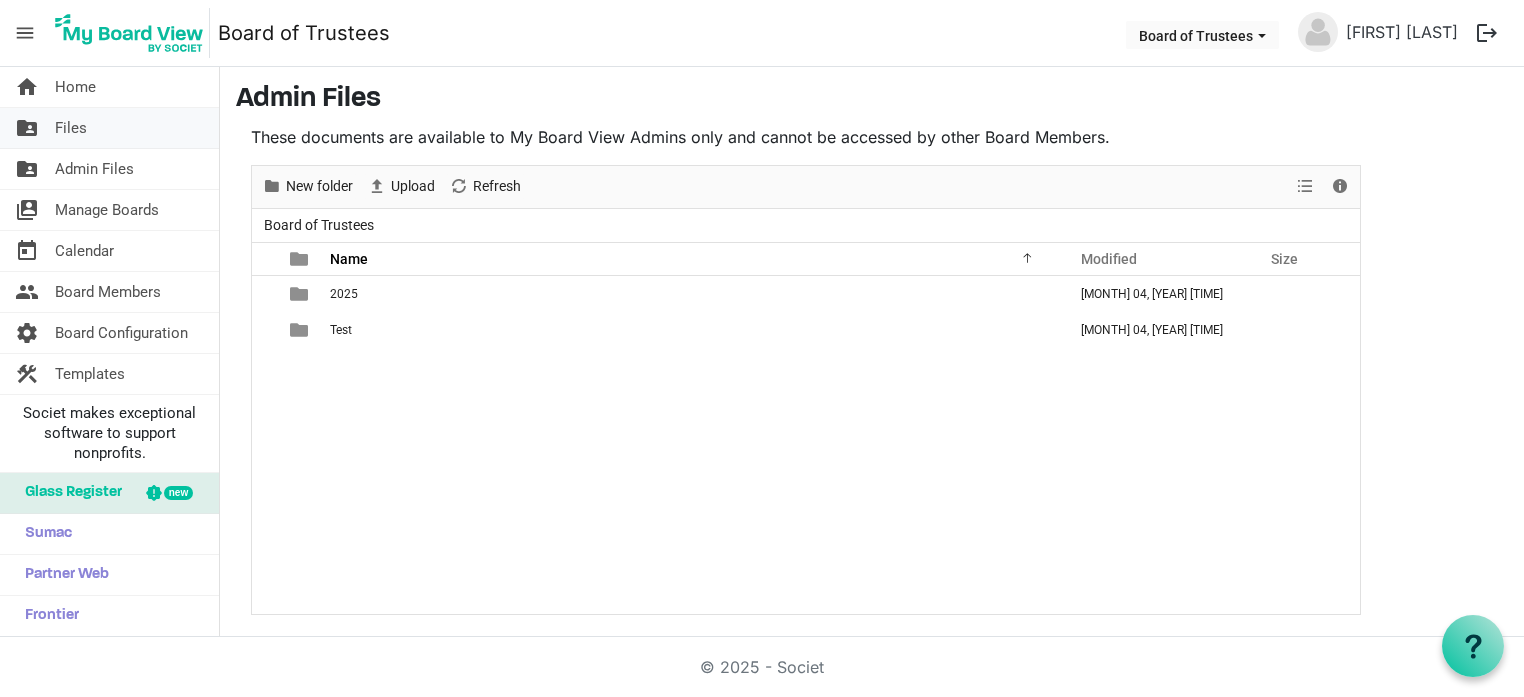 click on "Files" at bounding box center (71, 128) 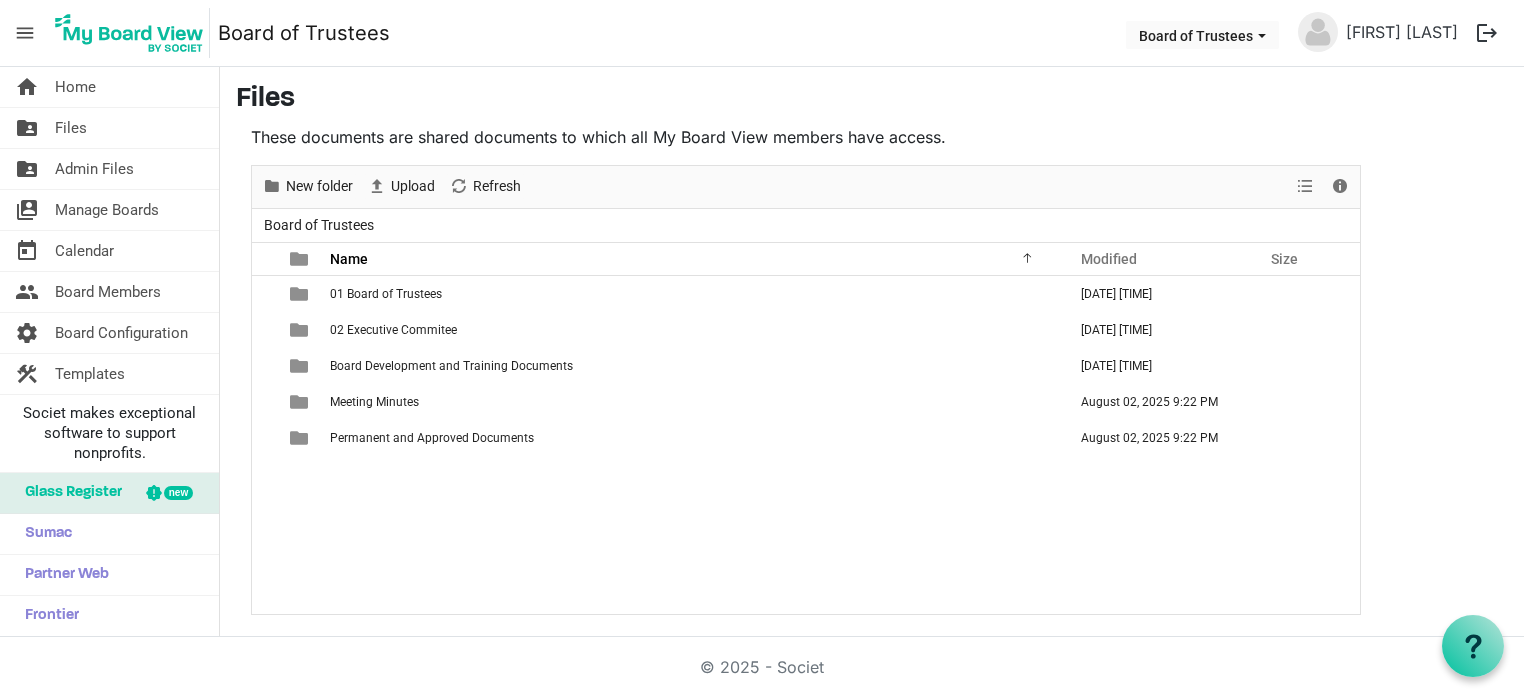 scroll, scrollTop: 0, scrollLeft: 0, axis: both 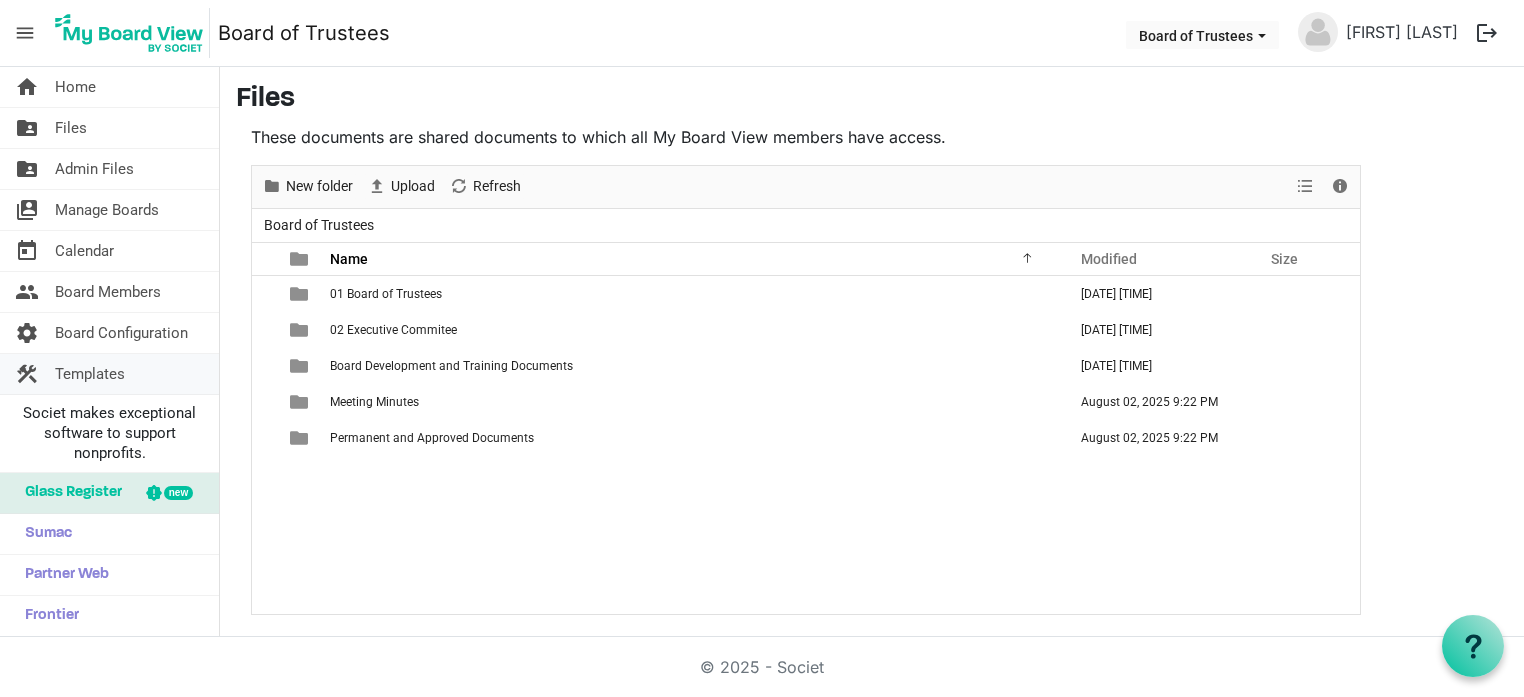 click on "Templates" at bounding box center [90, 374] 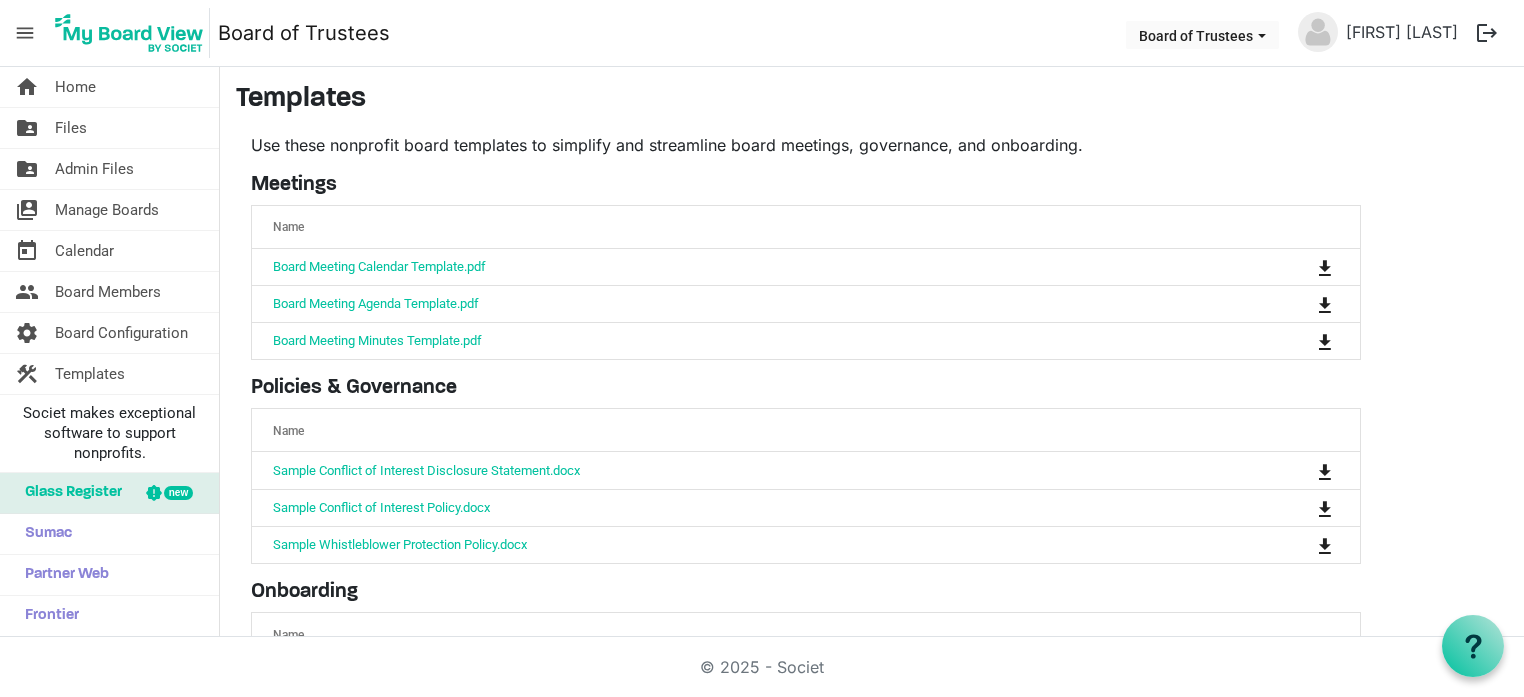 scroll, scrollTop: 0, scrollLeft: 0, axis: both 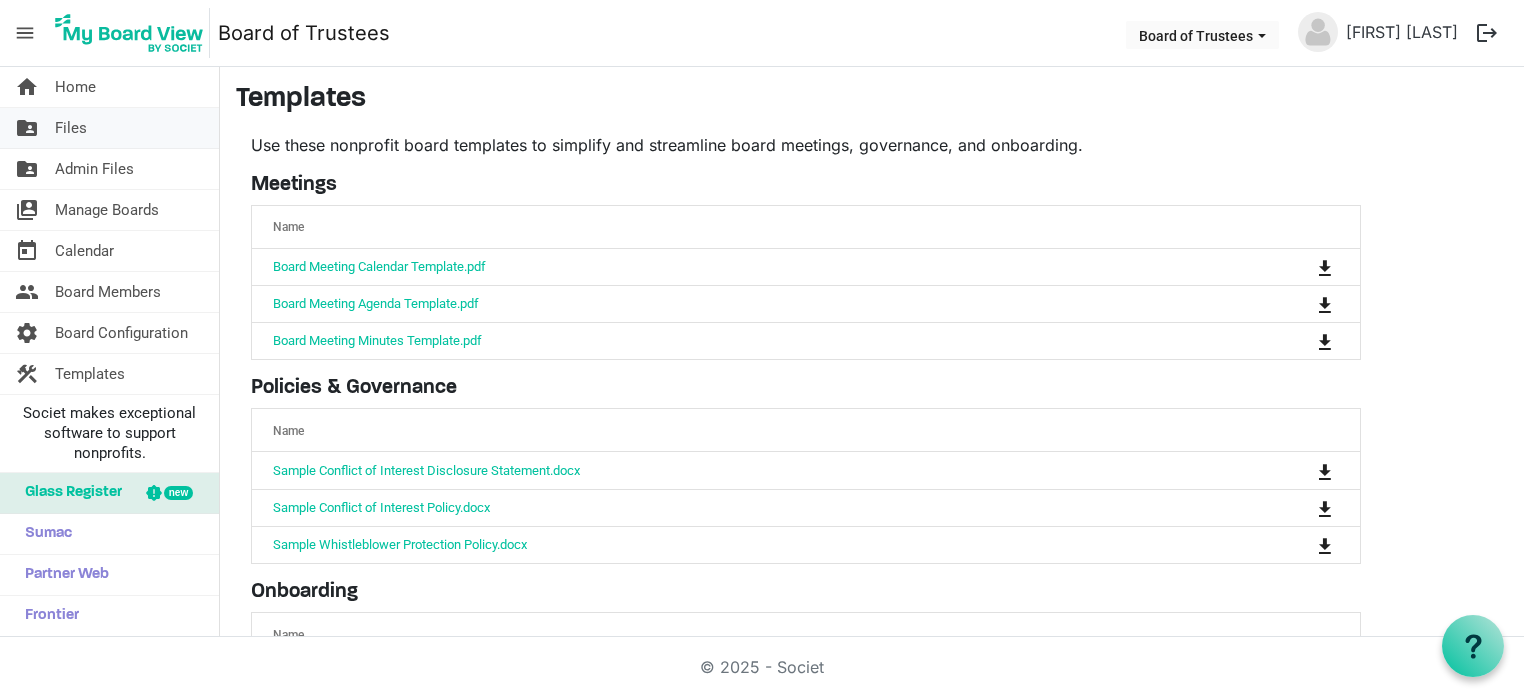 click on "Files" at bounding box center [71, 128] 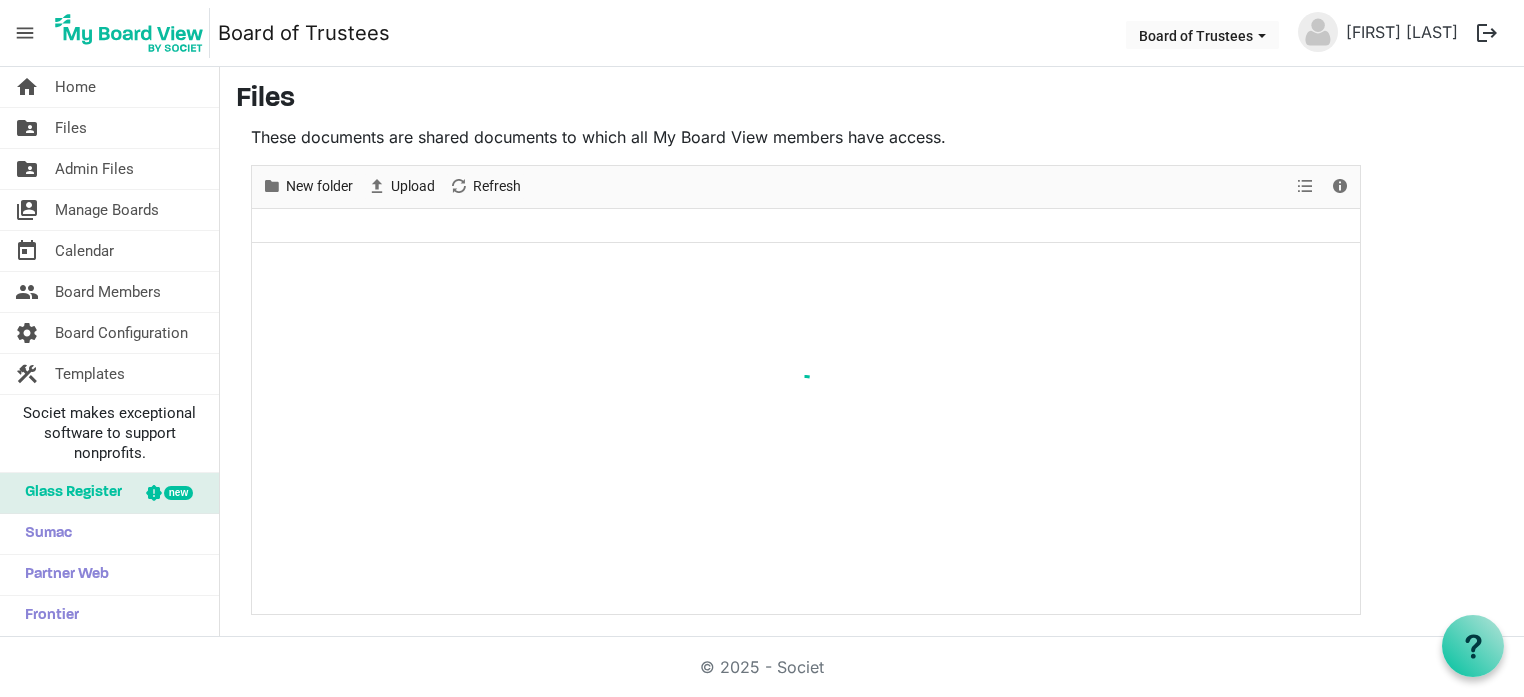 scroll, scrollTop: 0, scrollLeft: 0, axis: both 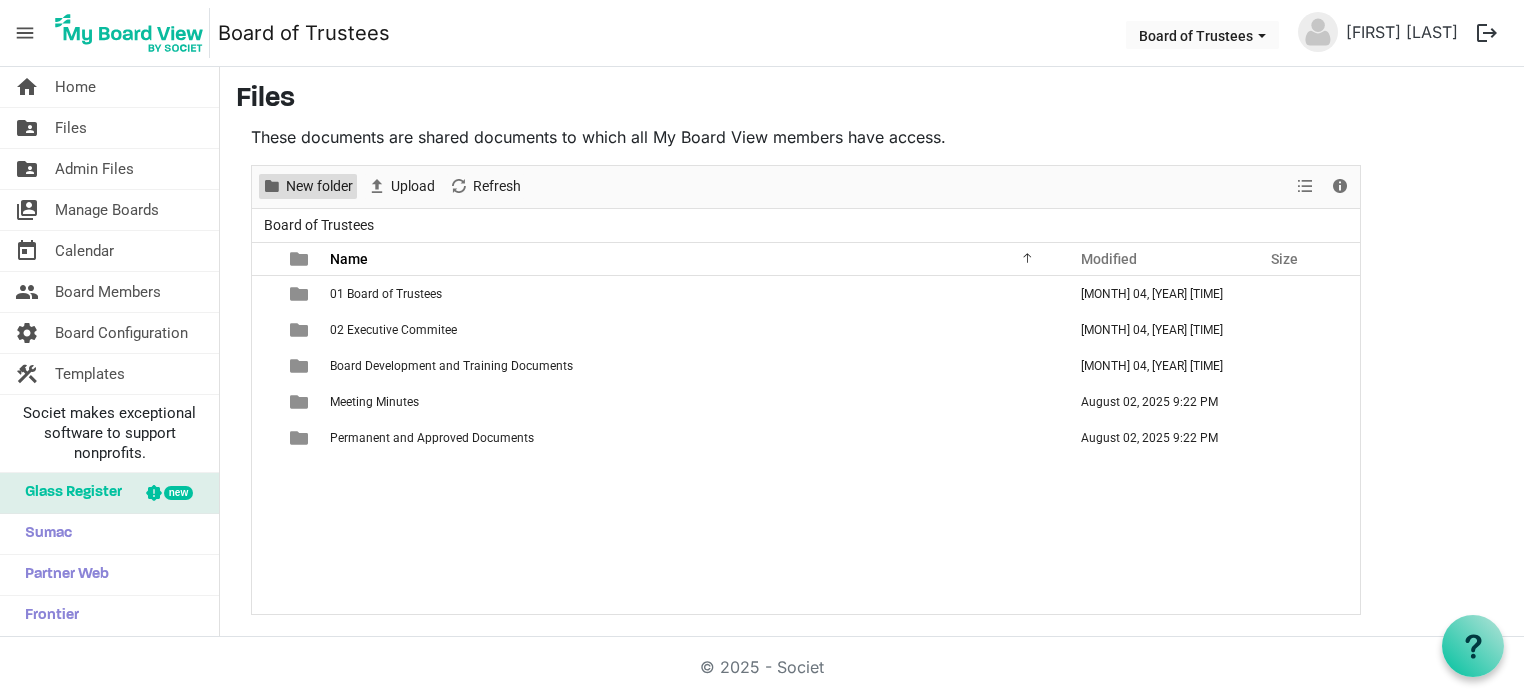 click on "New folder" at bounding box center [319, 186] 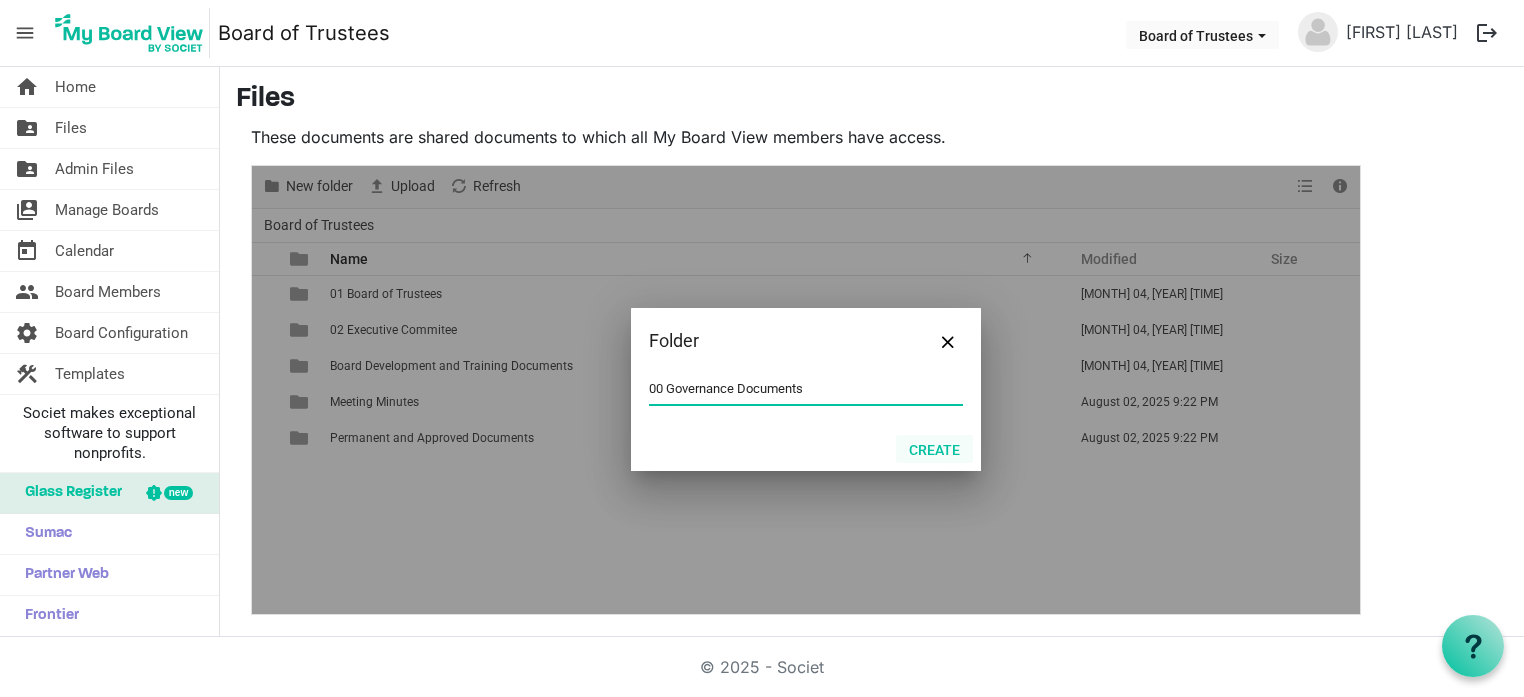 type on "00 Governance Documents" 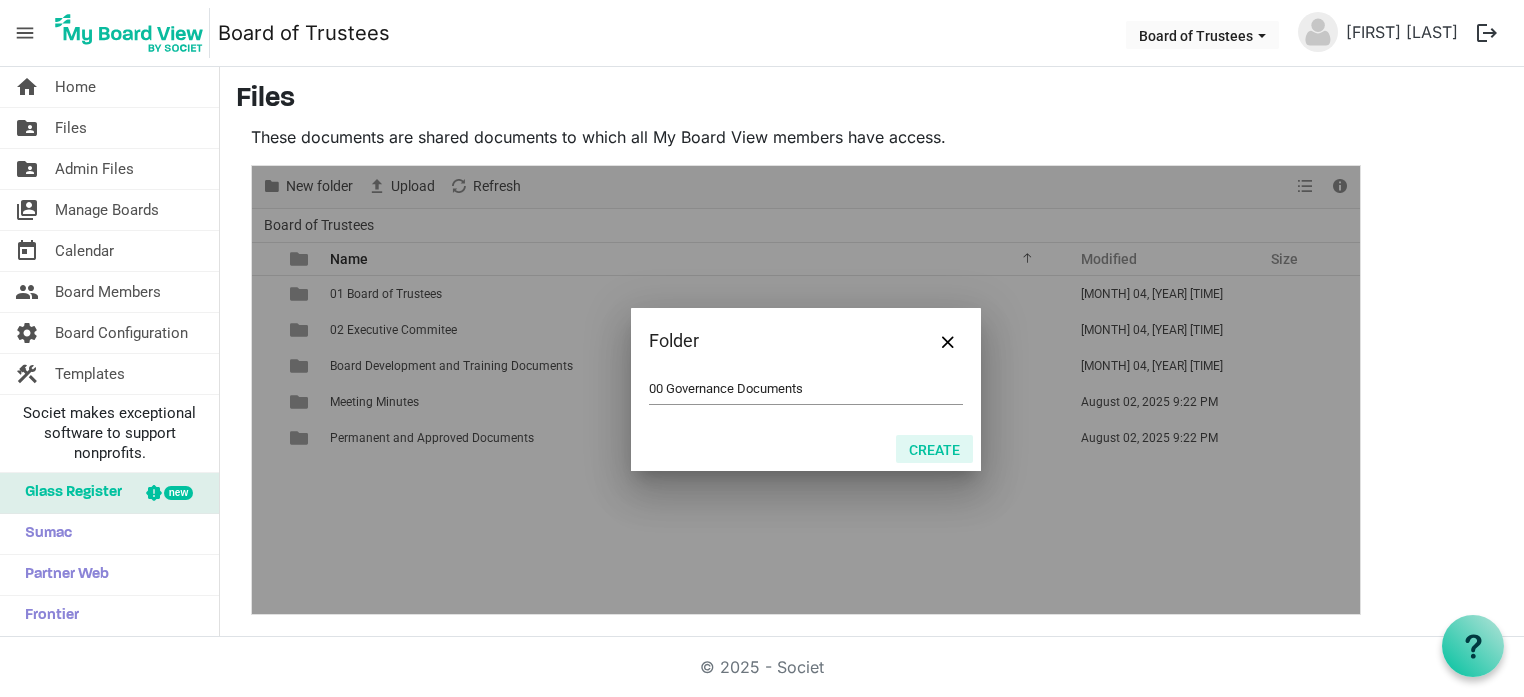 click on "Create" at bounding box center [934, 449] 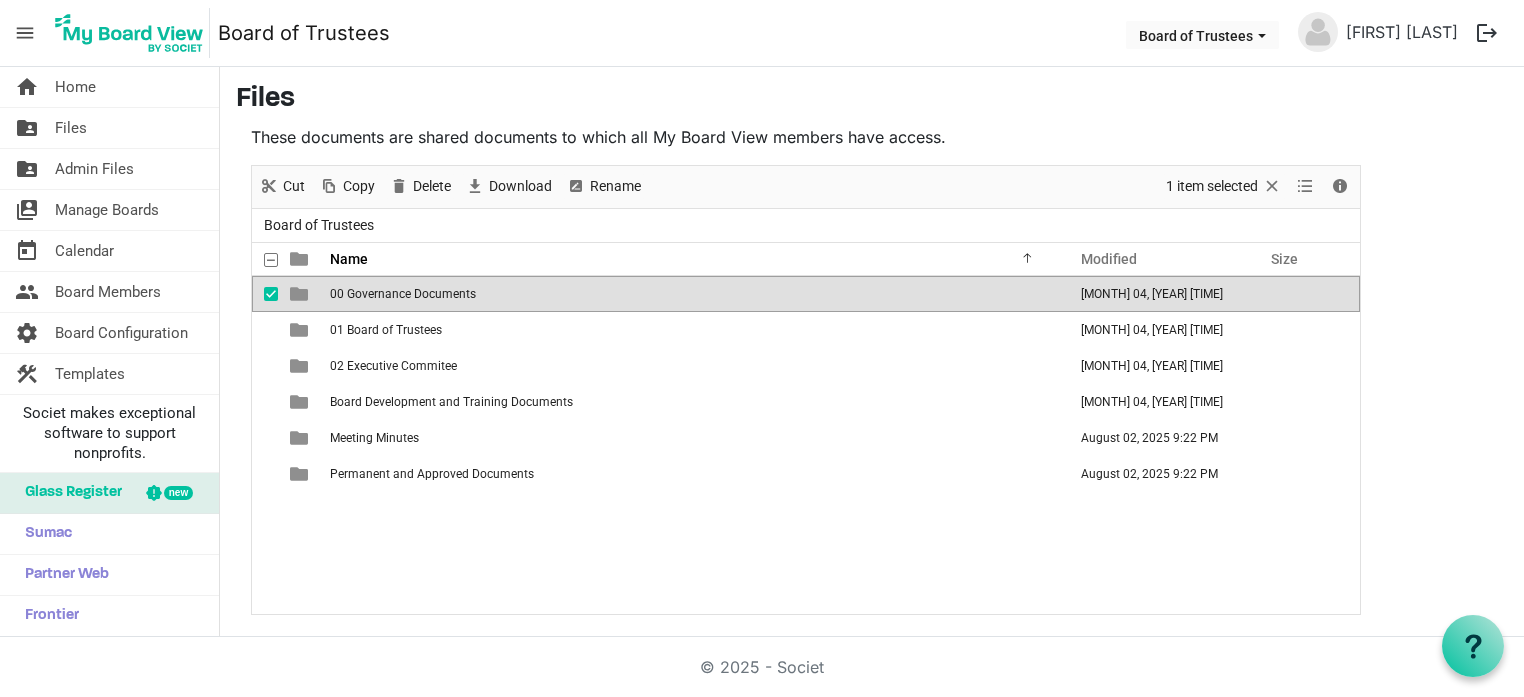 click at bounding box center [271, 294] 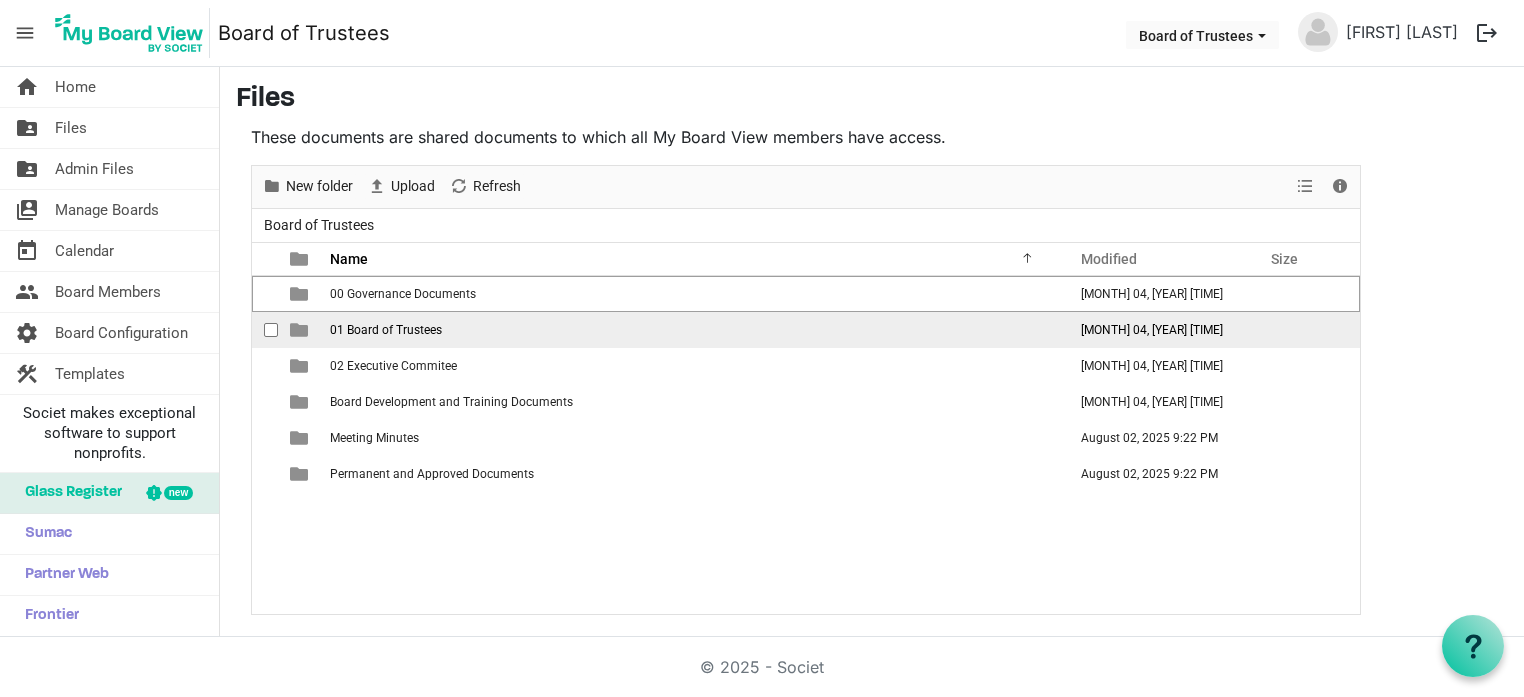 click on "01 Board of Trustees" at bounding box center [386, 330] 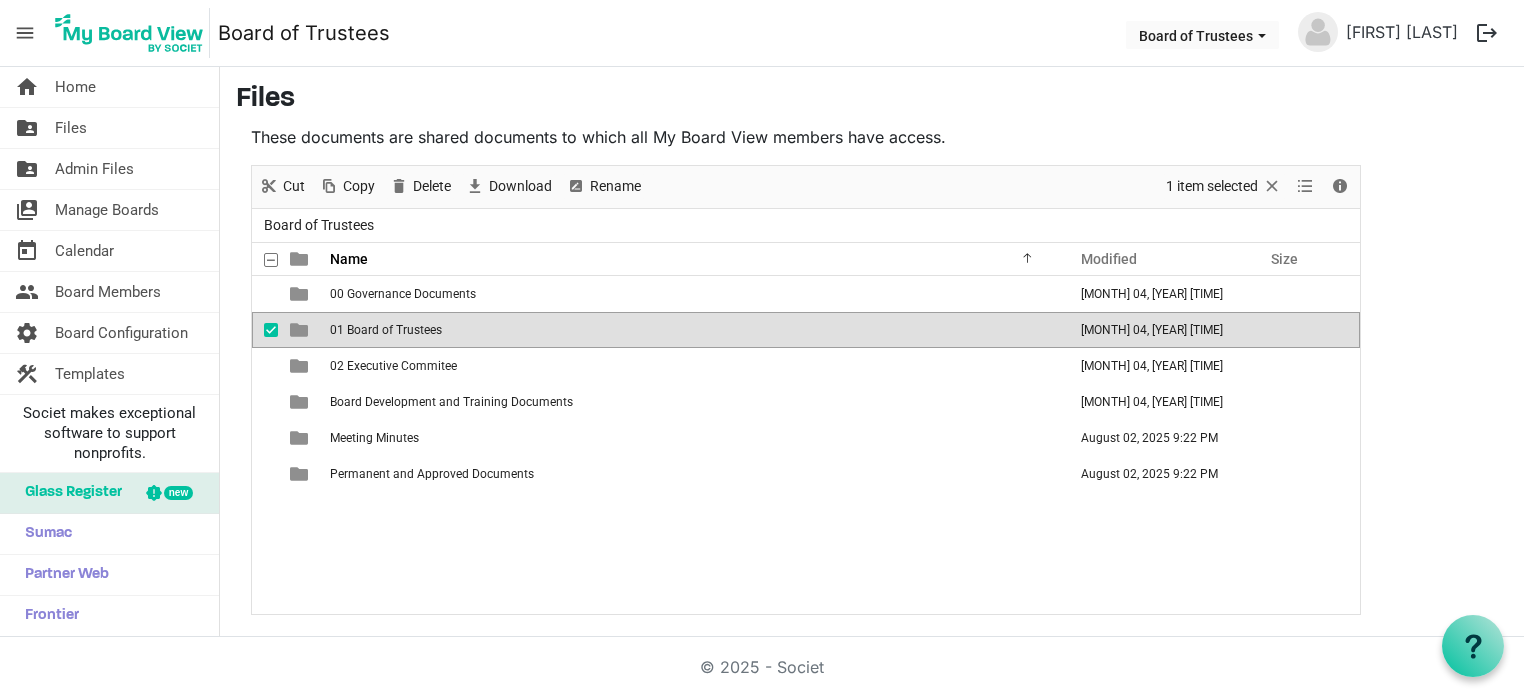 click on "01 Board of Trustees" at bounding box center [386, 330] 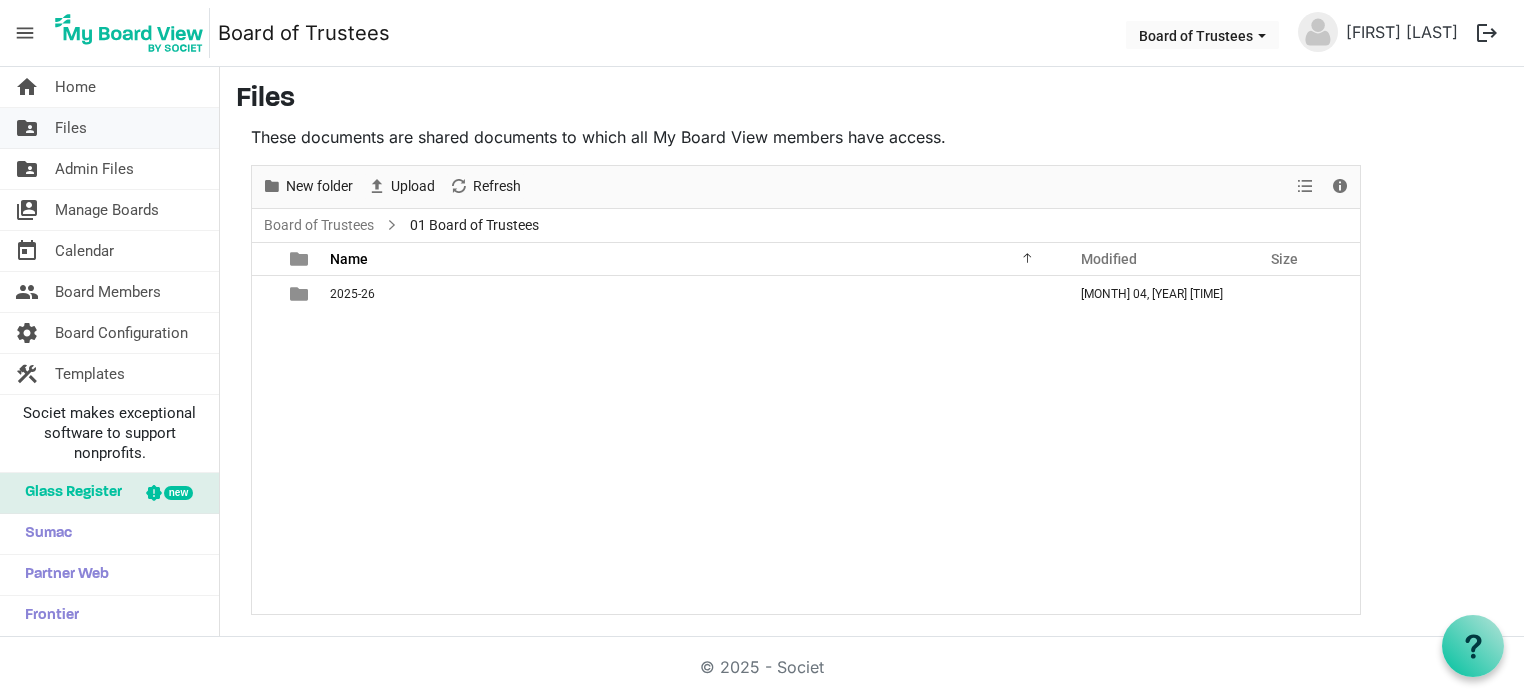 click on "Files" at bounding box center [71, 128] 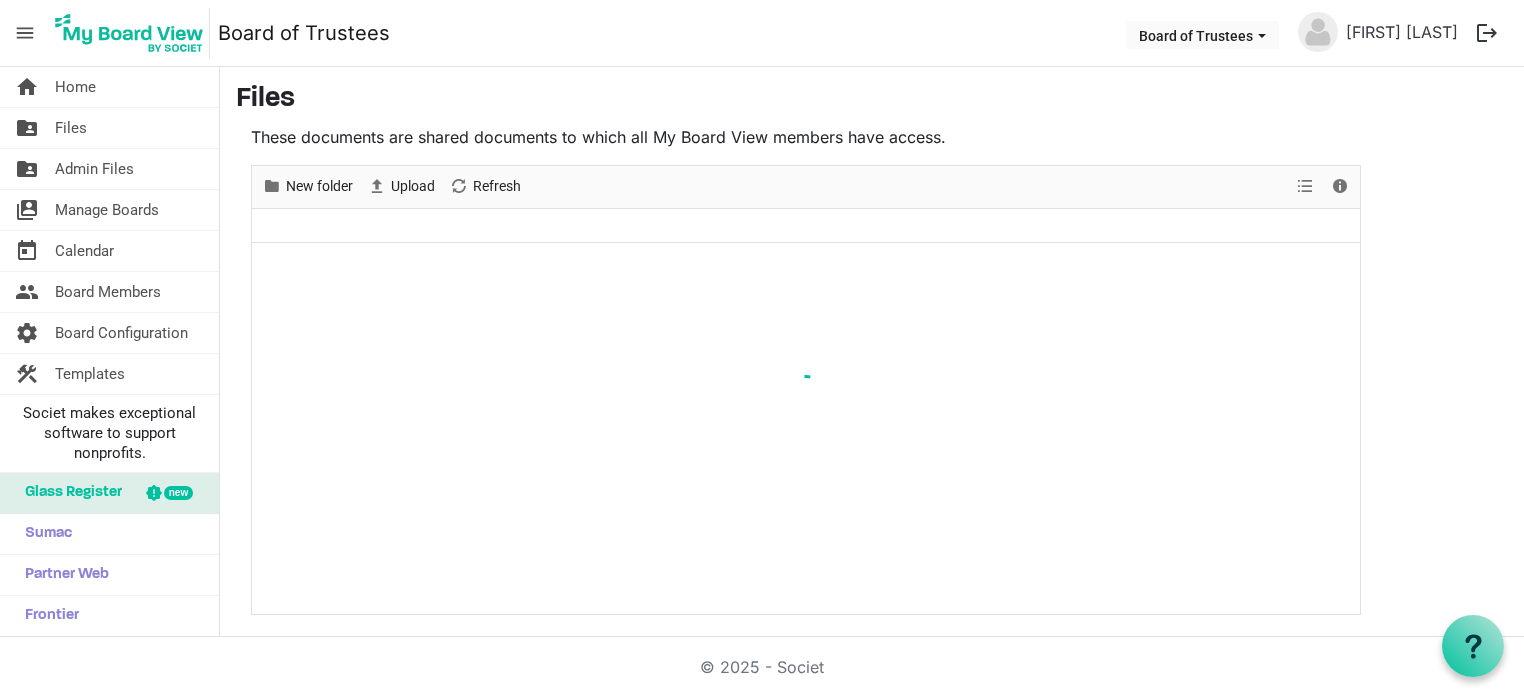scroll, scrollTop: 0, scrollLeft: 0, axis: both 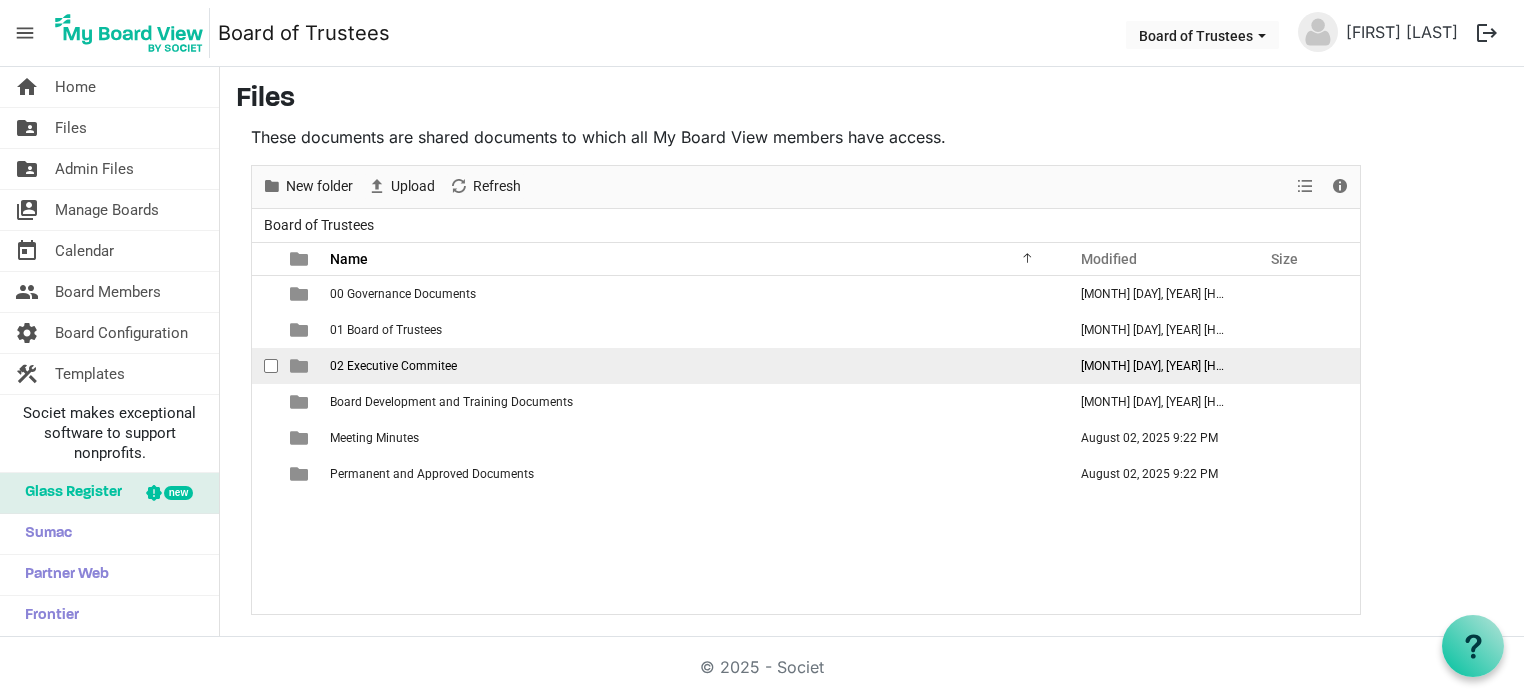click on "02 Executive Commitee" at bounding box center (393, 366) 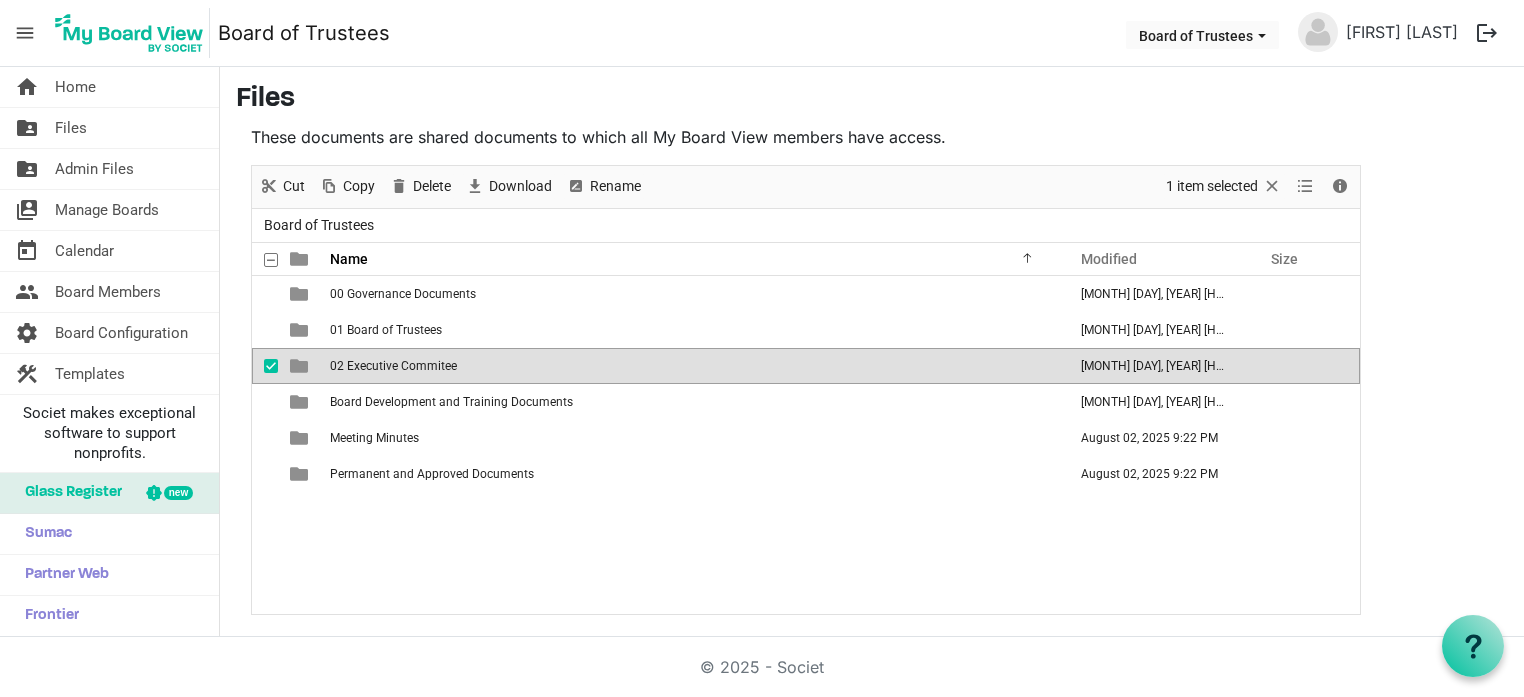 click on "02 Executive Commitee" at bounding box center (393, 366) 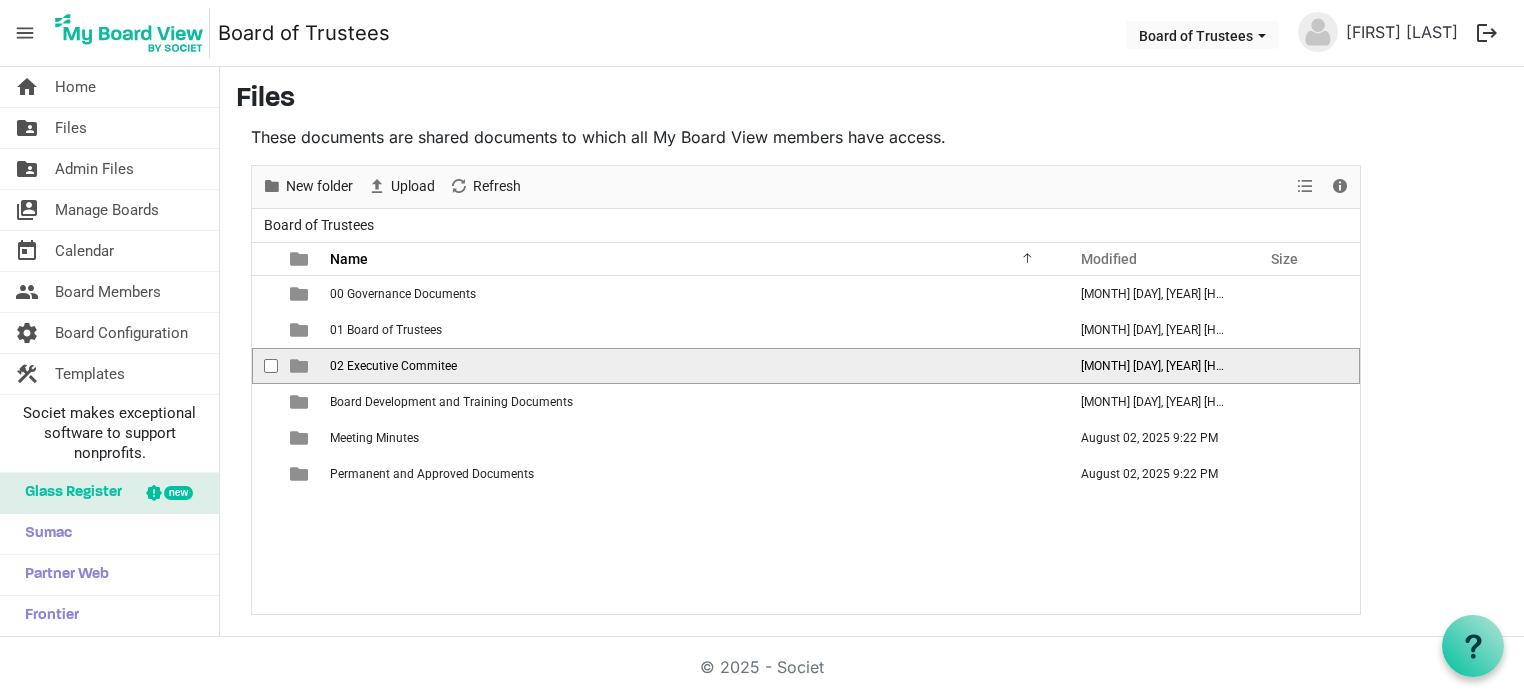 click on "02 Executive Commitee" at bounding box center (393, 366) 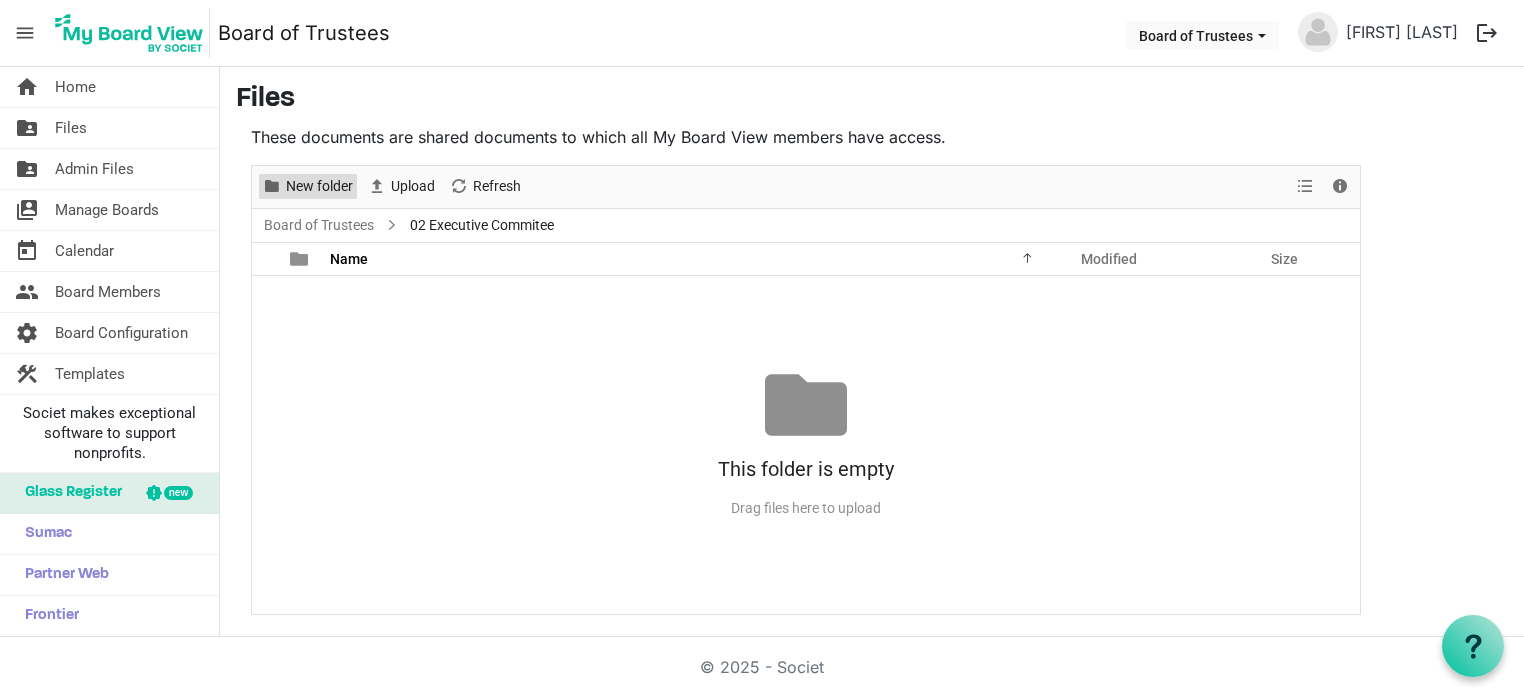 click on "New folder" at bounding box center [319, 186] 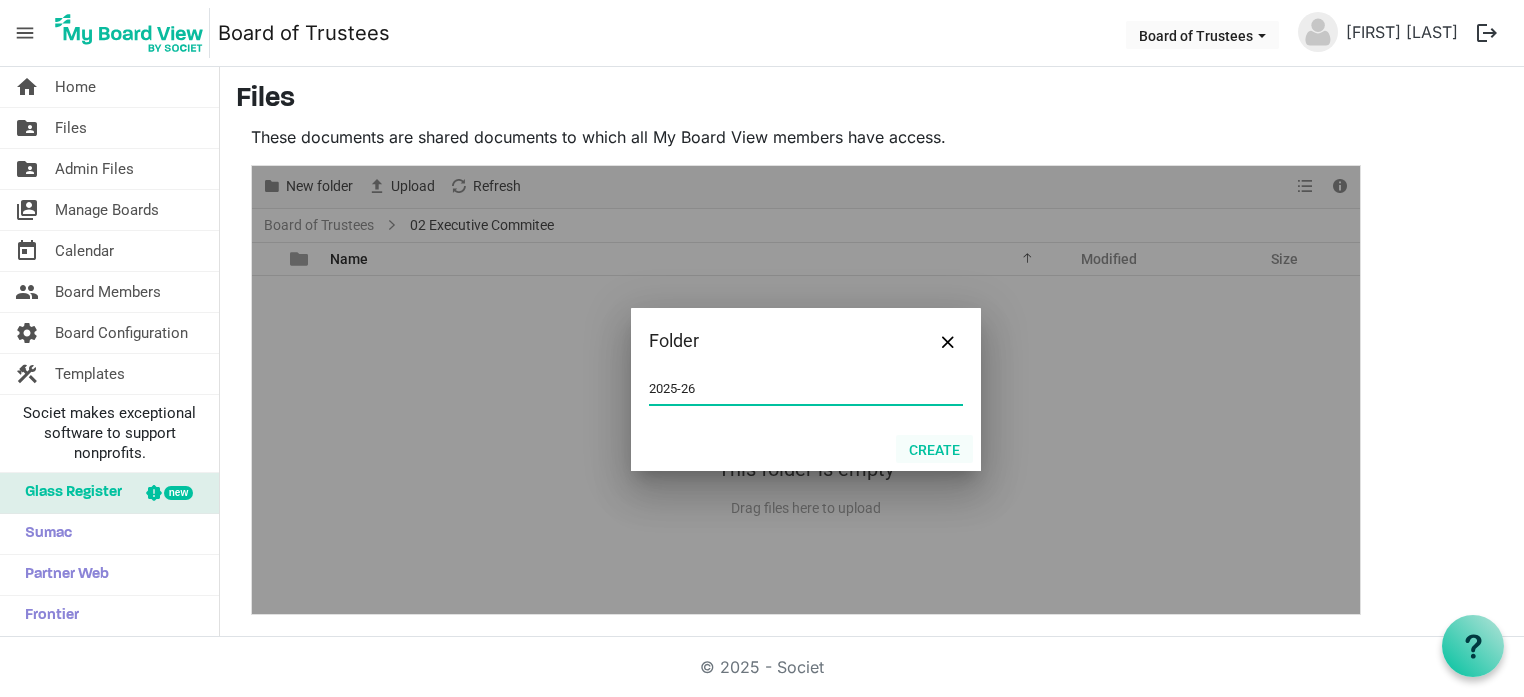 type on "2025-26" 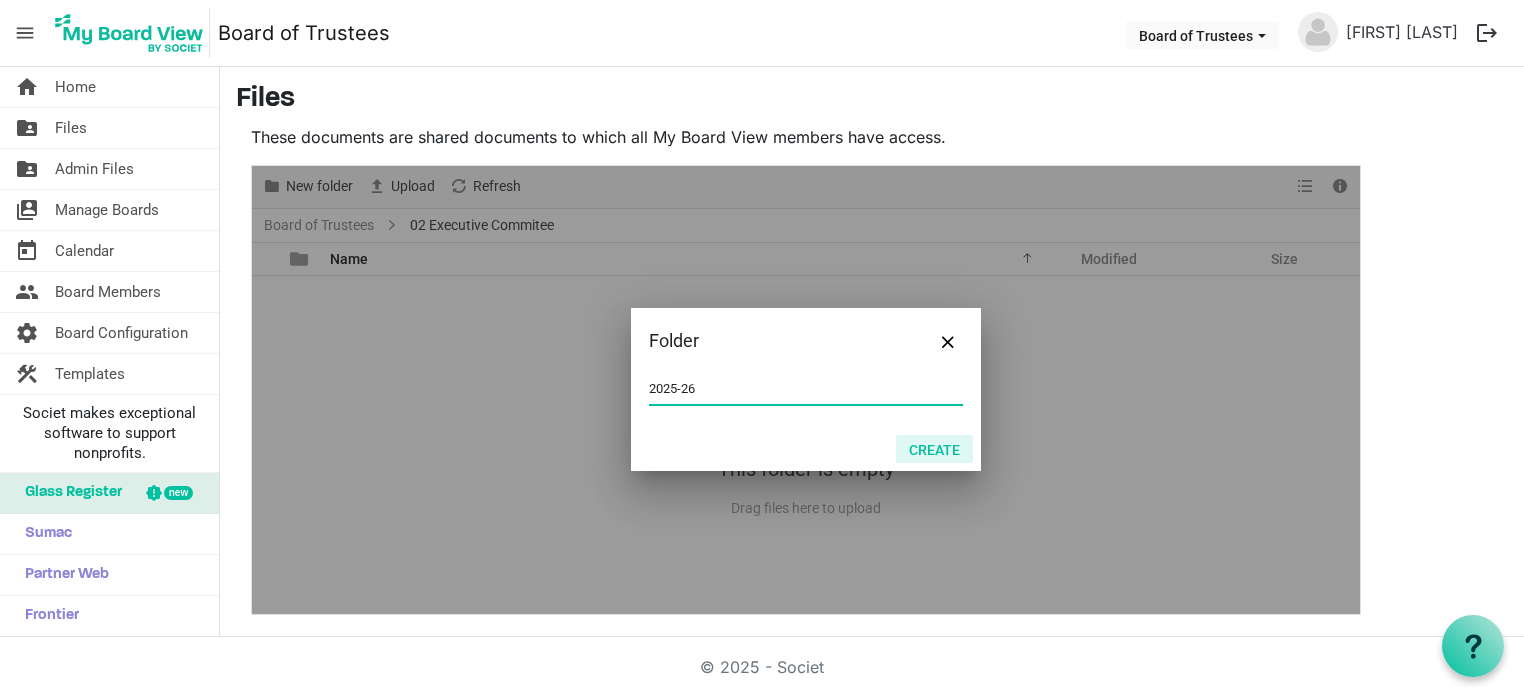click on "Create" at bounding box center [934, 449] 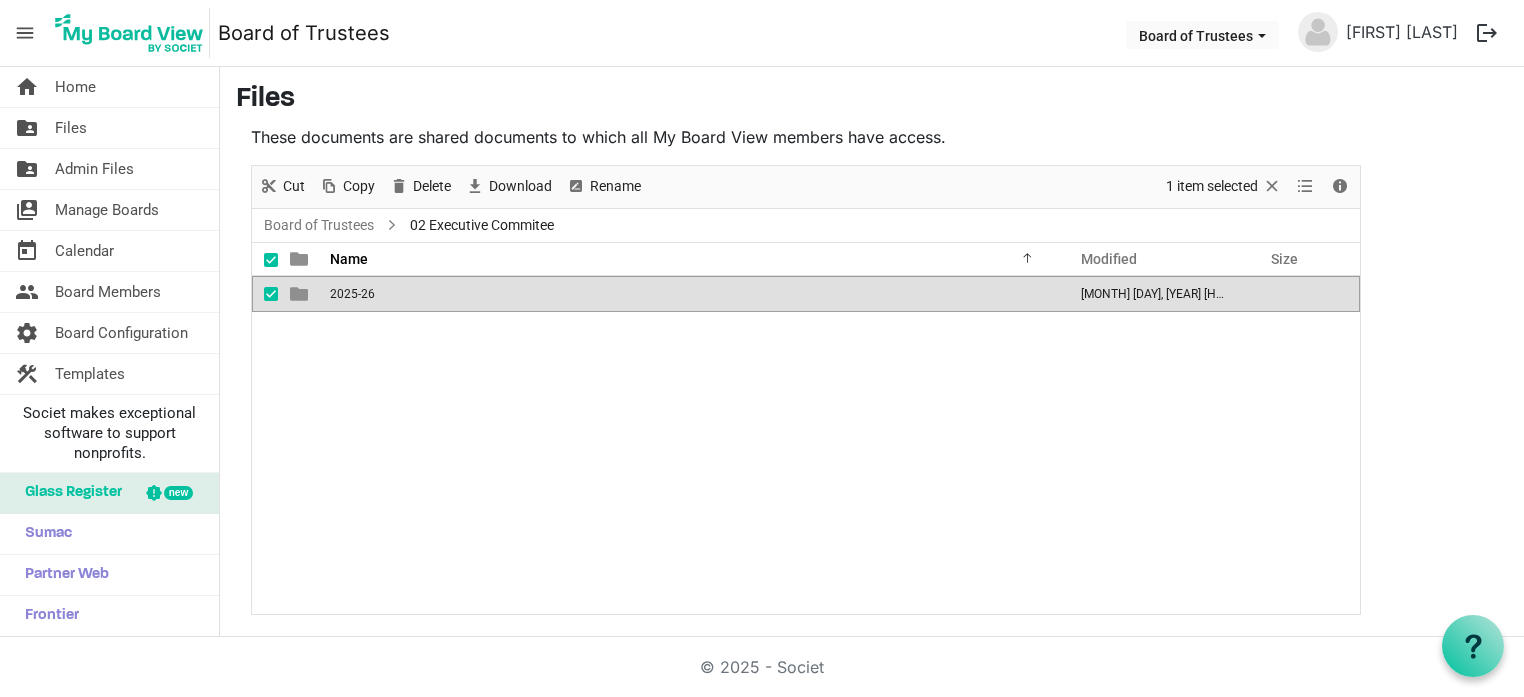 click at bounding box center (271, 294) 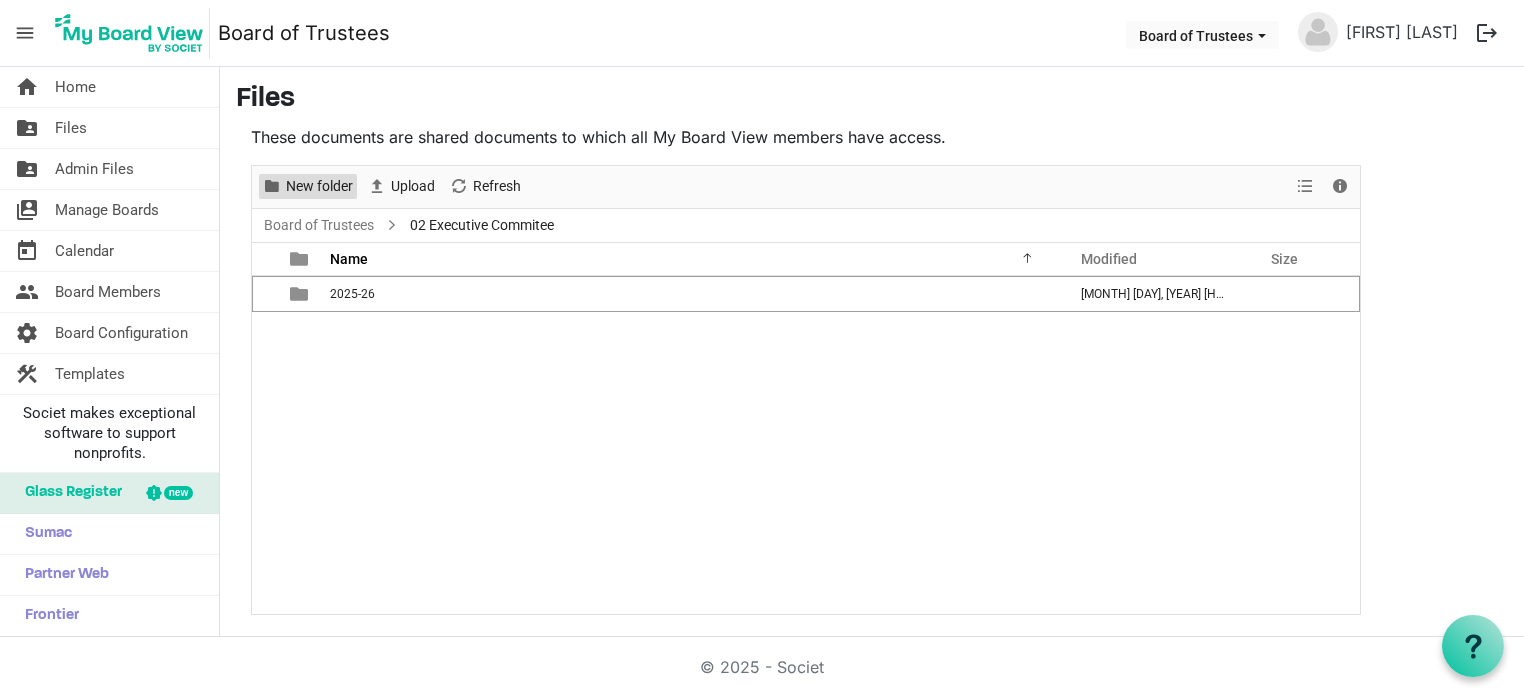 click on "New folder" at bounding box center [319, 186] 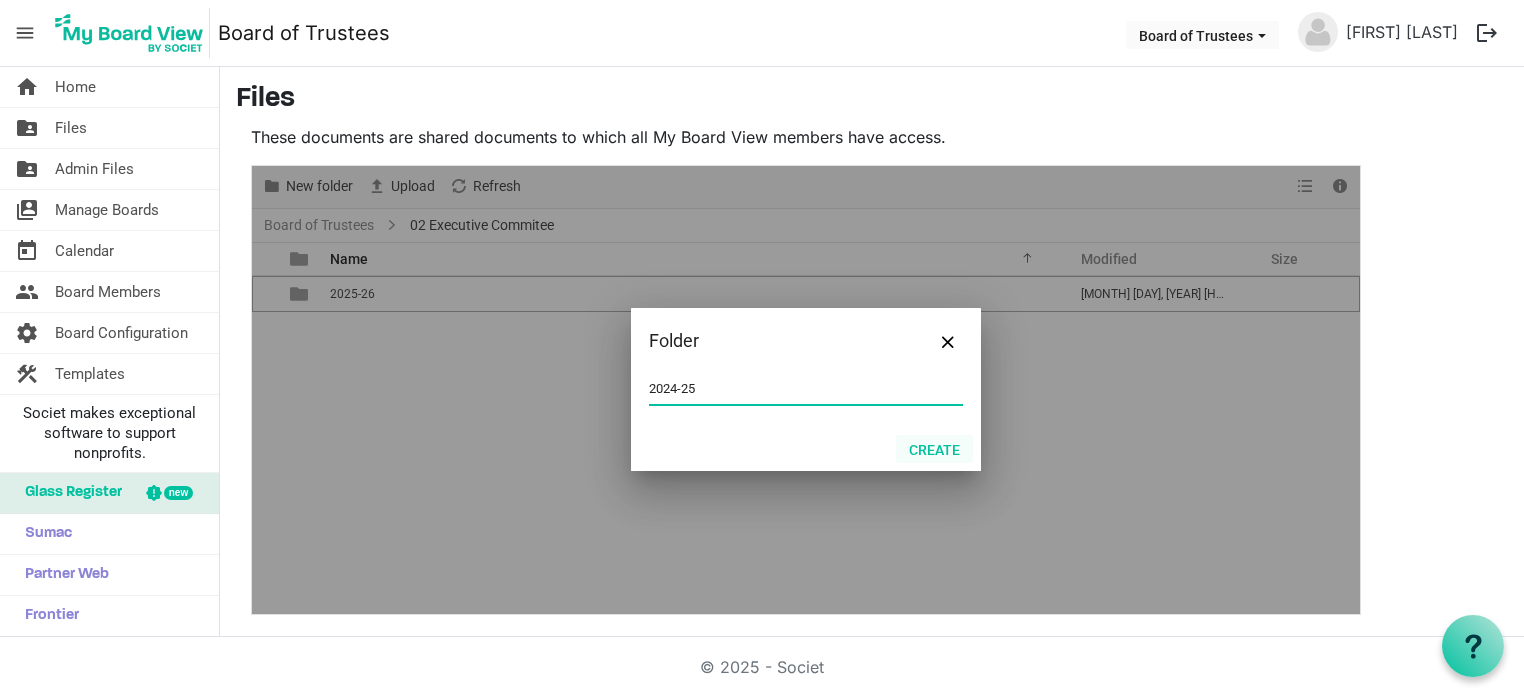 type on "2024-25" 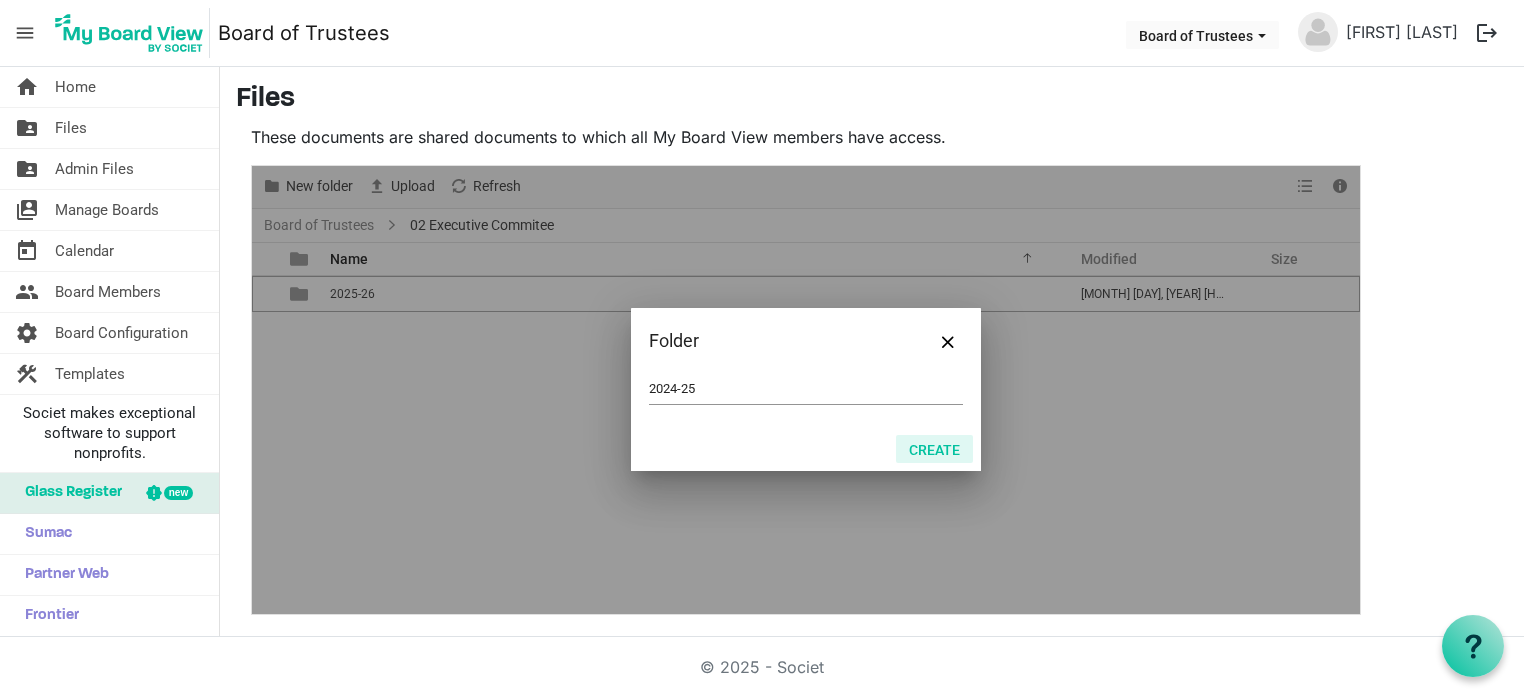 click on "Create" at bounding box center (934, 449) 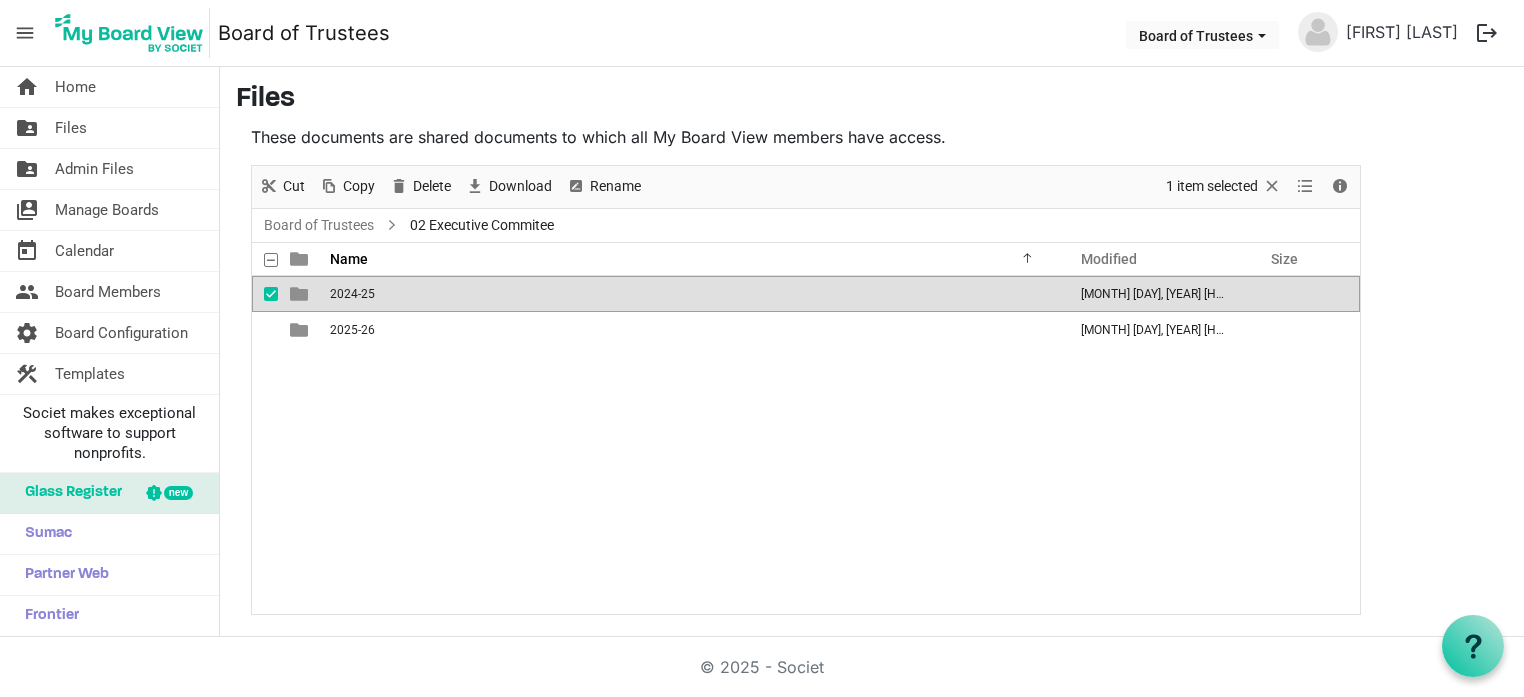 click on "[YEAR]-[YEAR] [MONTH] [DAY], [YEAR] [HOUR]:[MINUTE] [AM/PM]   [YEAR]-[YEAR] [MONTH] [DAY], [YEAR] [HOUR]:[MINUTE] [AM/PM]" at bounding box center (806, 445) 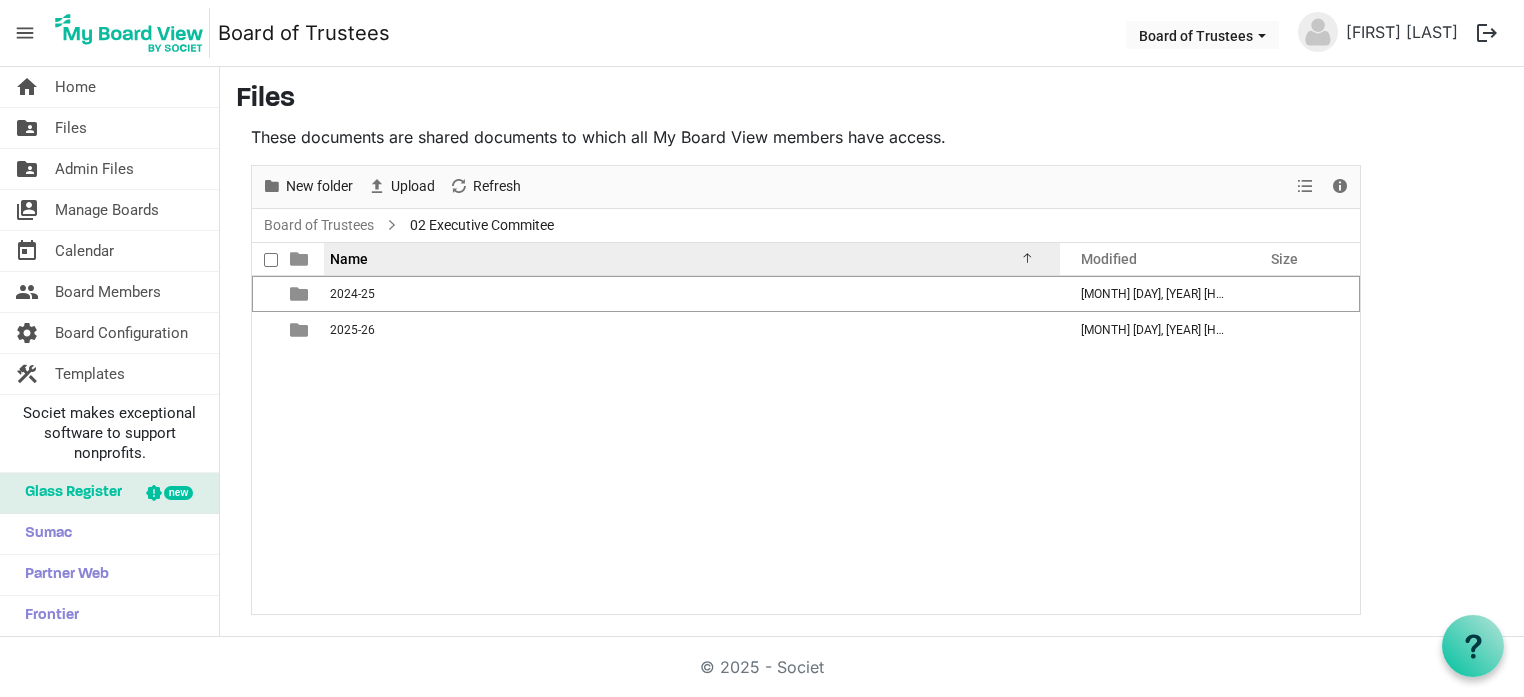 click at bounding box center [1024, 255] 